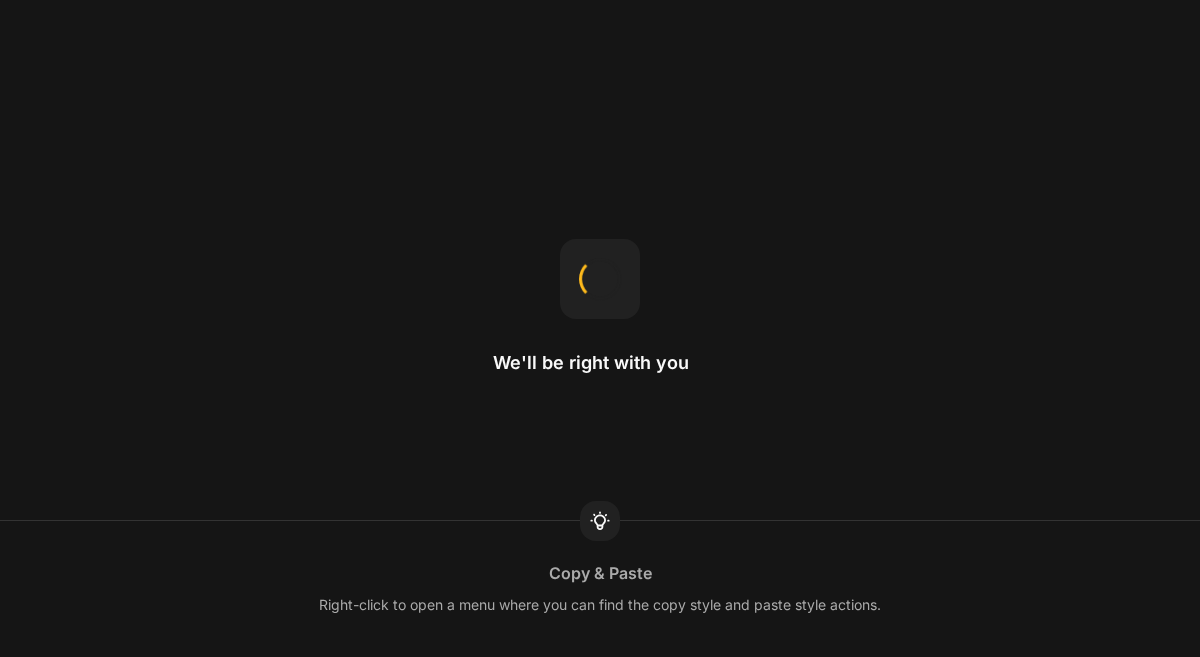 scroll, scrollTop: 0, scrollLeft: 0, axis: both 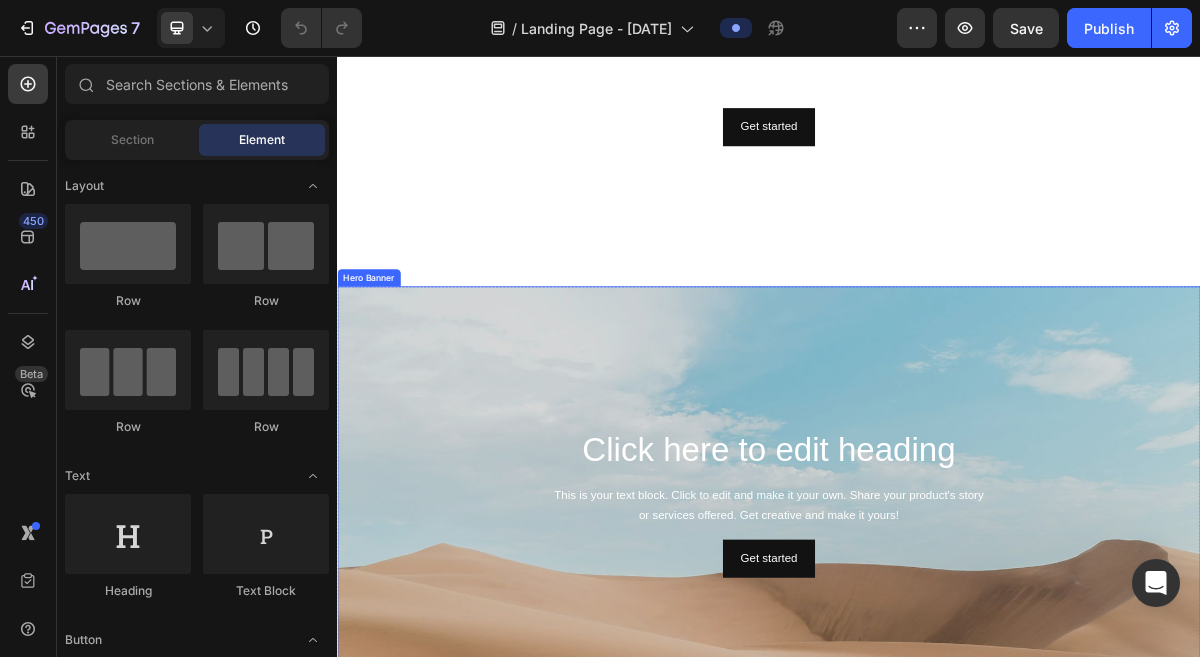 click on "Click here to edit heading" at bounding box center [937, 603] 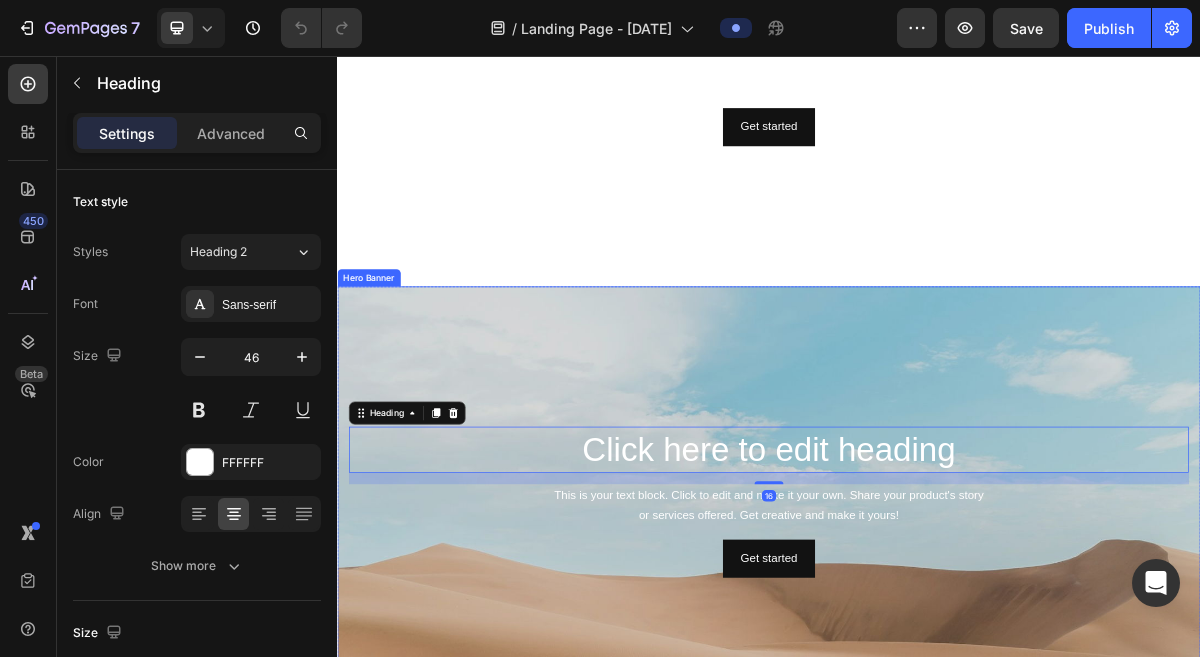 click at bounding box center (937, 793) 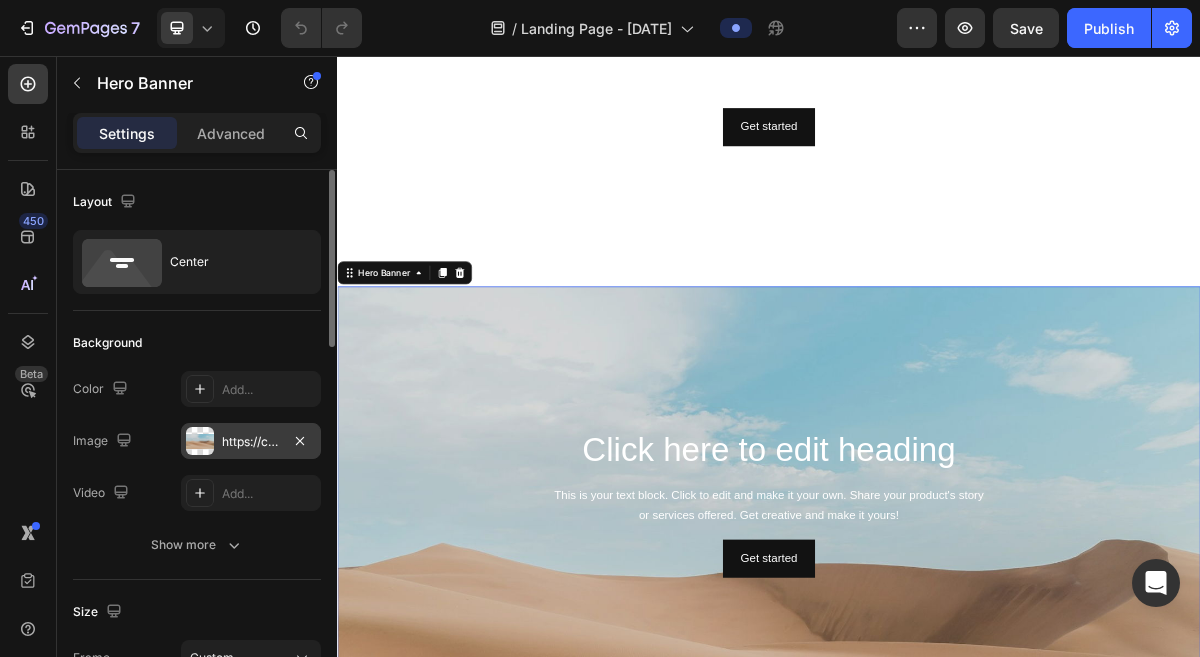 click on "https://cdn.shopify.com/s/files/1/2005/9307/files/background_settings.jpg" at bounding box center (251, 442) 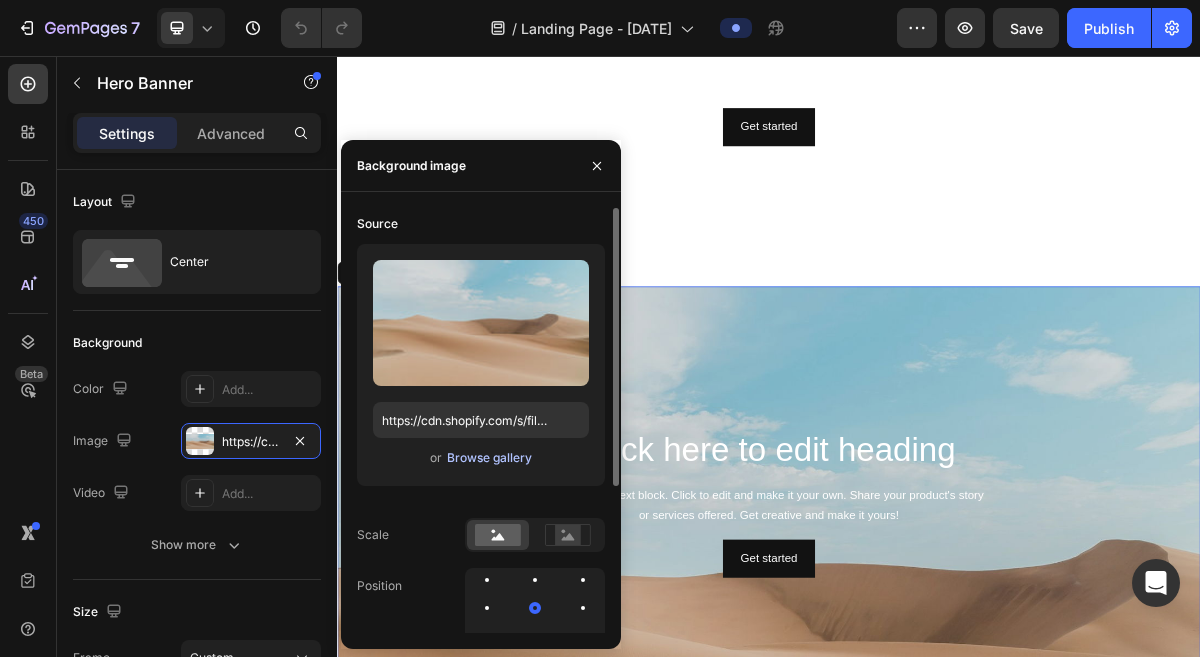 click on "Browse gallery" at bounding box center [489, 458] 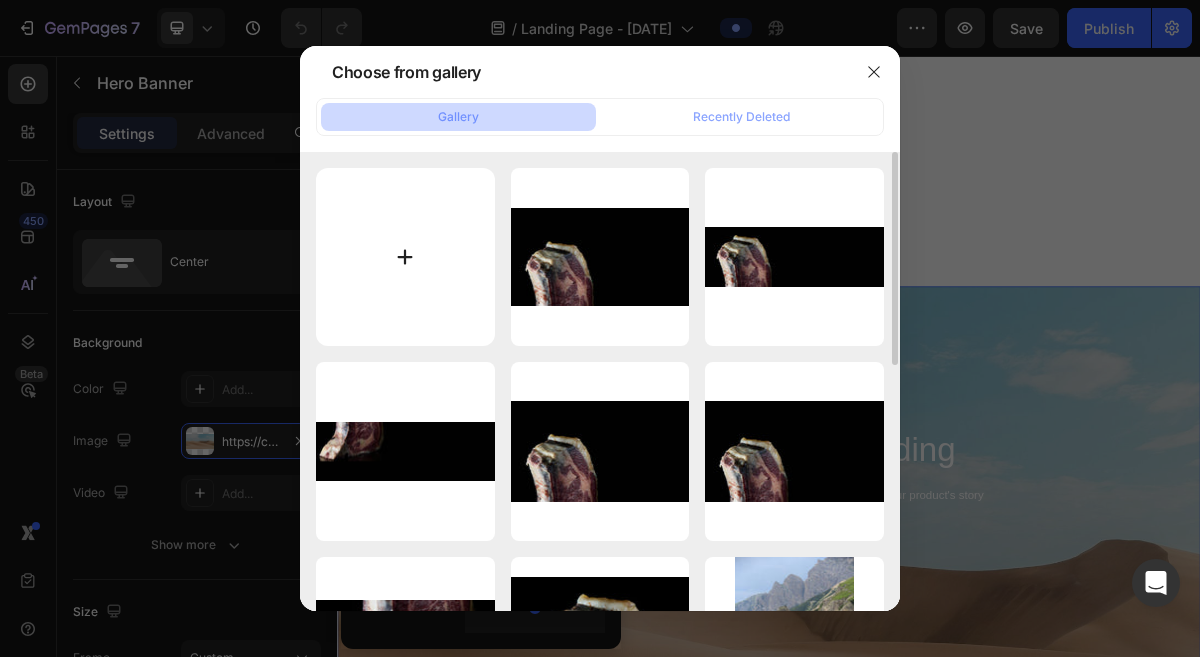 click at bounding box center [405, 257] 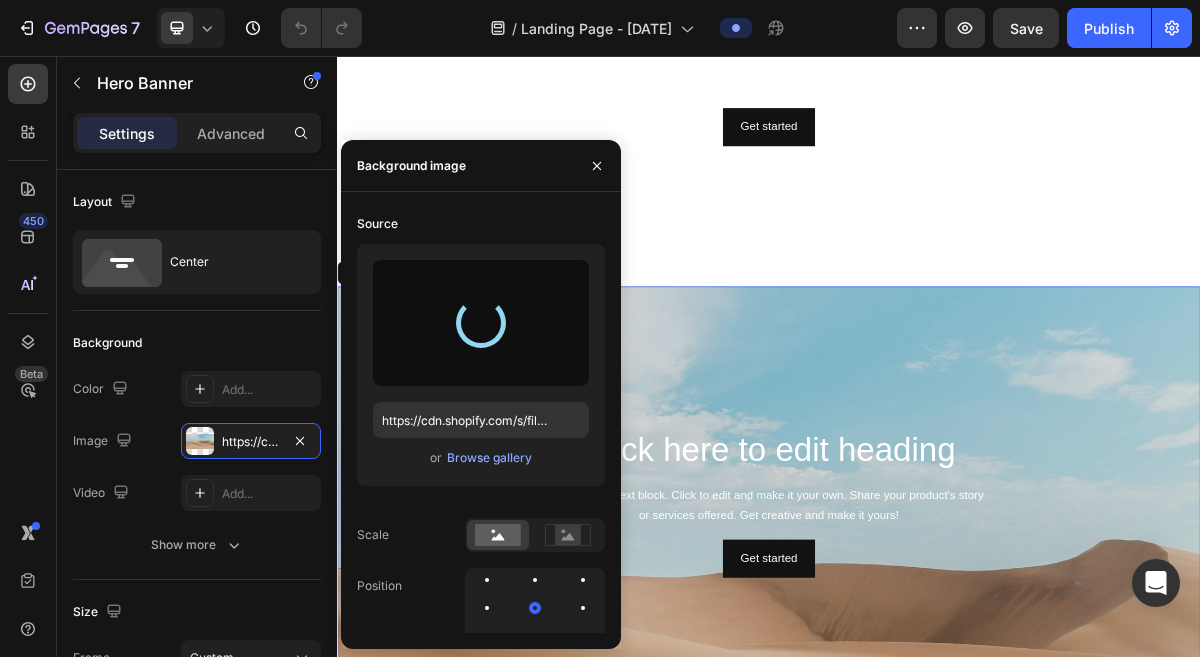 type on "https://cdn.shopify.com/s/files/1/0799/5893/3771/files/gempages_556119023138374725-7f62ea70-6ff9-4736-8852-9bea13efe0a7.jpg" 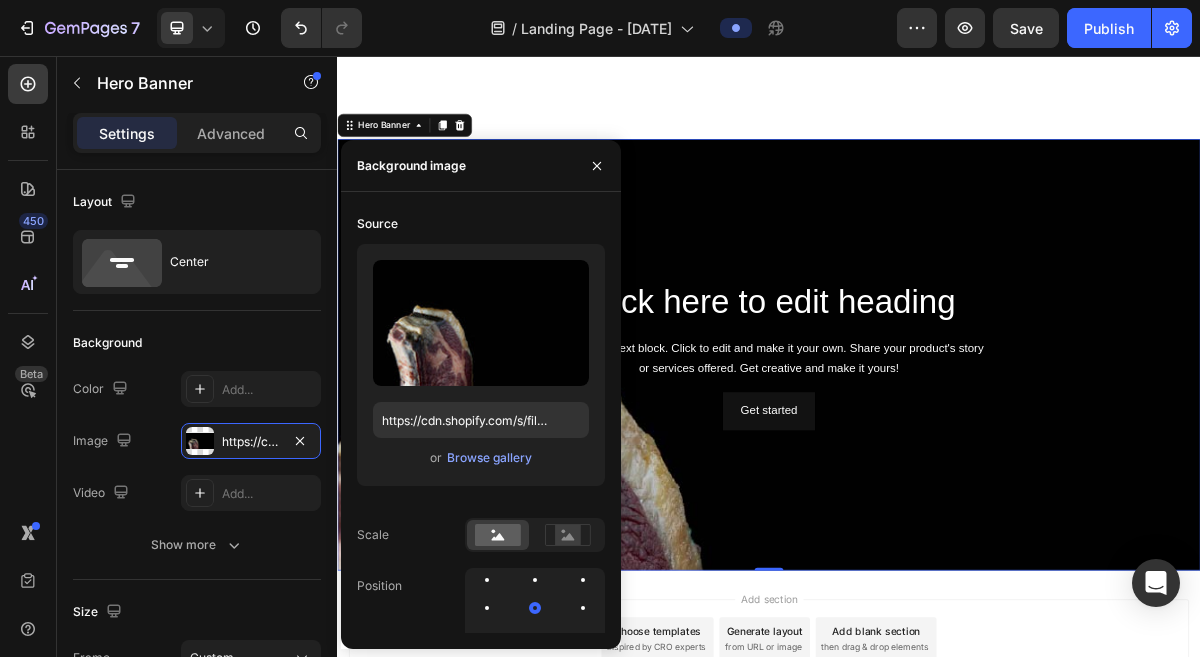 scroll, scrollTop: 608, scrollLeft: 0, axis: vertical 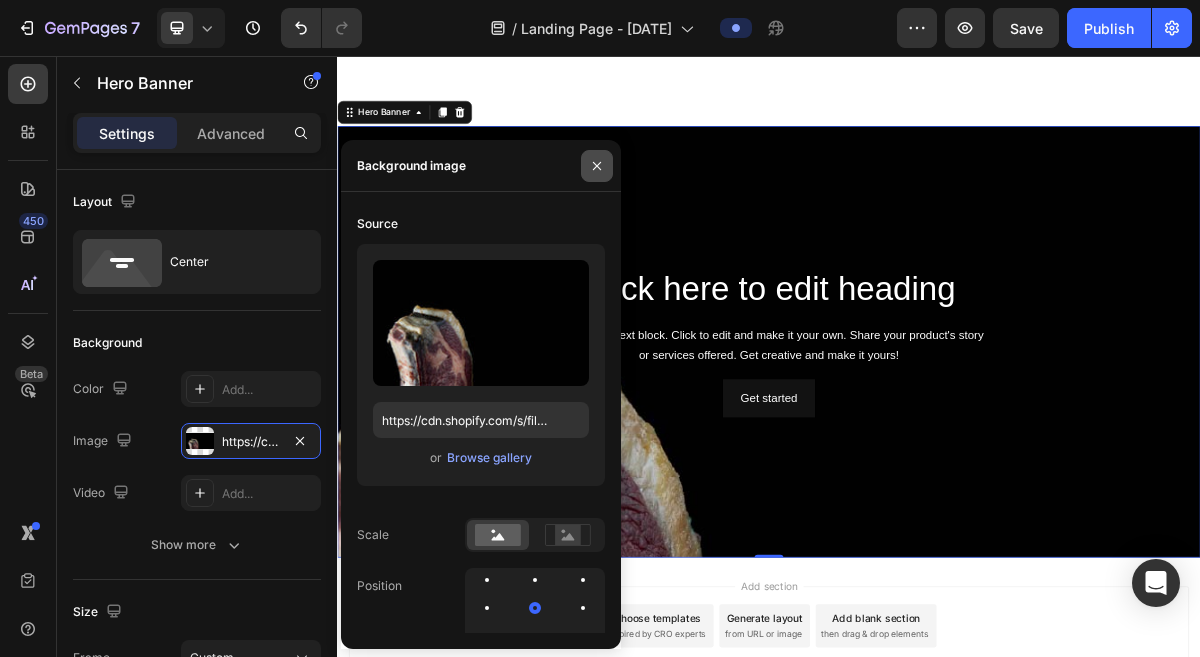 click 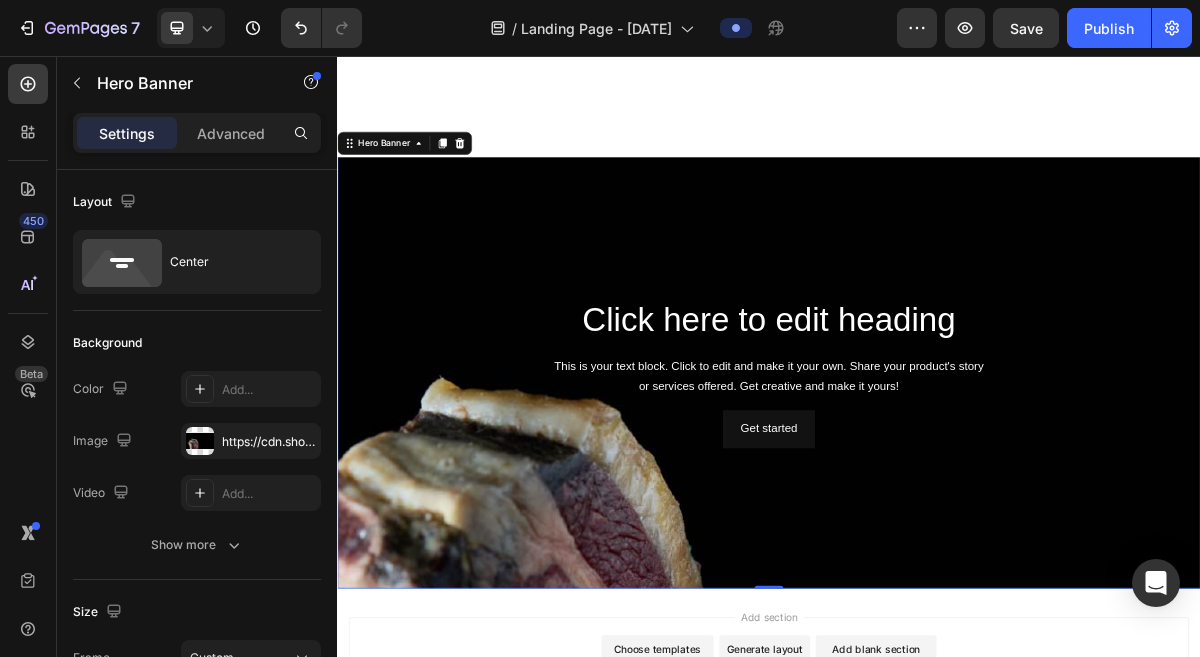 scroll, scrollTop: 567, scrollLeft: 0, axis: vertical 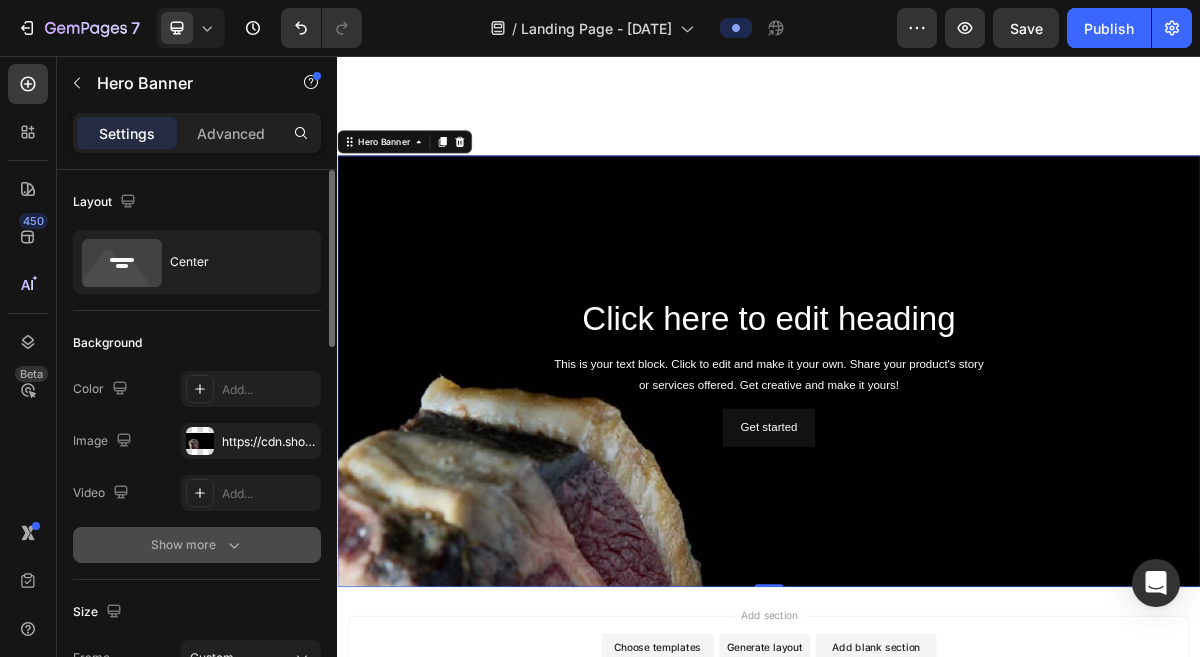 click on "Show more" at bounding box center [197, 545] 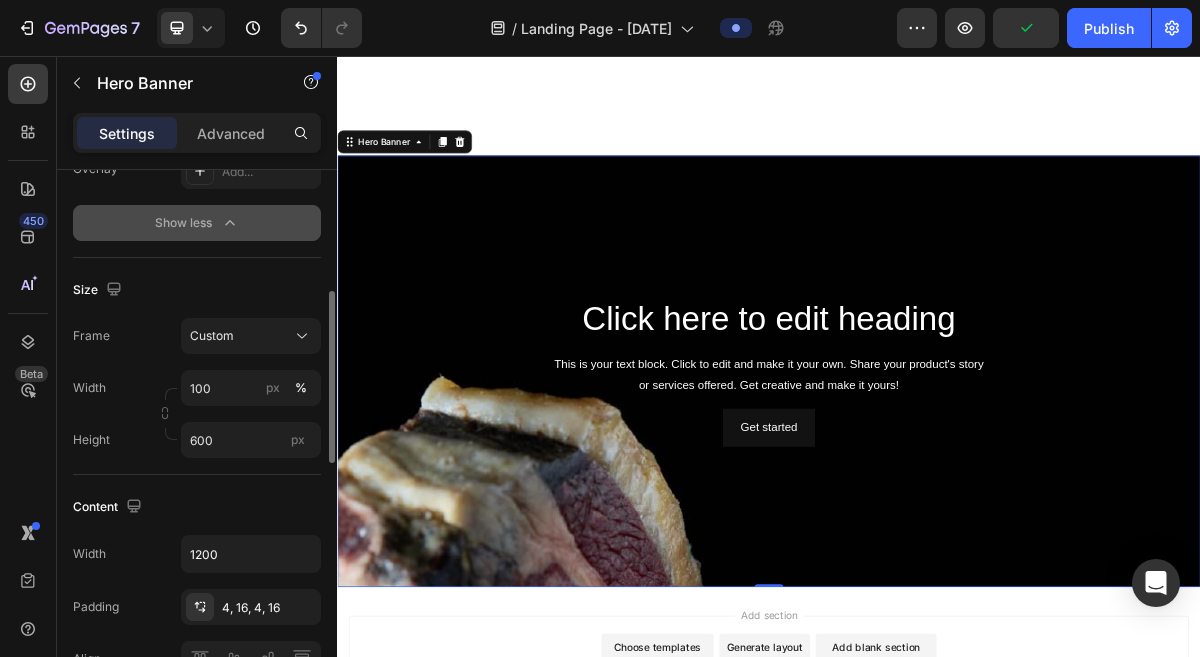 scroll, scrollTop: 377, scrollLeft: 0, axis: vertical 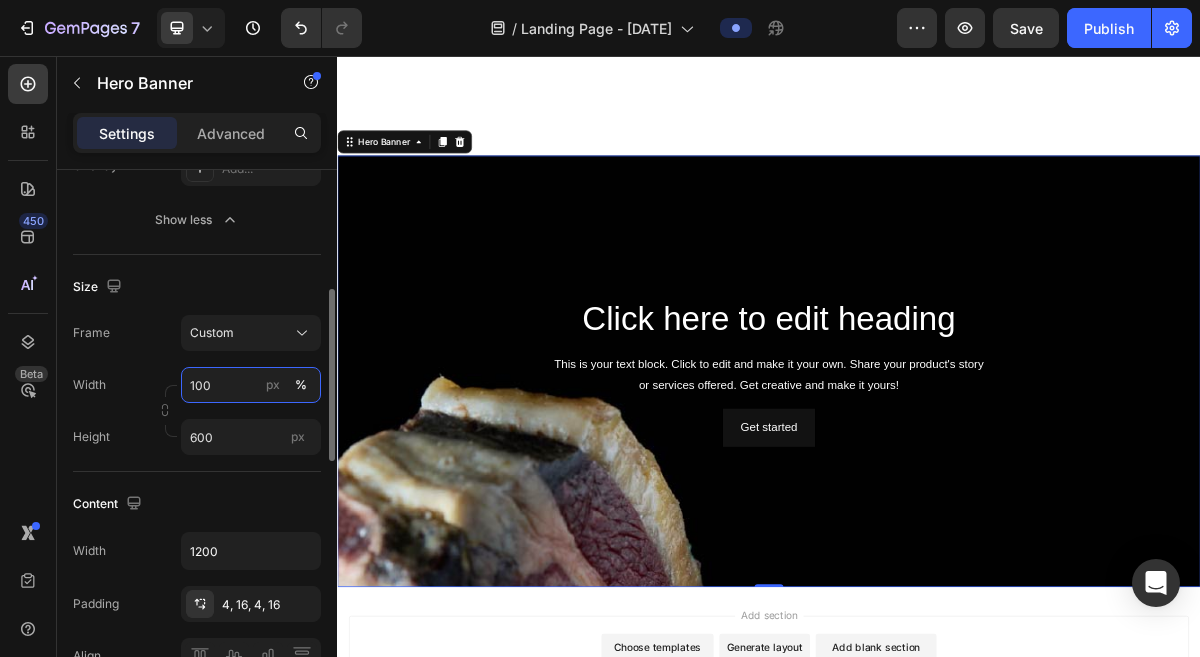 click on "100" at bounding box center (251, 385) 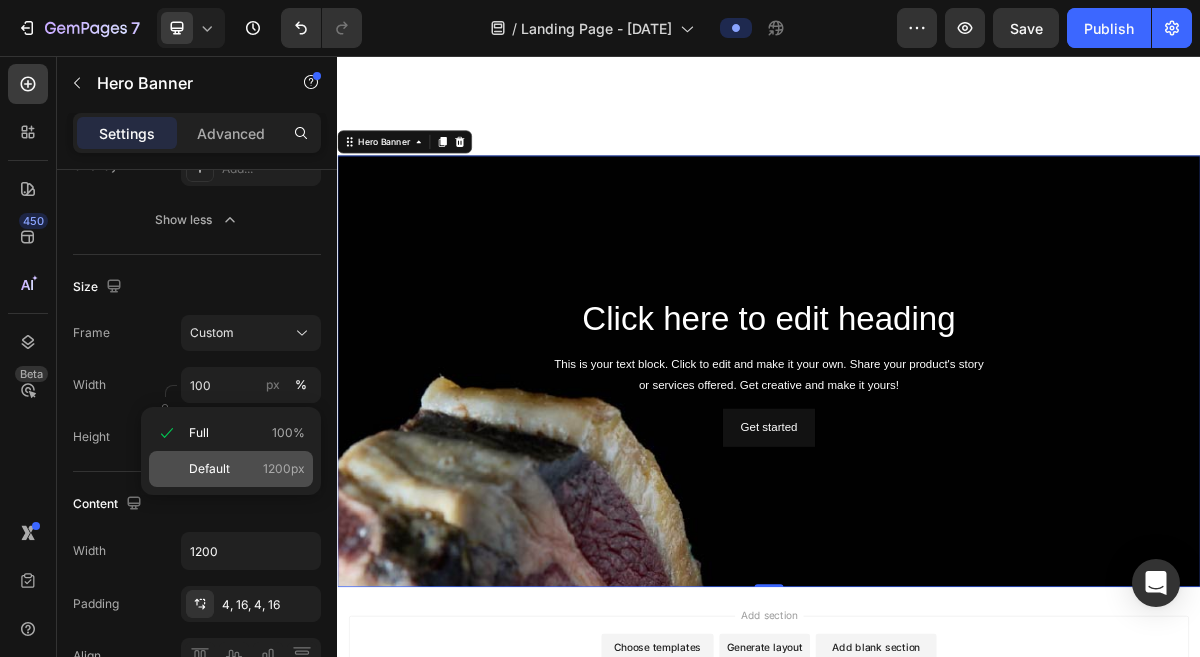 click on "Default 1200px" at bounding box center (247, 469) 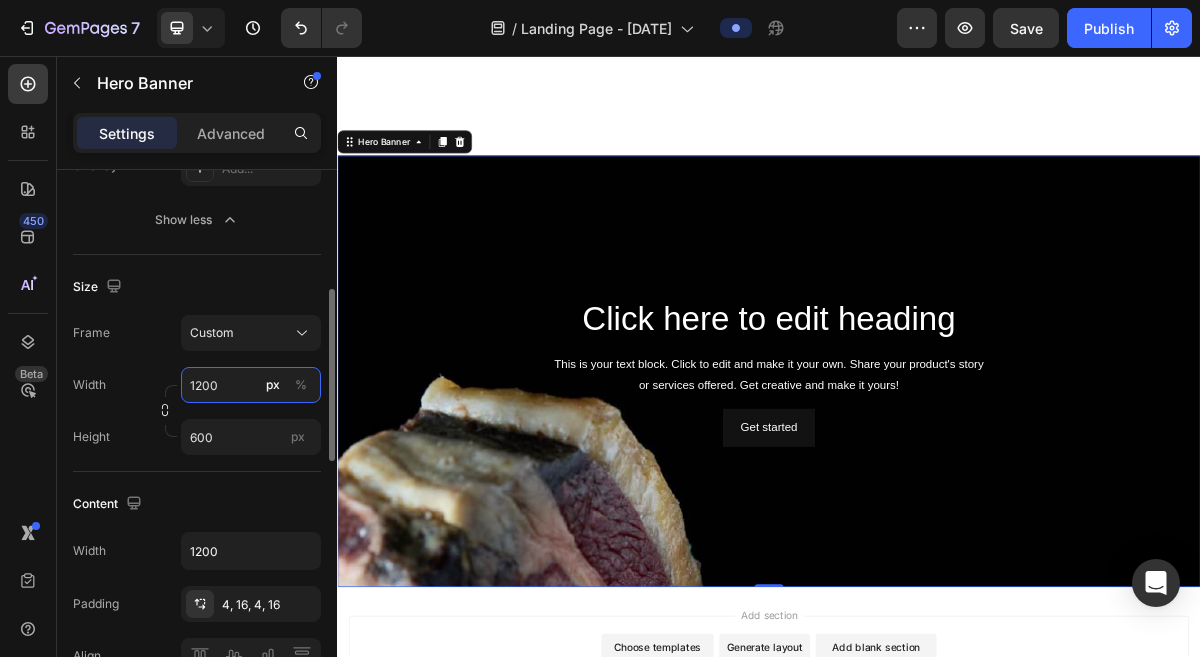 click on "1200" at bounding box center (251, 385) 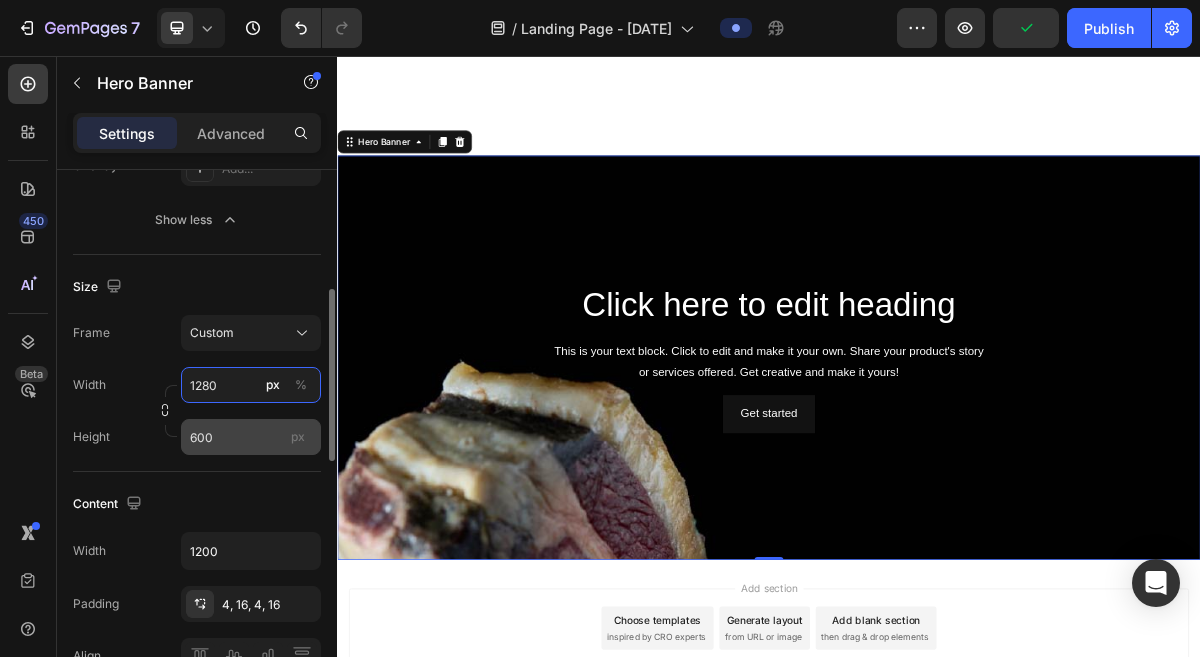 type on "1280" 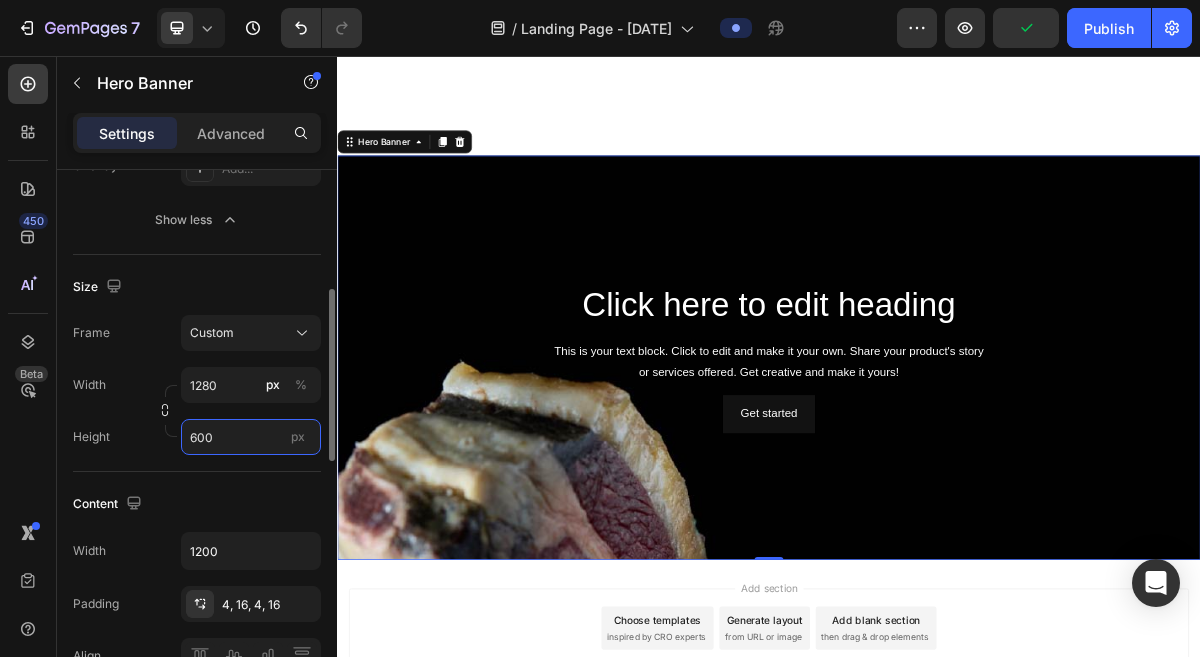 click on "600" at bounding box center (251, 437) 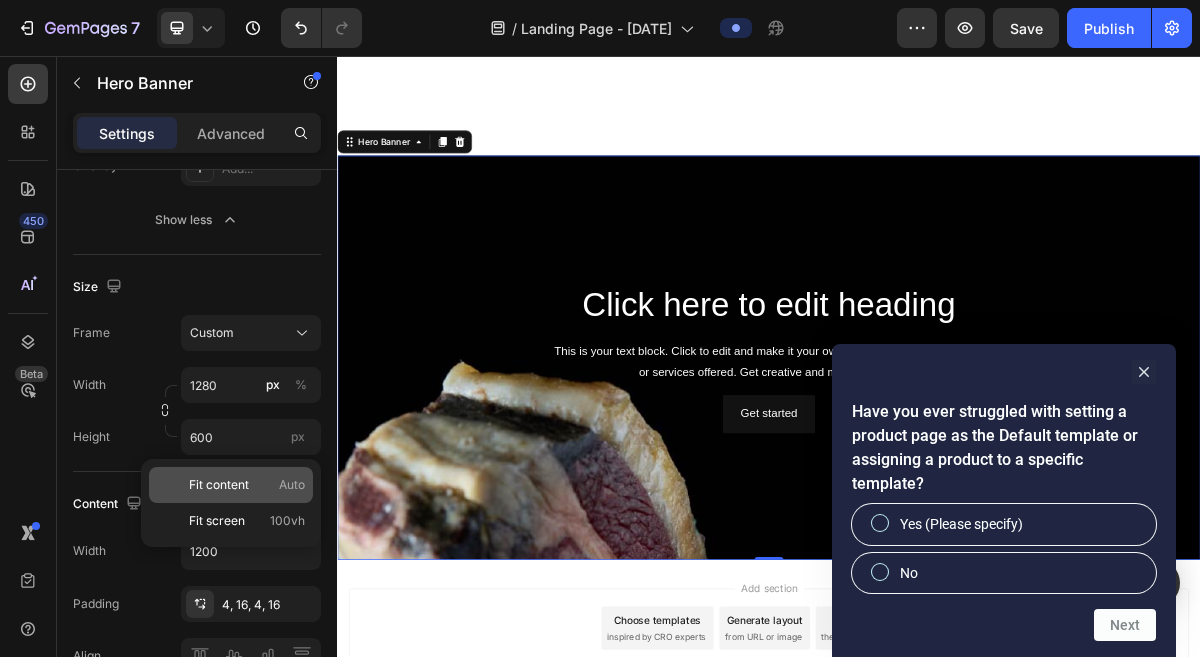 click on "Fit content" at bounding box center (219, 485) 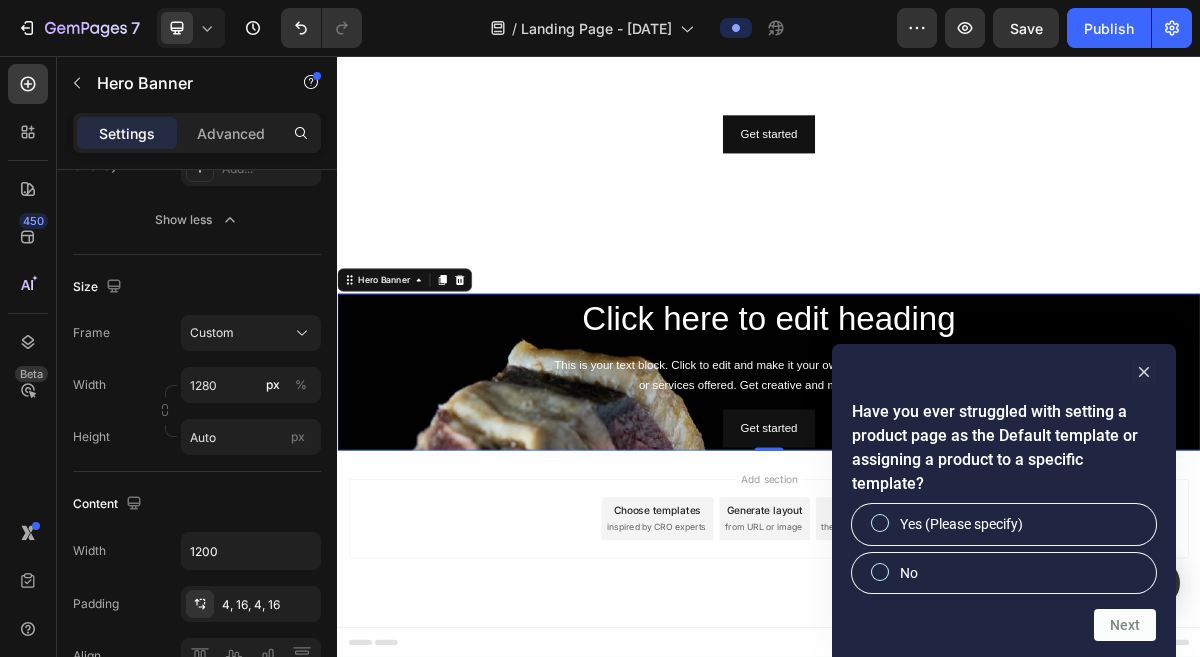 scroll, scrollTop: 375, scrollLeft: 0, axis: vertical 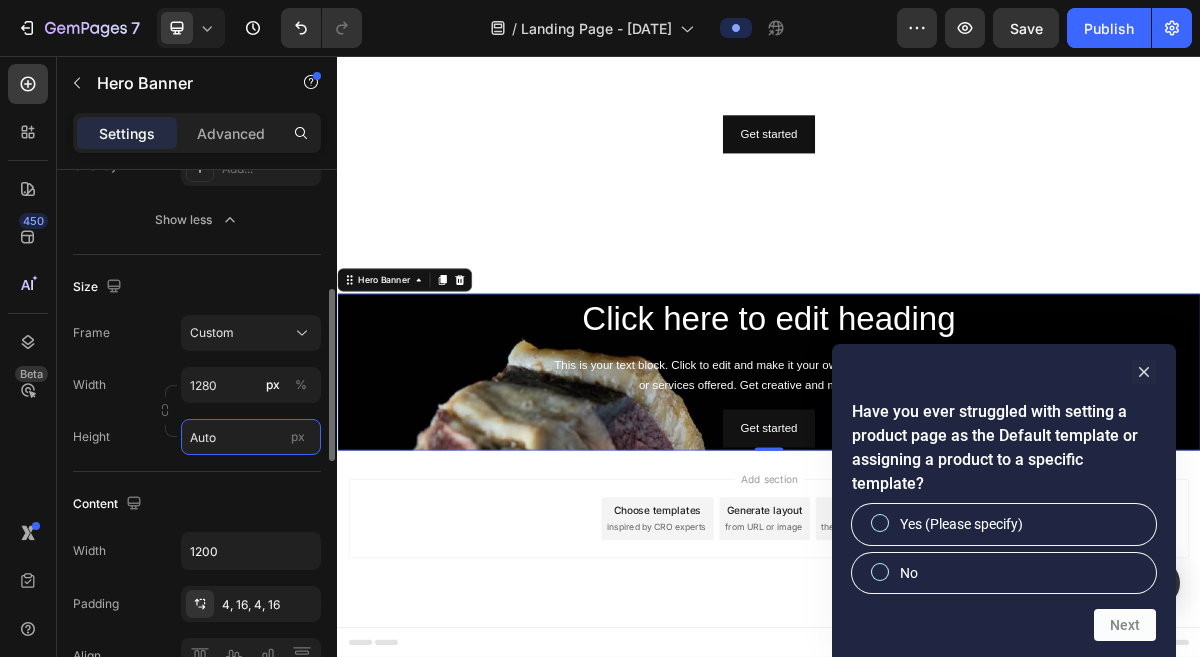 click on "Auto" at bounding box center [251, 437] 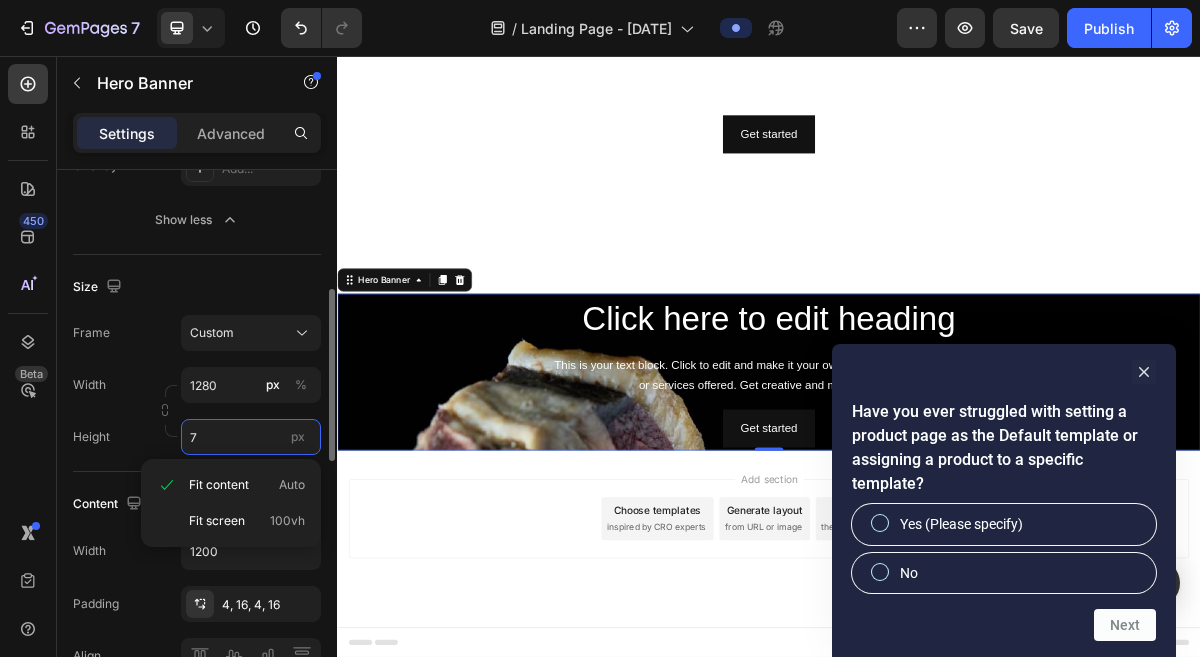 scroll, scrollTop: 122, scrollLeft: 0, axis: vertical 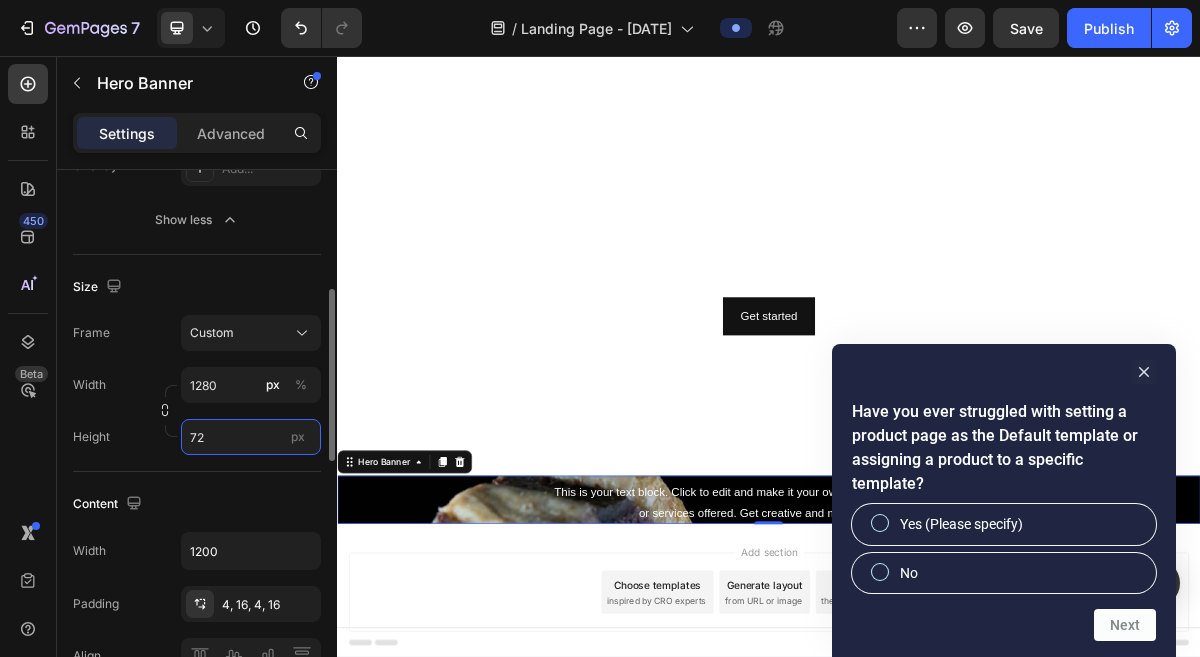 type on "720" 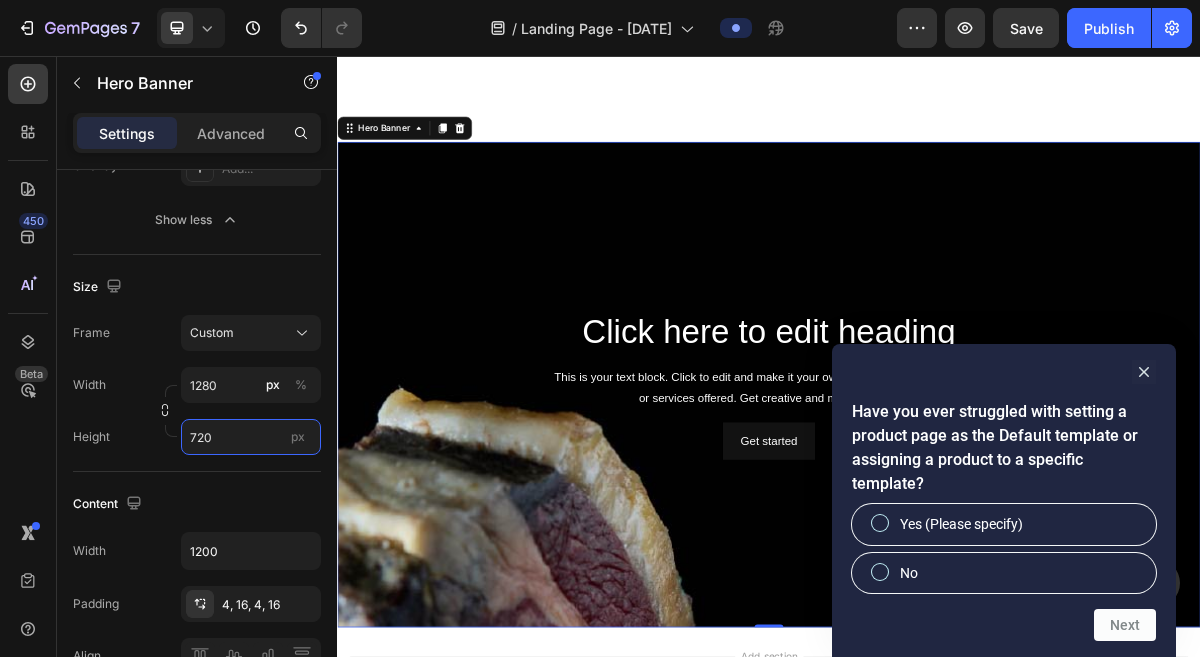 scroll, scrollTop: 597, scrollLeft: 0, axis: vertical 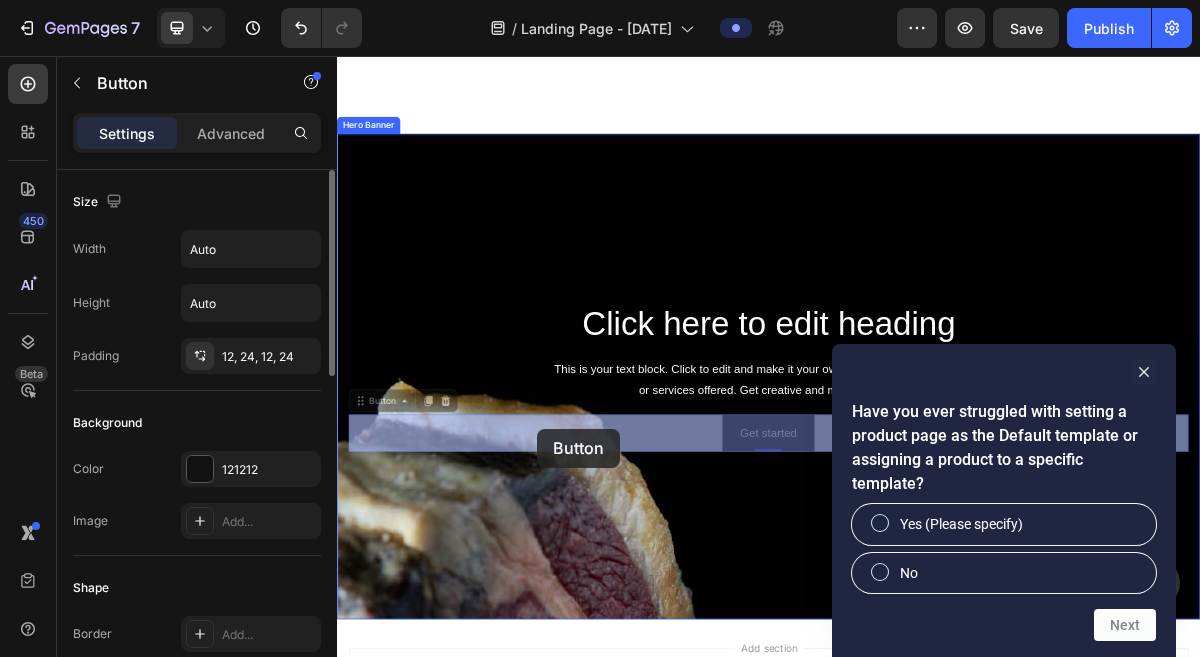 drag, startPoint x: 569, startPoint y: 593, endPoint x: 615, endPoint y: 574, distance: 49.76947 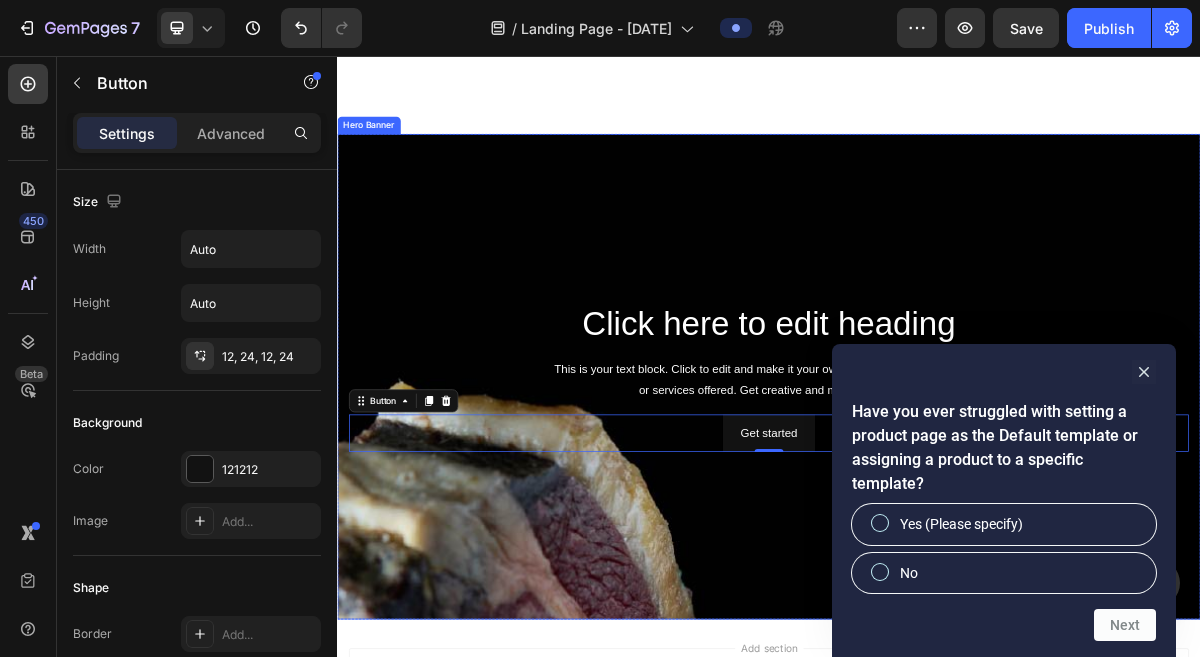 scroll, scrollTop: 832, scrollLeft: 0, axis: vertical 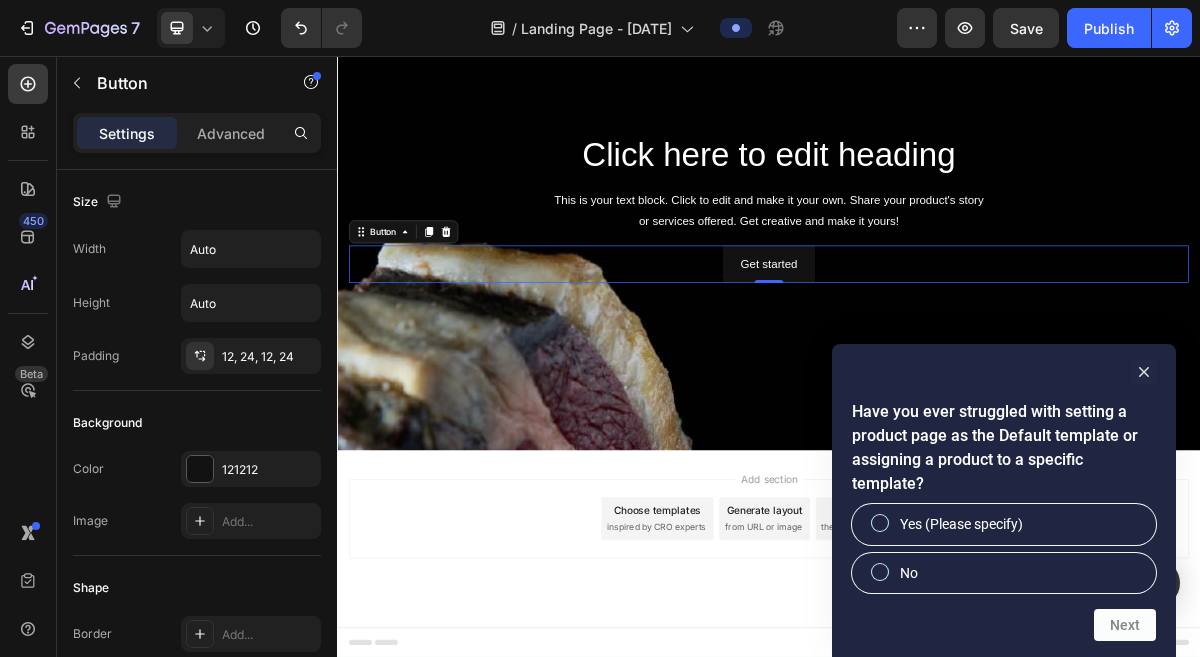 click on "Settings Advanced" at bounding box center [197, 133] 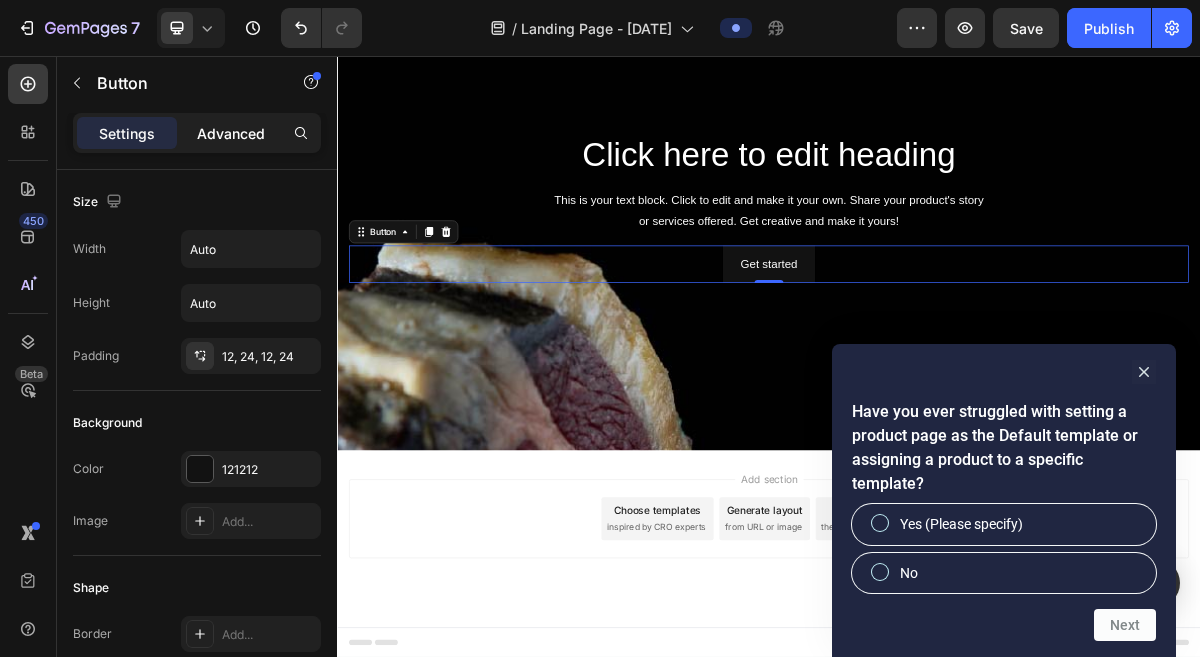 click on "Advanced" at bounding box center [231, 133] 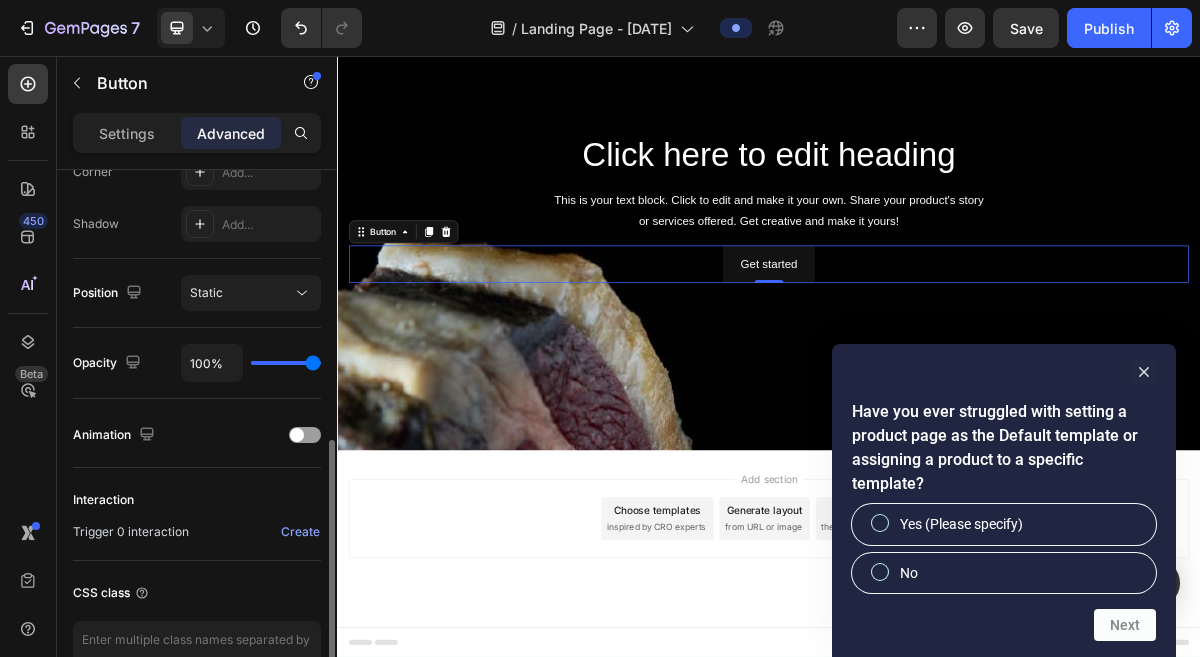 scroll, scrollTop: 643, scrollLeft: 0, axis: vertical 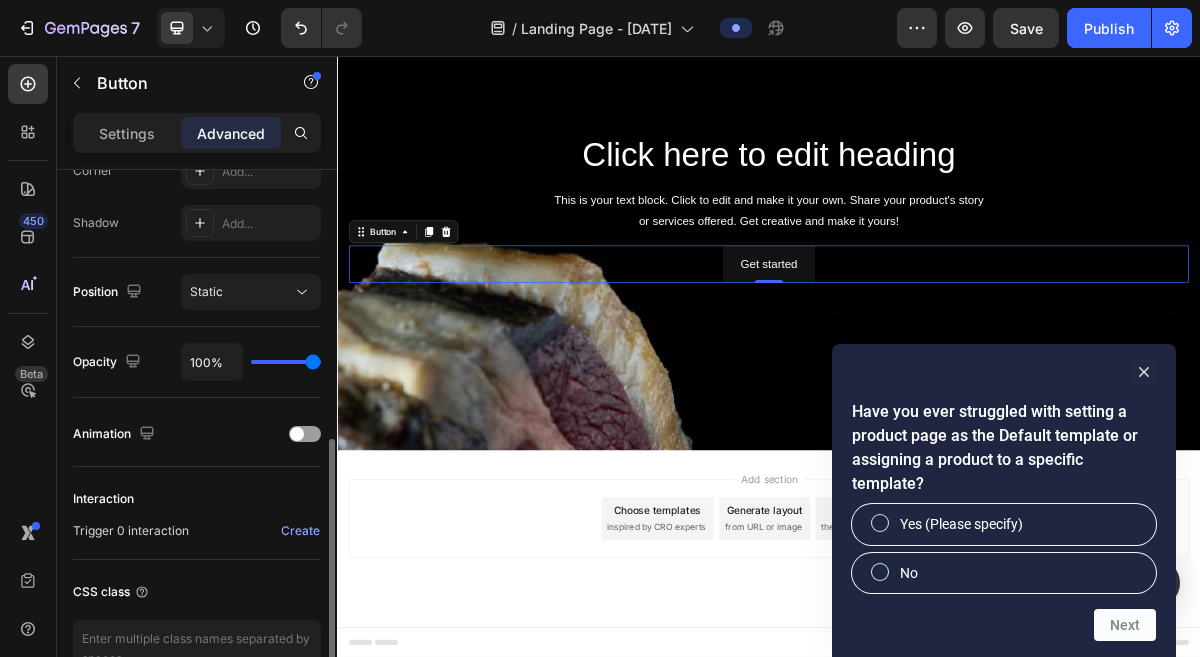 click on "Static" 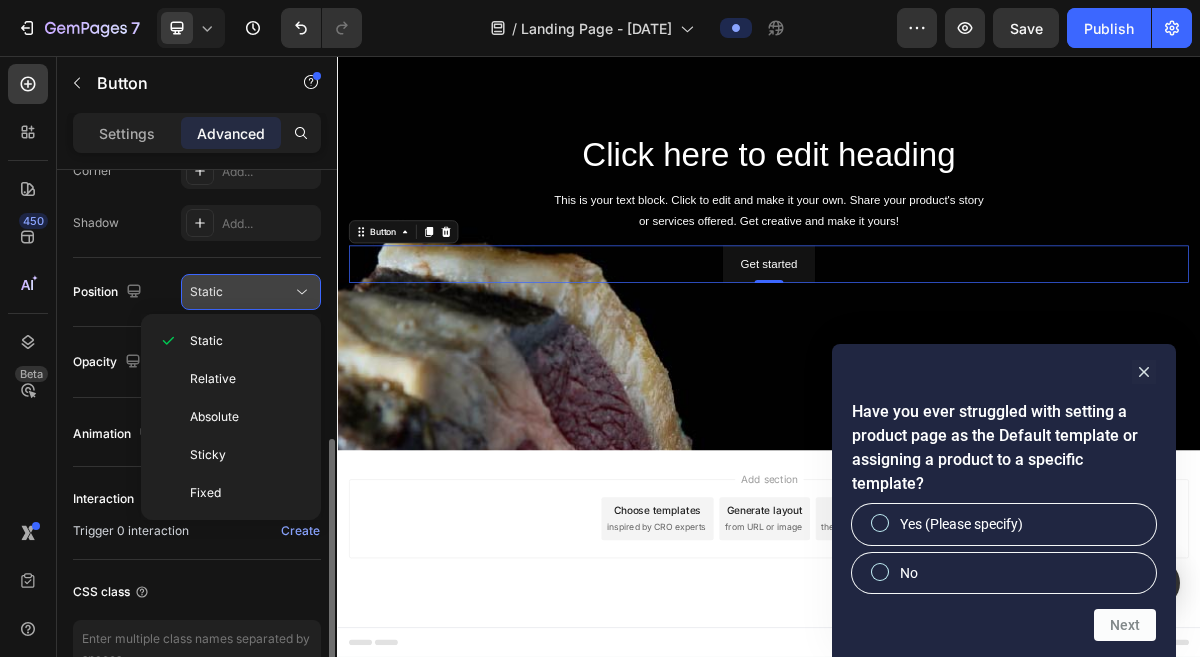 click on "Static" at bounding box center (241, 292) 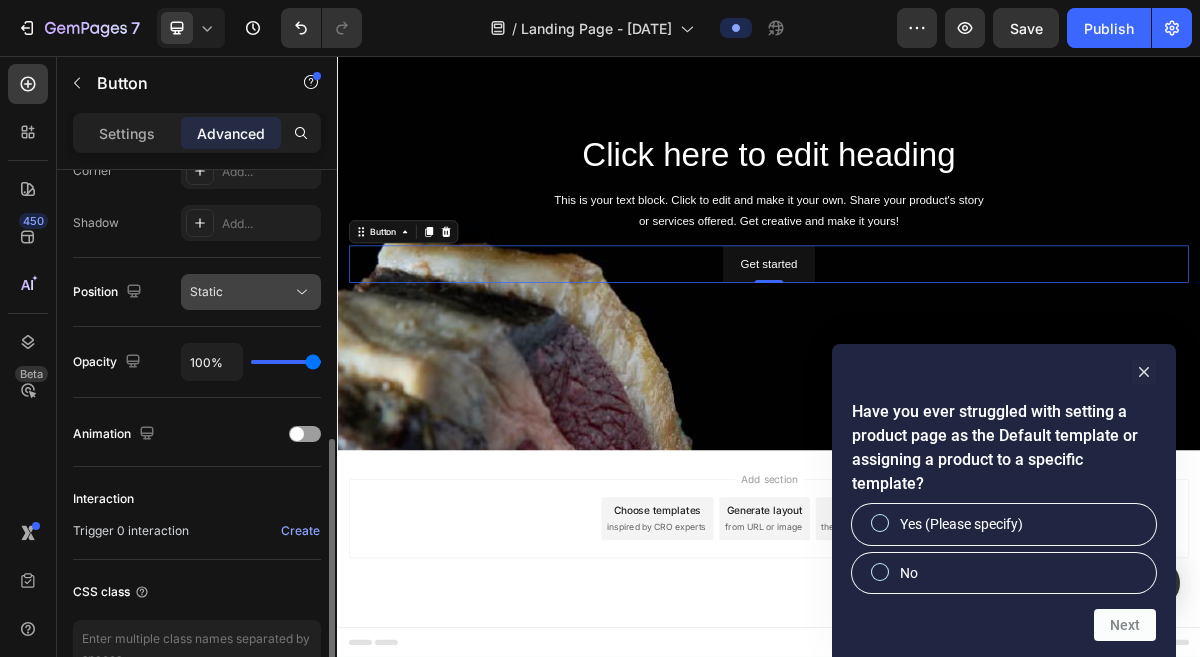 scroll, scrollTop: 760, scrollLeft: 0, axis: vertical 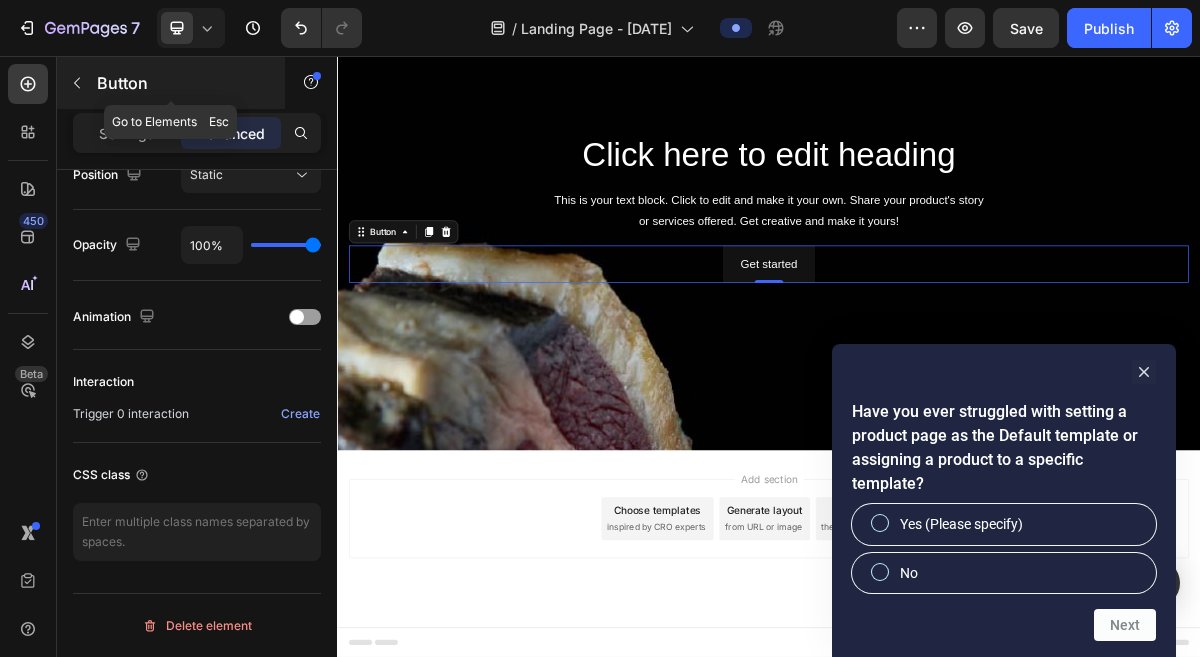 click 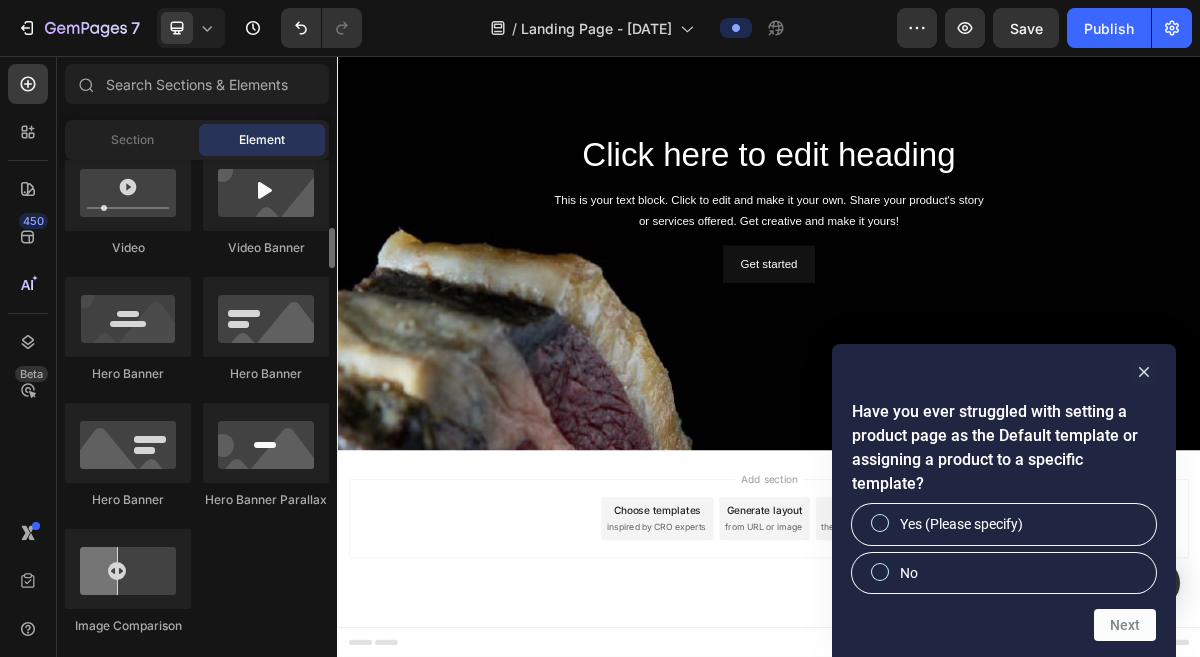 scroll, scrollTop: 800, scrollLeft: 0, axis: vertical 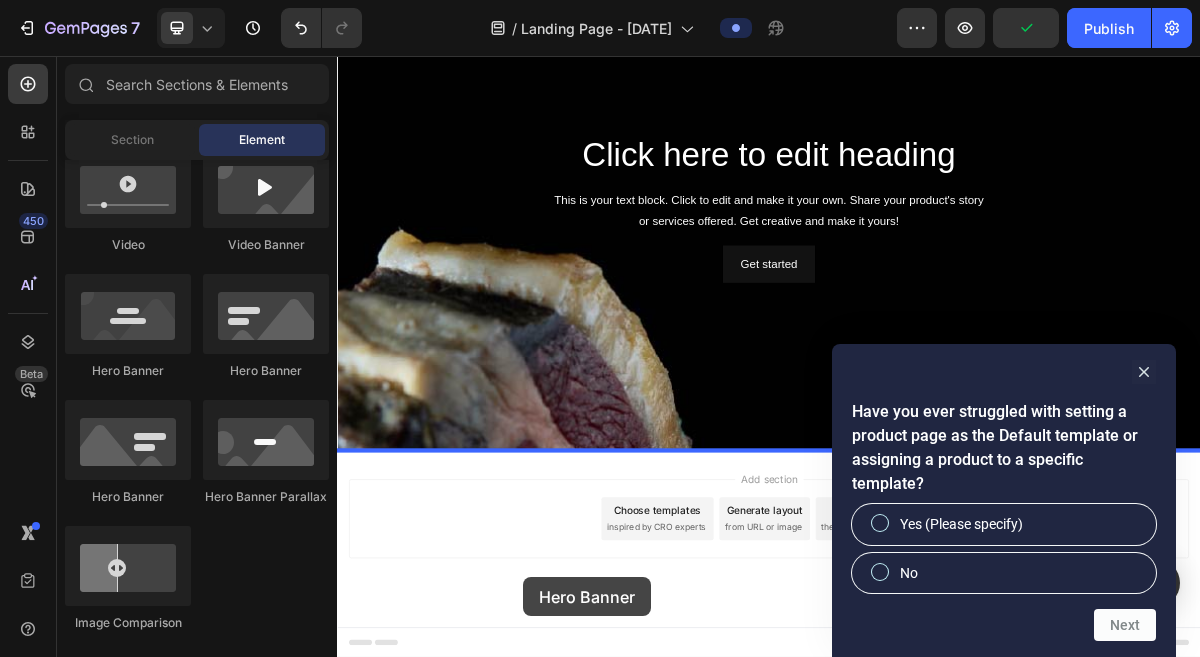 drag, startPoint x: 457, startPoint y: 390, endPoint x: 612, endPoint y: 792, distance: 430.84683 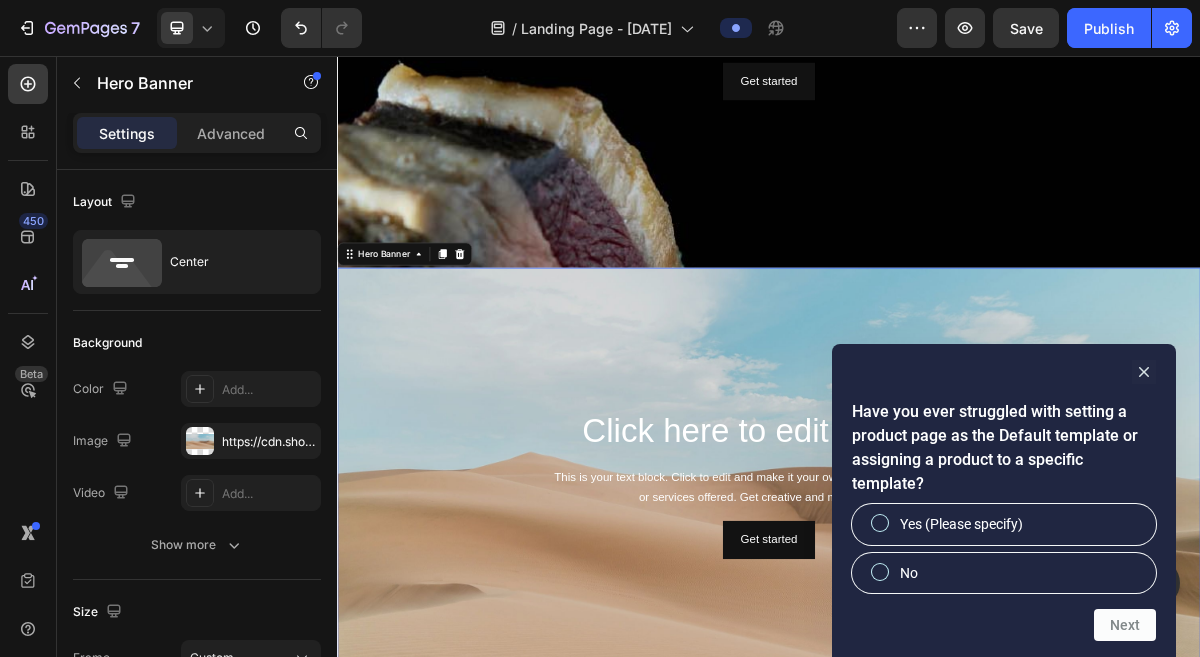 scroll, scrollTop: 1109, scrollLeft: 0, axis: vertical 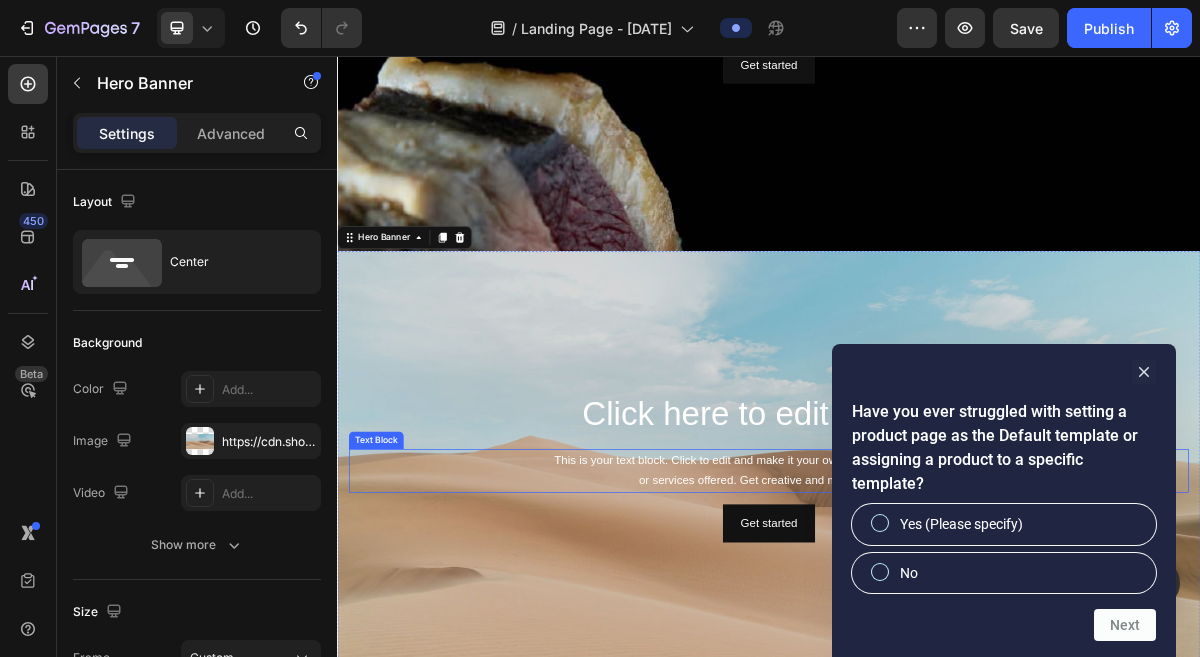 click on "This is your text block. Click to edit and make it your own. Share your product's story                   or services offered. Get creative and make it yours!" at bounding box center (937, 633) 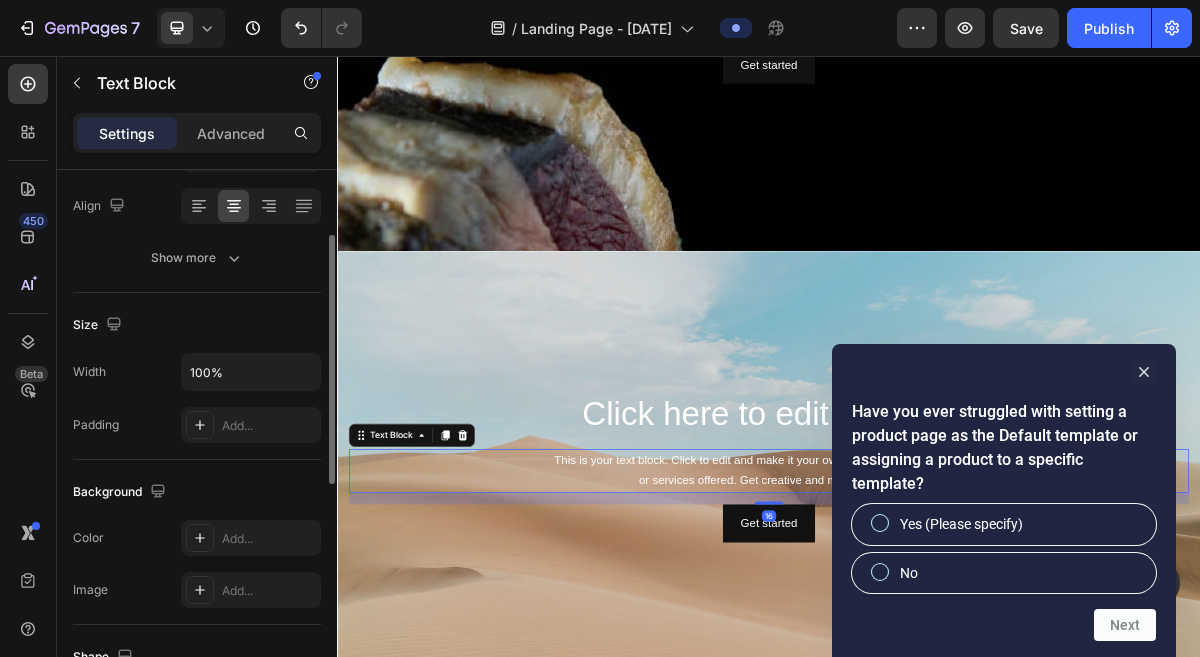 scroll, scrollTop: 328, scrollLeft: 0, axis: vertical 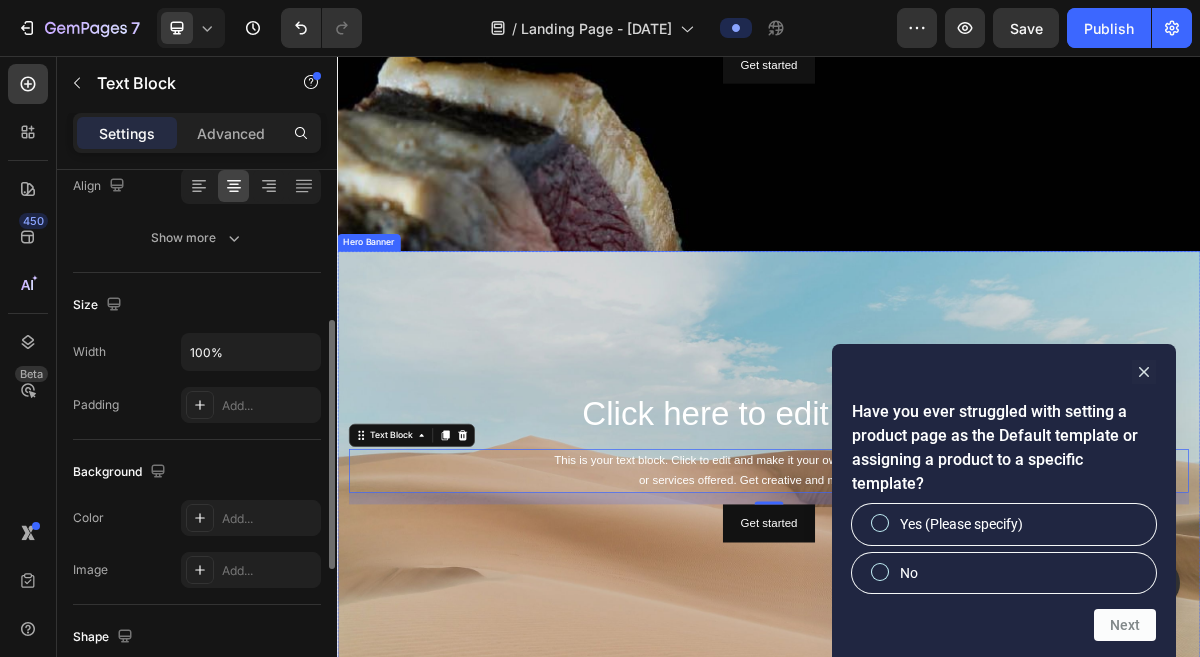 click at bounding box center (937, 627) 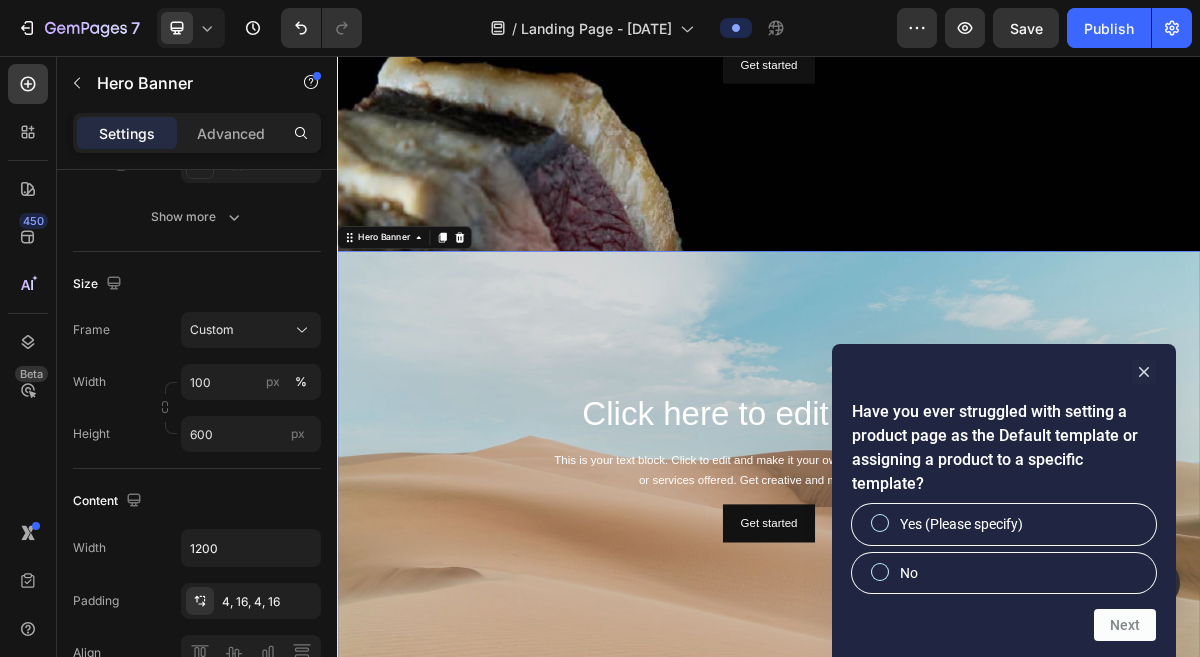 scroll, scrollTop: 0, scrollLeft: 0, axis: both 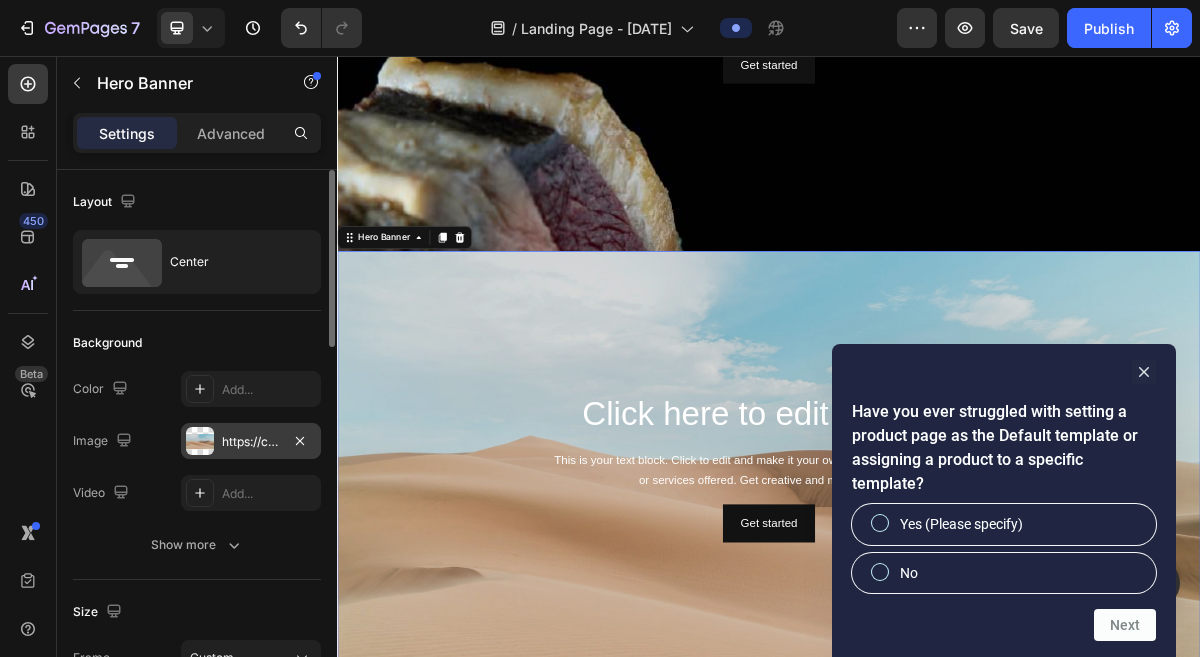 click on "https://cdn.shopify.com/s/files/1/2005/9307/files/background_settings.jpg" at bounding box center [251, 442] 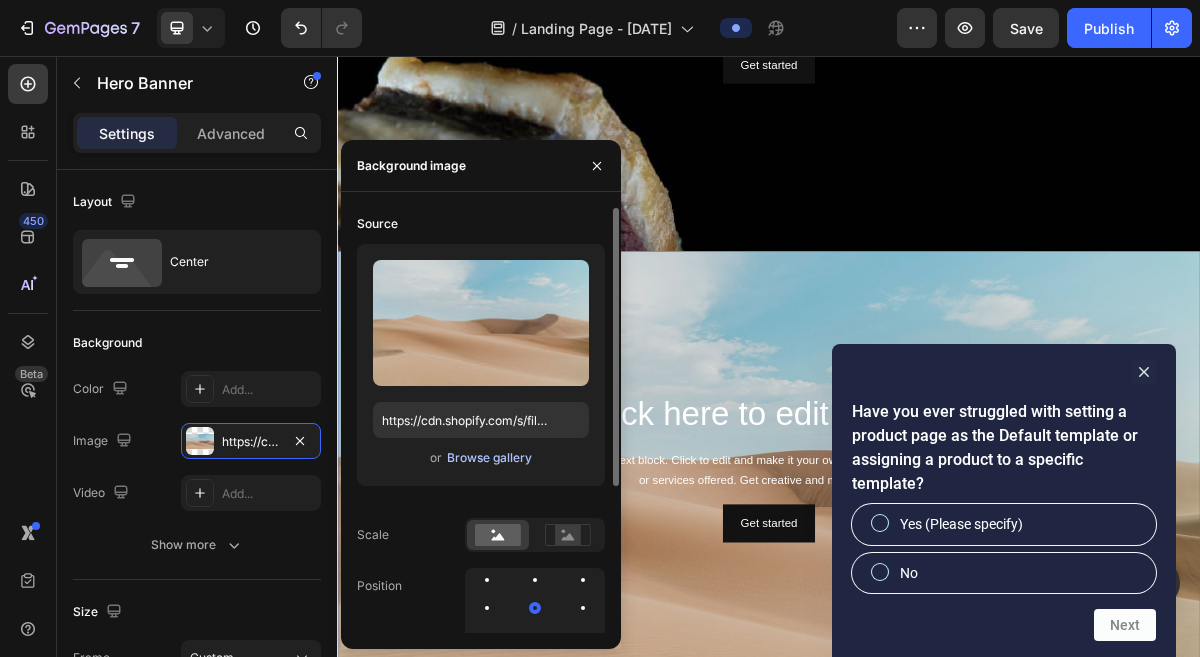 click on "Browse gallery" at bounding box center (489, 458) 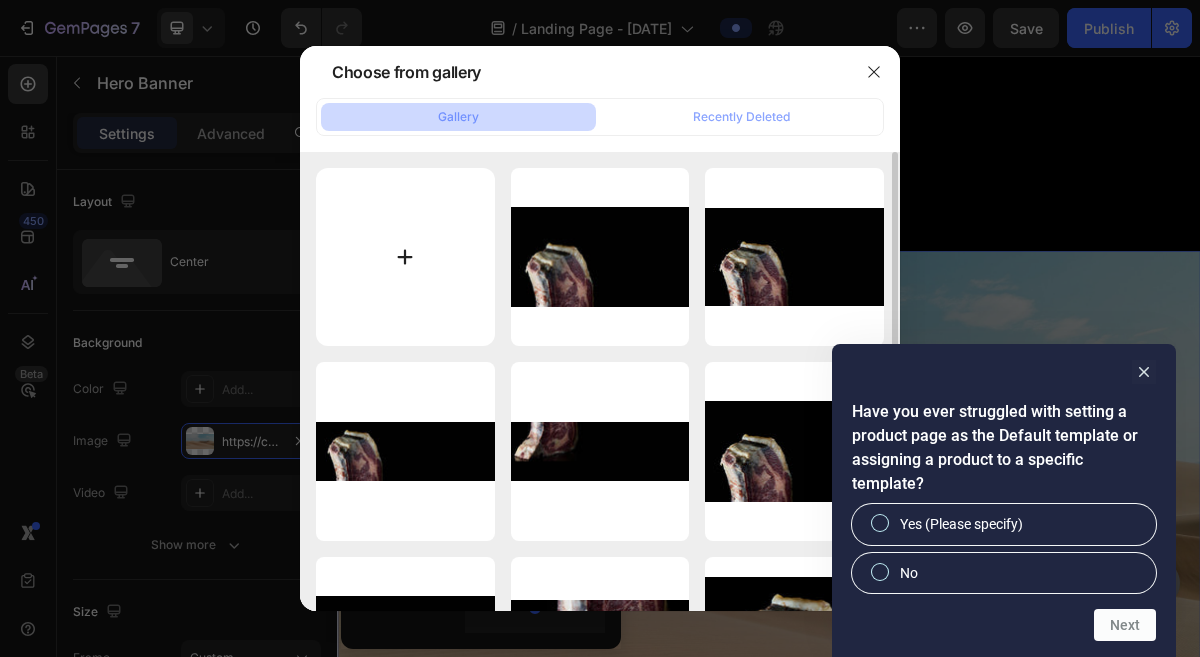 click at bounding box center [405, 257] 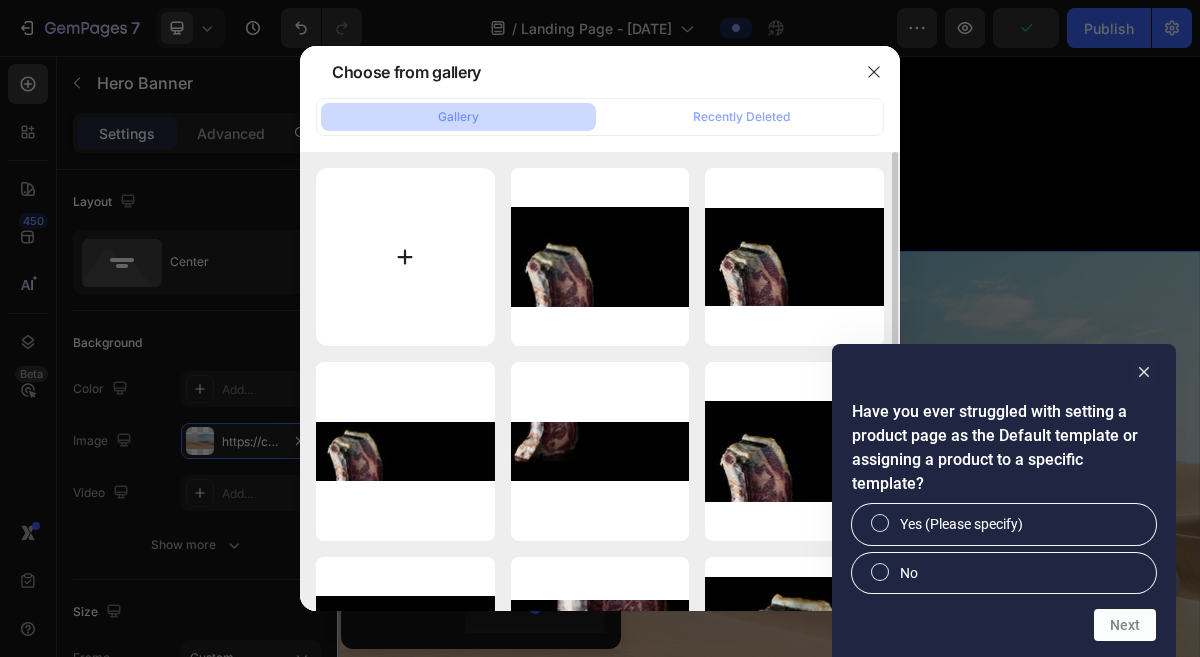 type on "C:\fakepath\webpage test 2.jpg" 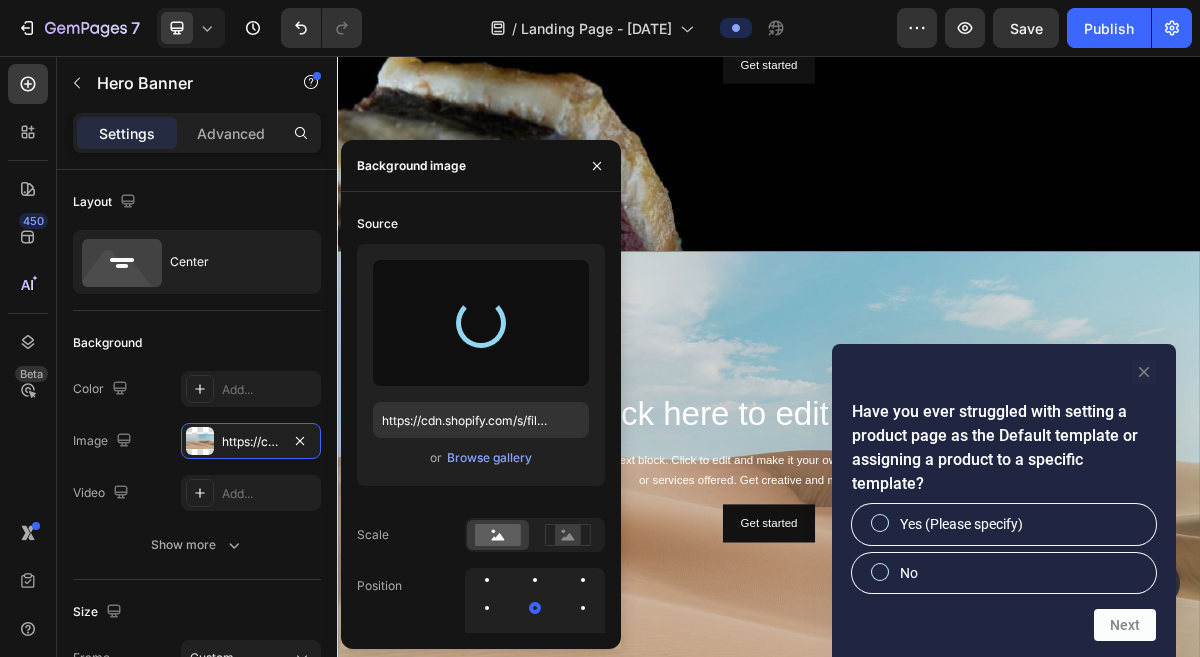 click 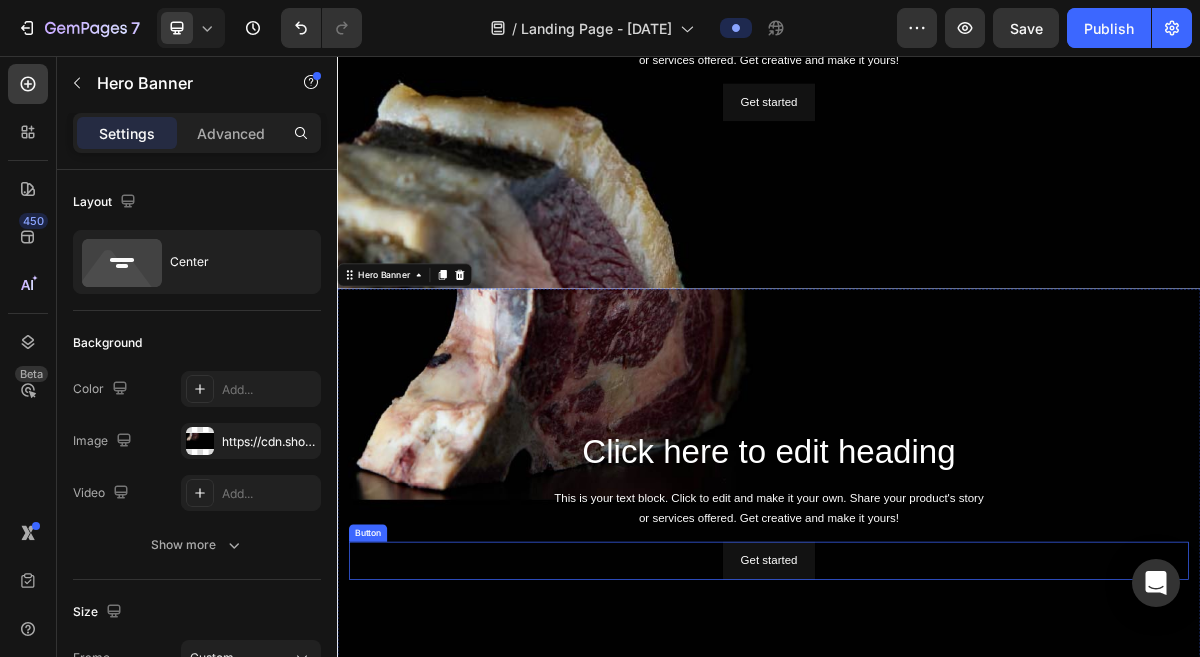 scroll, scrollTop: 1059, scrollLeft: 0, axis: vertical 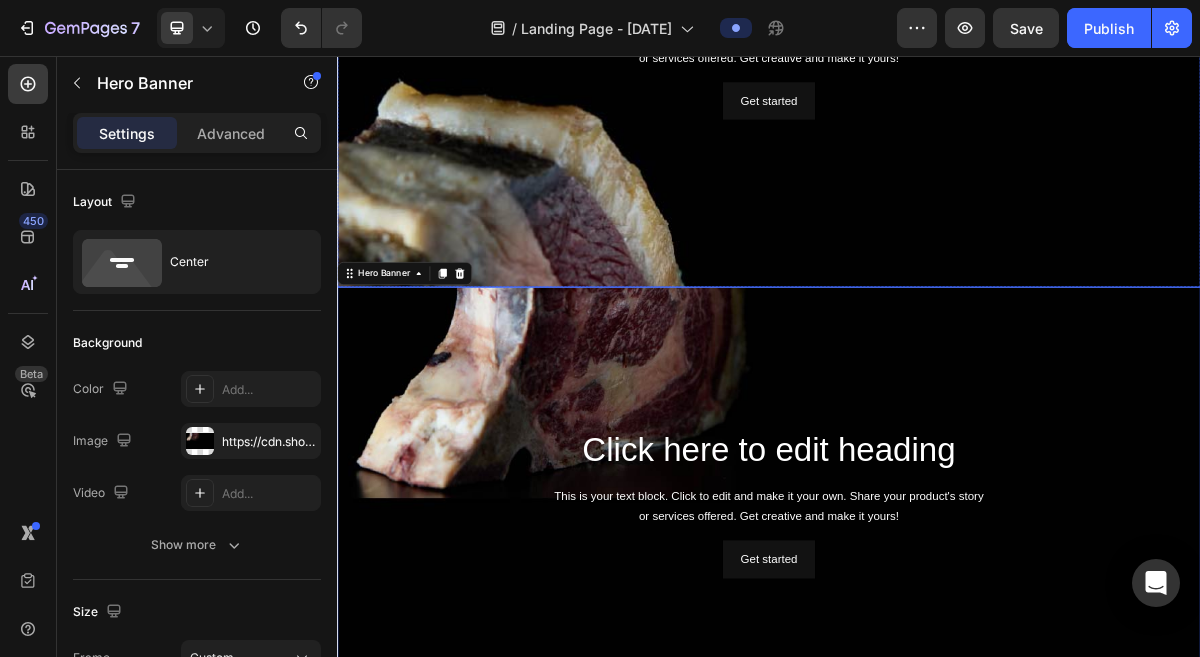 click at bounding box center (937, 234) 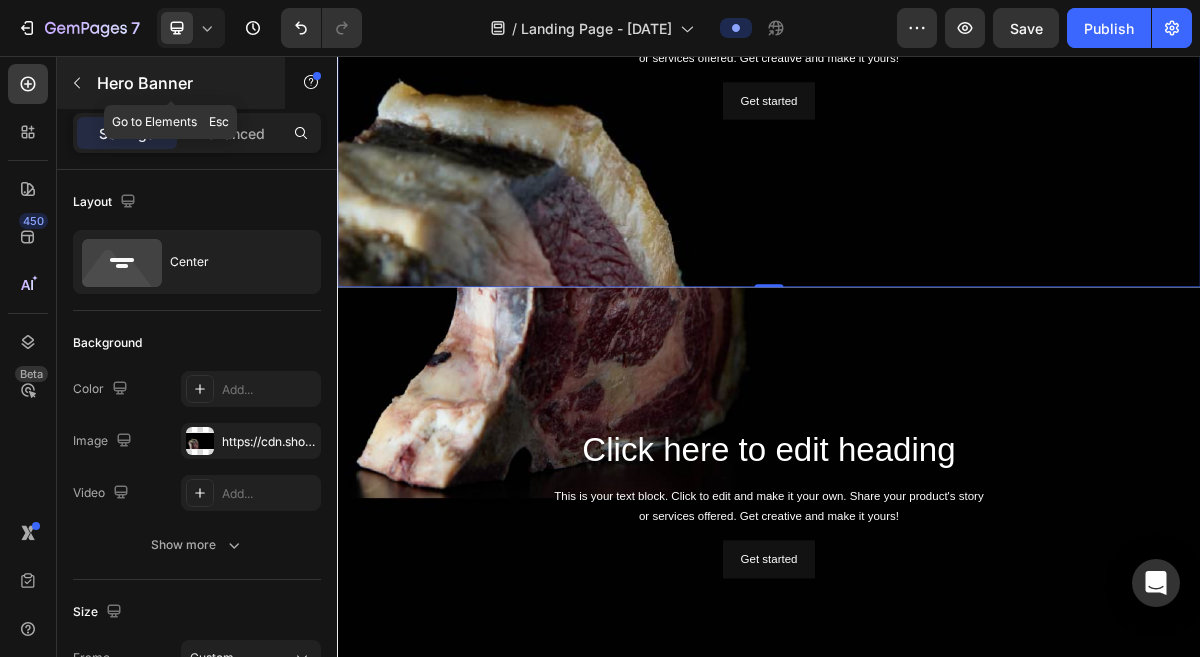click at bounding box center [77, 83] 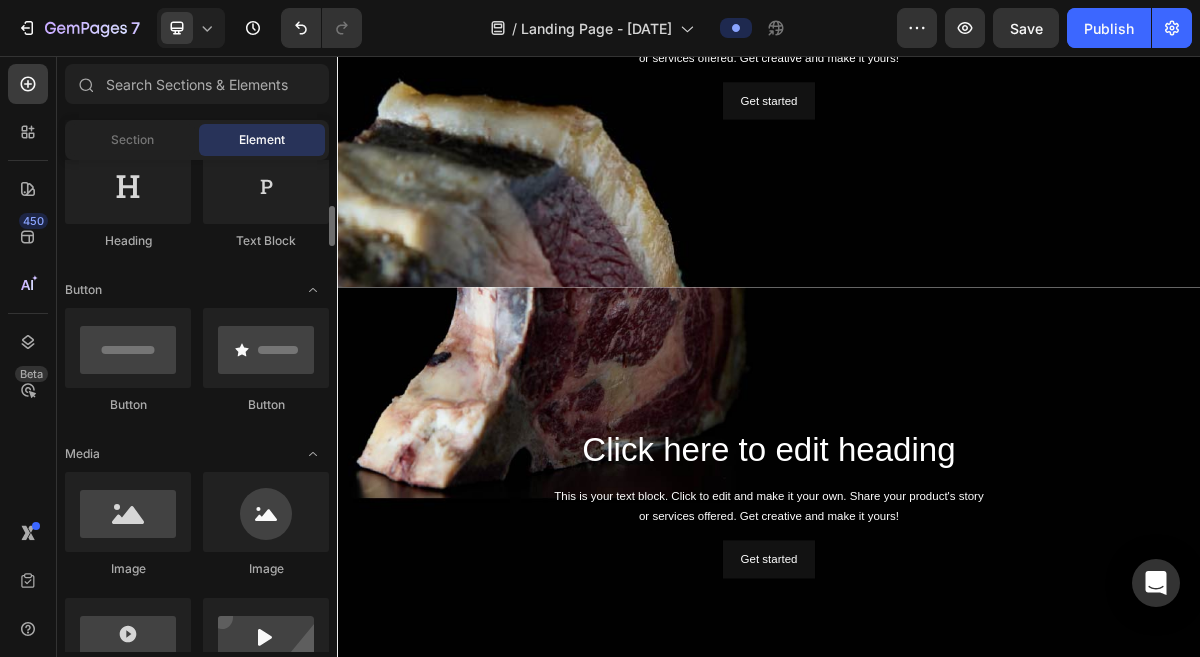 scroll, scrollTop: 347, scrollLeft: 0, axis: vertical 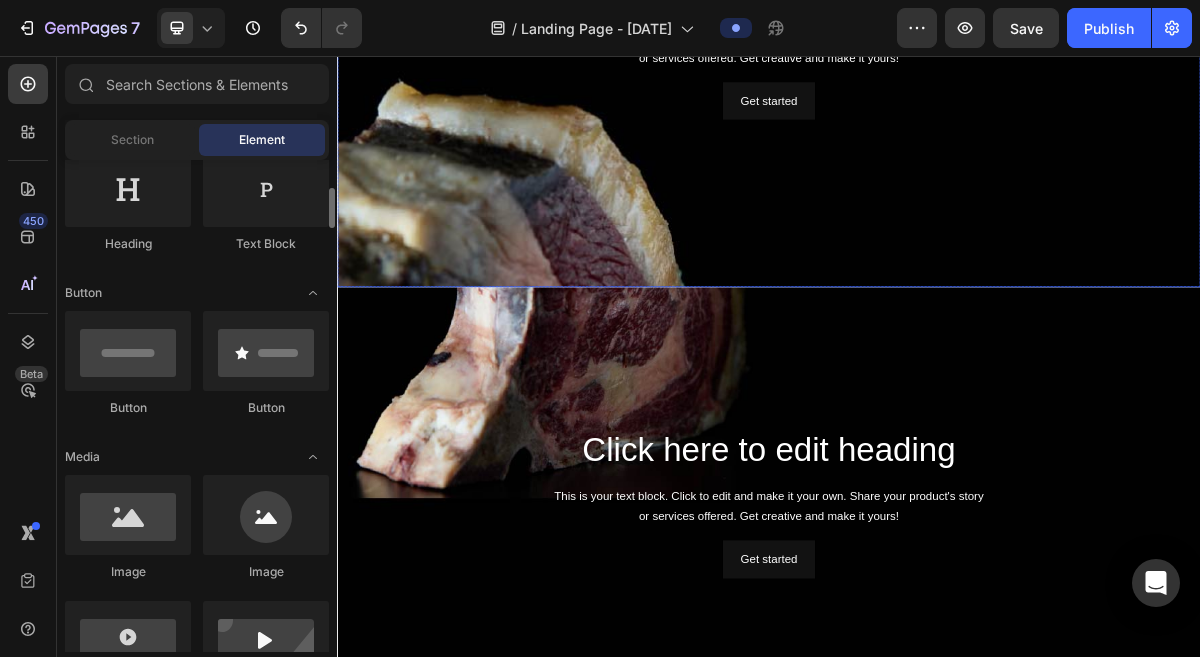 click at bounding box center [937, 234] 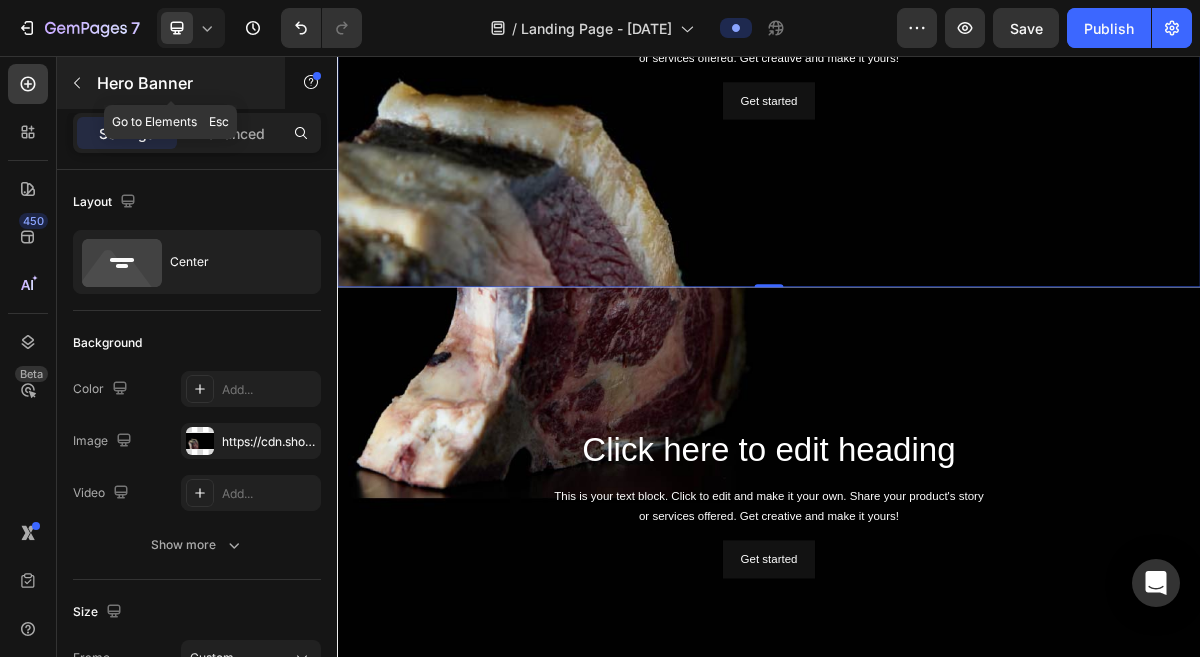 click 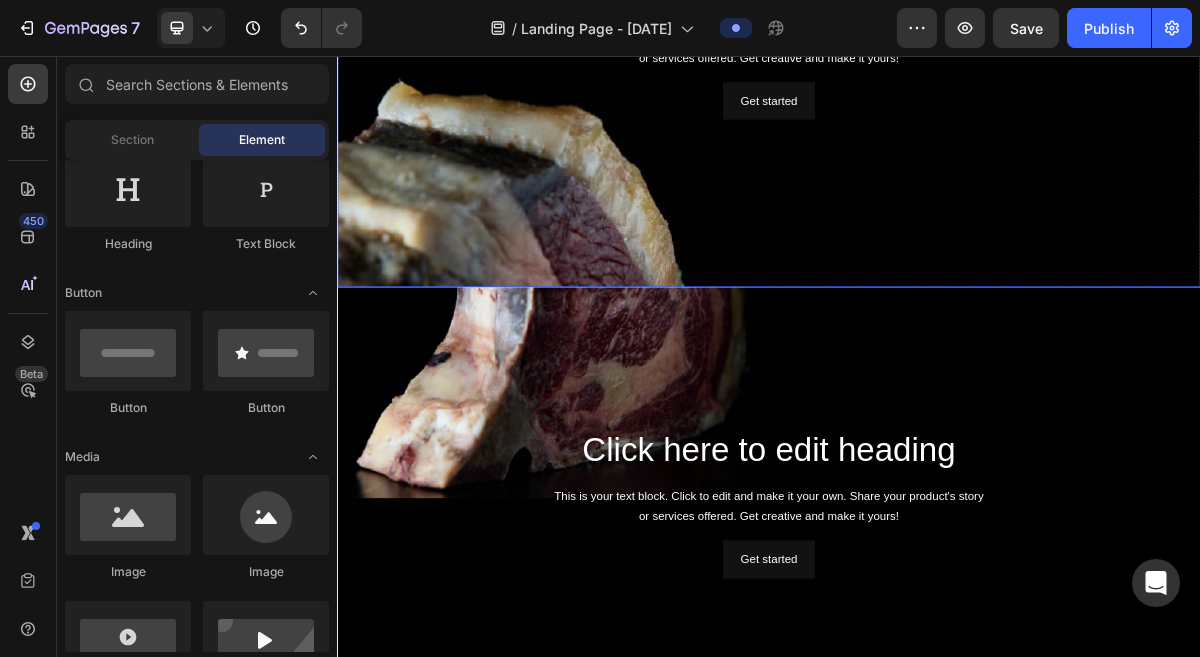 click at bounding box center [937, 234] 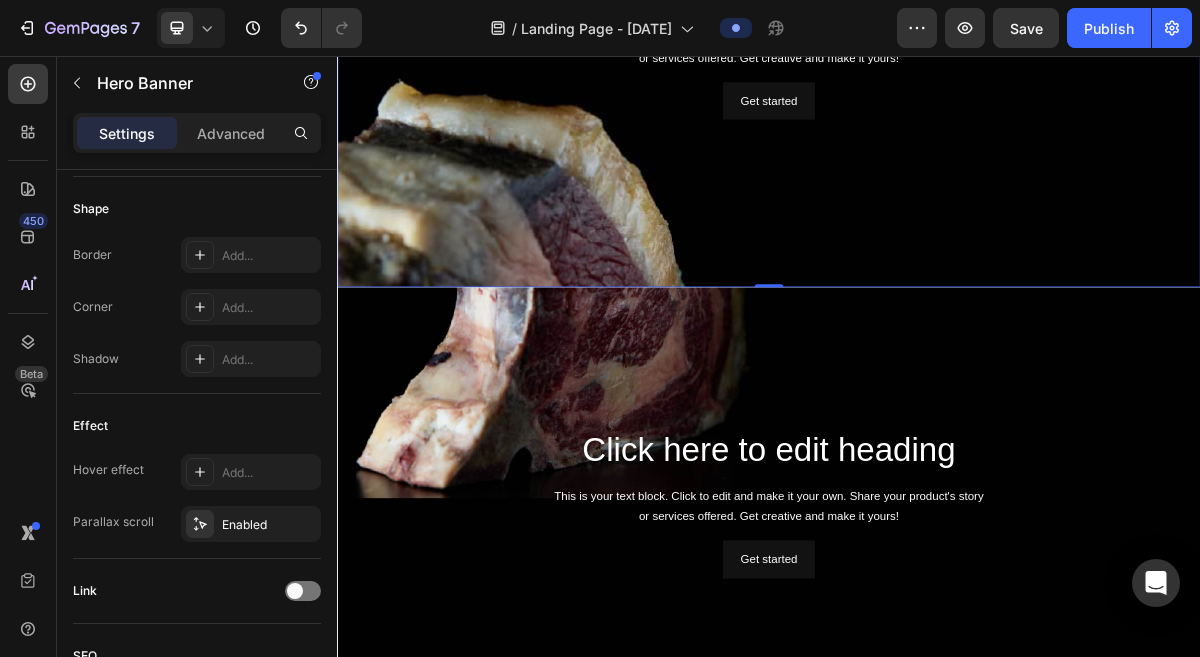 scroll, scrollTop: 1119, scrollLeft: 0, axis: vertical 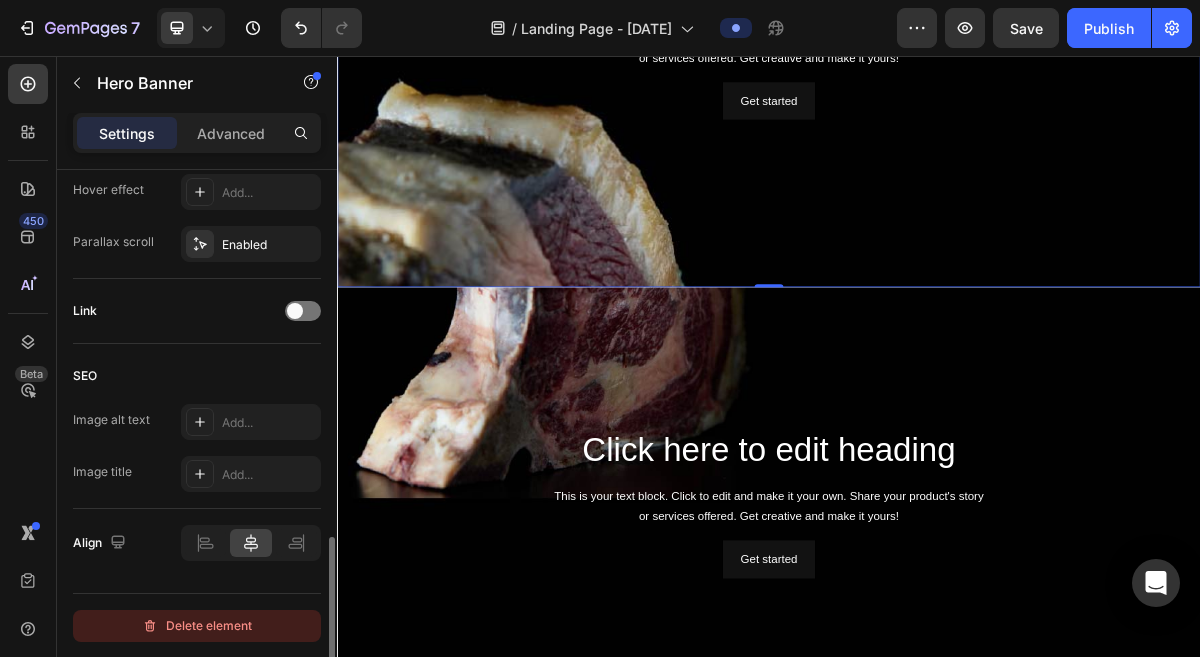 click on "Delete element" at bounding box center (197, 626) 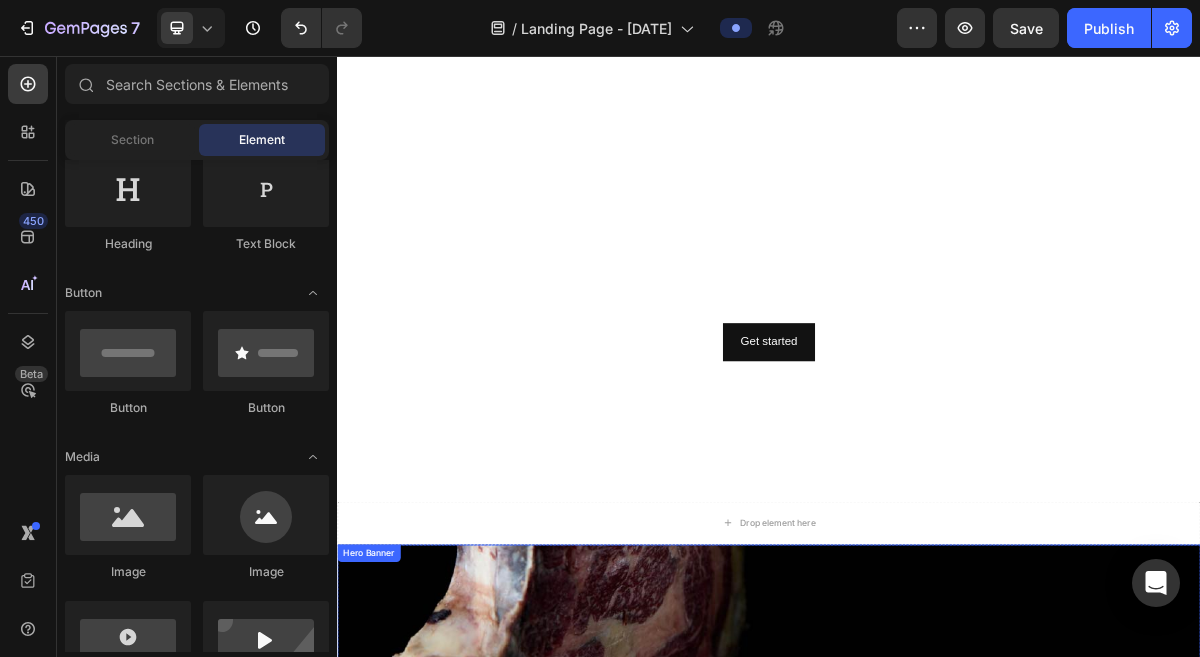 scroll, scrollTop: 0, scrollLeft: 0, axis: both 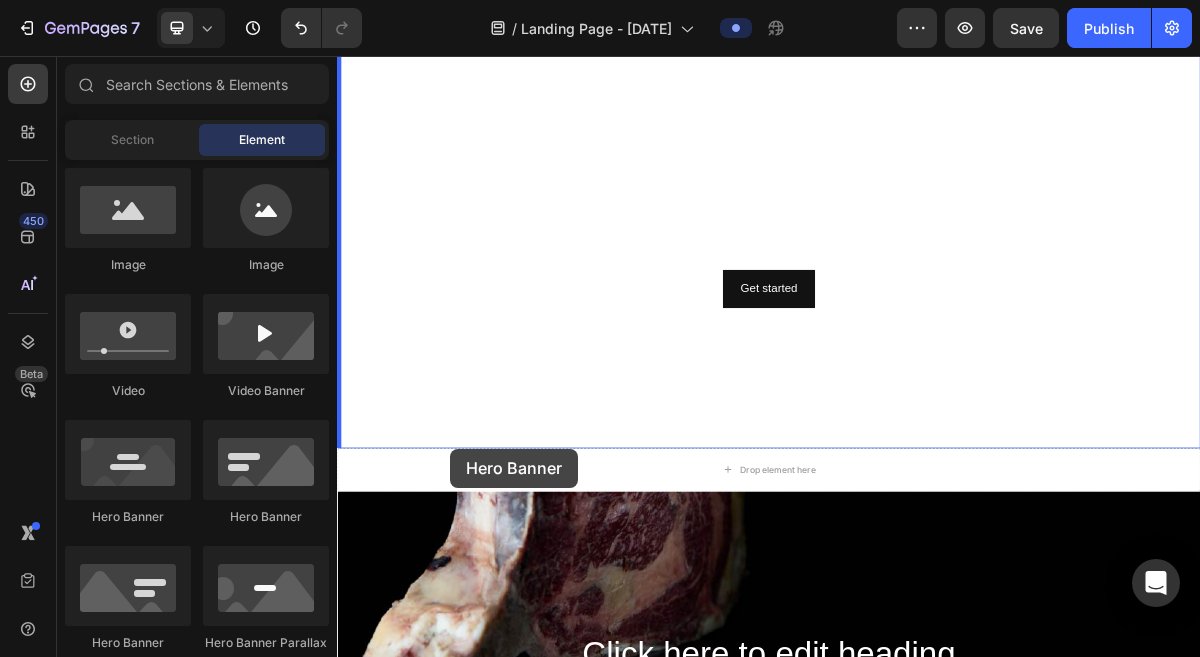 drag, startPoint x: 477, startPoint y: 541, endPoint x: 554, endPoint y: 577, distance: 85 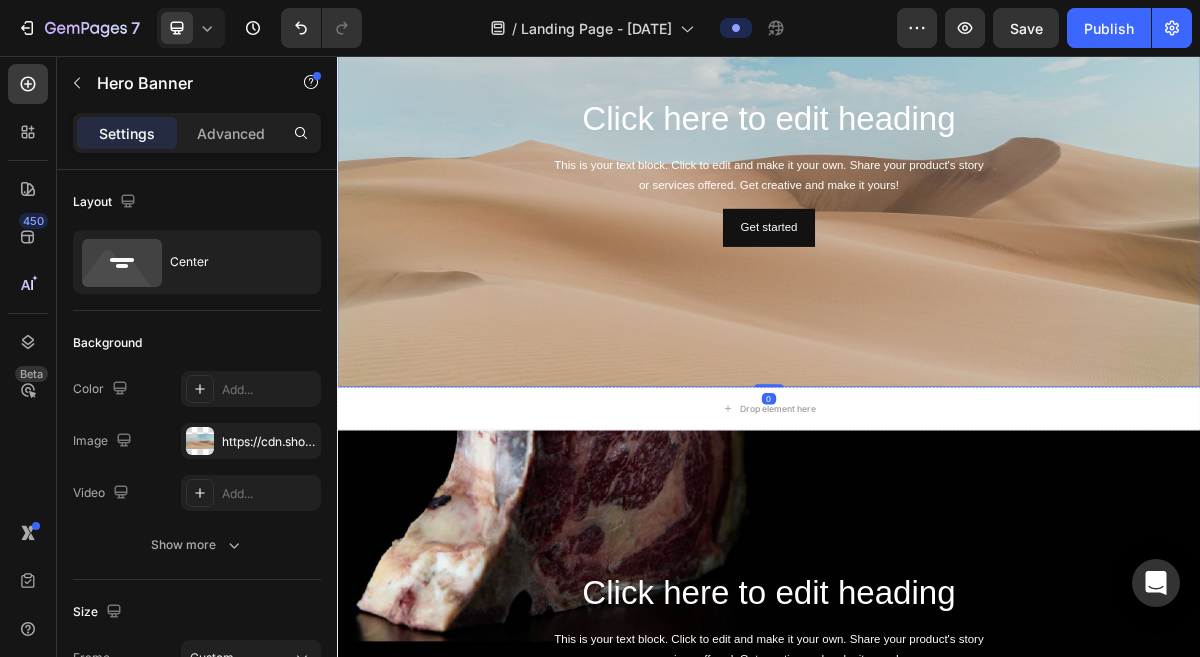 scroll, scrollTop: 841, scrollLeft: 0, axis: vertical 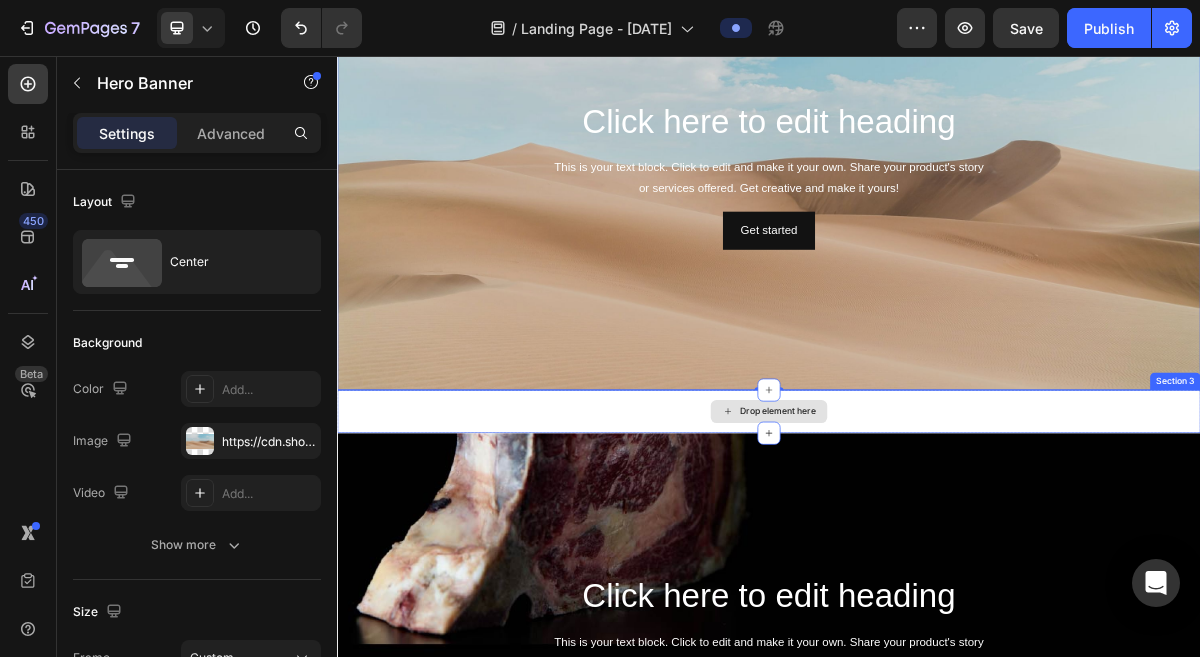 click on "Drop element here" at bounding box center (937, 550) 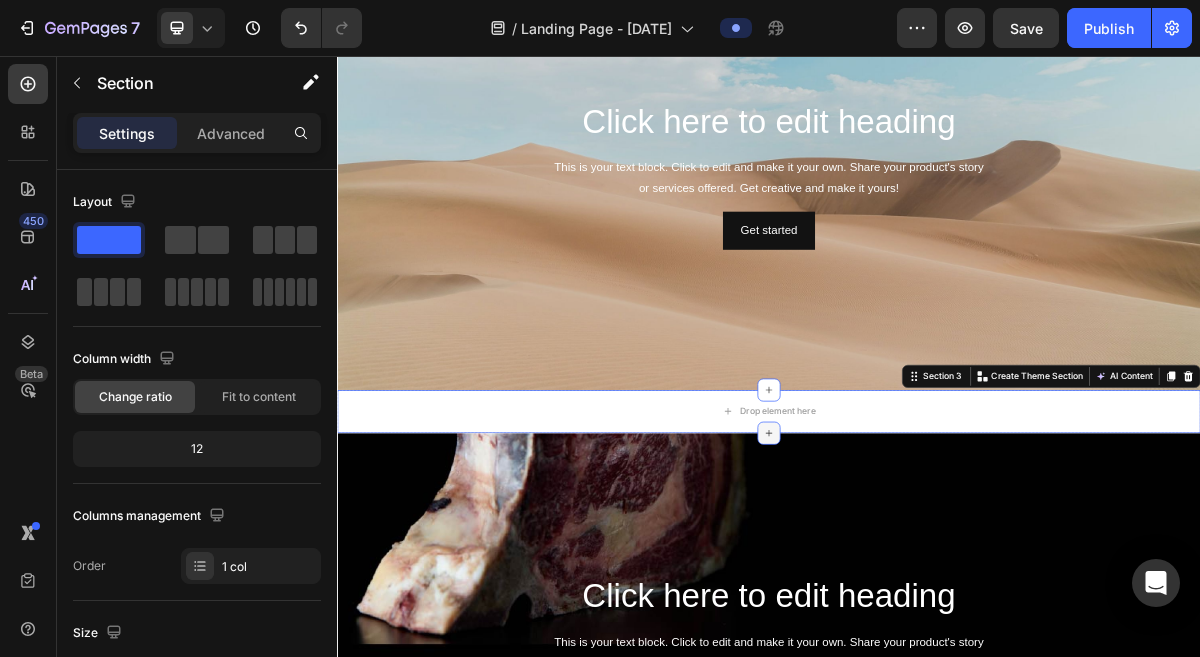 drag, startPoint x: 941, startPoint y: 529, endPoint x: 936, endPoint y: 584, distance: 55.226807 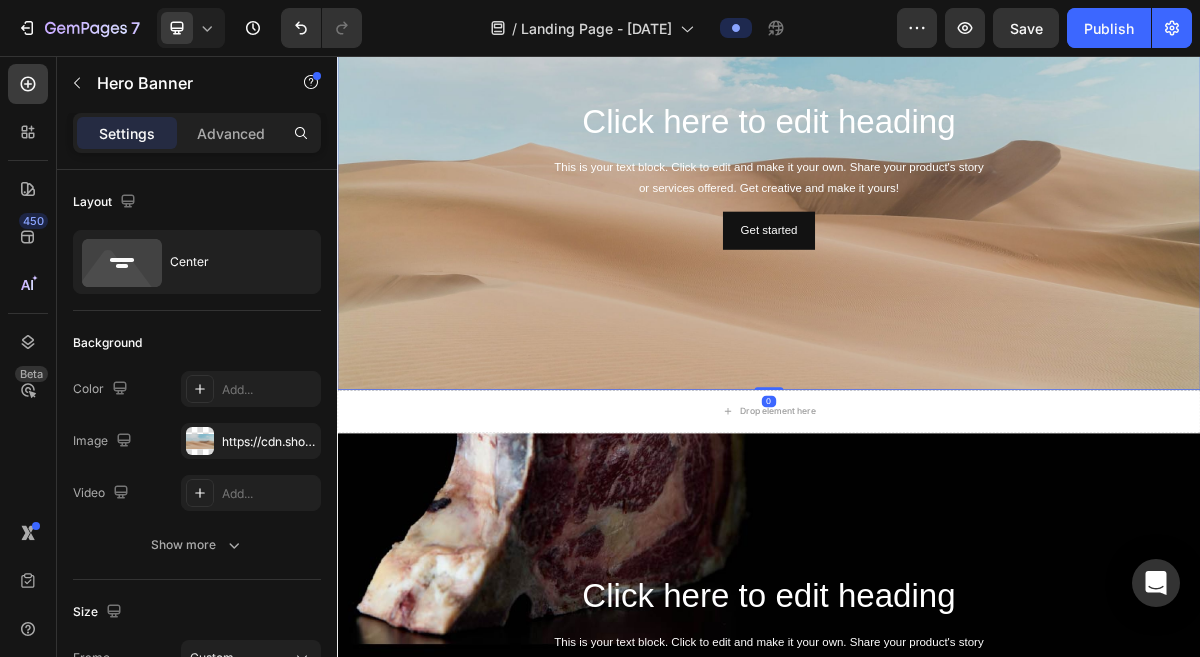 scroll, scrollTop: 241, scrollLeft: 0, axis: vertical 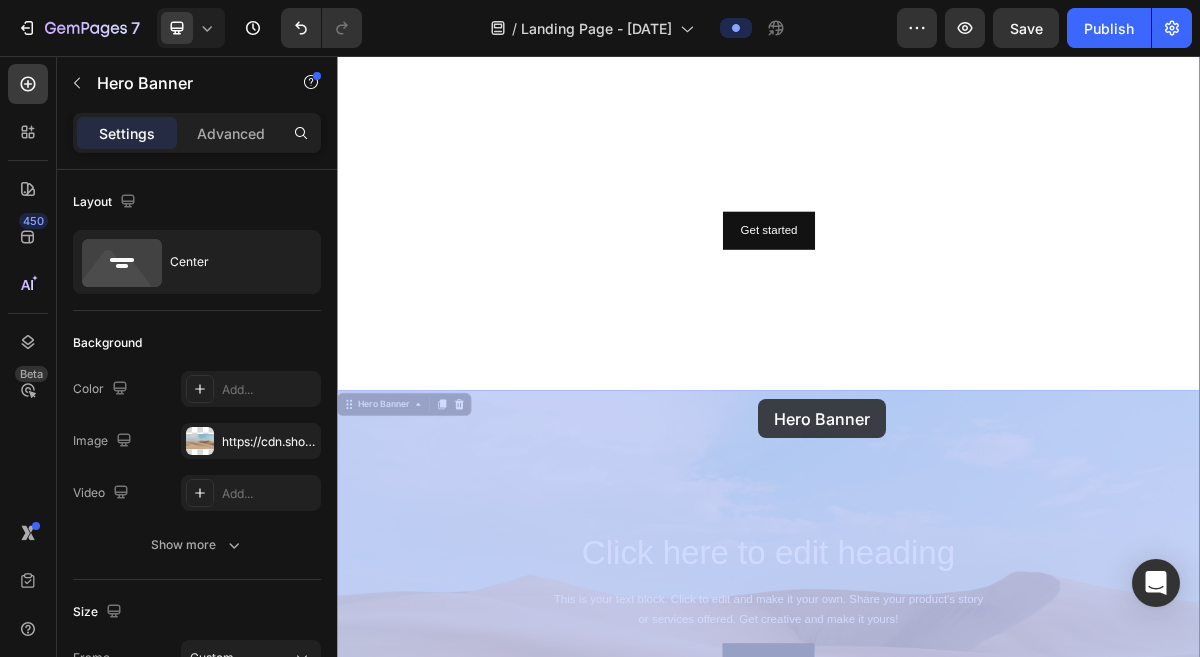 drag, startPoint x: 922, startPoint y: 474, endPoint x: 923, endPoint y: 533, distance: 59.008472 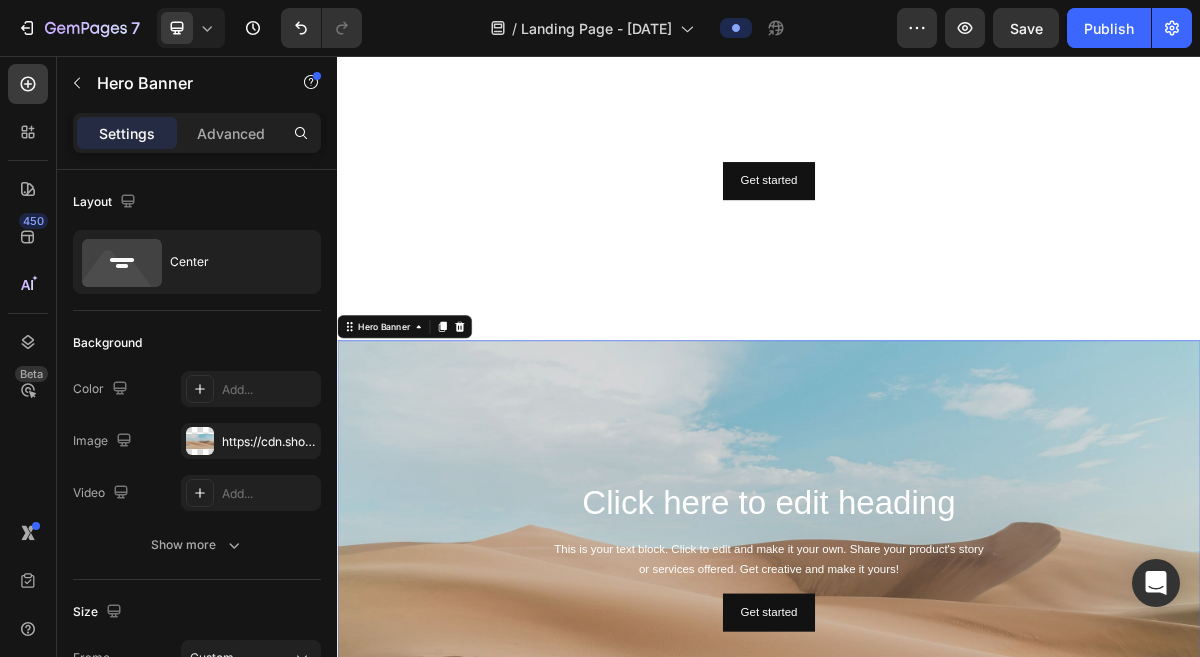scroll, scrollTop: 378, scrollLeft: 0, axis: vertical 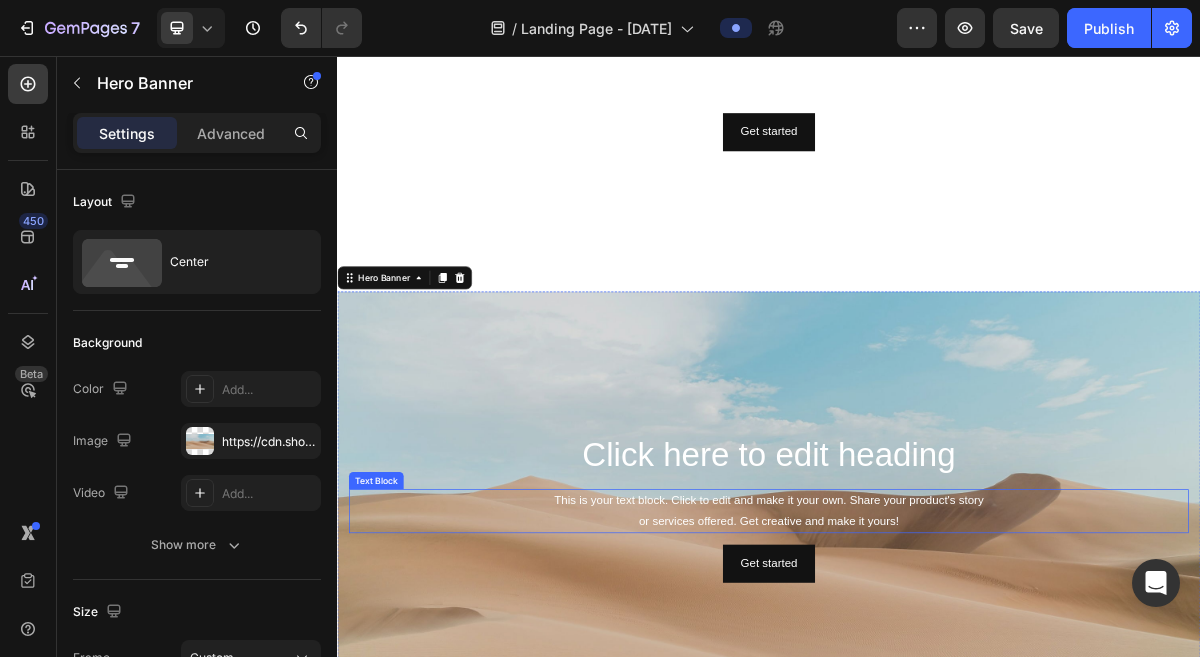 click on "This is your text block. Click to edit and make it your own. Share your product's story                   or services offered. Get creative and make it yours!" at bounding box center [937, 689] 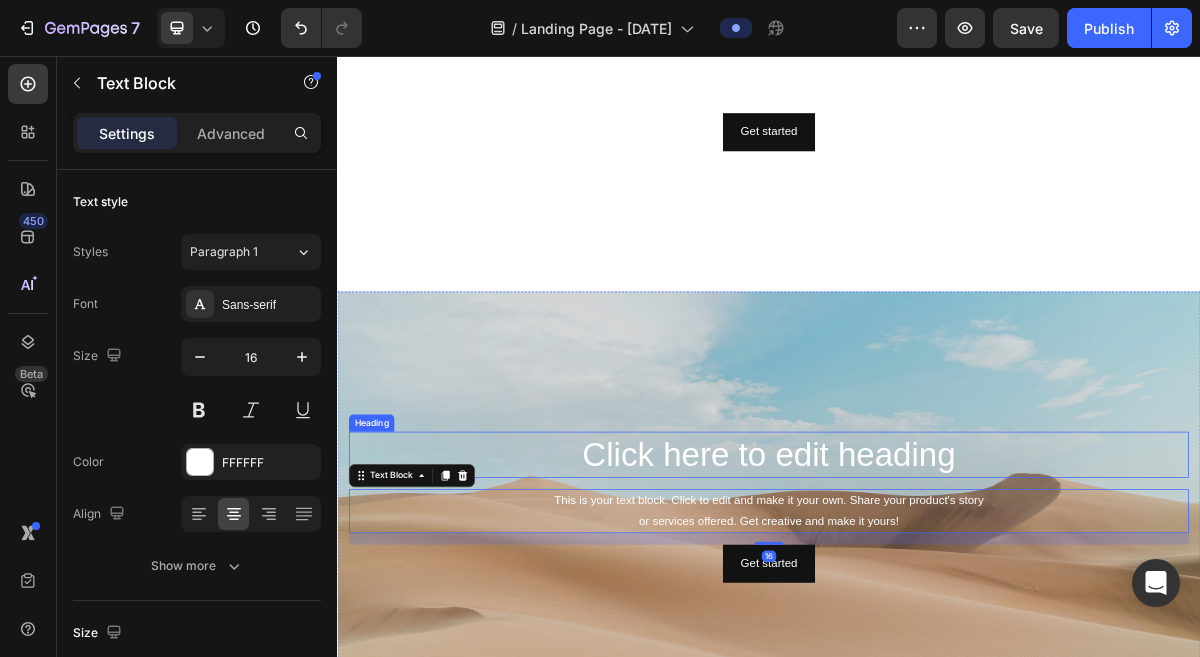 click at bounding box center (937, 683) 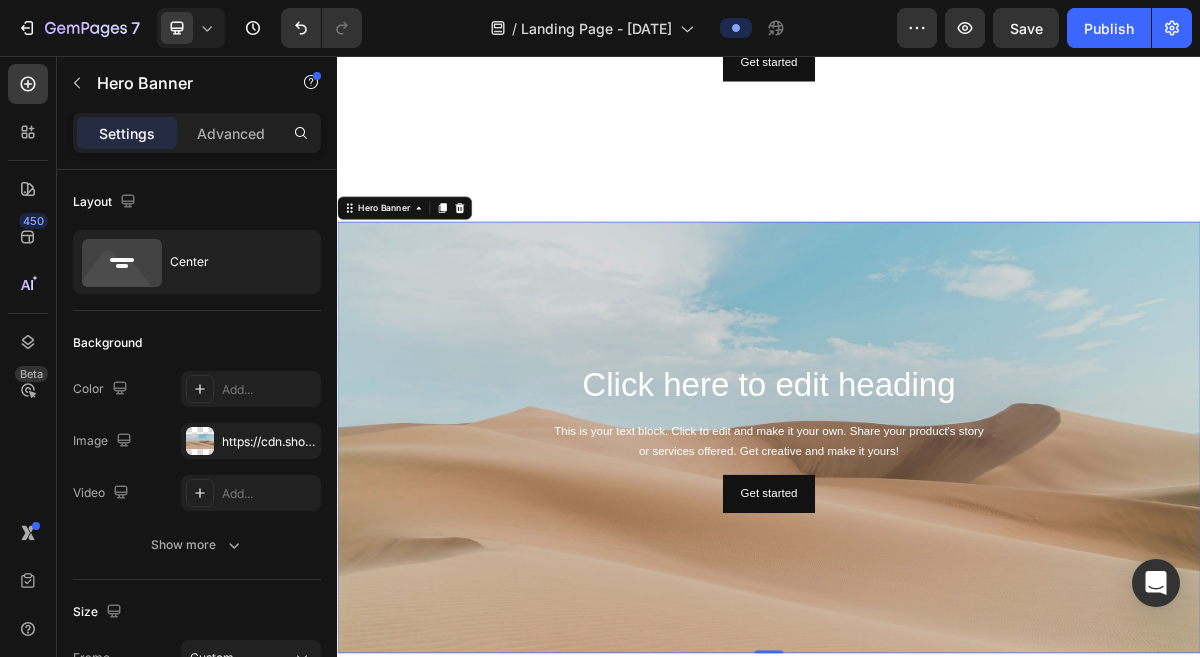 scroll, scrollTop: 494, scrollLeft: 0, axis: vertical 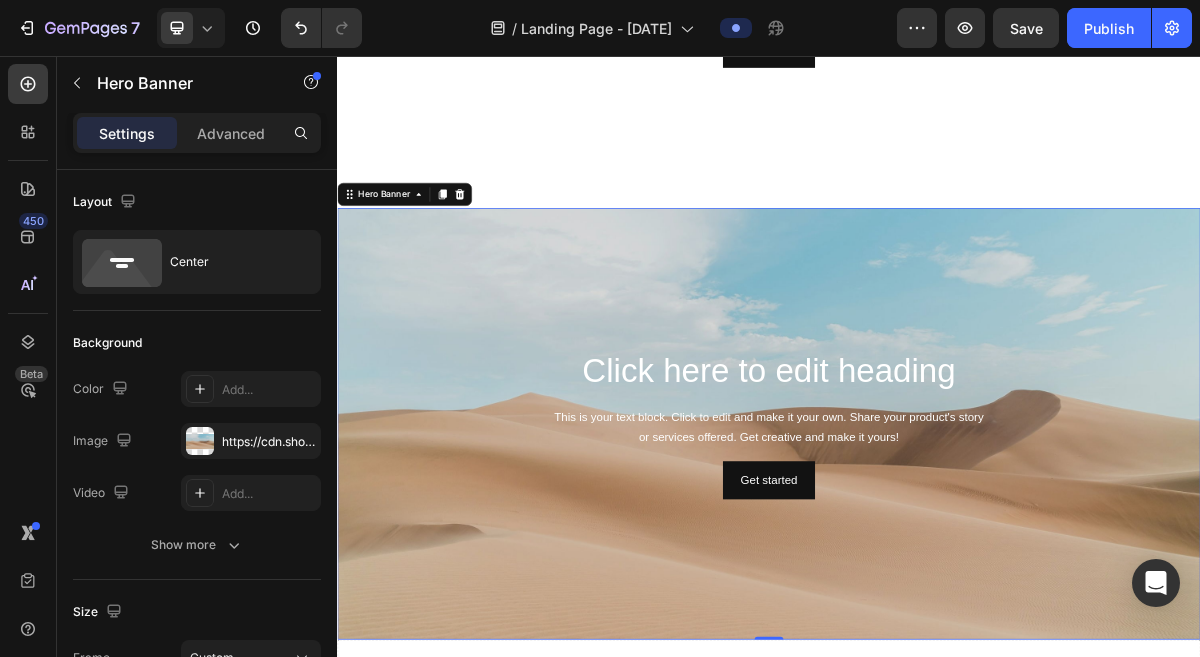 click at bounding box center (937, 567) 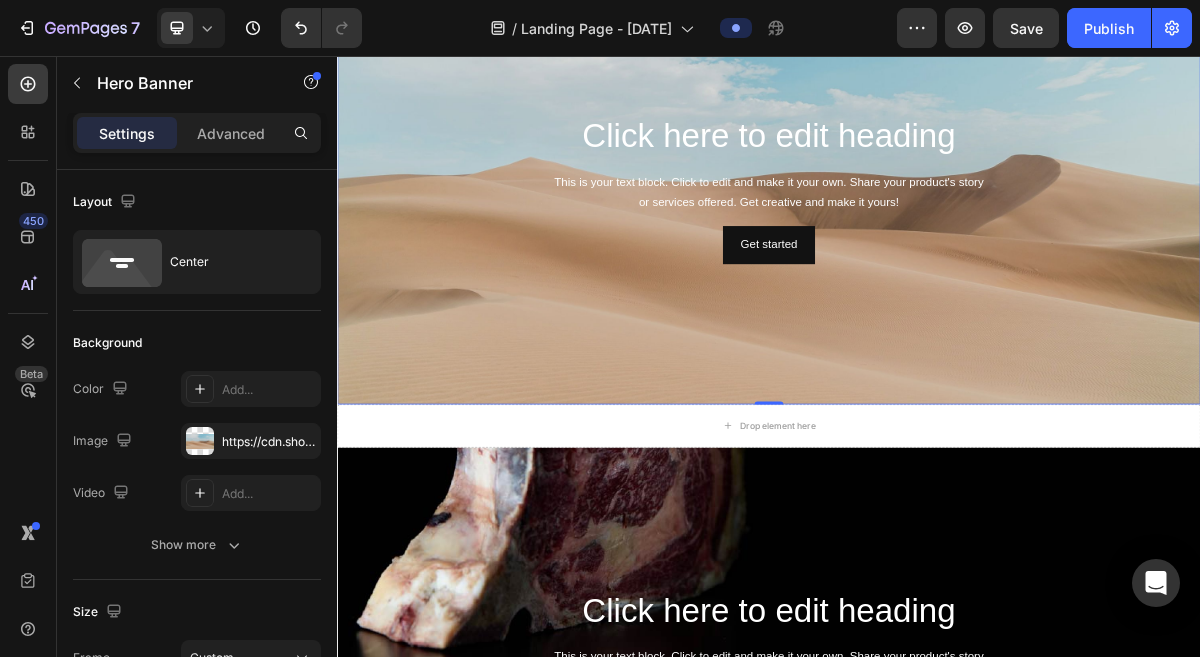 scroll, scrollTop: 823, scrollLeft: 0, axis: vertical 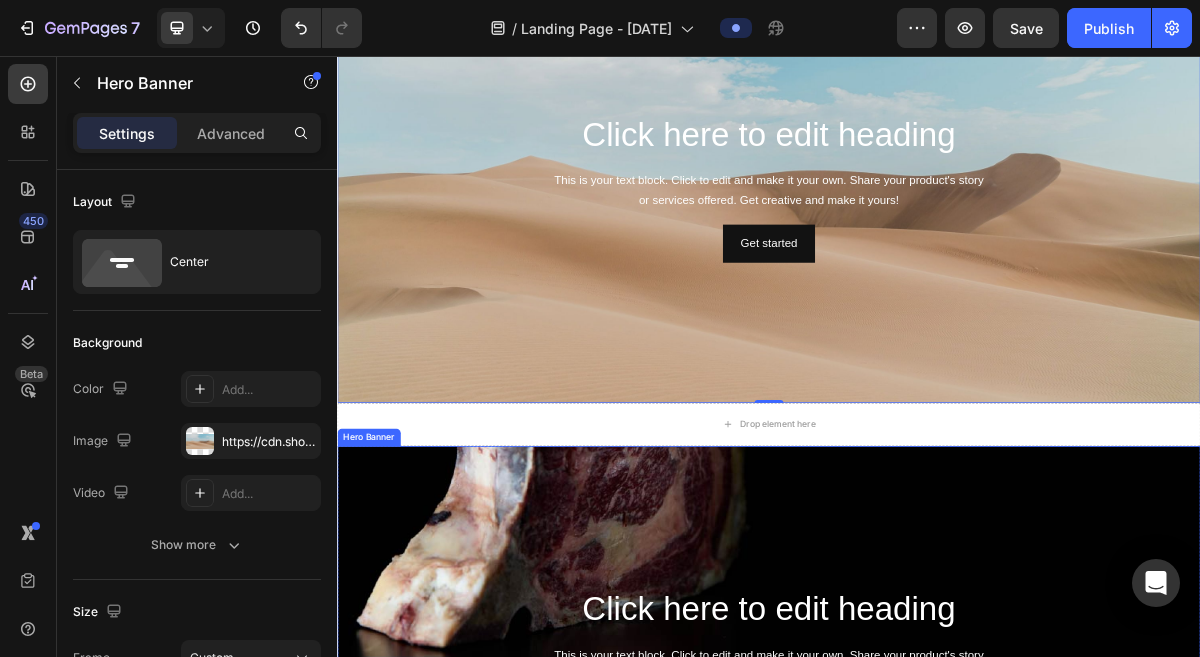 click at bounding box center [937, 898] 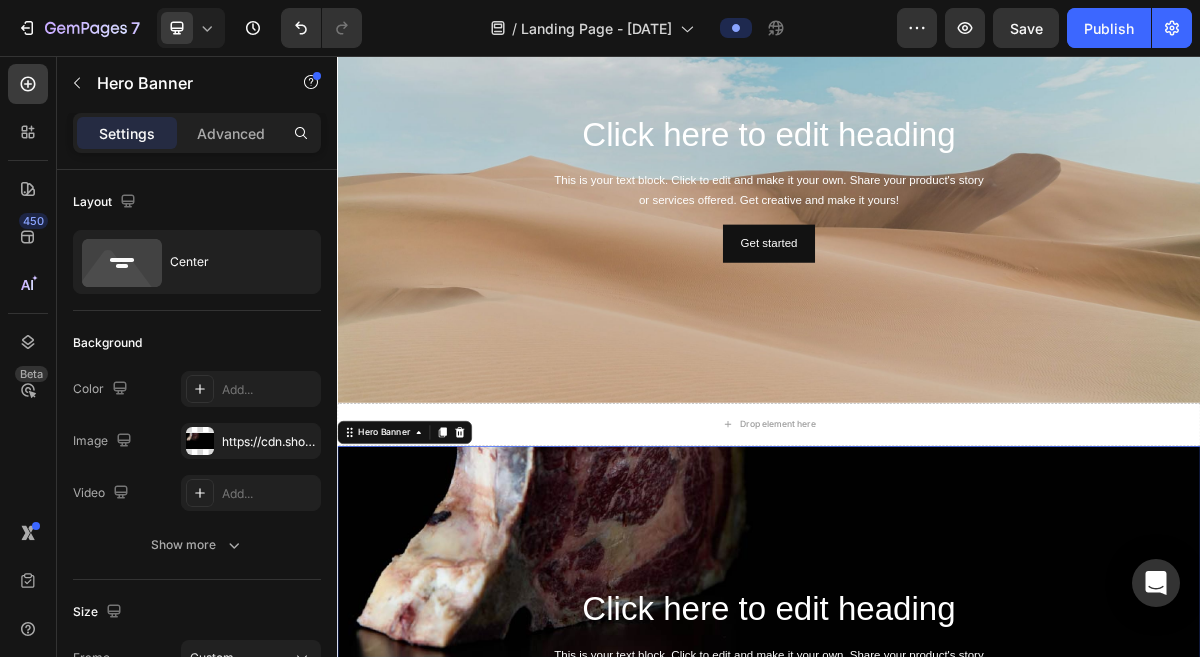 scroll, scrollTop: 979, scrollLeft: 0, axis: vertical 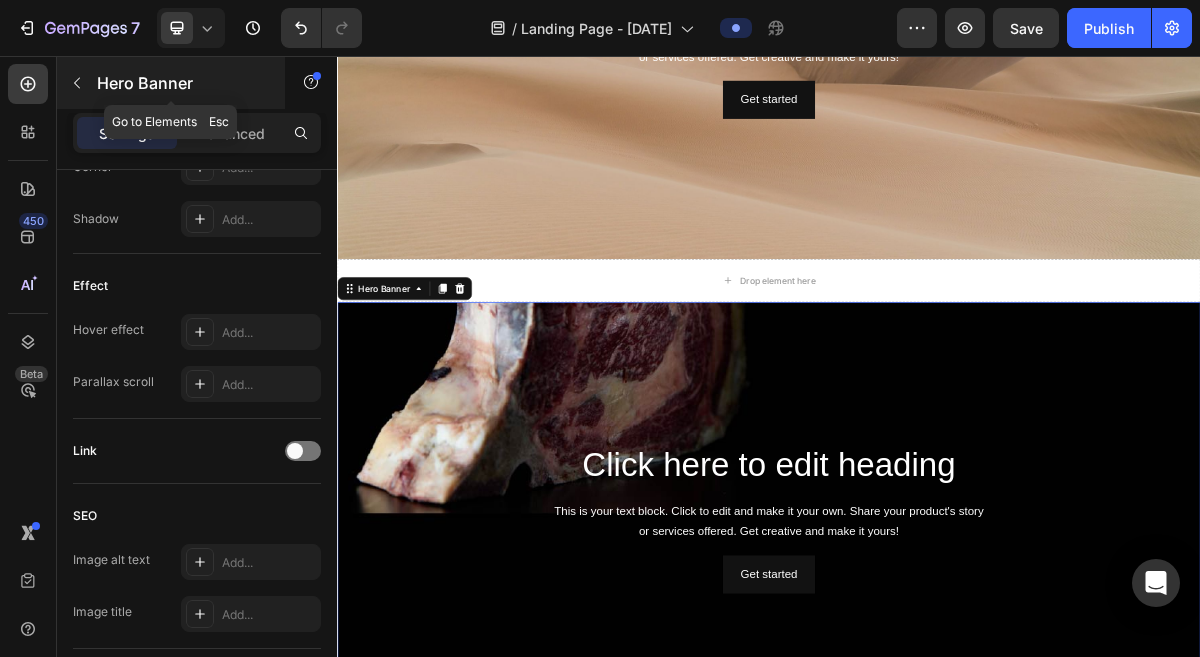 click 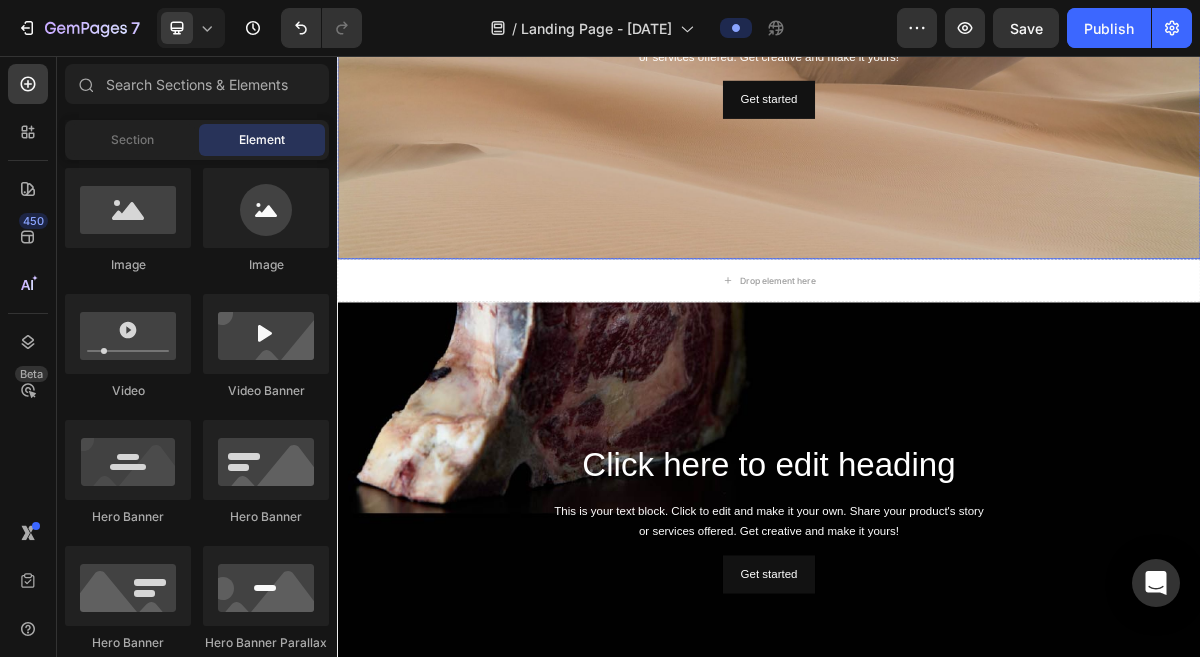 click at bounding box center (937, 38) 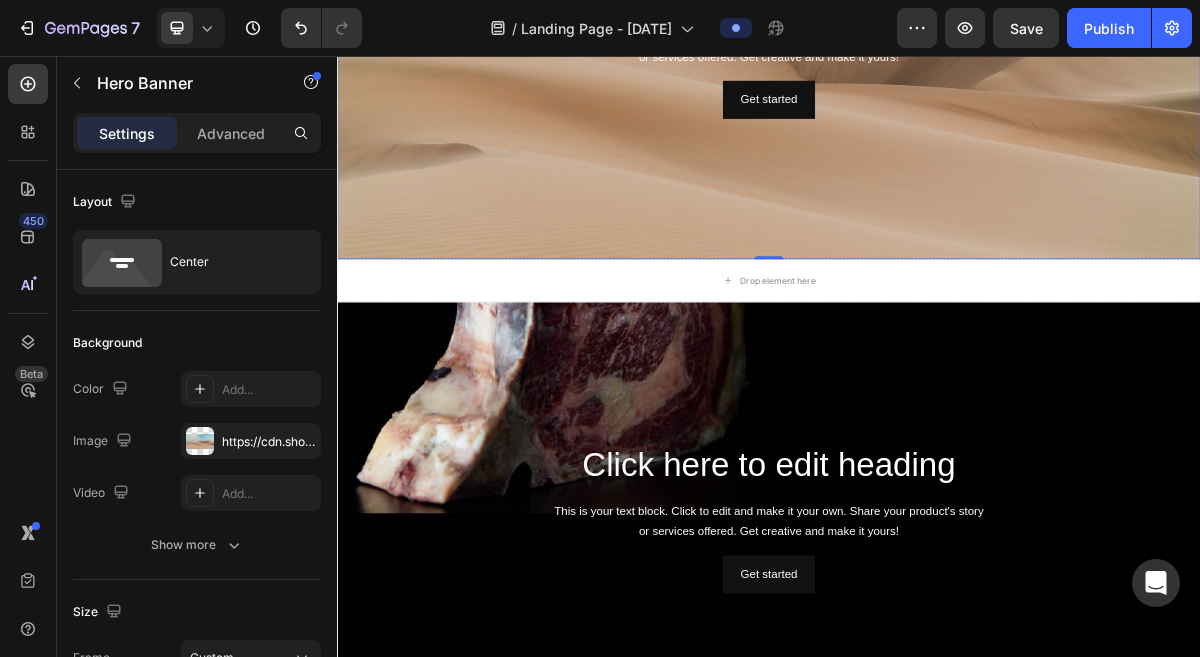 click at bounding box center [937, 38] 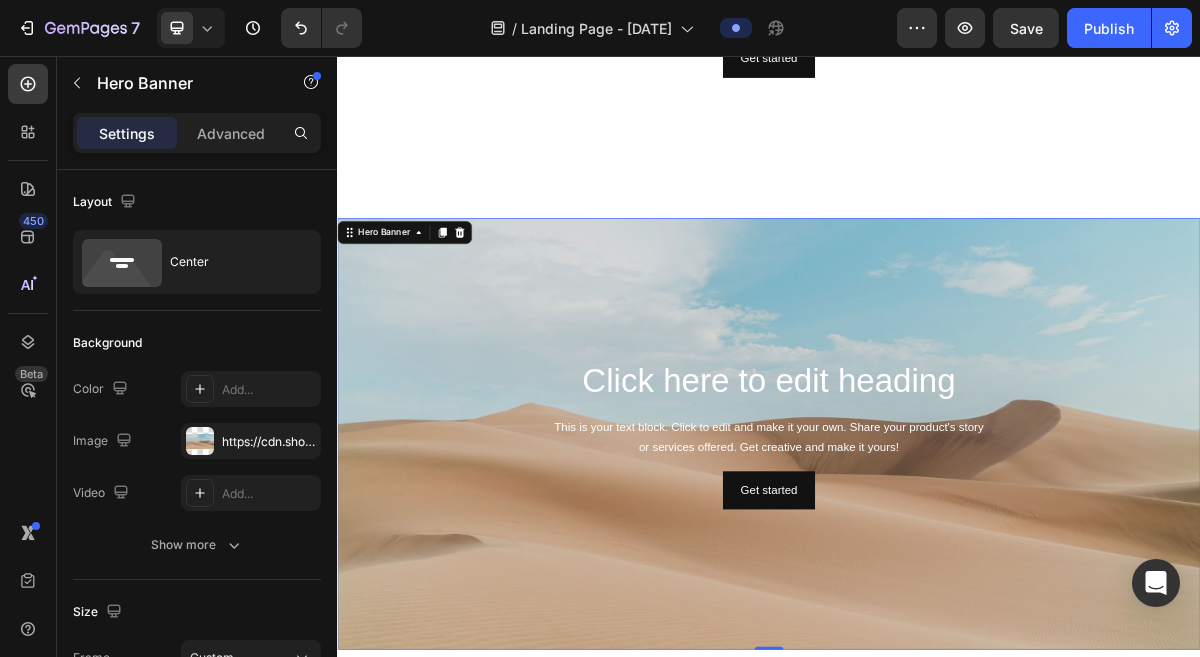 scroll, scrollTop: 536, scrollLeft: 0, axis: vertical 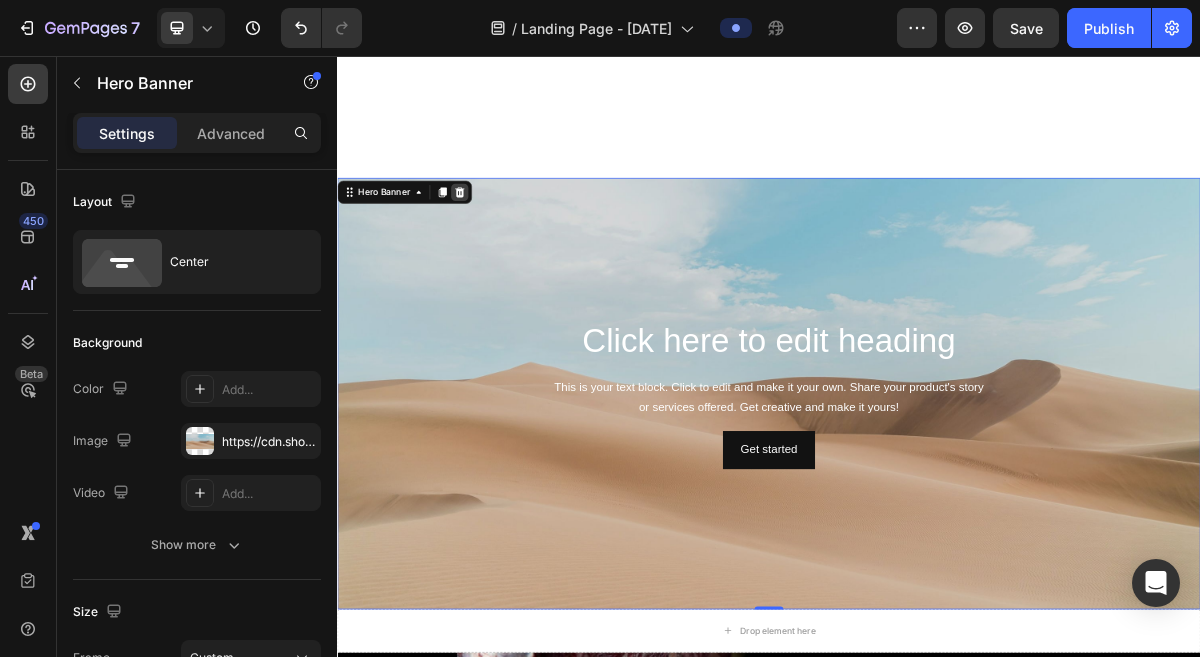 click 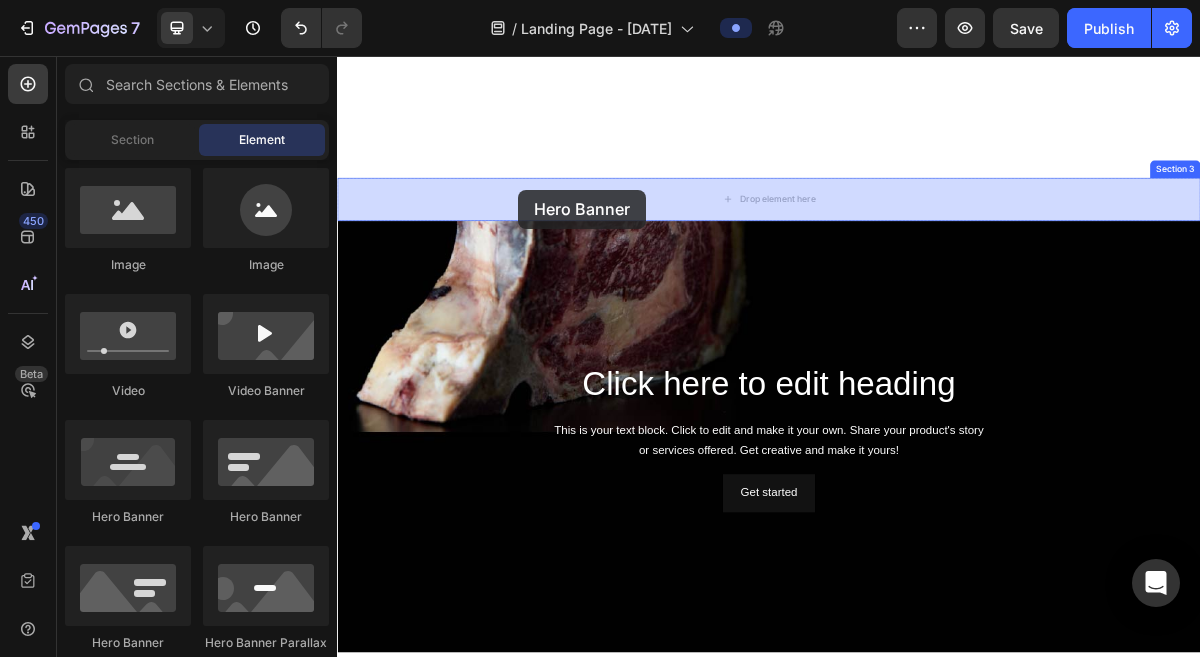 drag, startPoint x: 477, startPoint y: 530, endPoint x: 588, endPoint y: 240, distance: 310.5173 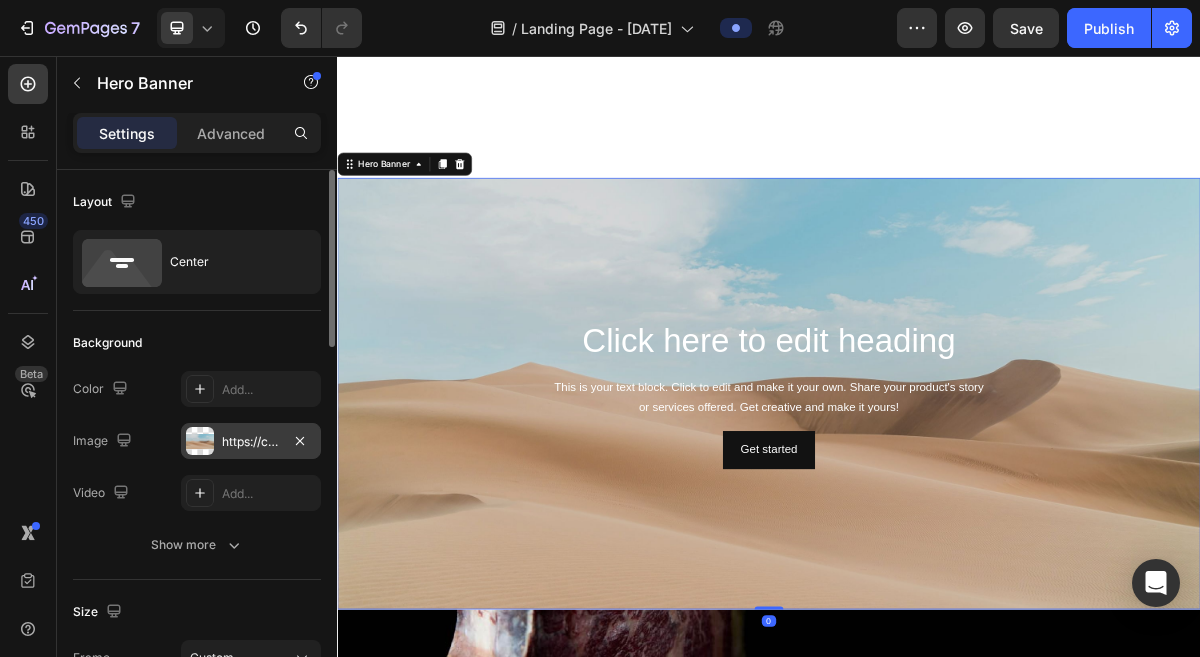 click on "https://cdn.shopify.com/s/files/1/2005/9307/files/background_settings.jpg" at bounding box center (251, 441) 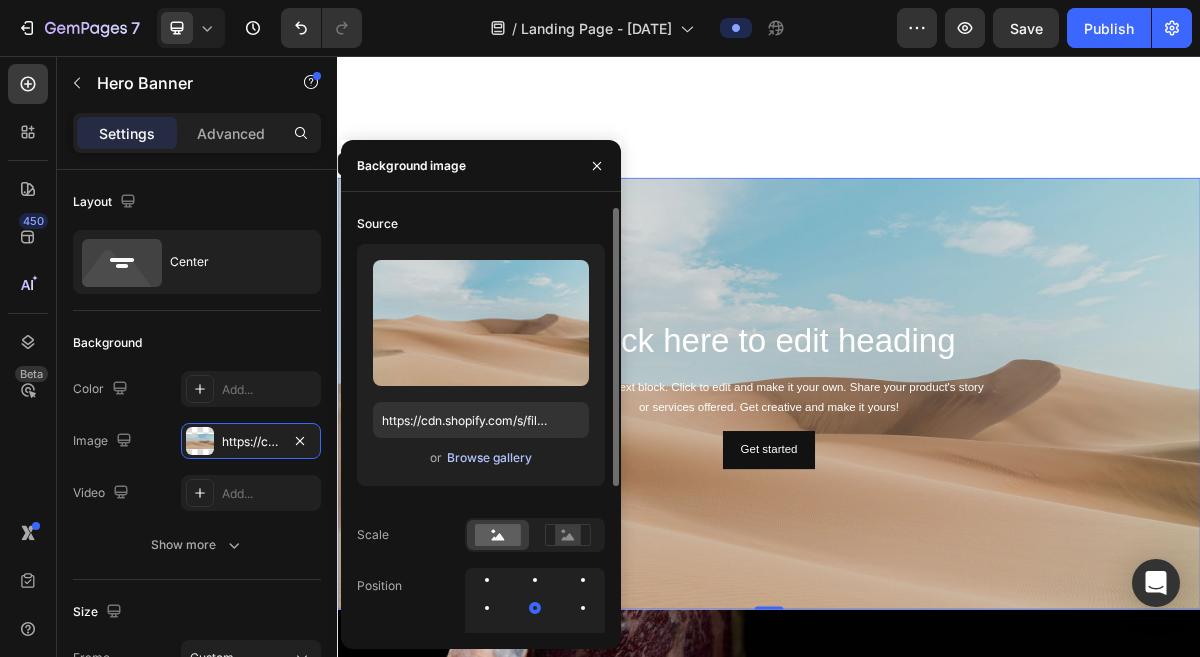 click on "Browse gallery" at bounding box center (489, 458) 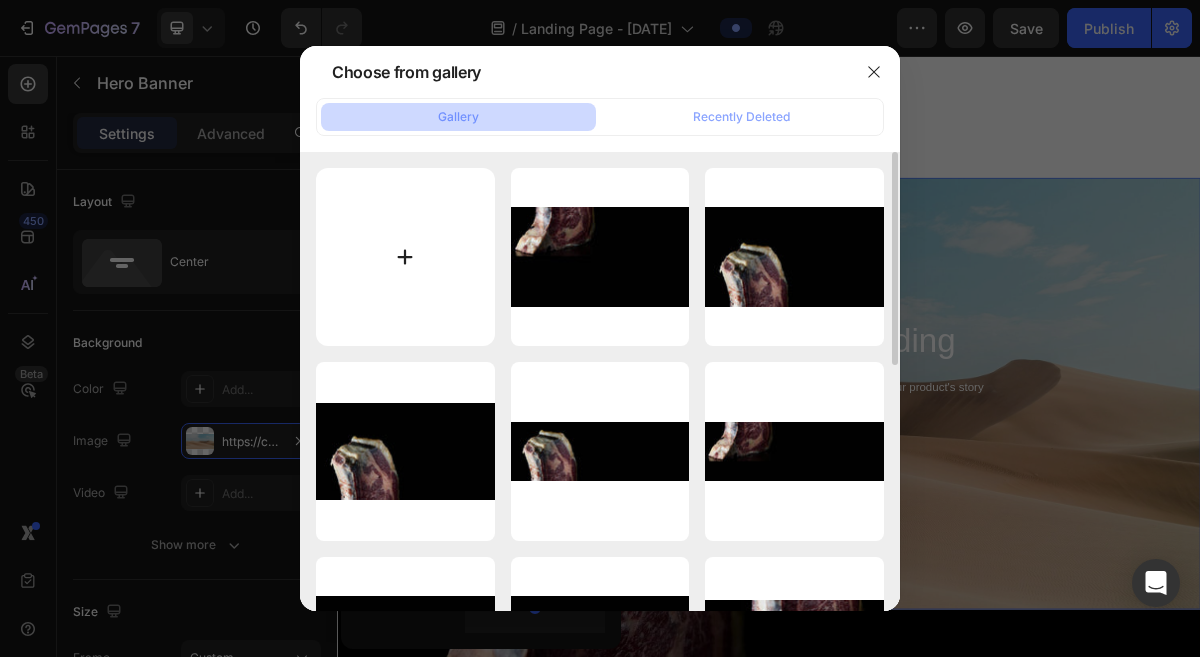 click at bounding box center [405, 257] 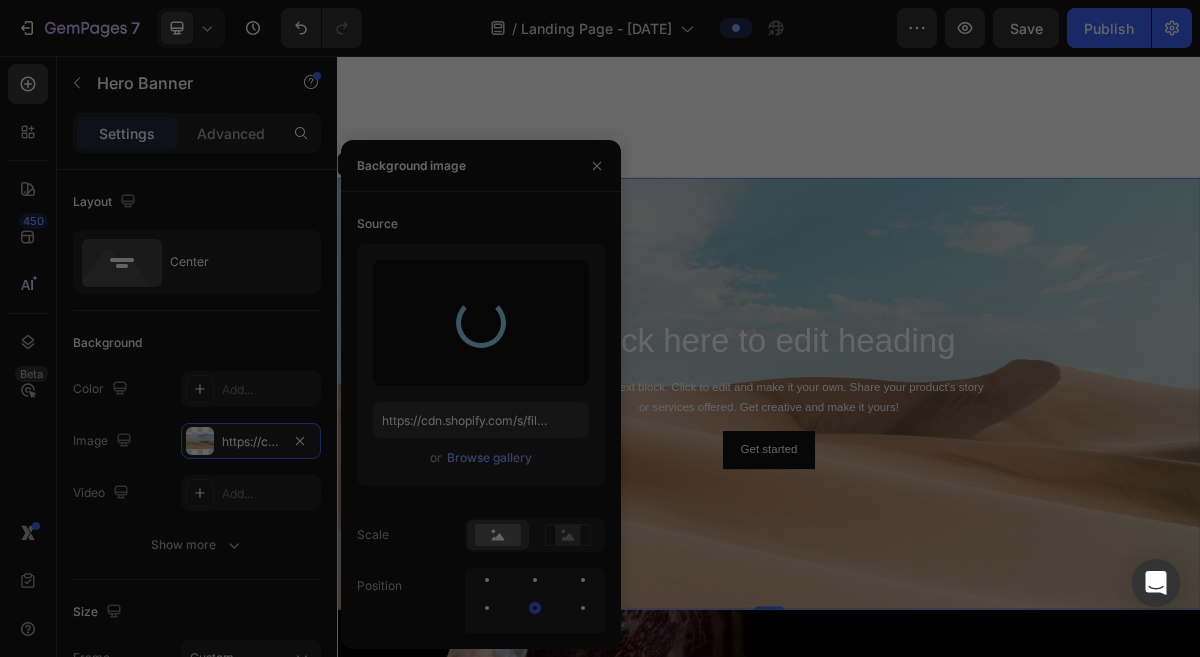 type on "https://cdn.shopify.com/s/files/1/0799/5893/3771/files/gempages_556119023138374725-7f62ea70-6ff9-4736-8852-9bea13efe0a7.jpg" 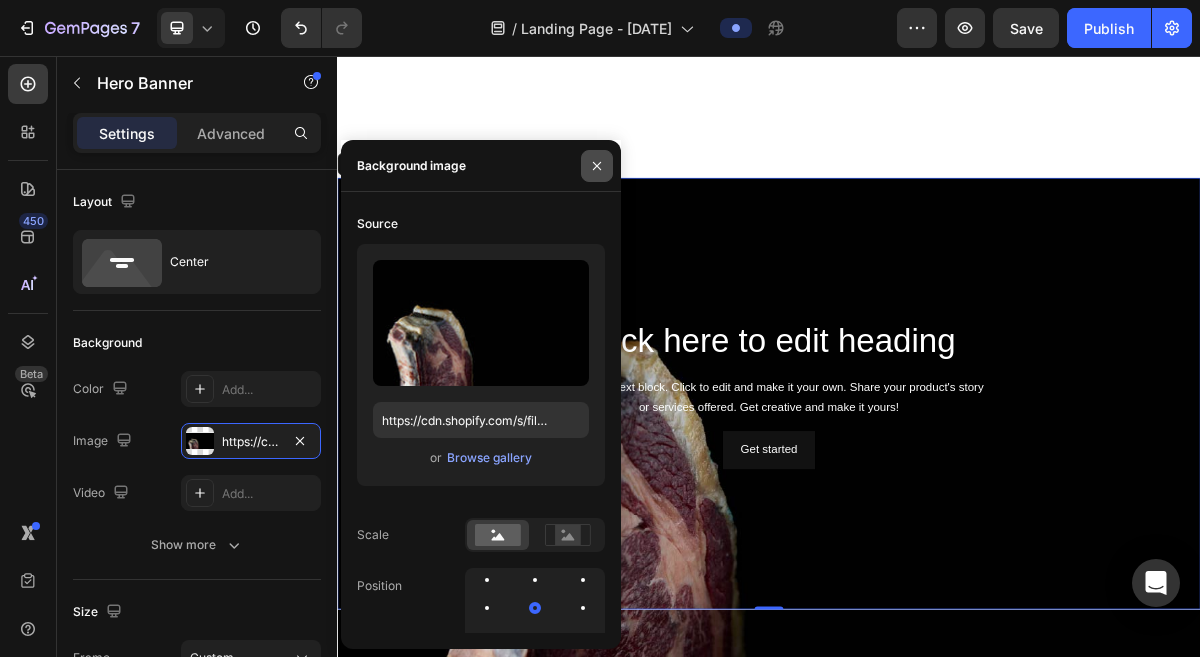 click 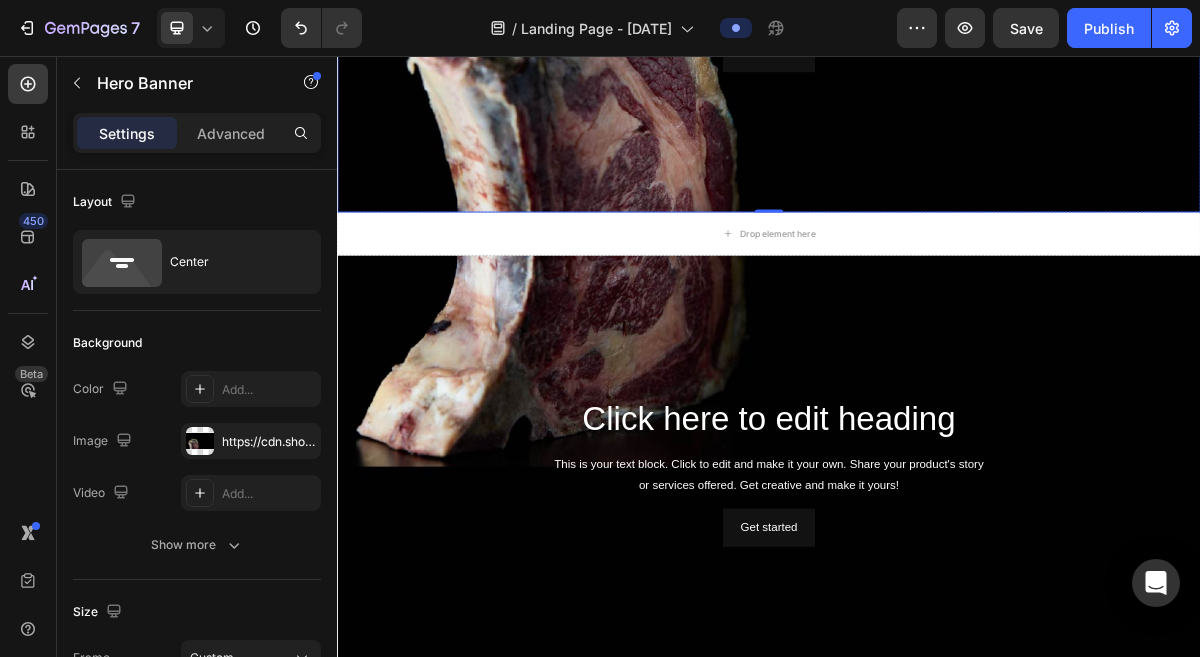 scroll, scrollTop: 1087, scrollLeft: 0, axis: vertical 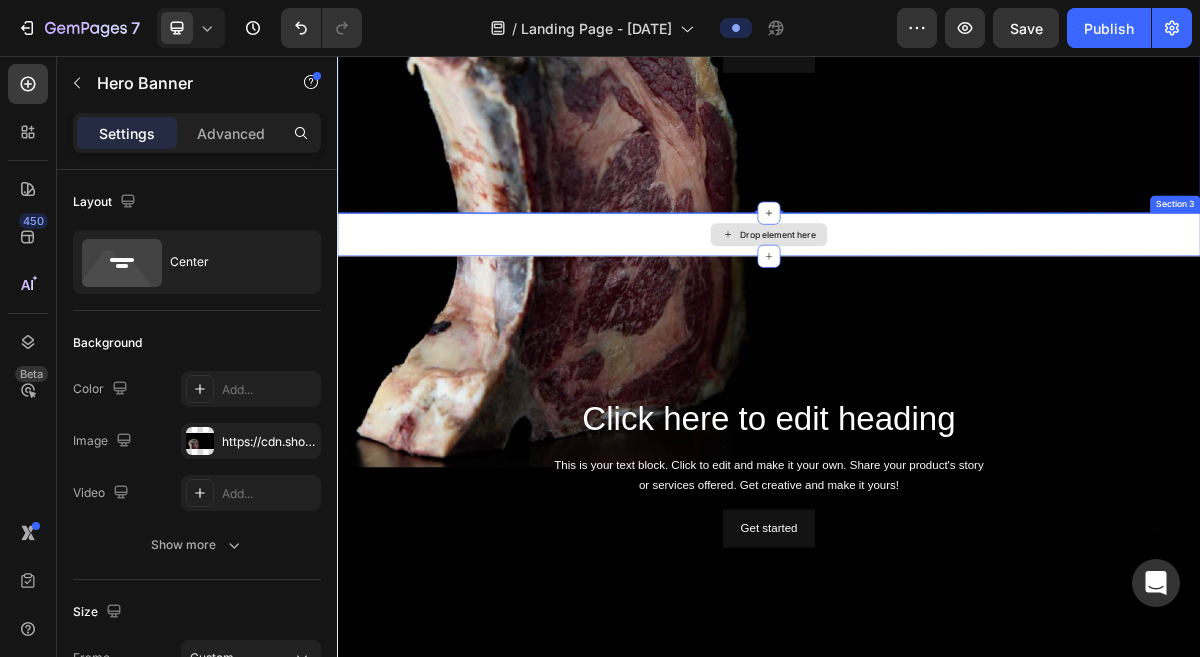 click on "Drop element here" at bounding box center (937, 304) 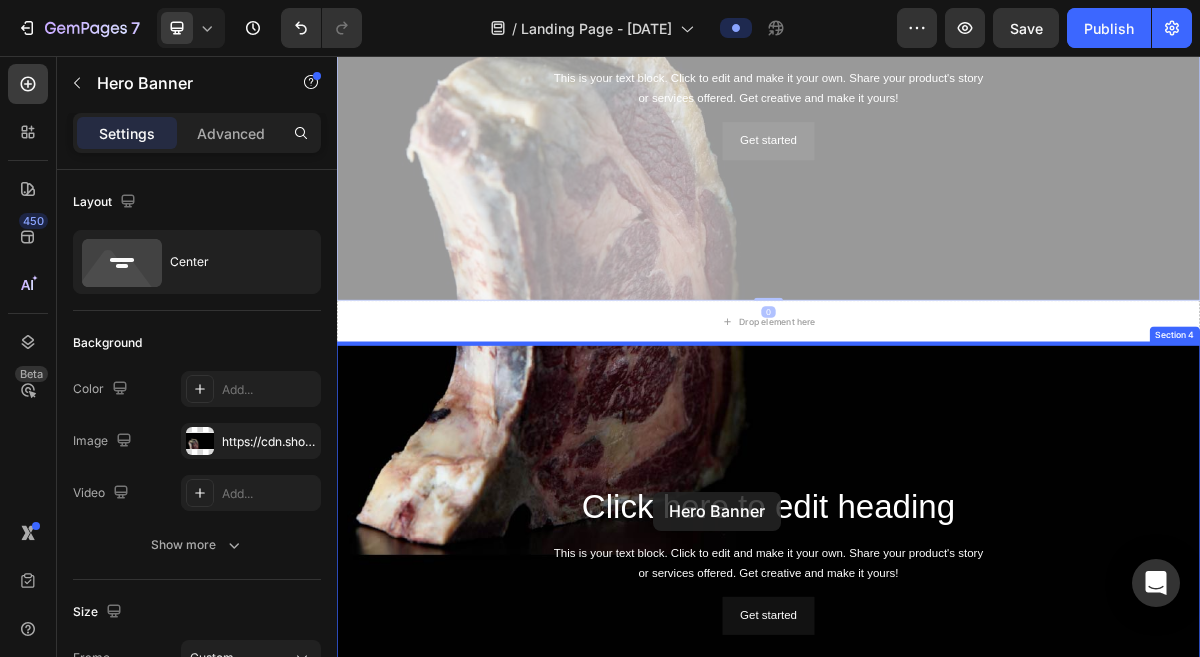 scroll, scrollTop: 1095, scrollLeft: 0, axis: vertical 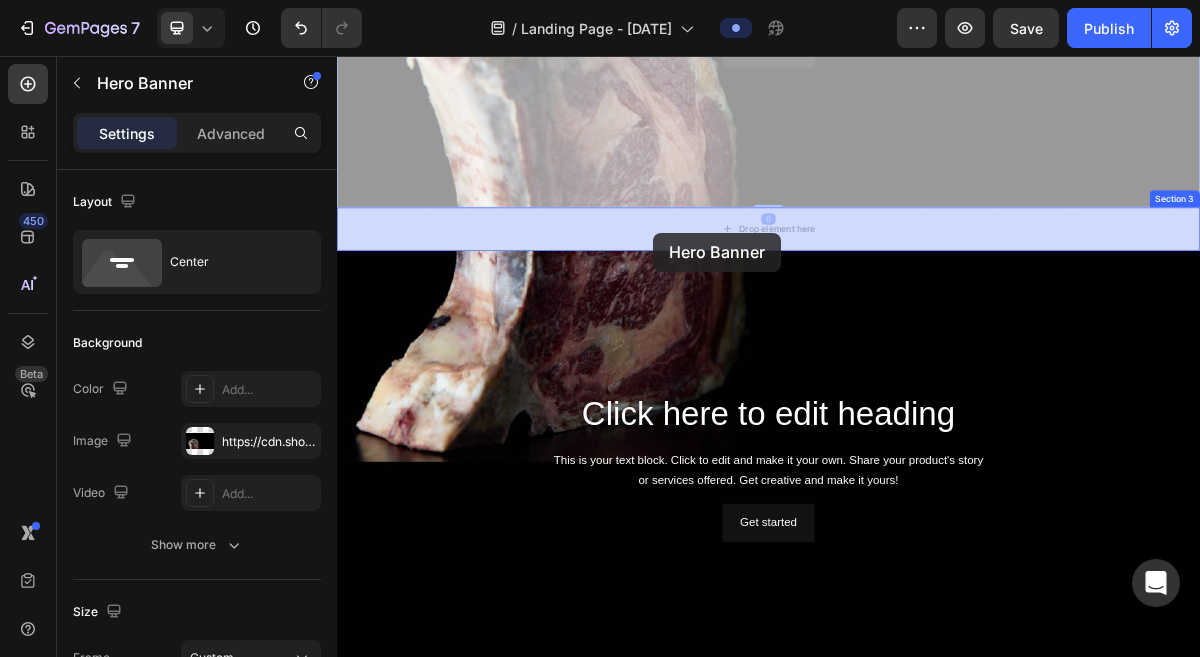 drag, startPoint x: 793, startPoint y: 195, endPoint x: 776, endPoint y: 302, distance: 108.34205 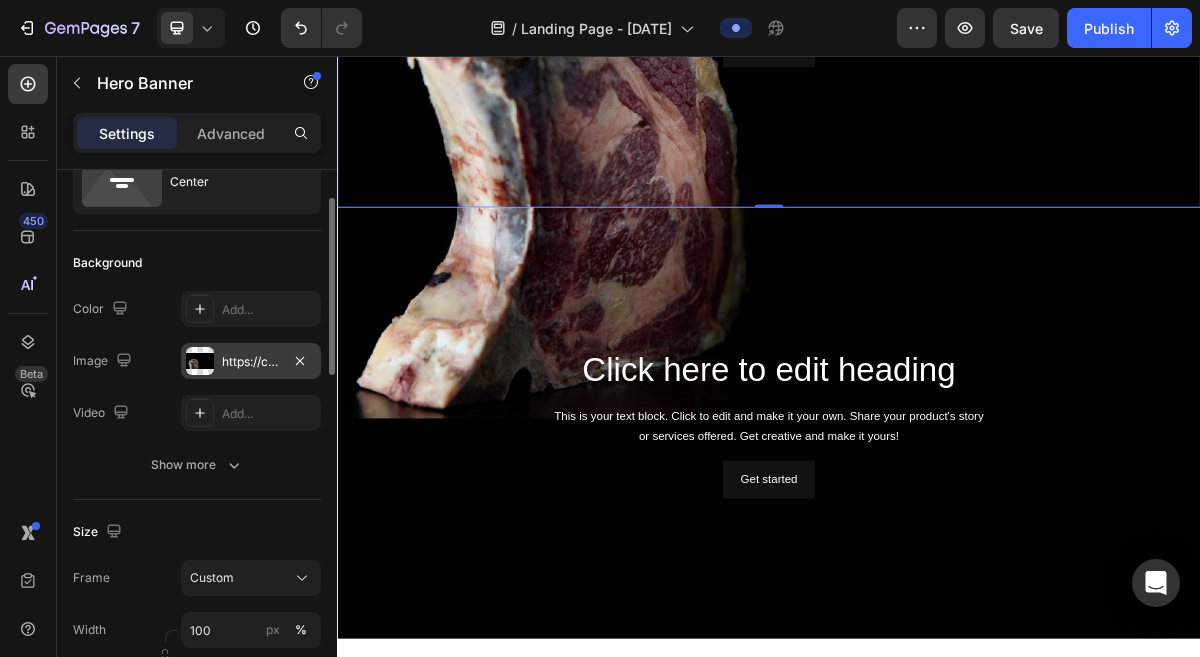 scroll, scrollTop: 82, scrollLeft: 0, axis: vertical 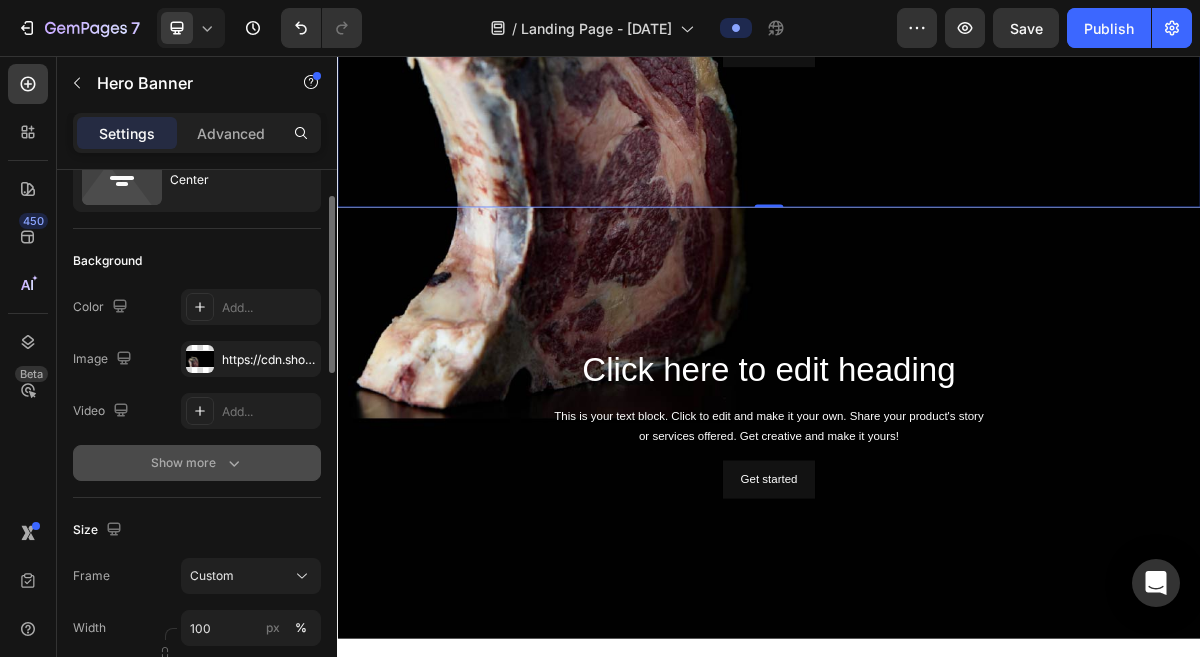 click on "Show more" at bounding box center (197, 463) 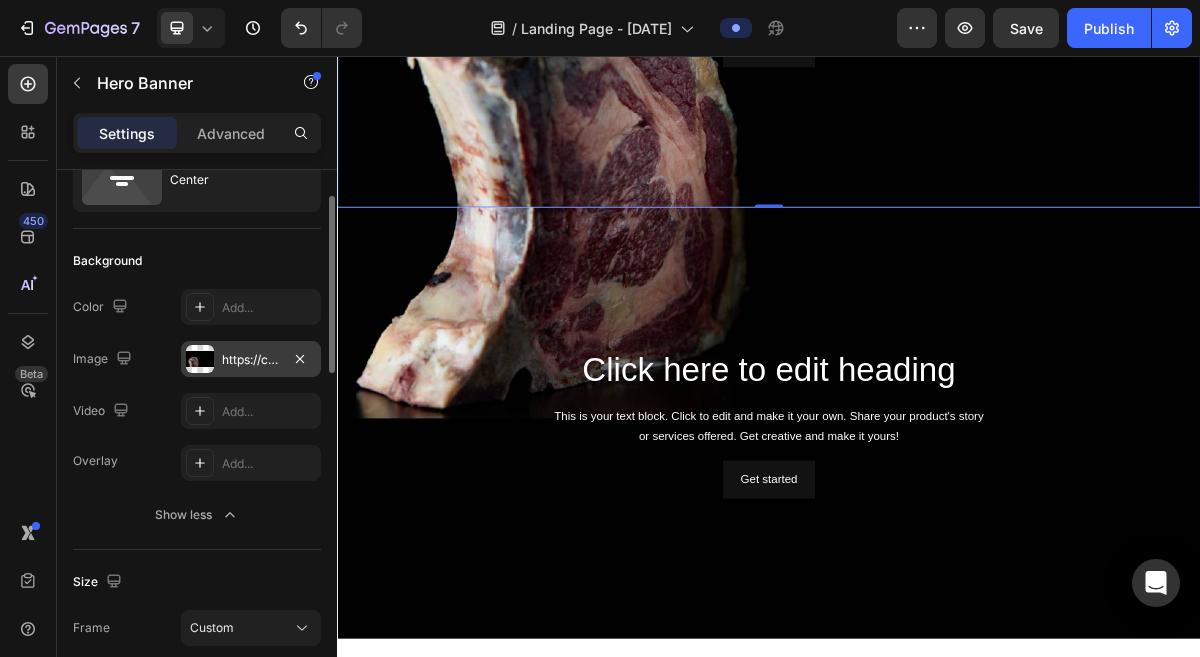click on "https://cdn.shopify.com/s/files/1/0799/5893/3771/files/gempages_556119023138374725-7f62ea70-6ff9-4736-8852-9bea13efe0a7.jpg" at bounding box center (251, 360) 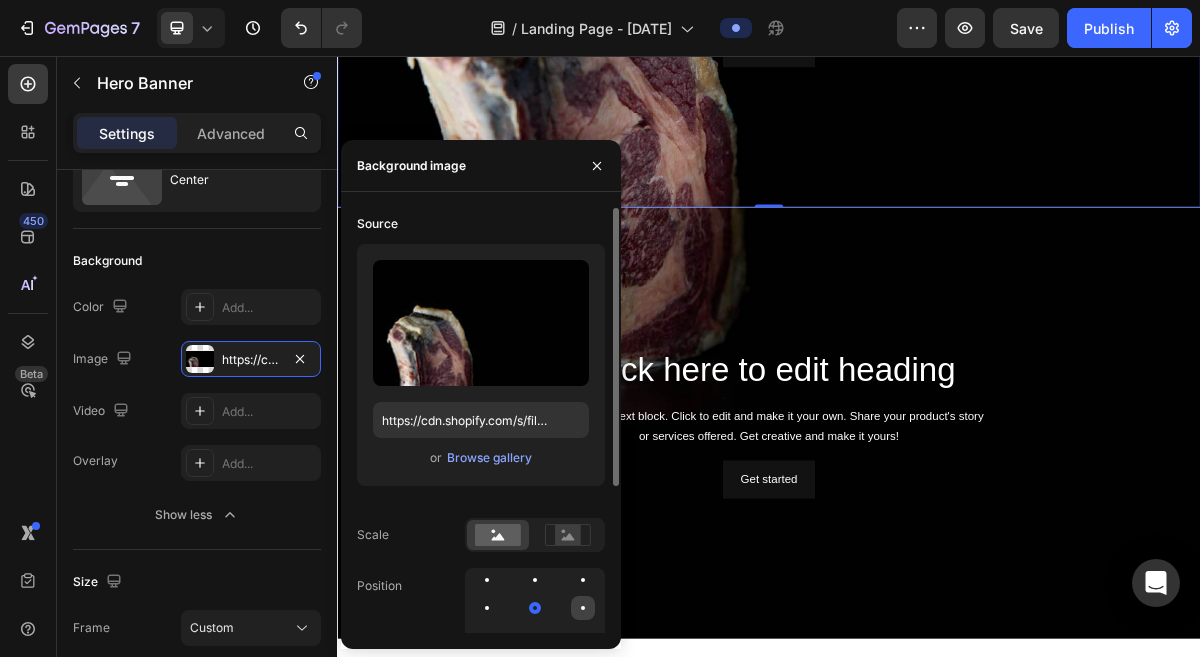 click 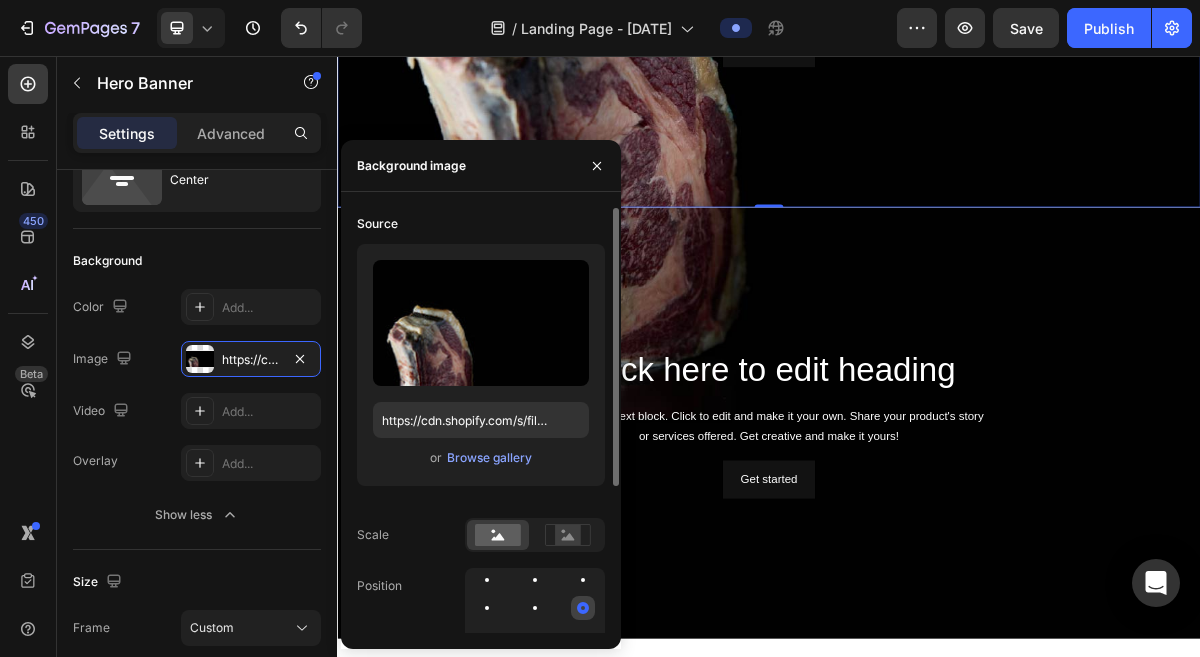 click at bounding box center [583, 608] 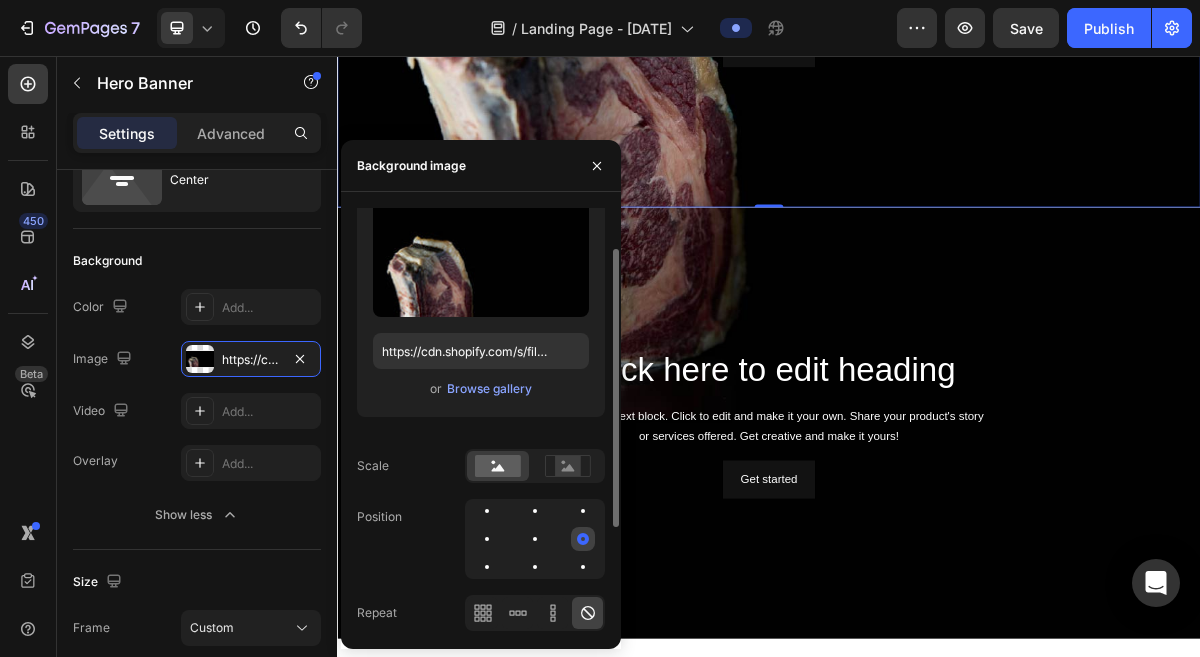 scroll, scrollTop: 73, scrollLeft: 0, axis: vertical 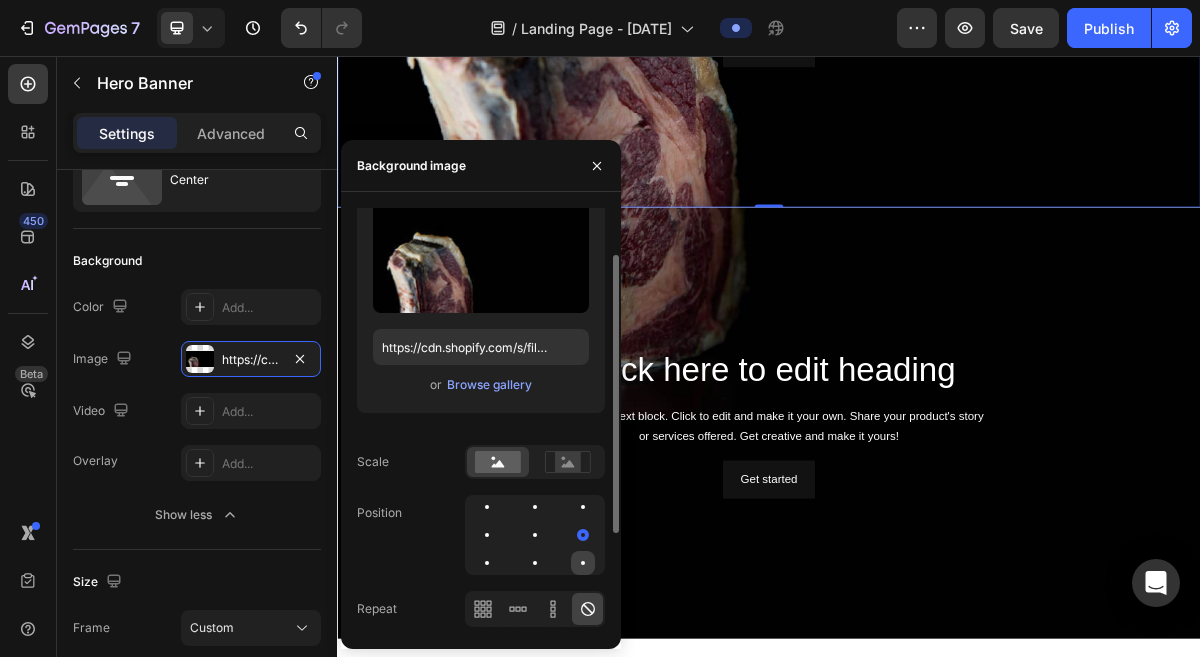 click at bounding box center [583, 563] 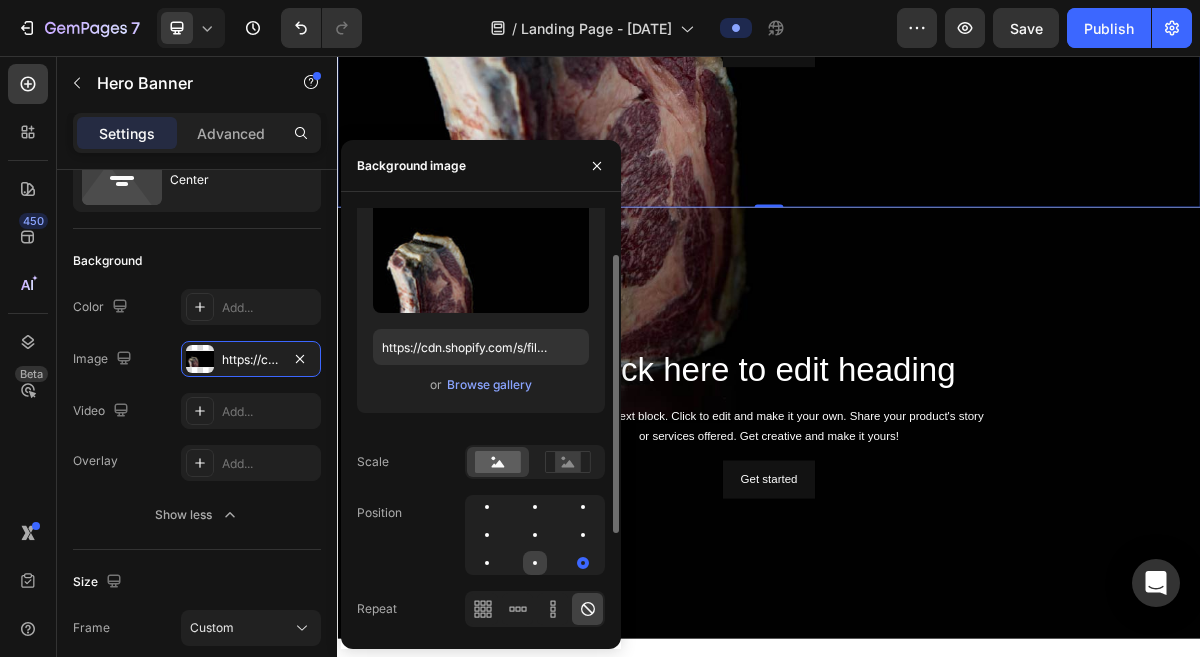 click 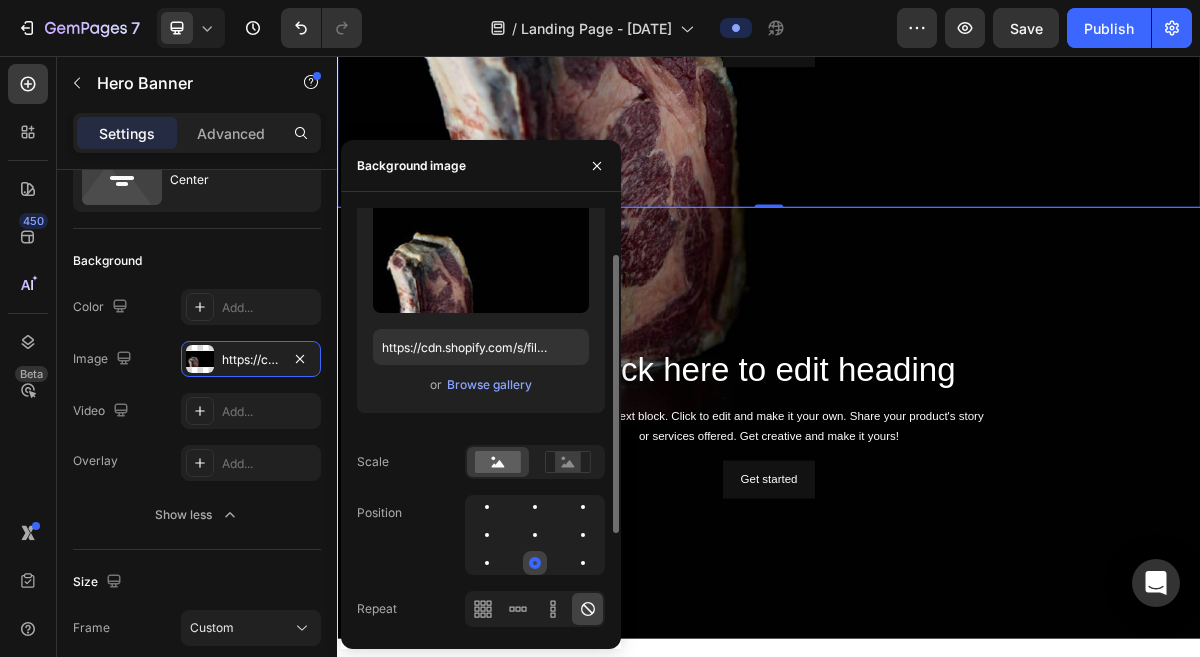 click at bounding box center (535, 563) 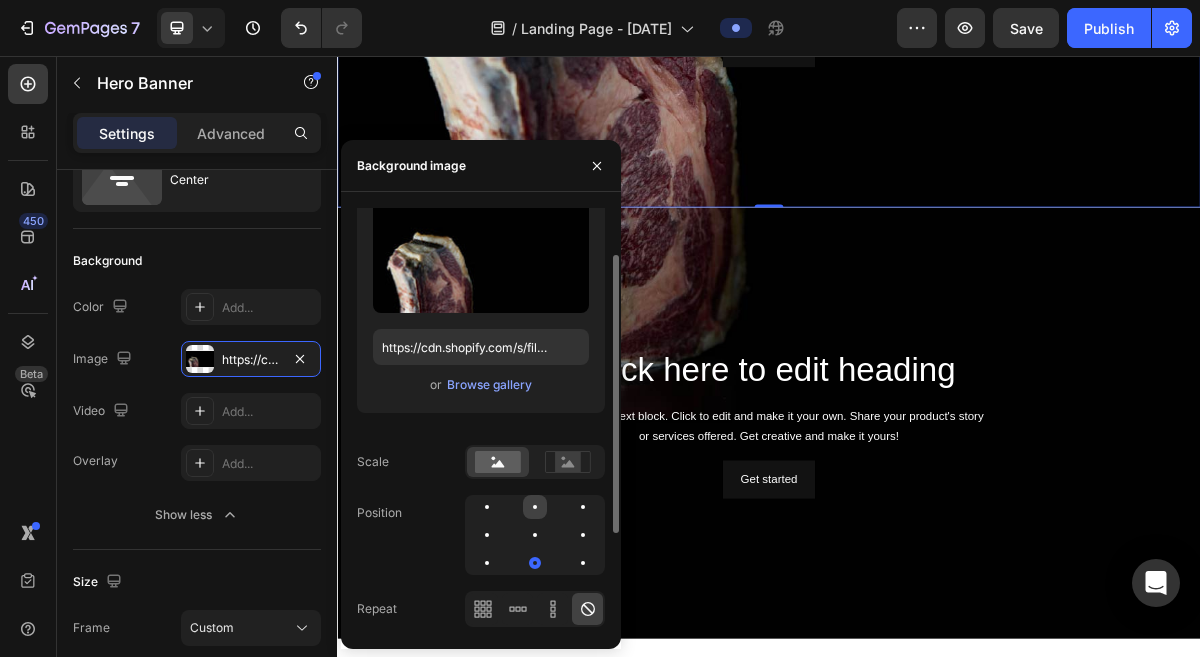 click 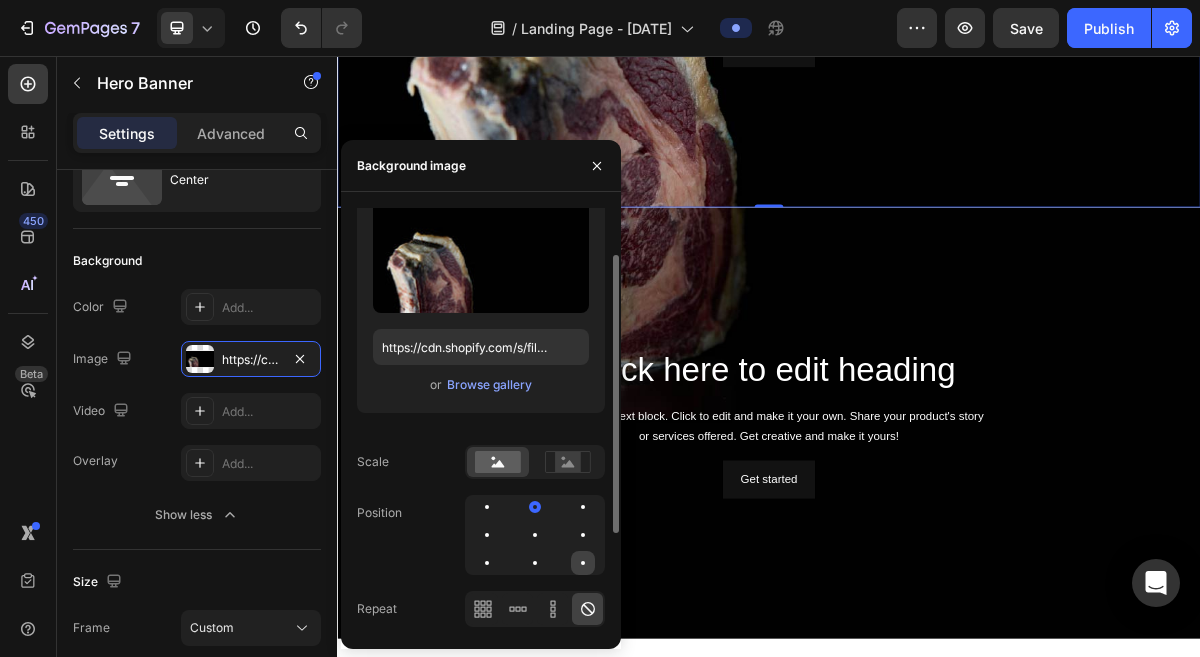 click 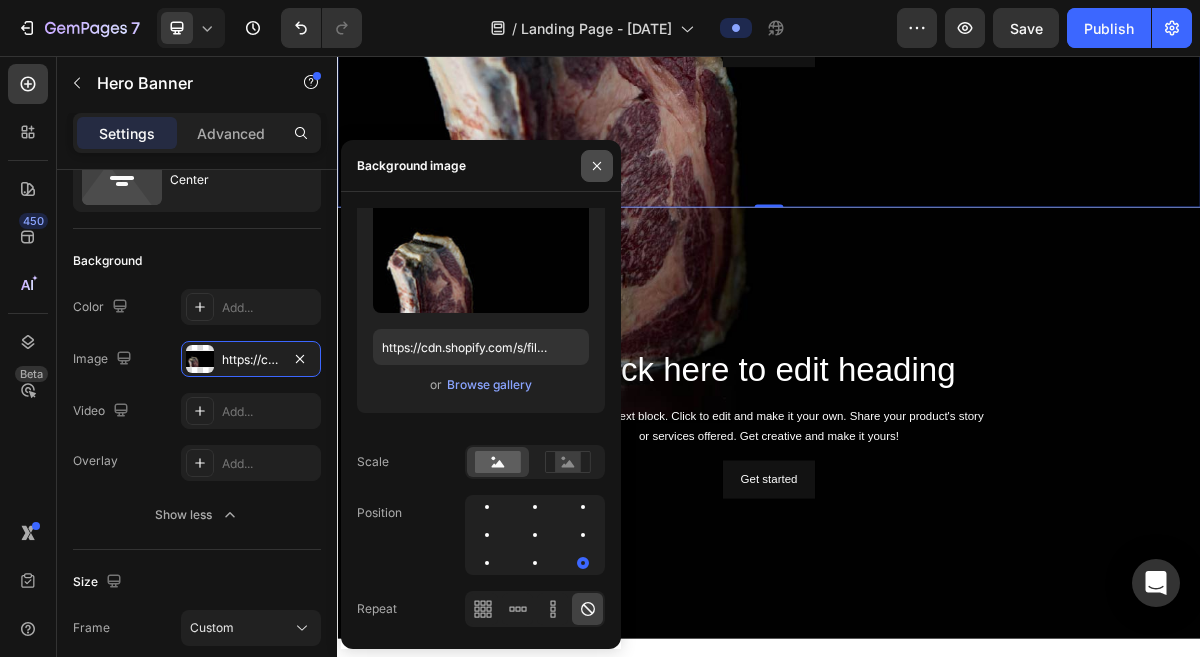 click 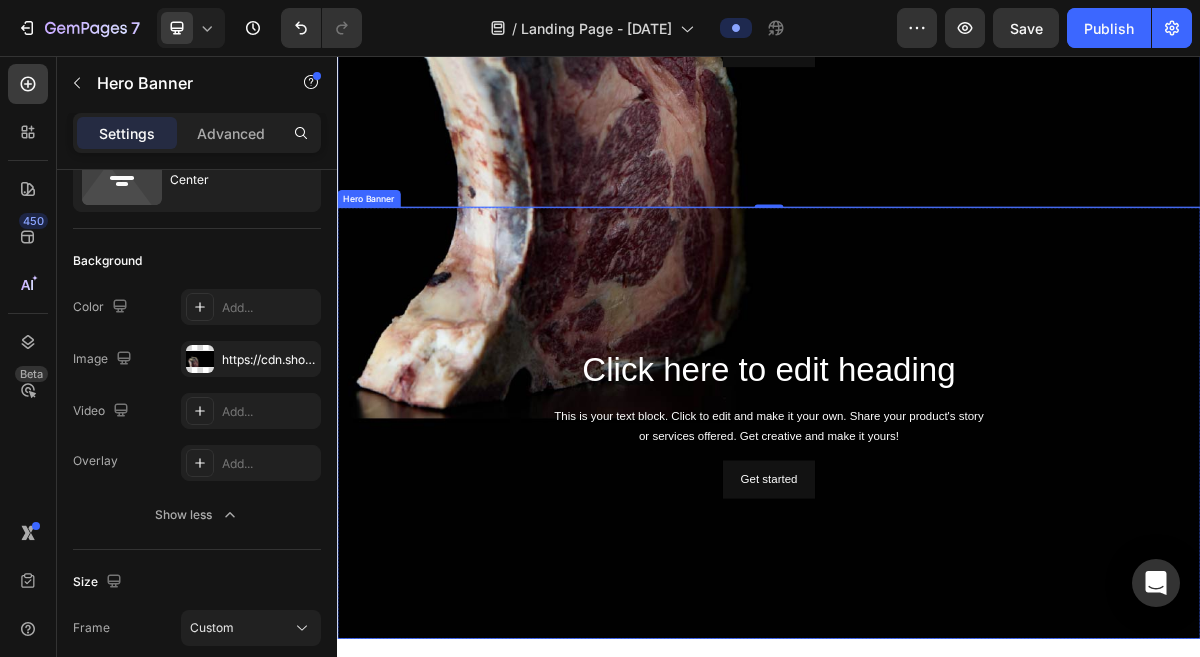 click at bounding box center [937, 566] 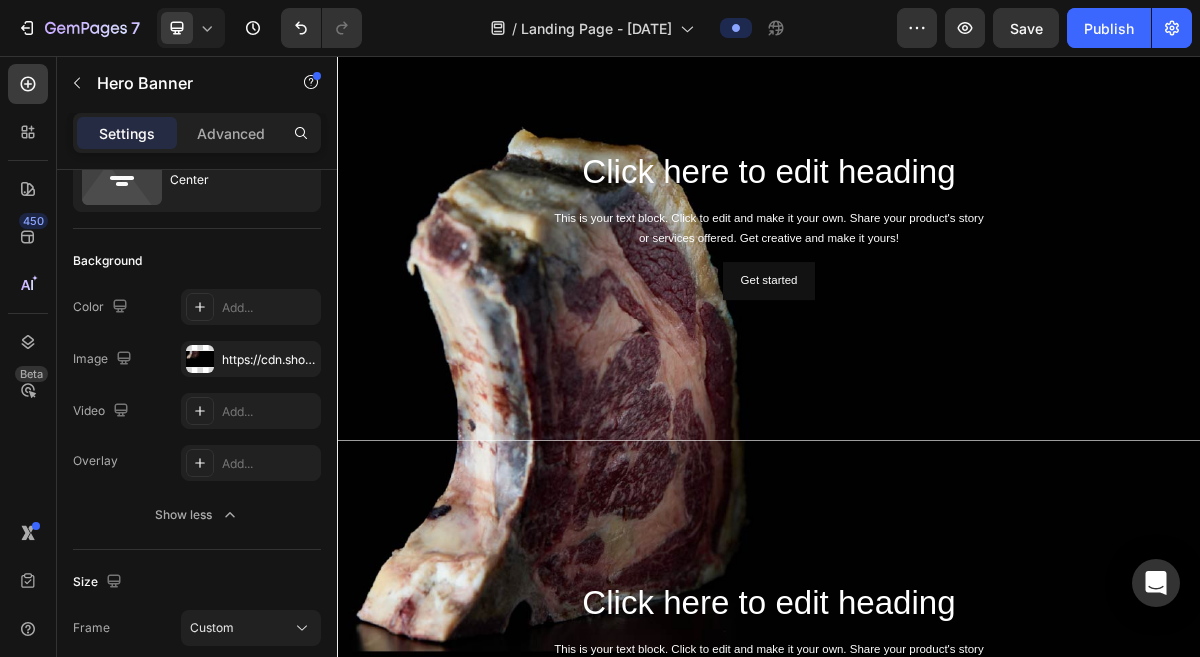 scroll, scrollTop: 773, scrollLeft: 0, axis: vertical 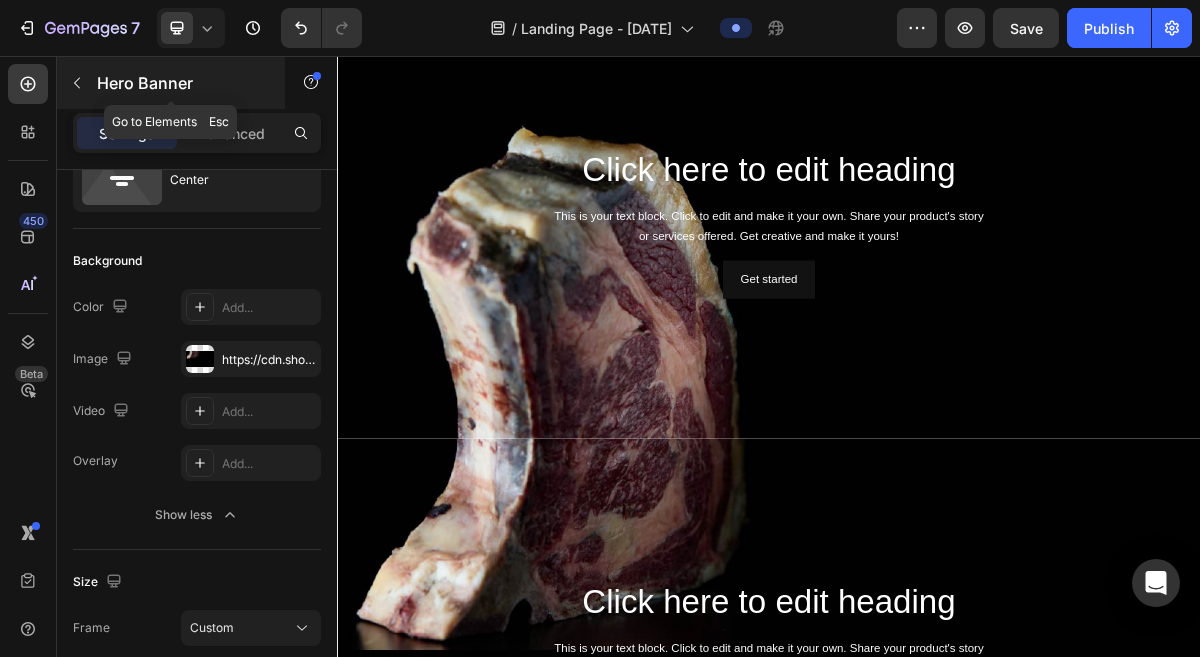 click 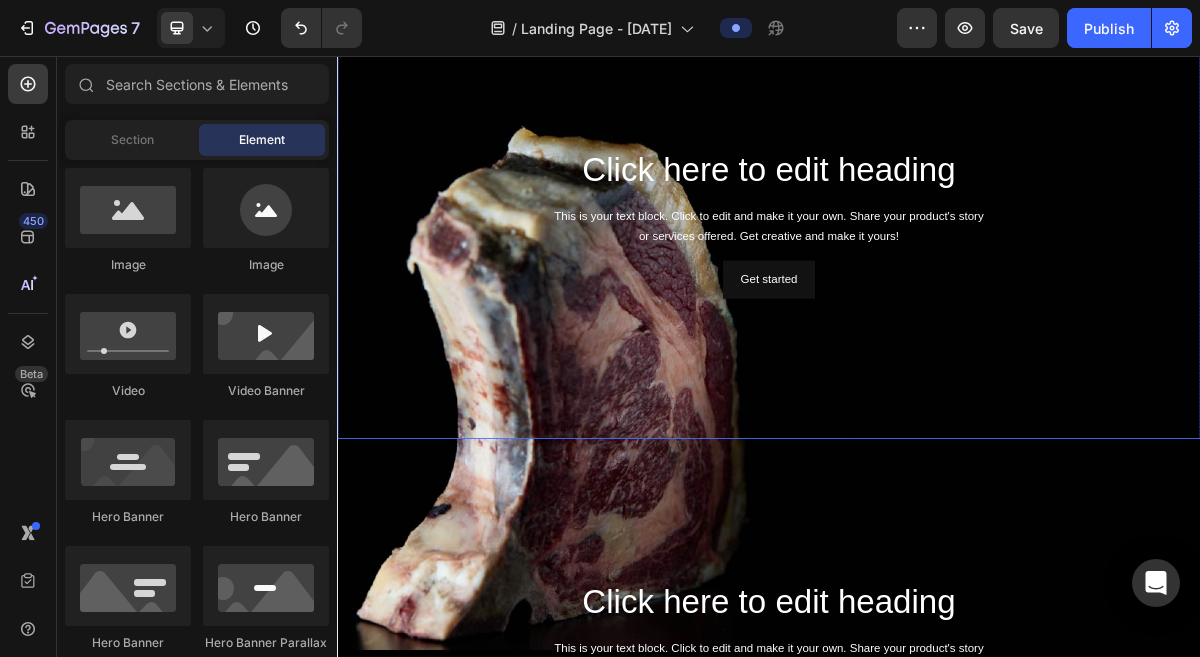click at bounding box center [937, 288] 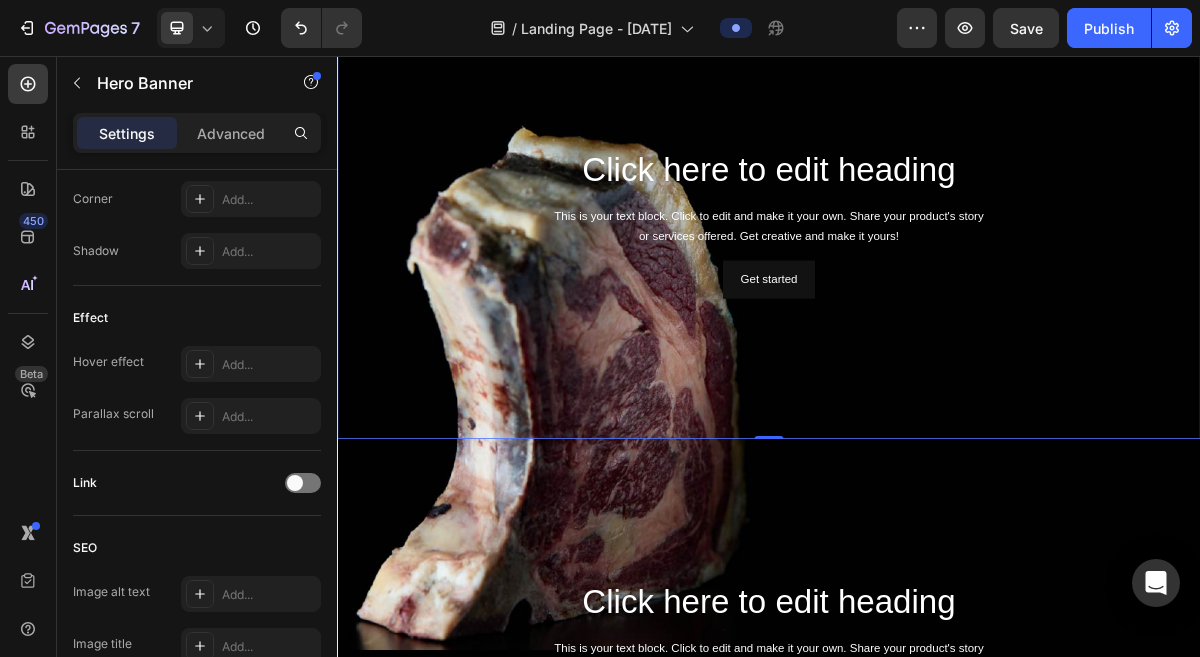 scroll, scrollTop: 1119, scrollLeft: 0, axis: vertical 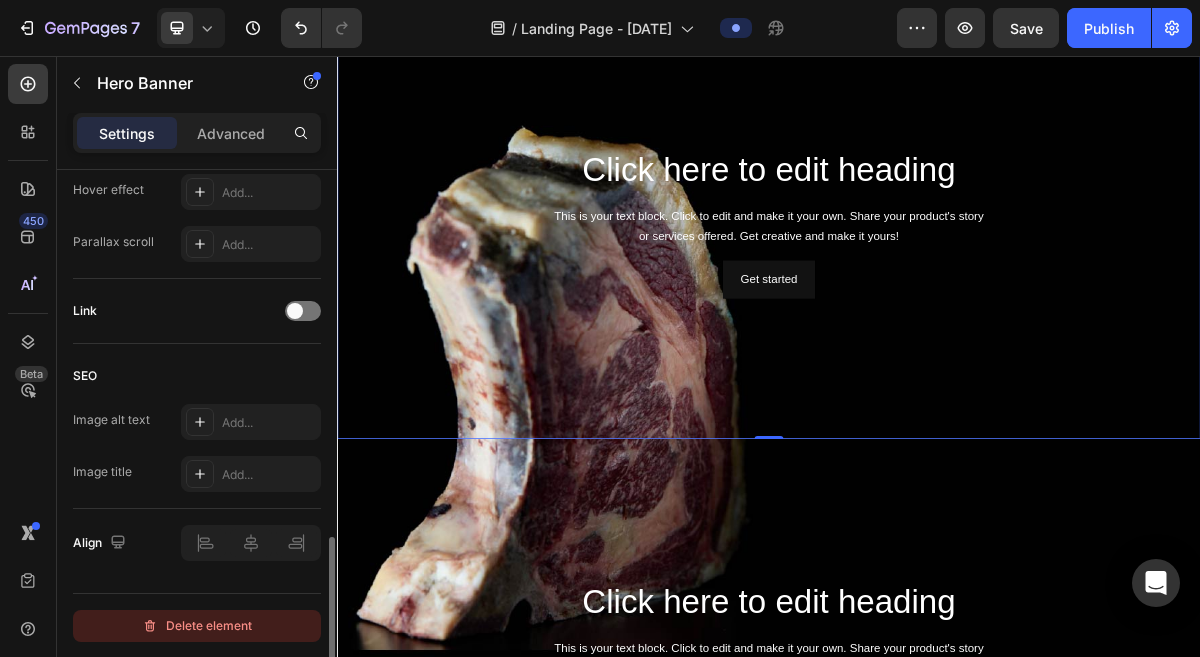 click on "Delete element" at bounding box center (197, 626) 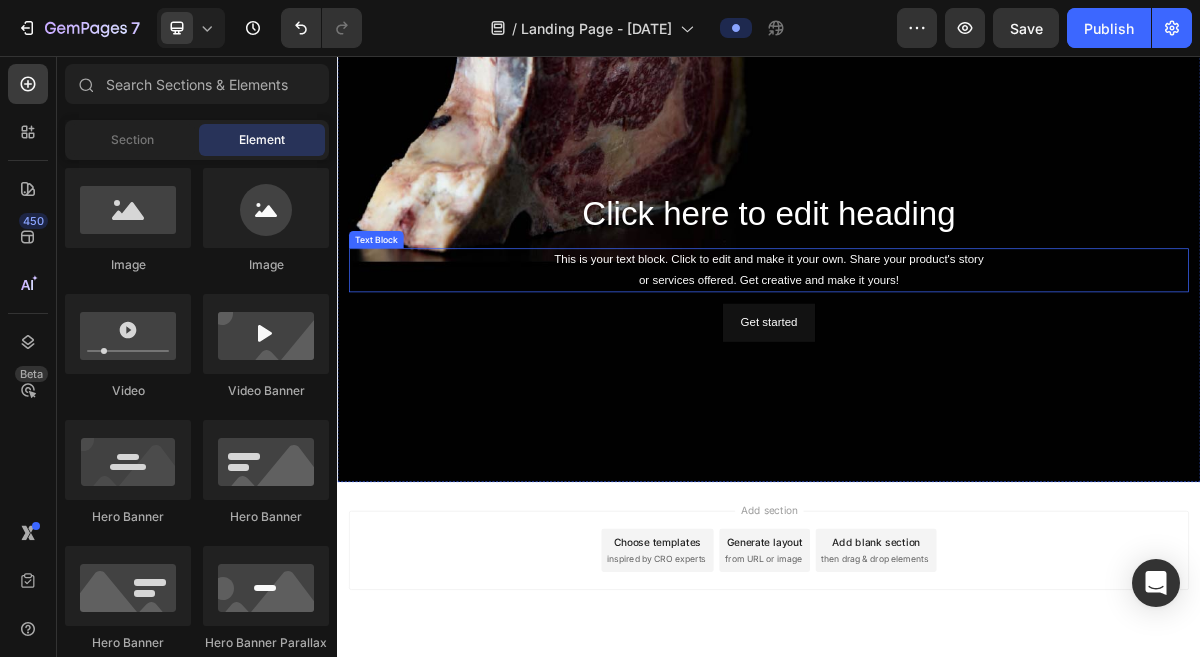 click on "Click here to edit heading Heading This is your text block. Click to edit and make it your own. Share your product's story                   or services offered. Get creative and make it yours! Text Block Get started Button" at bounding box center [937, 348] 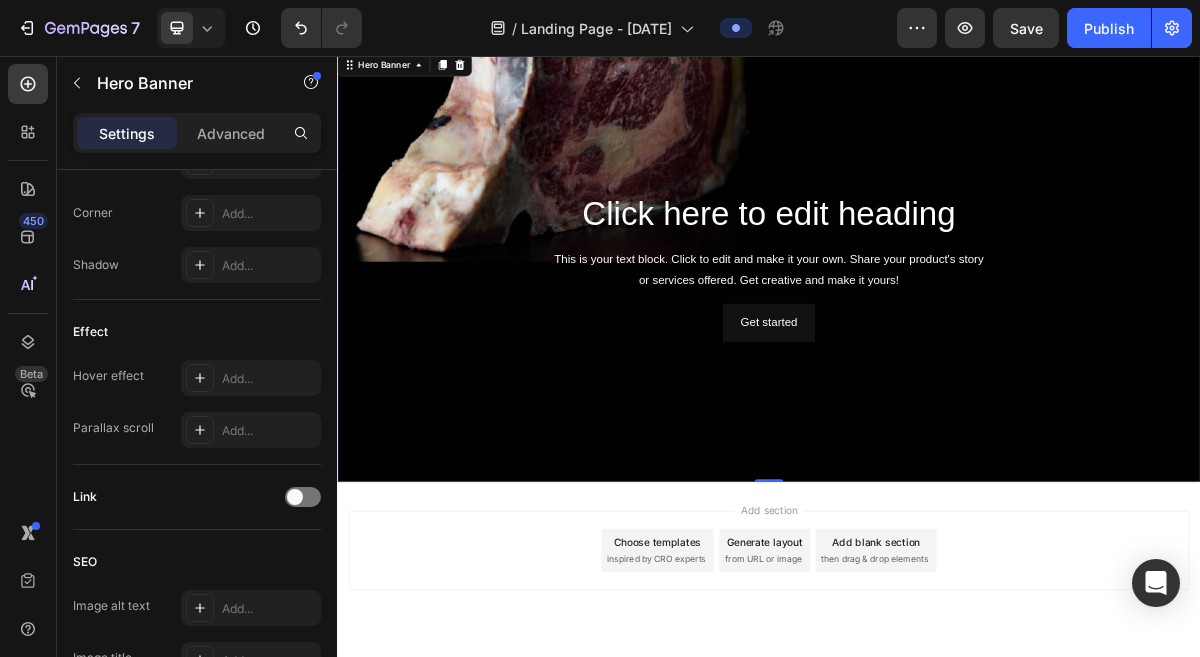 scroll, scrollTop: 1119, scrollLeft: 0, axis: vertical 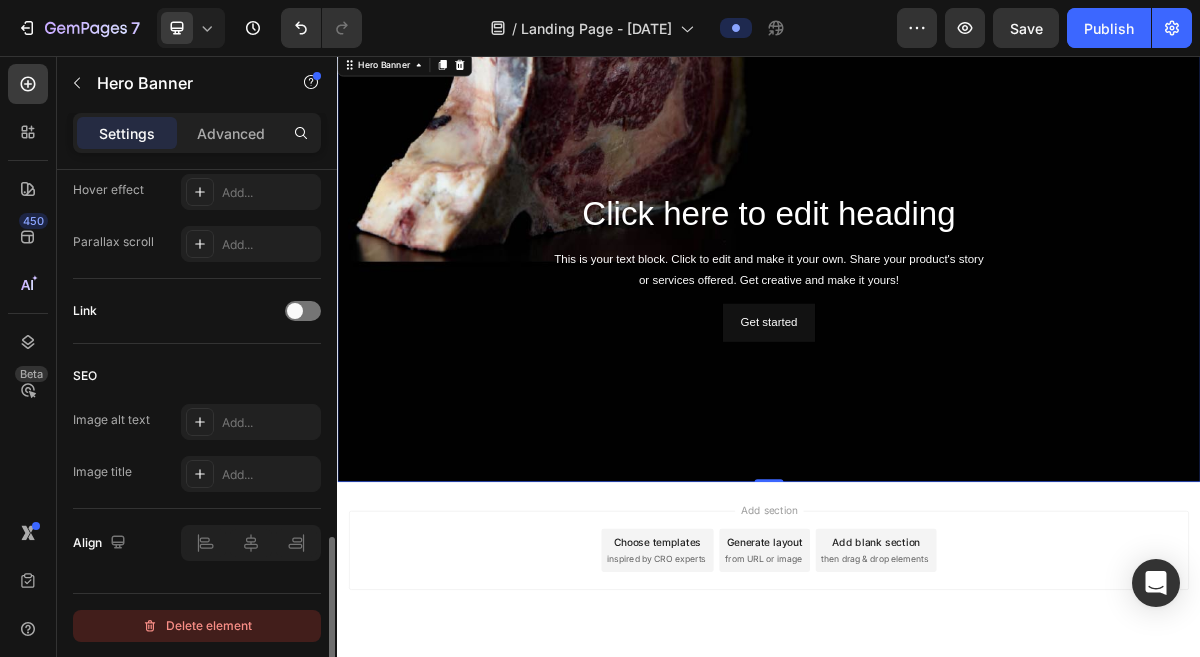 click on "Delete element" at bounding box center [197, 626] 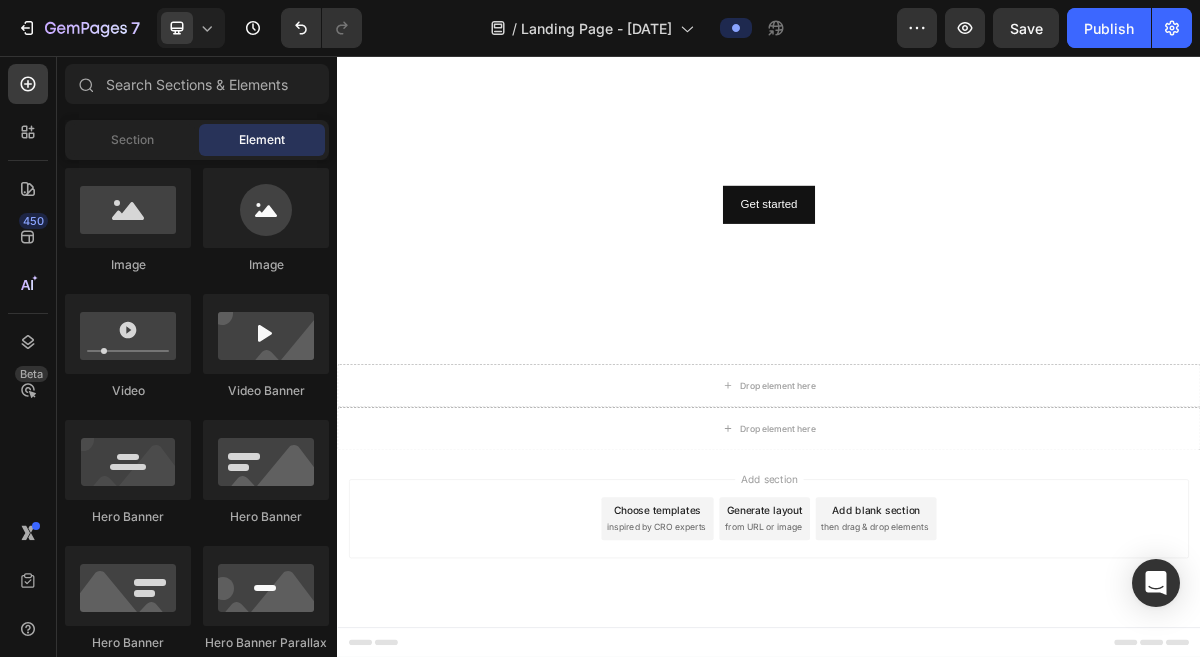 scroll, scrollTop: 277, scrollLeft: 0, axis: vertical 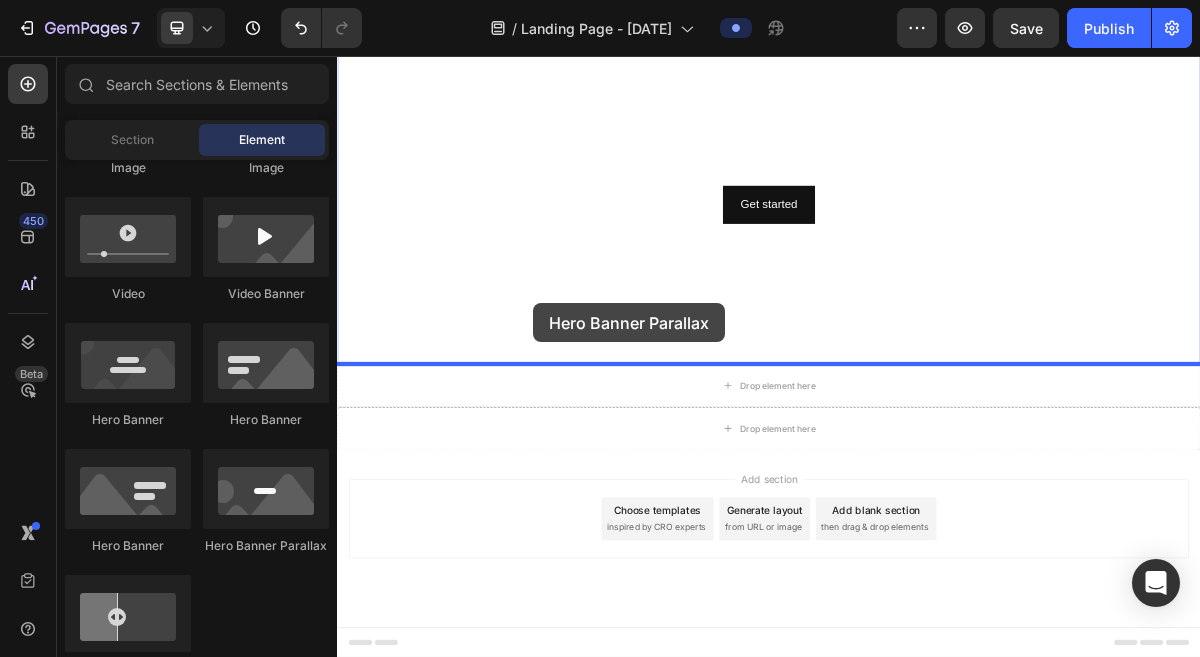 drag, startPoint x: 582, startPoint y: 576, endPoint x: 764, endPoint y: 288, distance: 340.68753 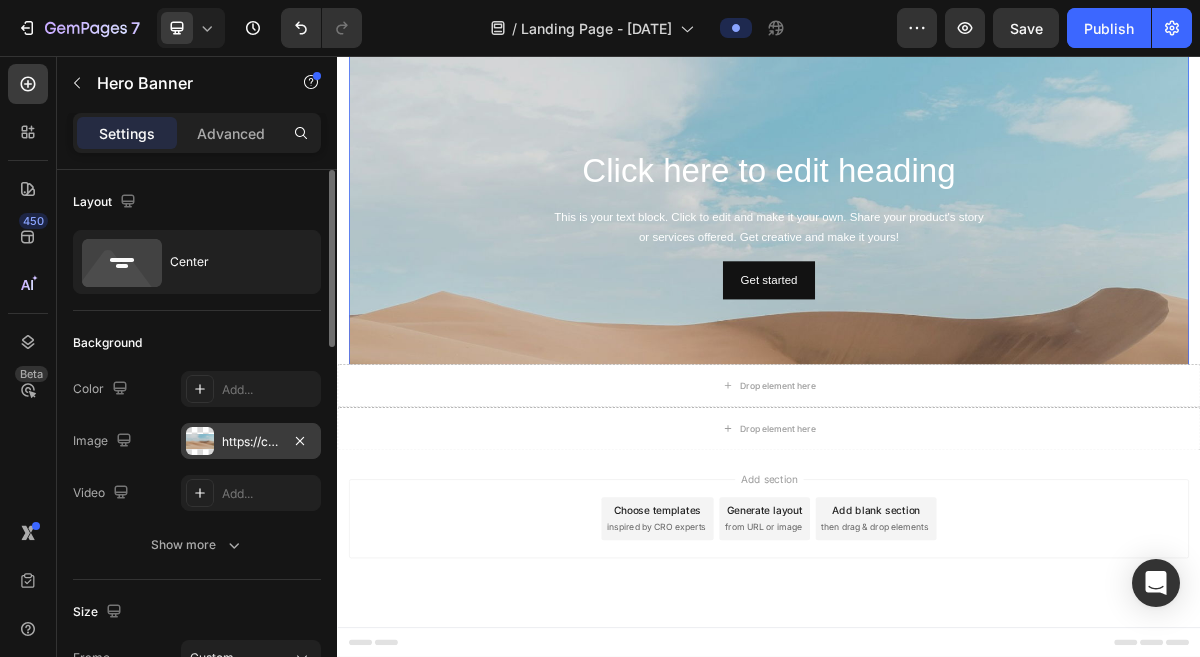 click on "https://cdn.shopify.com/s/files/1/2005/9307/files/background_settings.jpg" at bounding box center (251, 441) 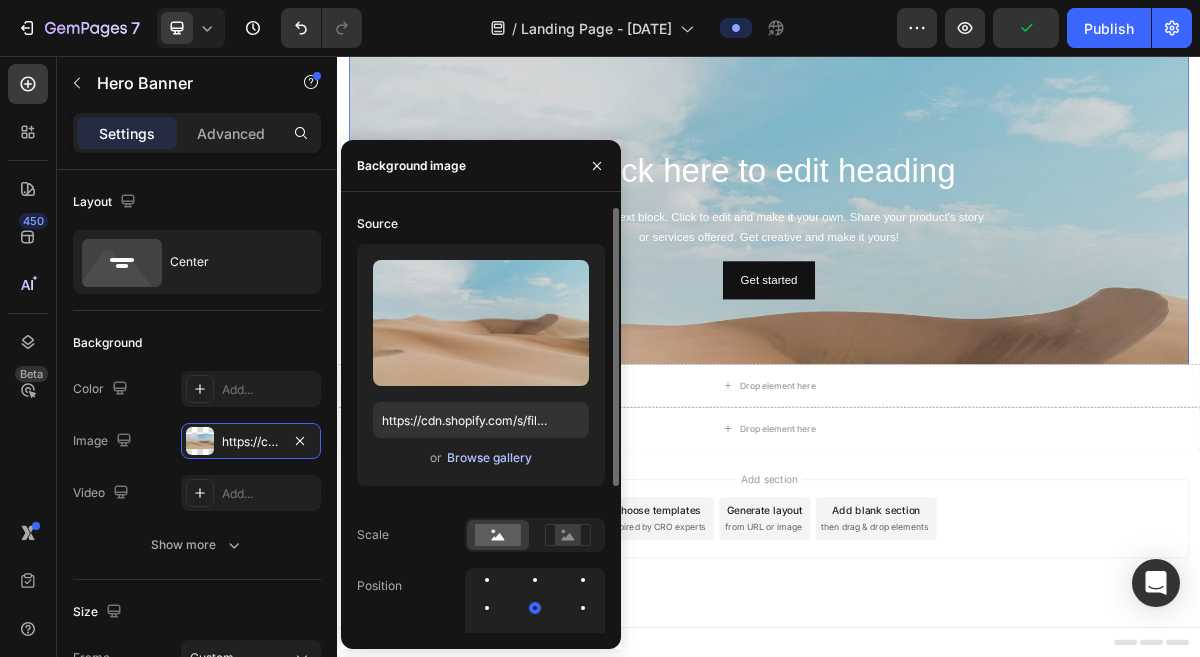 click on "Browse gallery" at bounding box center (489, 458) 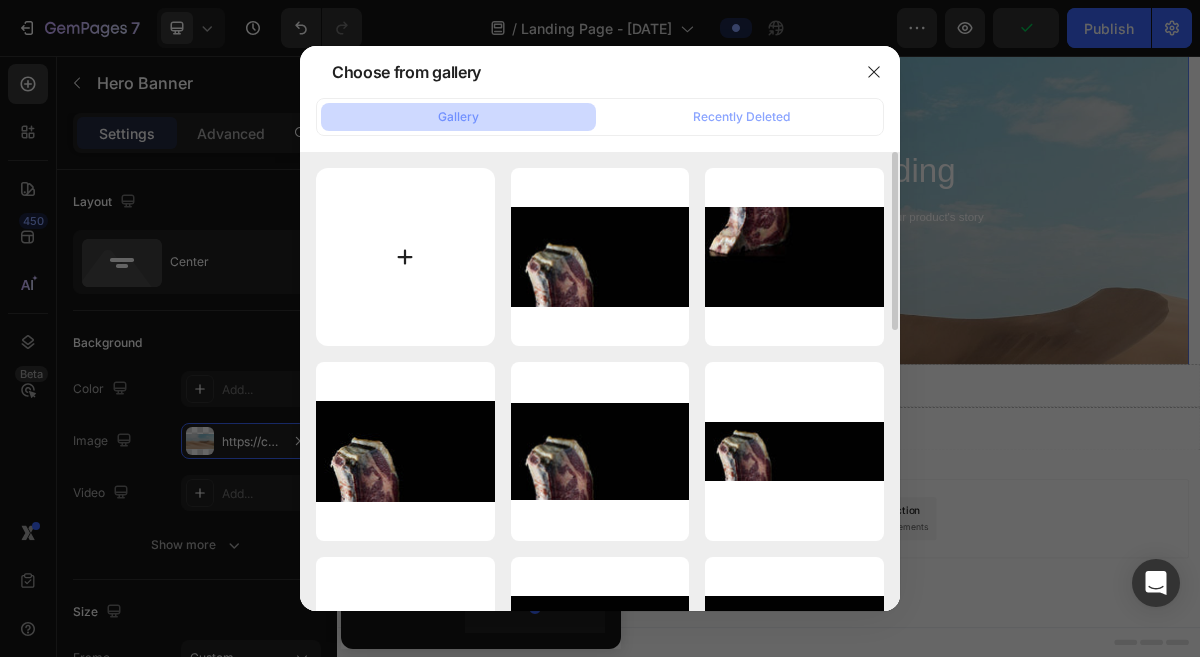 click at bounding box center [405, 257] 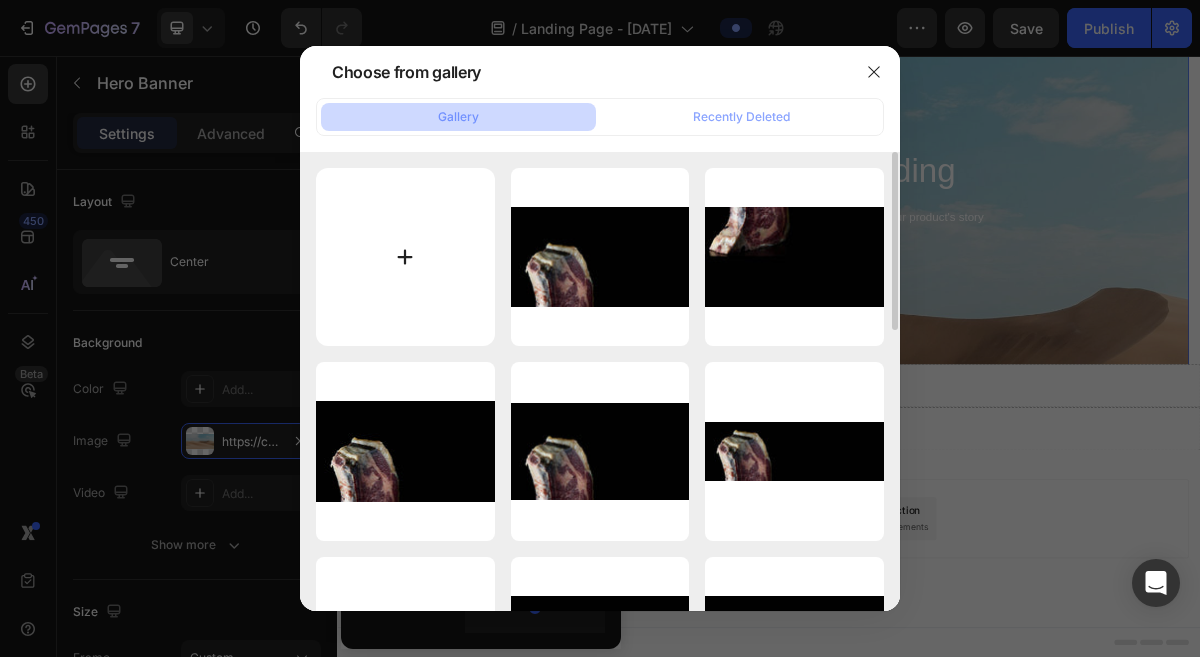 type on "C:\fakepath\webpage test 1.jpg" 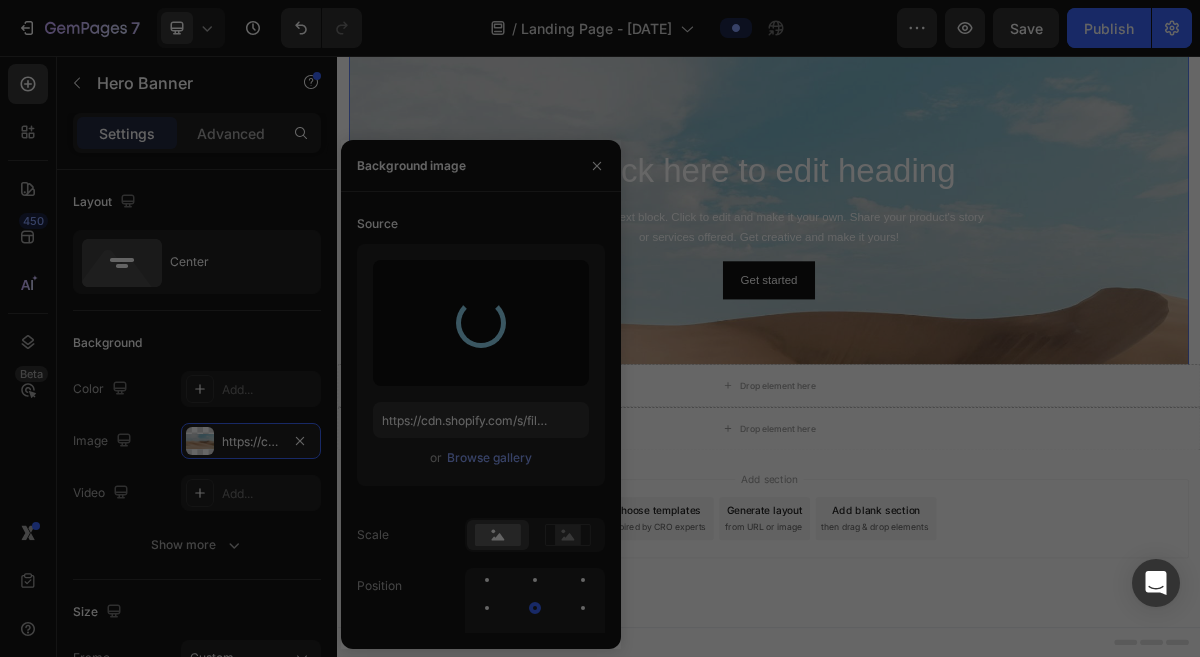 type on "https://cdn.shopify.com/s/files/1/0799/5893/3771/files/gempages_556119023138374725-7f62ea70-6ff9-4736-8852-9bea13efe0a7.jpg" 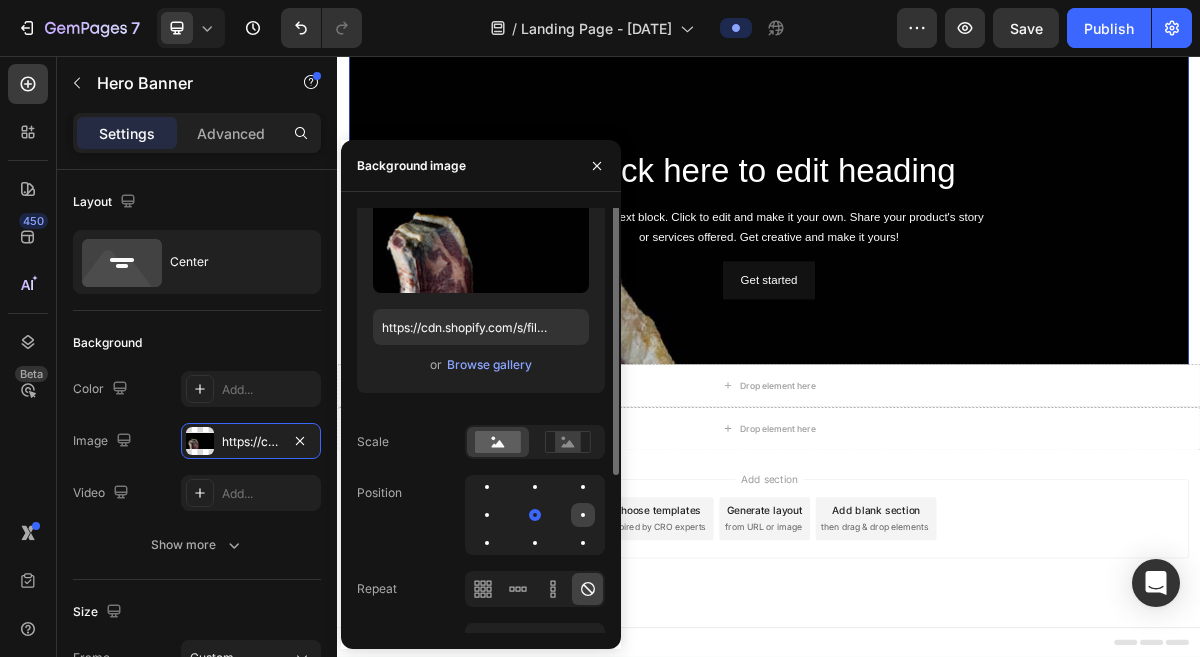 scroll, scrollTop: 107, scrollLeft: 0, axis: vertical 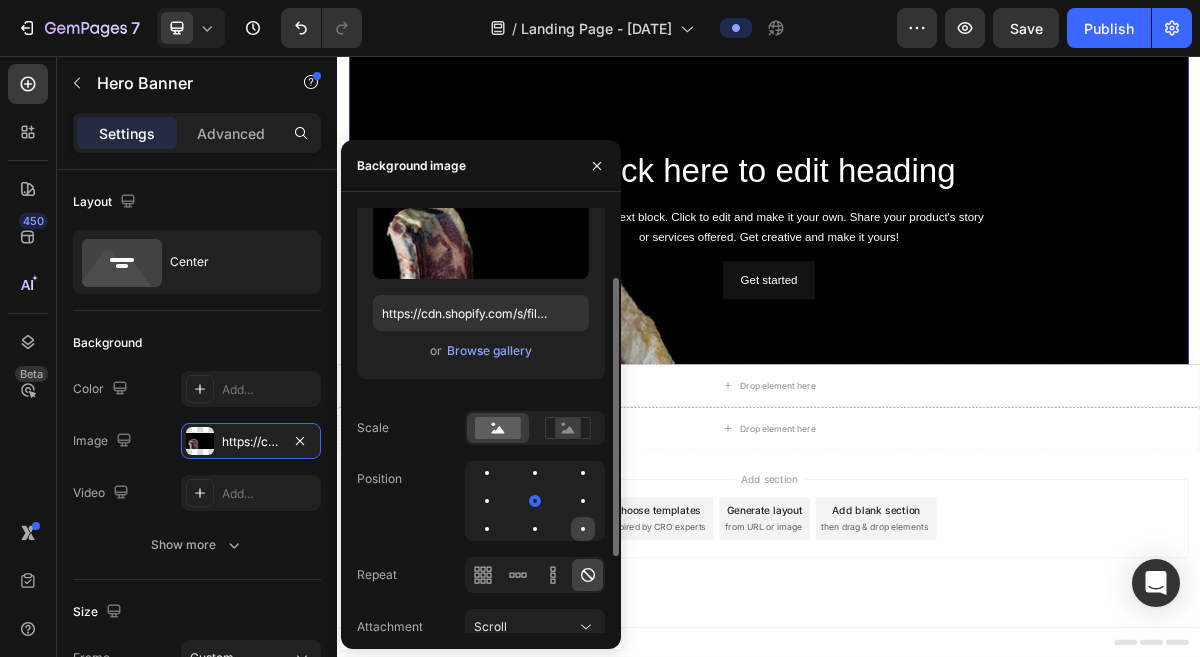 click 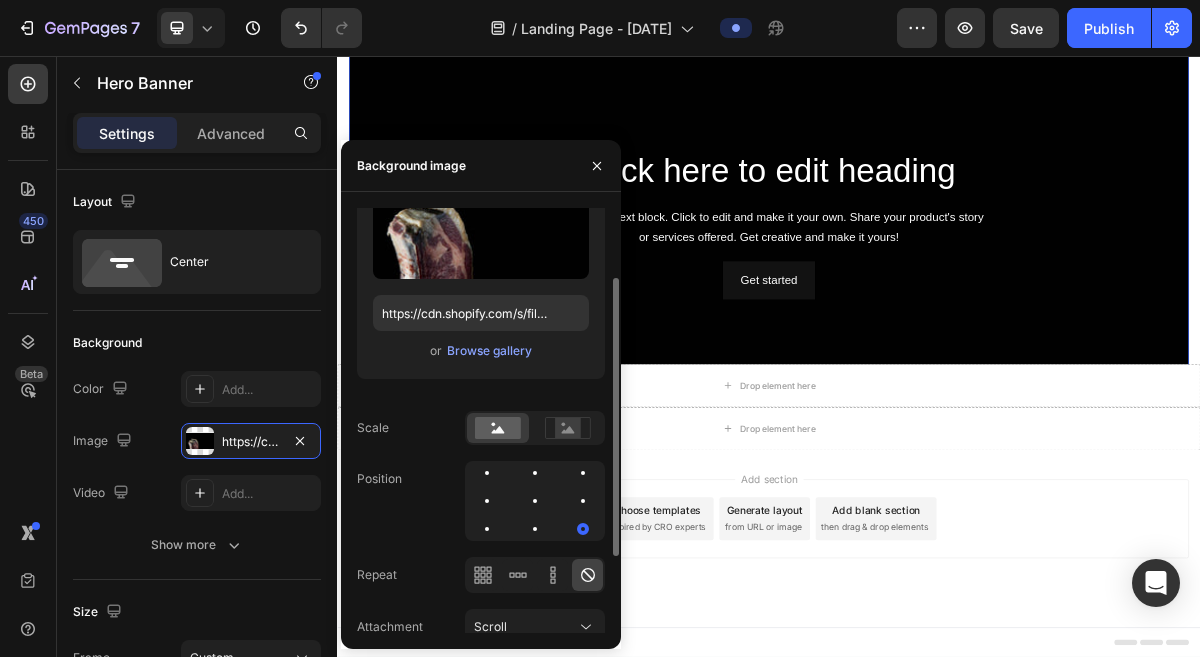 click at bounding box center (535, 501) 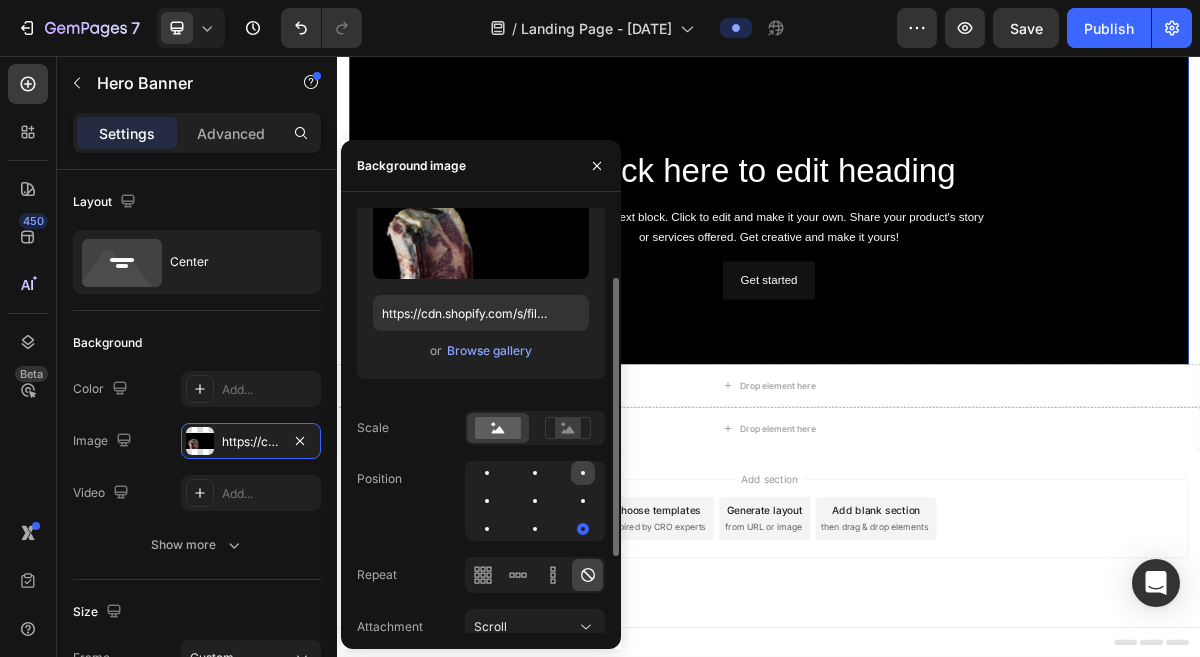 click 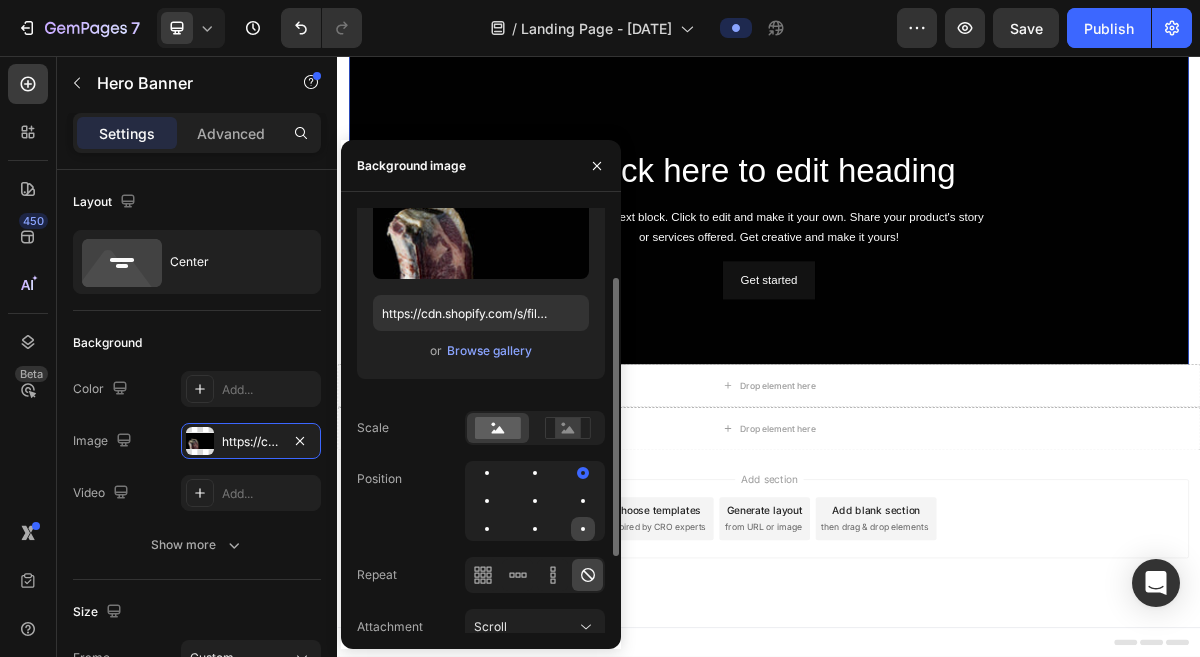 click 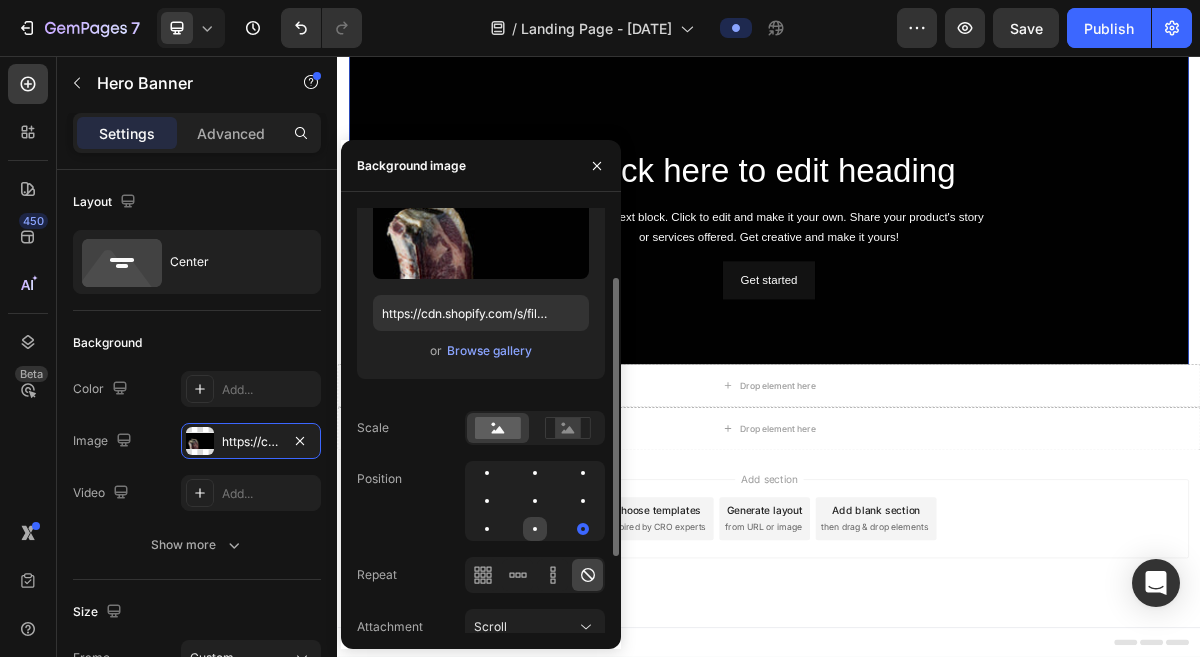 click 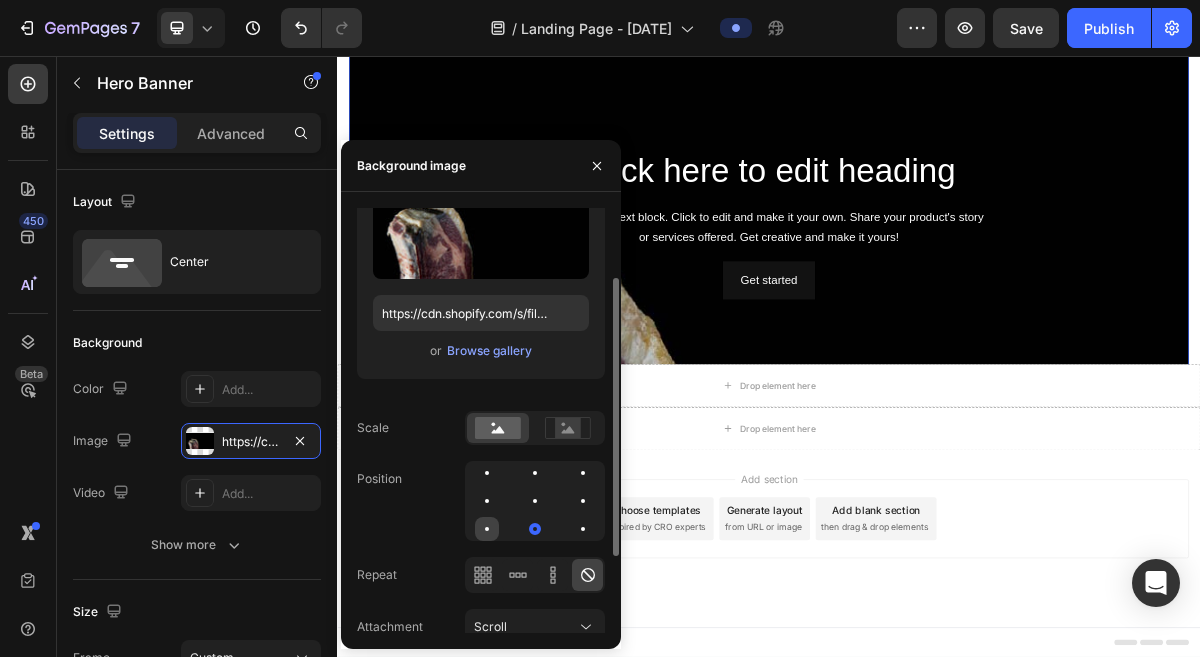 click 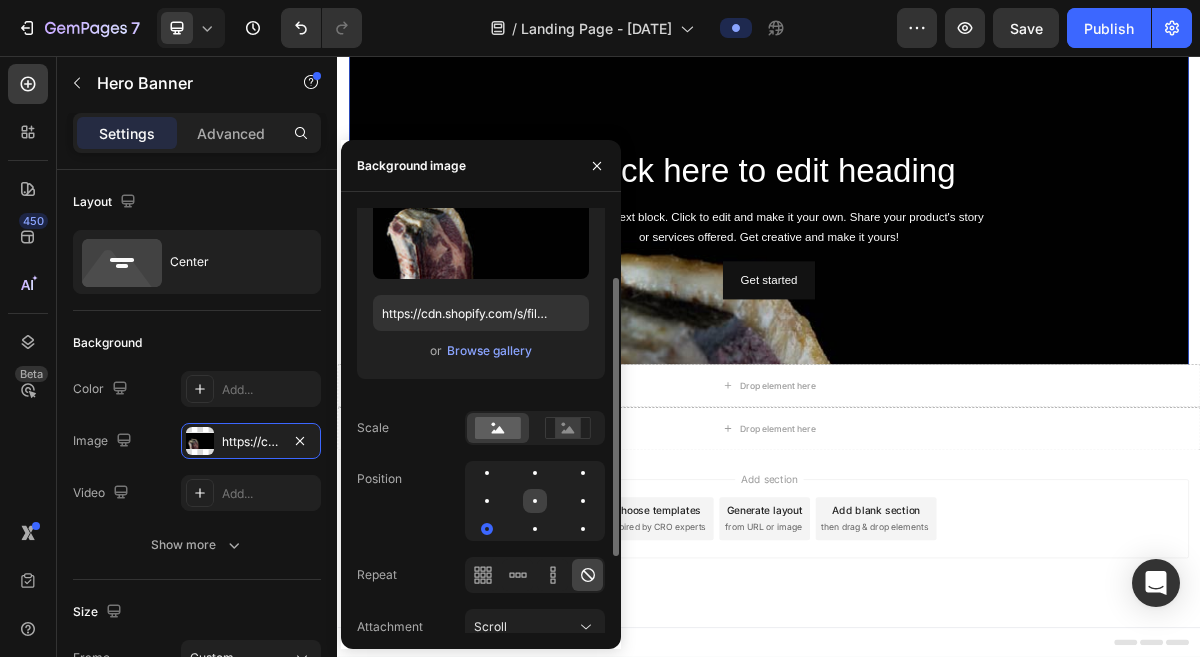 click 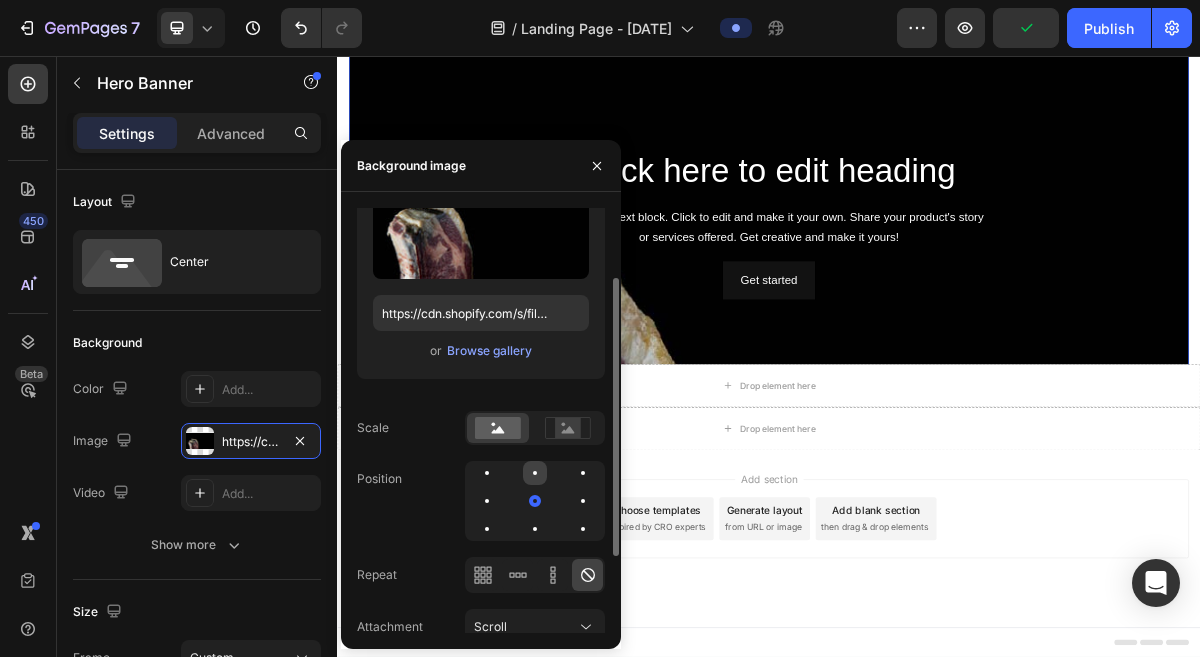 click 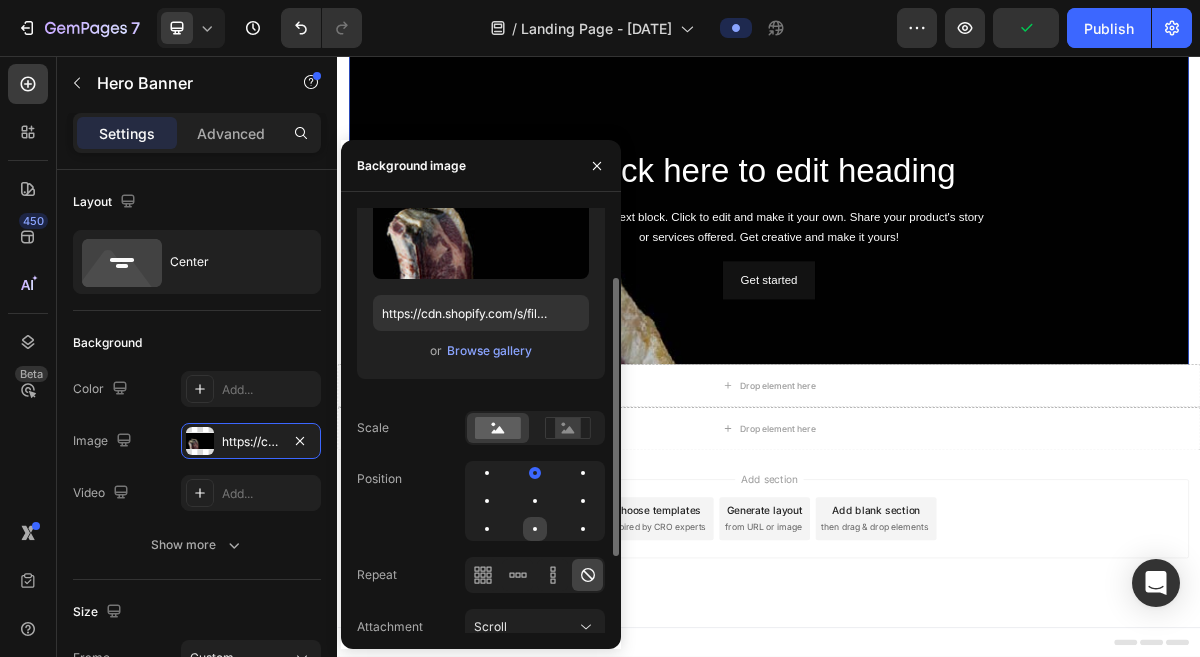 click 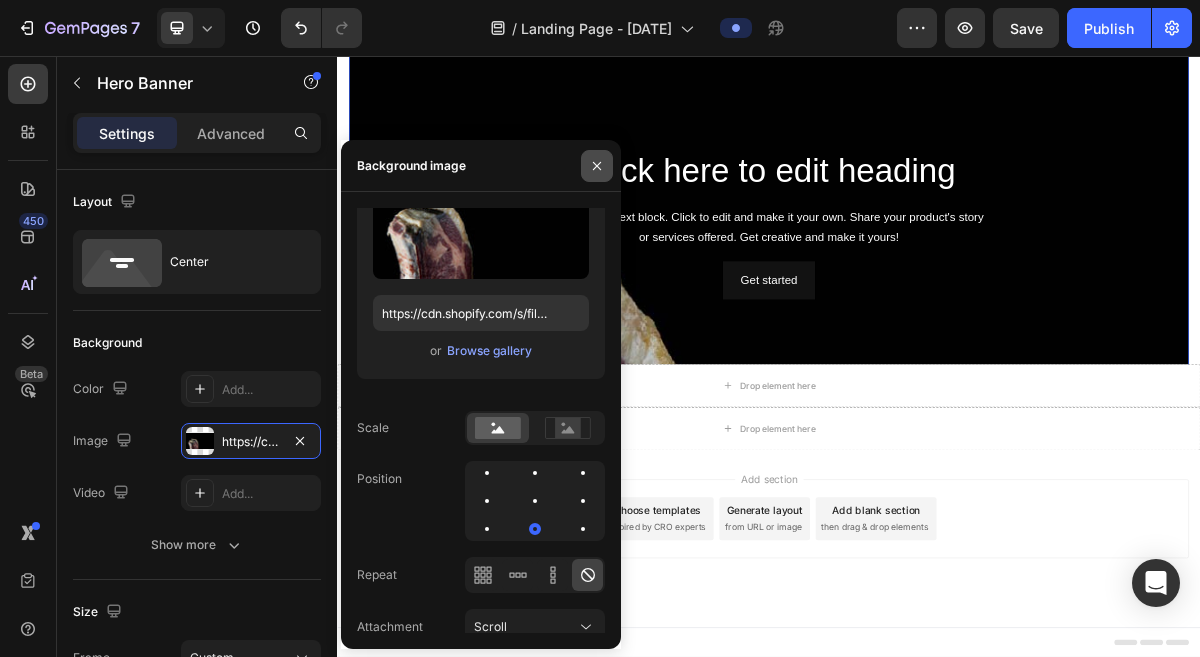 click at bounding box center (597, 166) 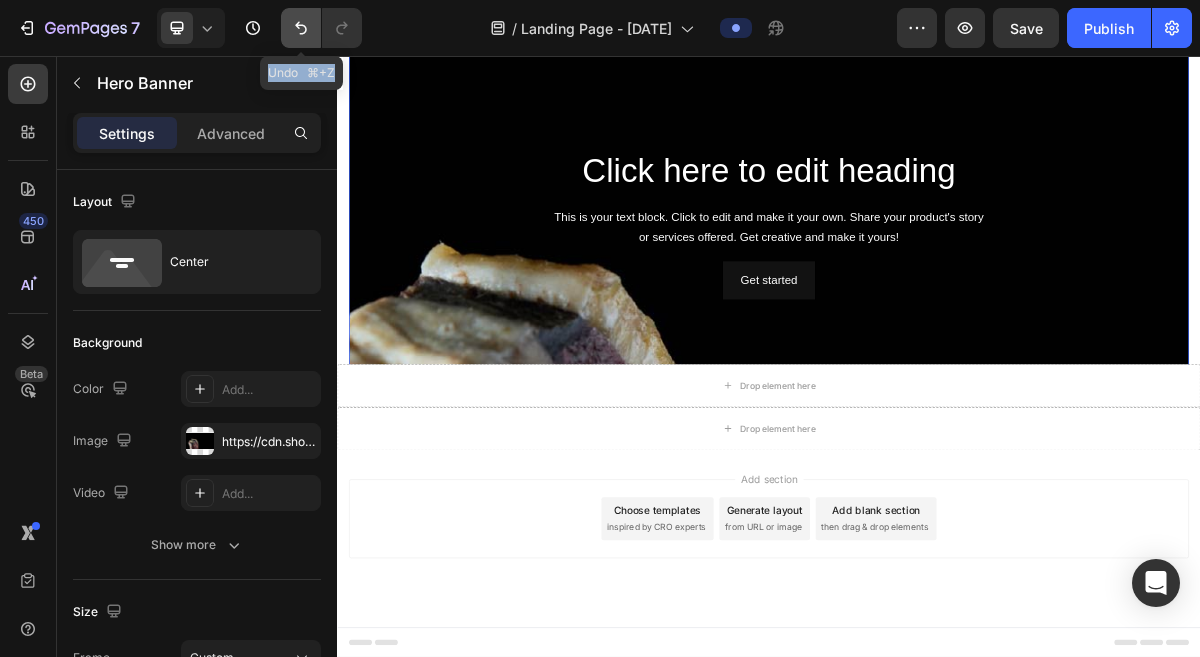click on "7 Version history Undo   ⌘+Z / Landing Page - [DATE] Preview Save Publish" 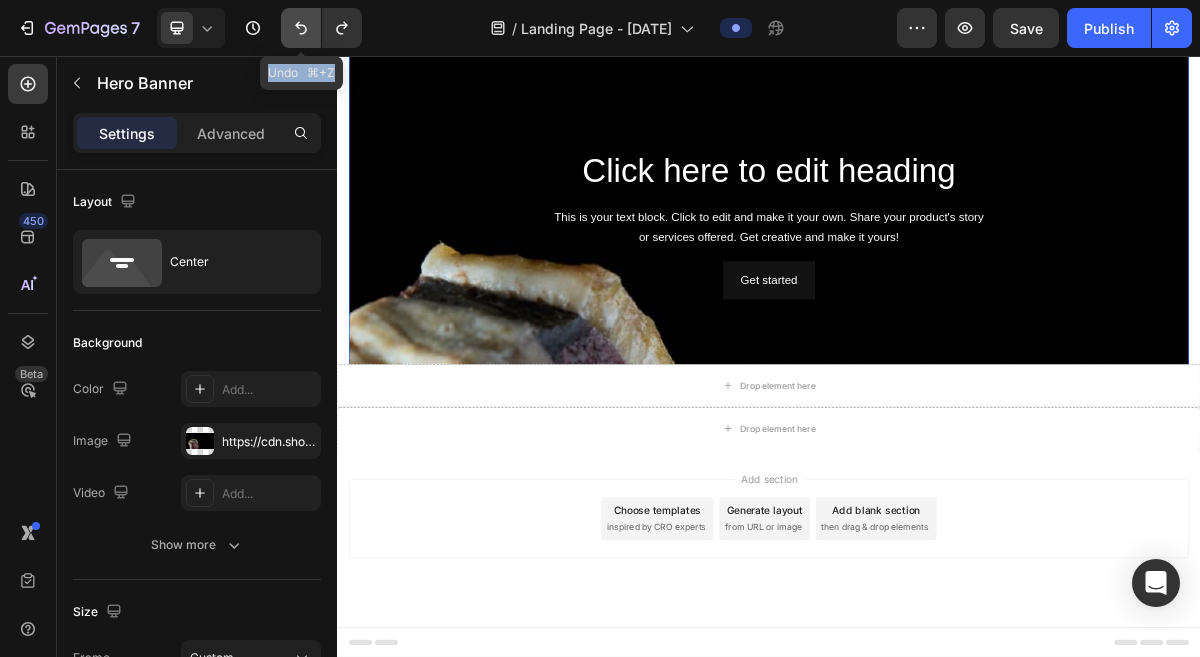 click 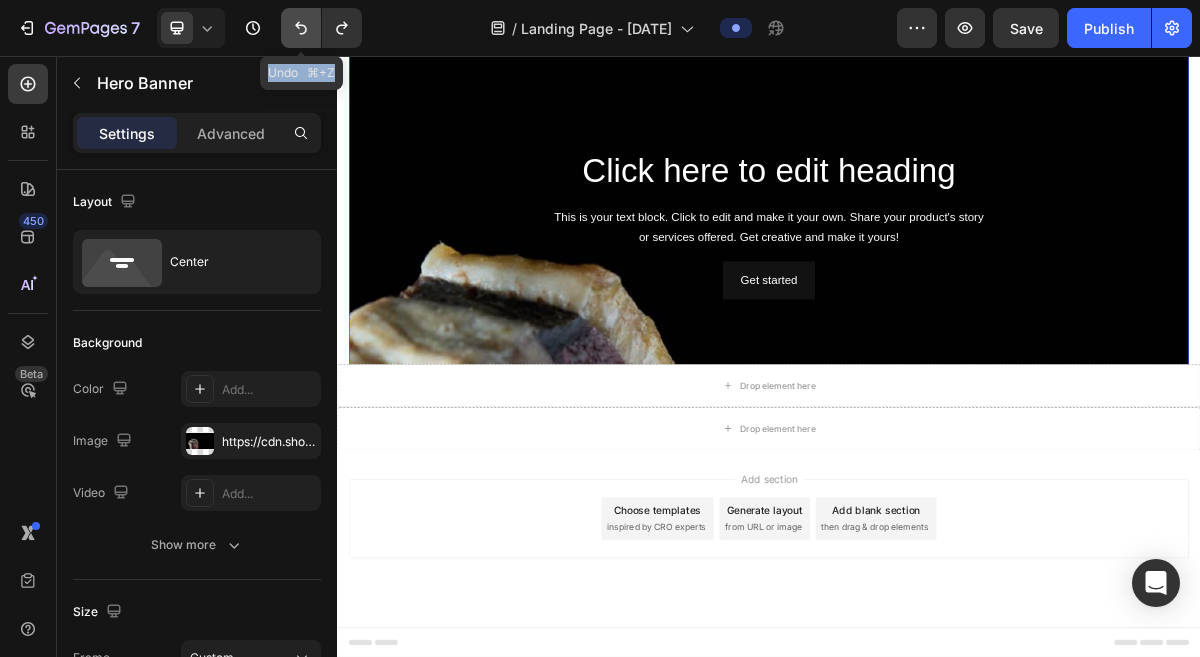 click 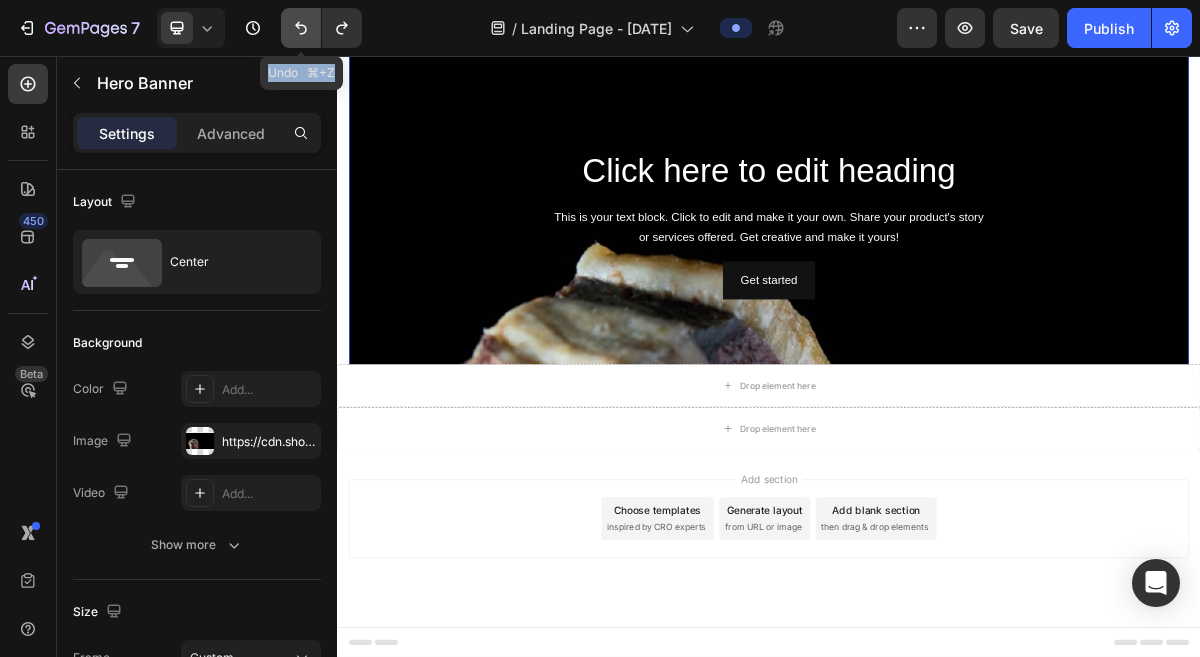 click 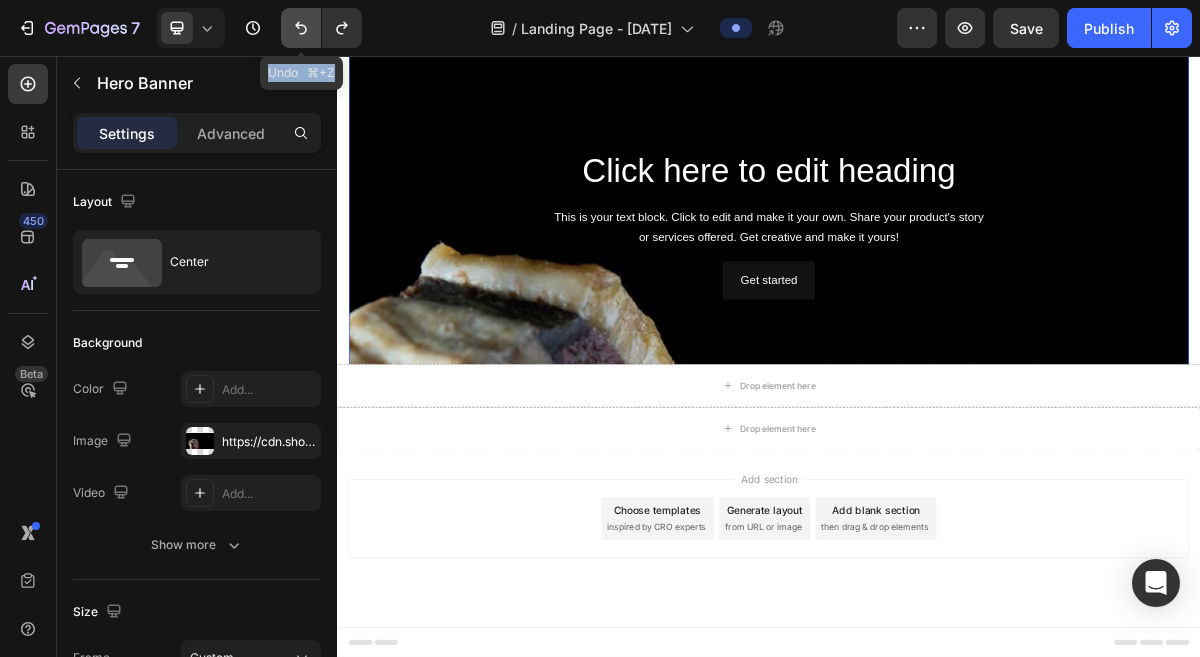 click 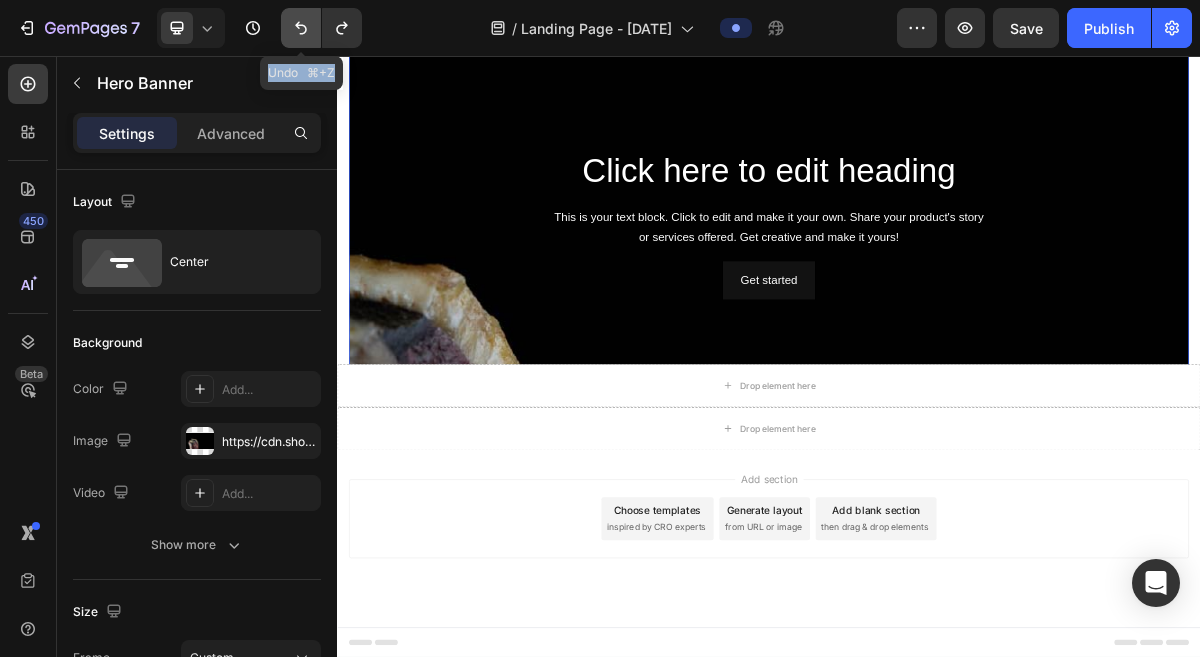click 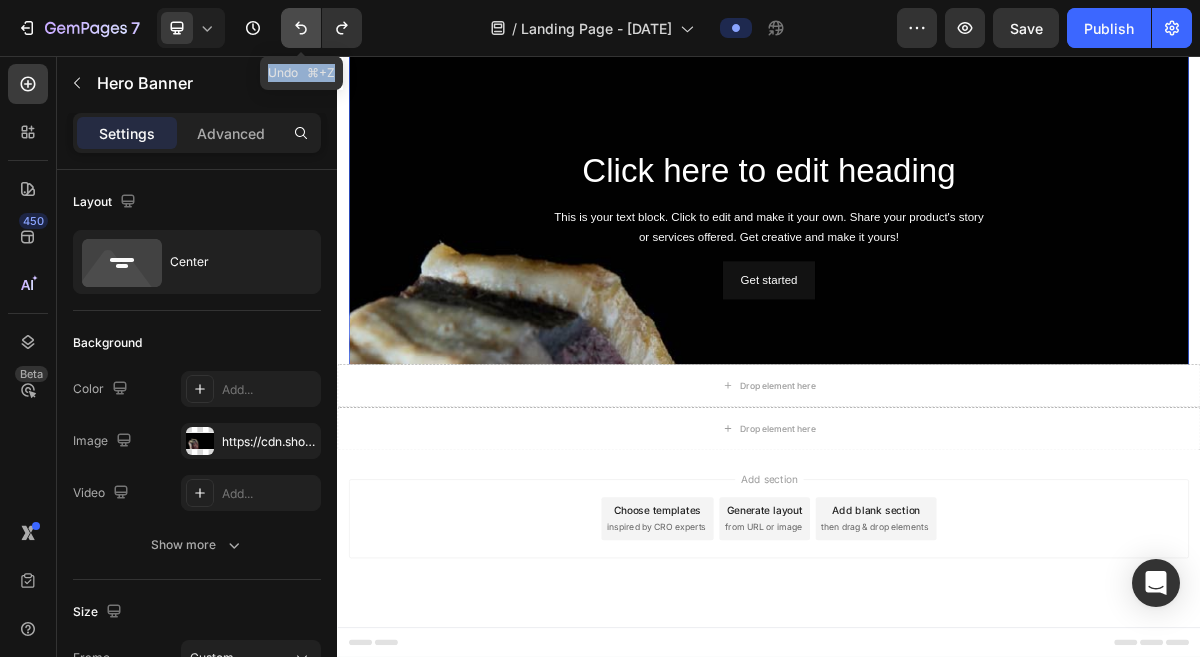 click 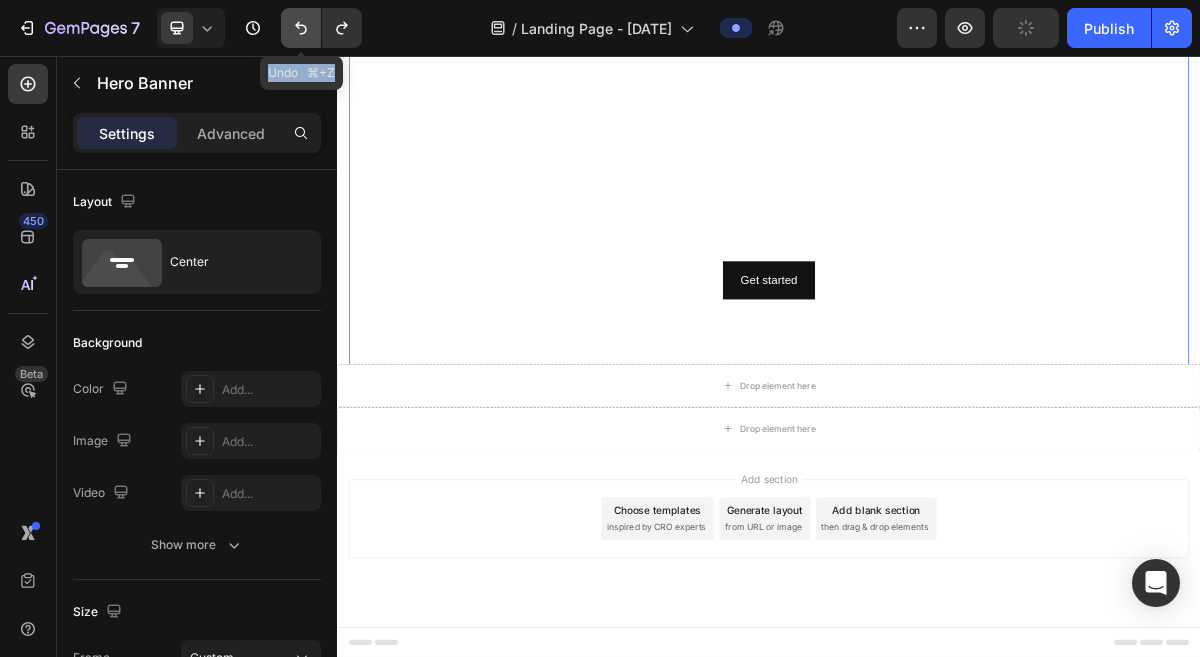 click 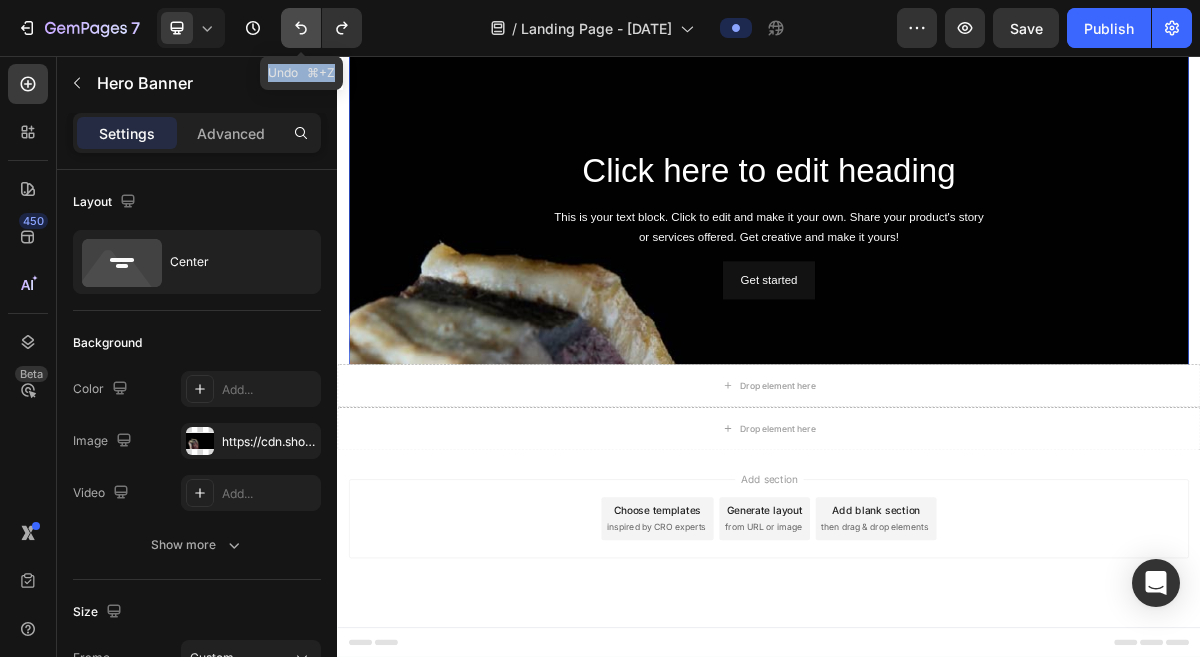 click 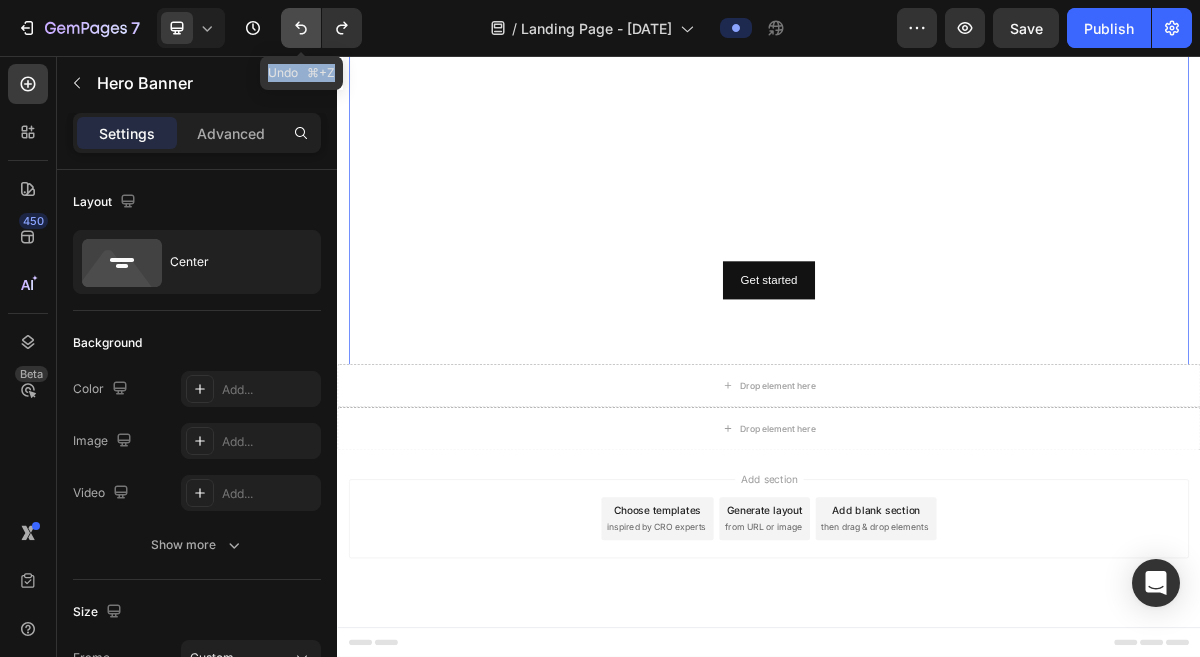 click 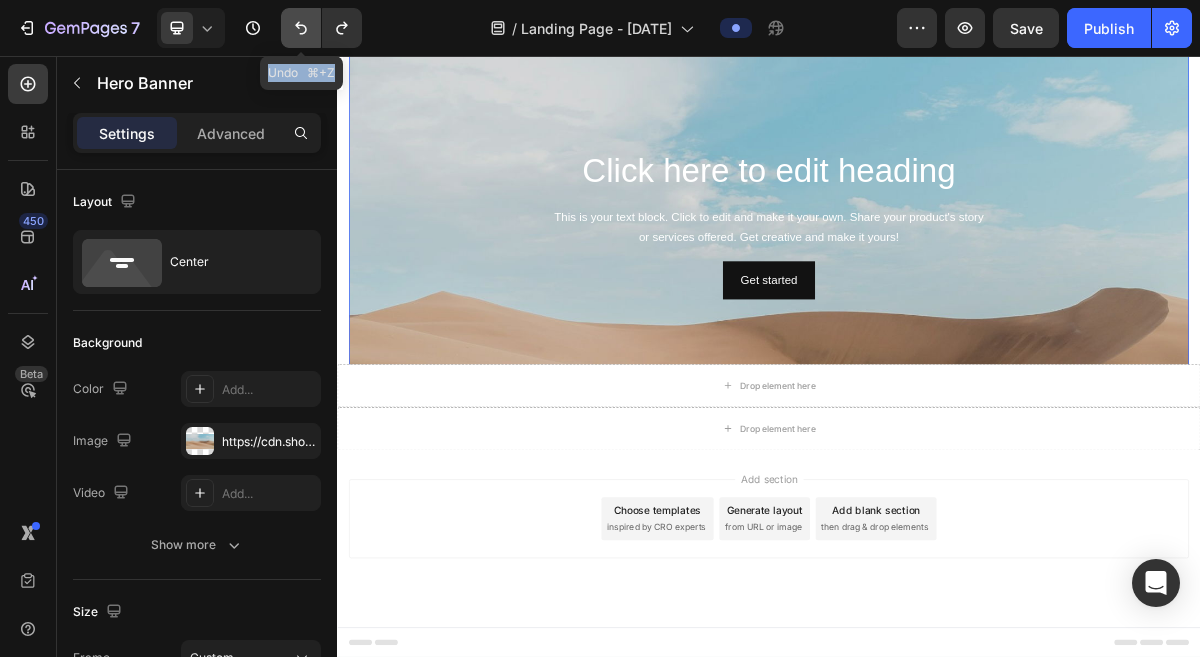 click 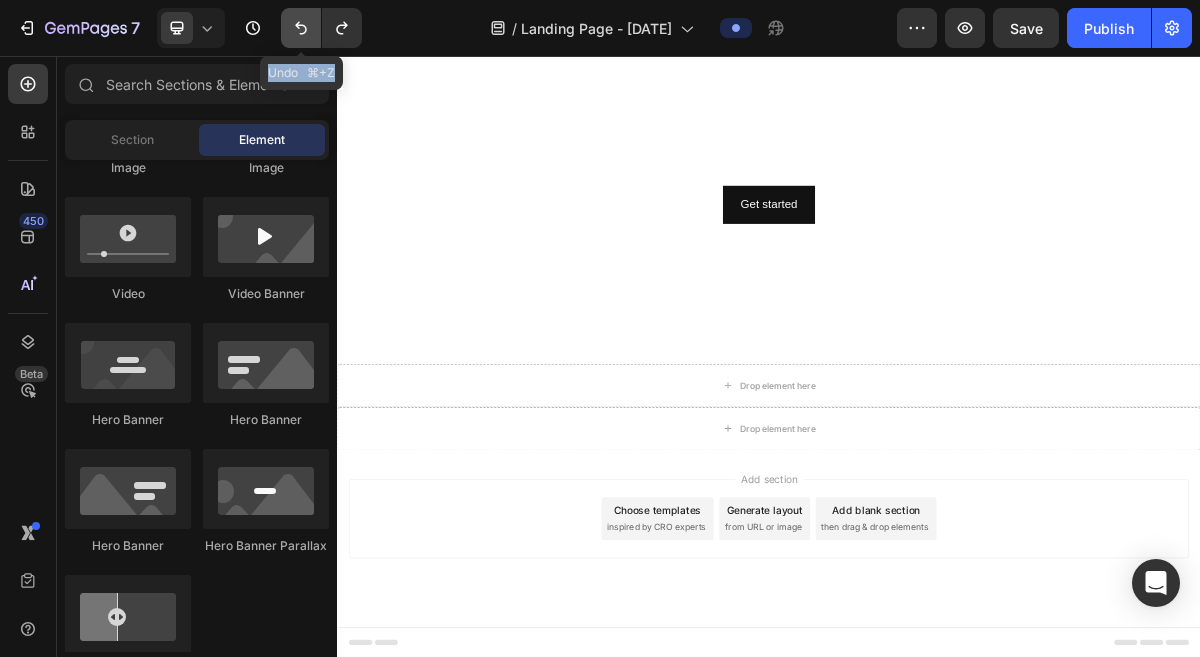 click 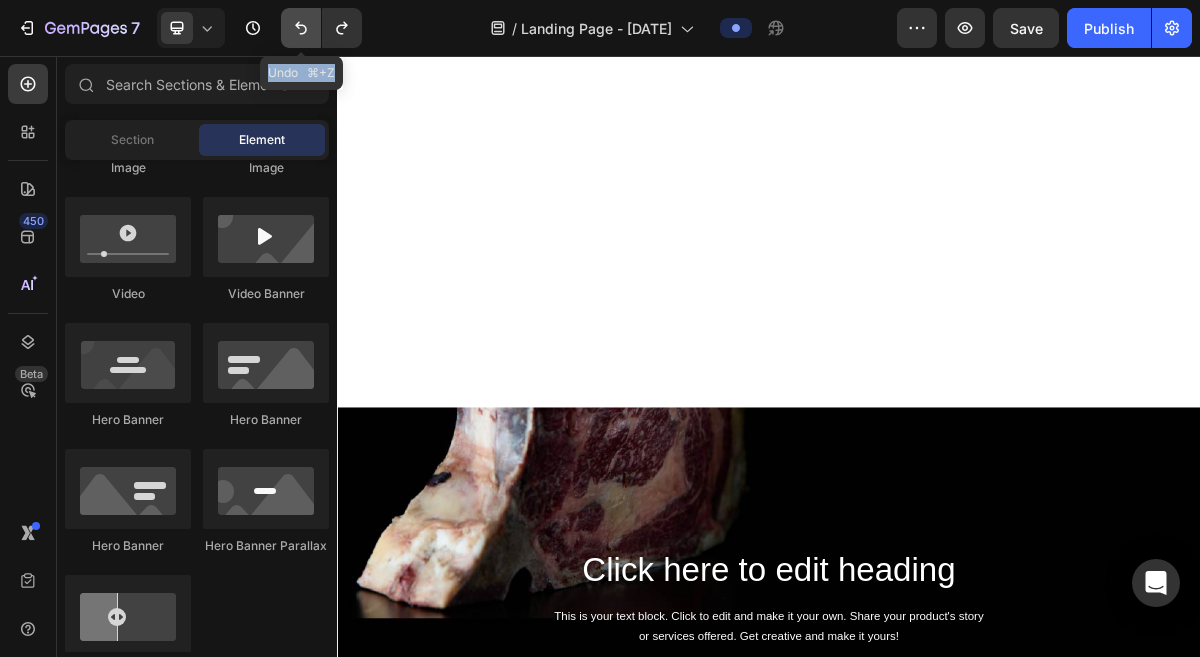 scroll, scrollTop: 773, scrollLeft: 0, axis: vertical 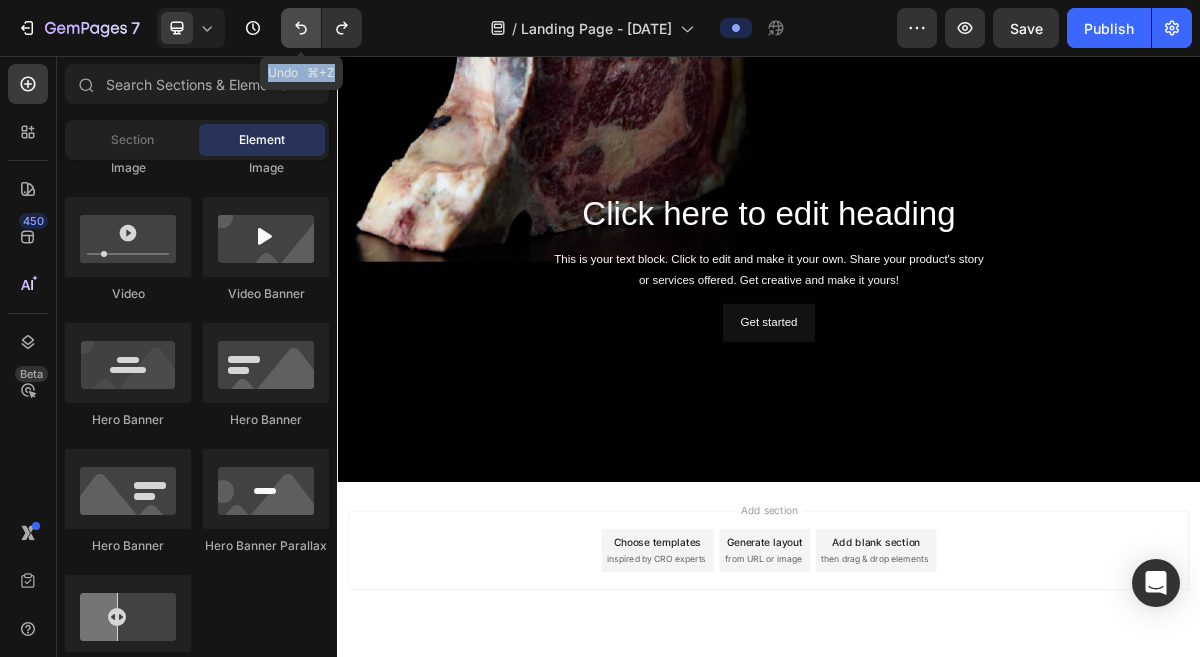 click 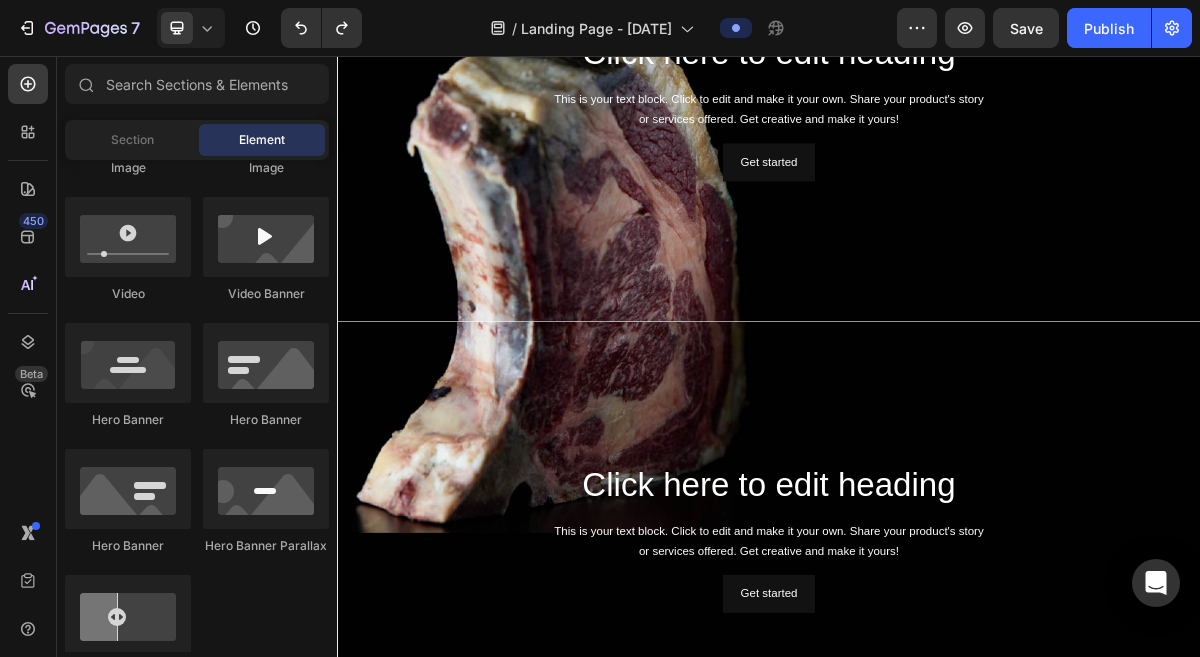 scroll, scrollTop: 939, scrollLeft: 0, axis: vertical 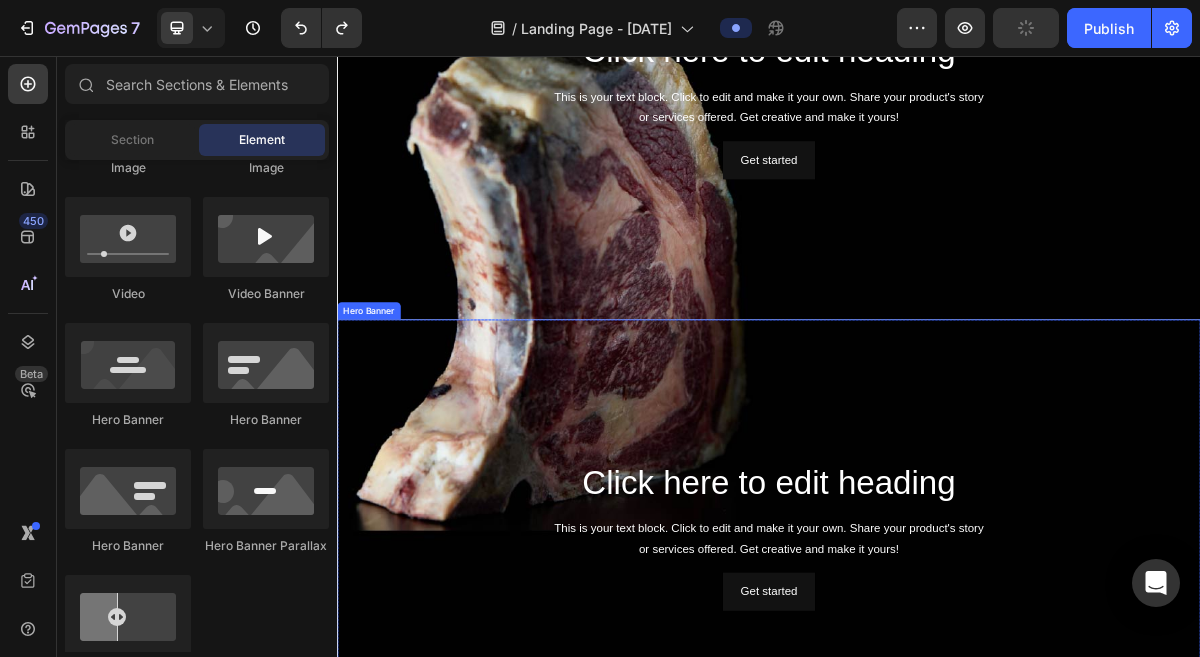 click at bounding box center [937, 722] 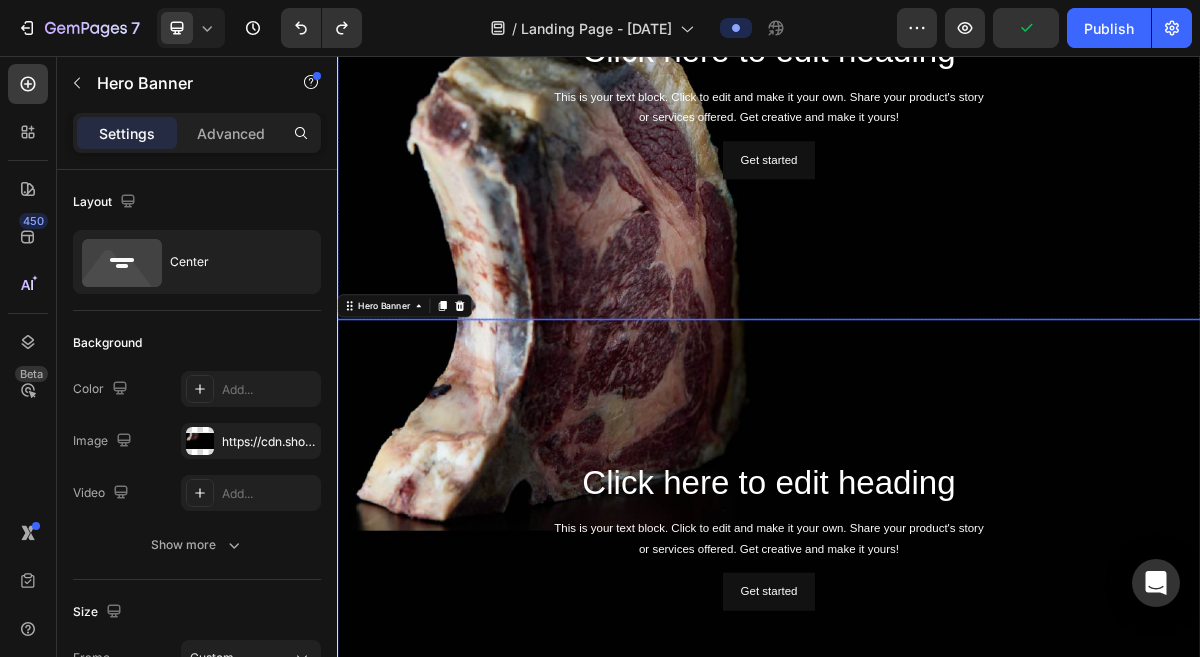 click at bounding box center (937, 122) 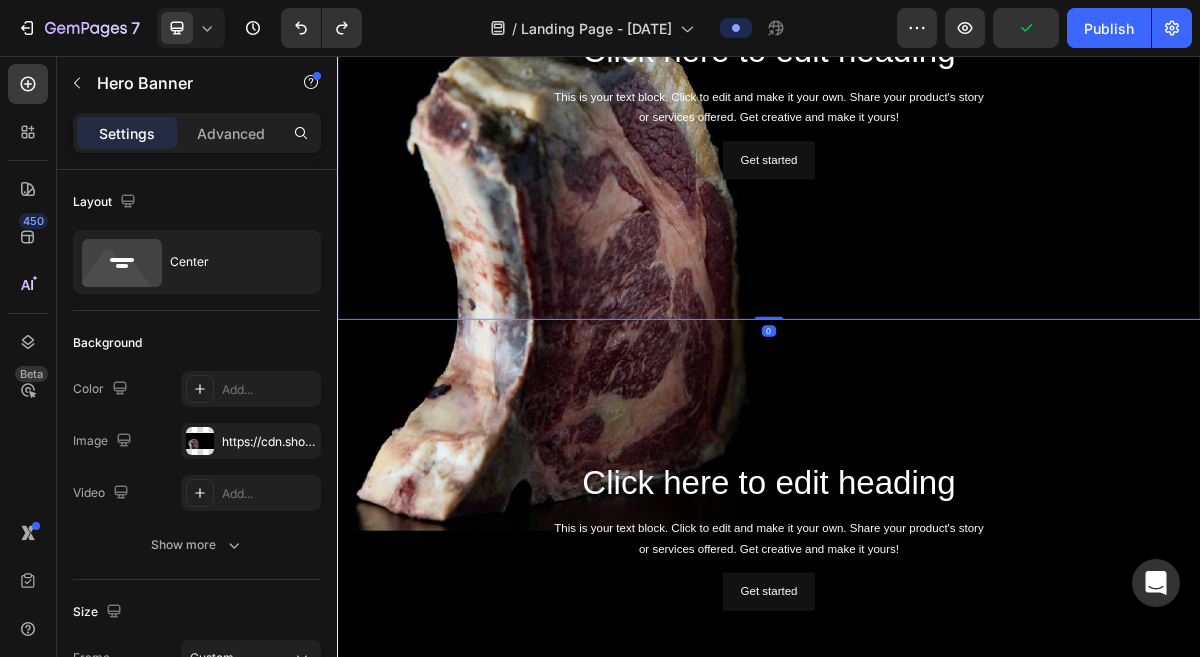 scroll, scrollTop: 979, scrollLeft: 0, axis: vertical 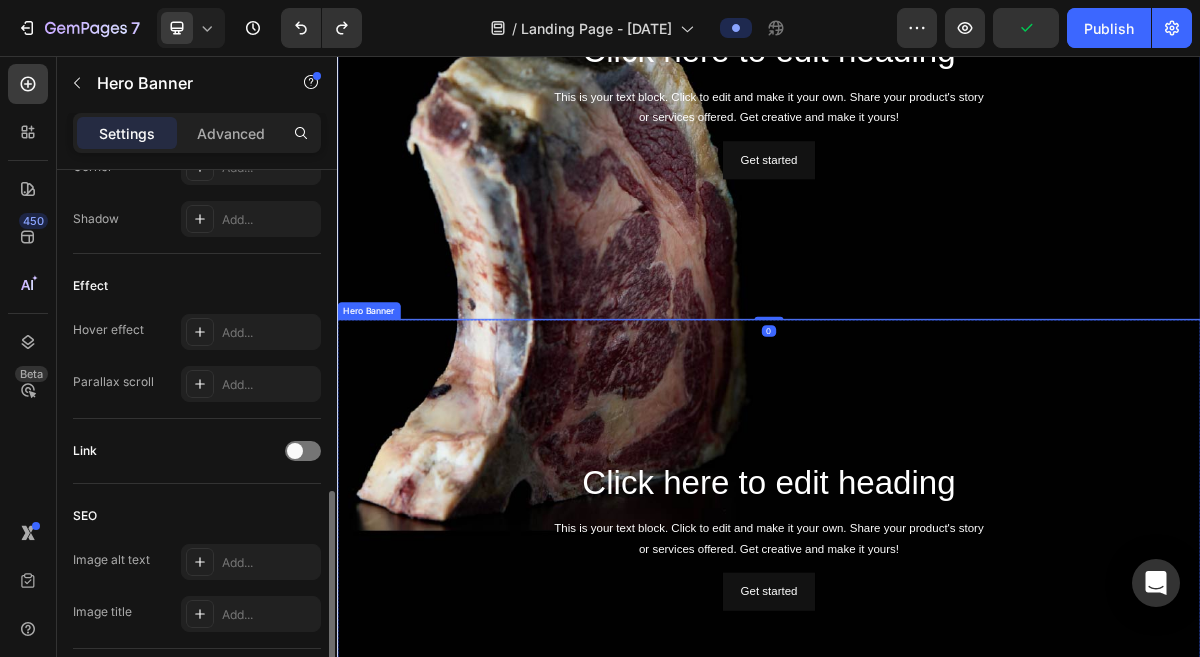 click at bounding box center [937, 722] 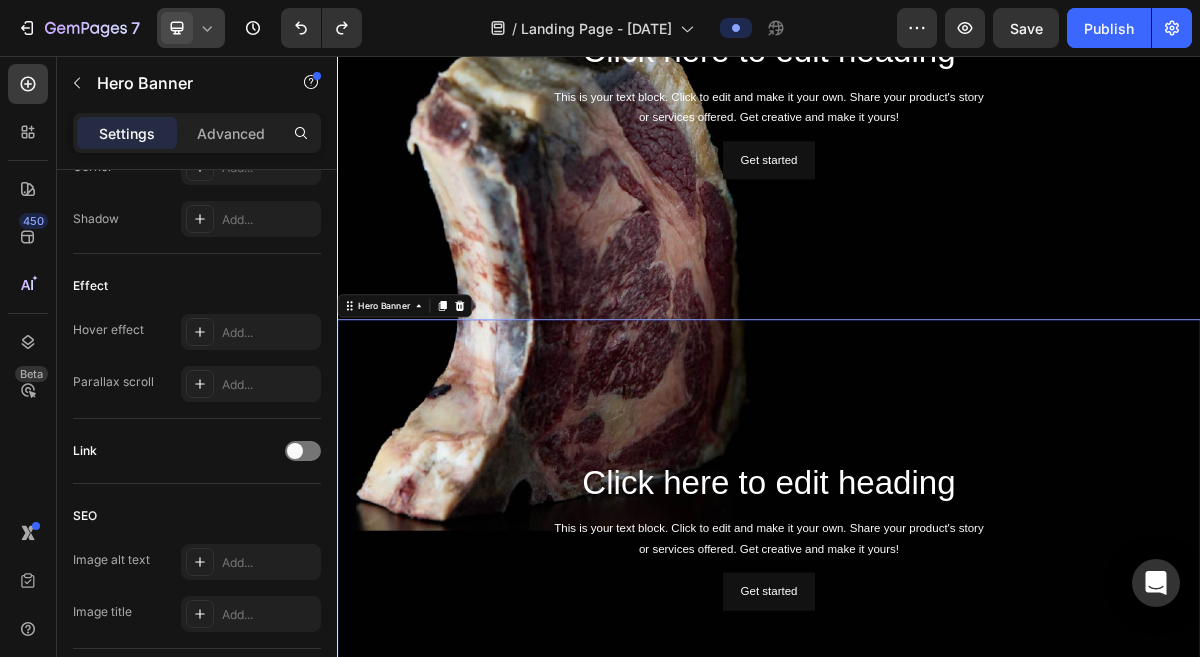 click 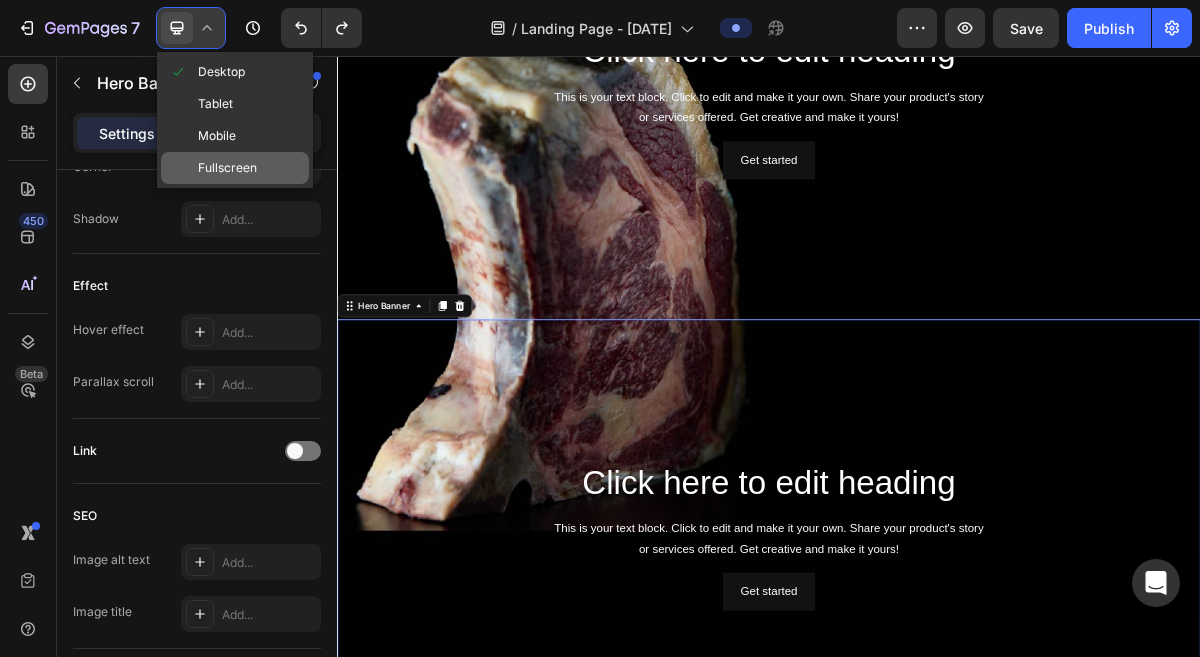 click on "Fullscreen" 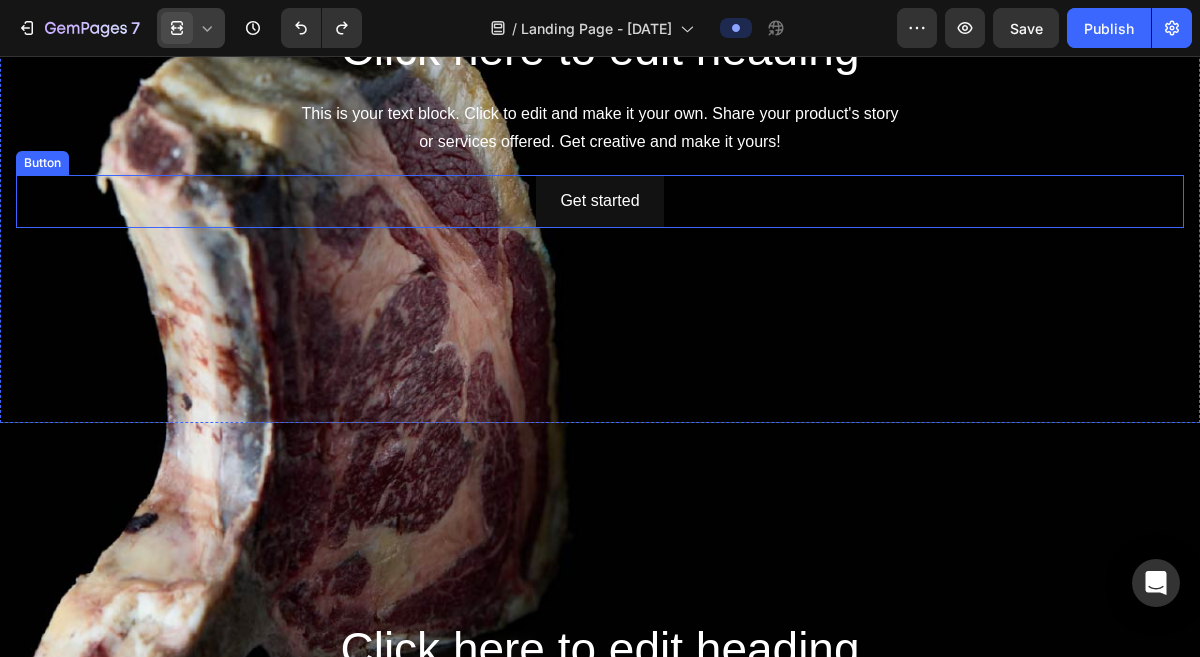 scroll, scrollTop: 943, scrollLeft: 0, axis: vertical 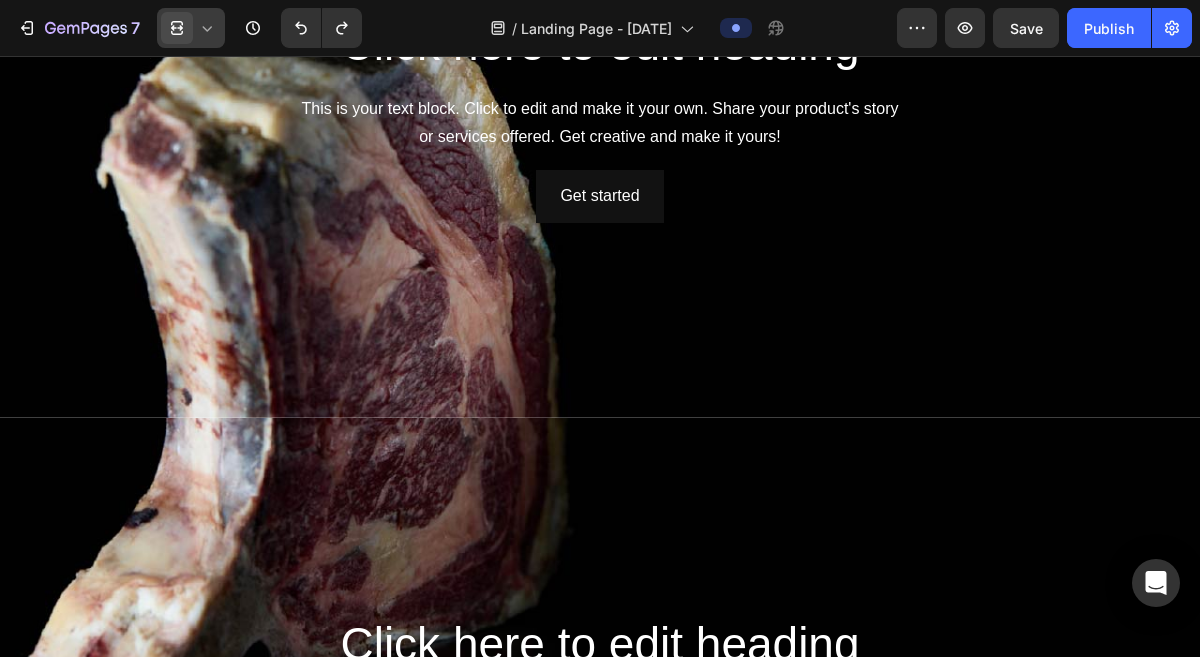 click at bounding box center [600, 718] 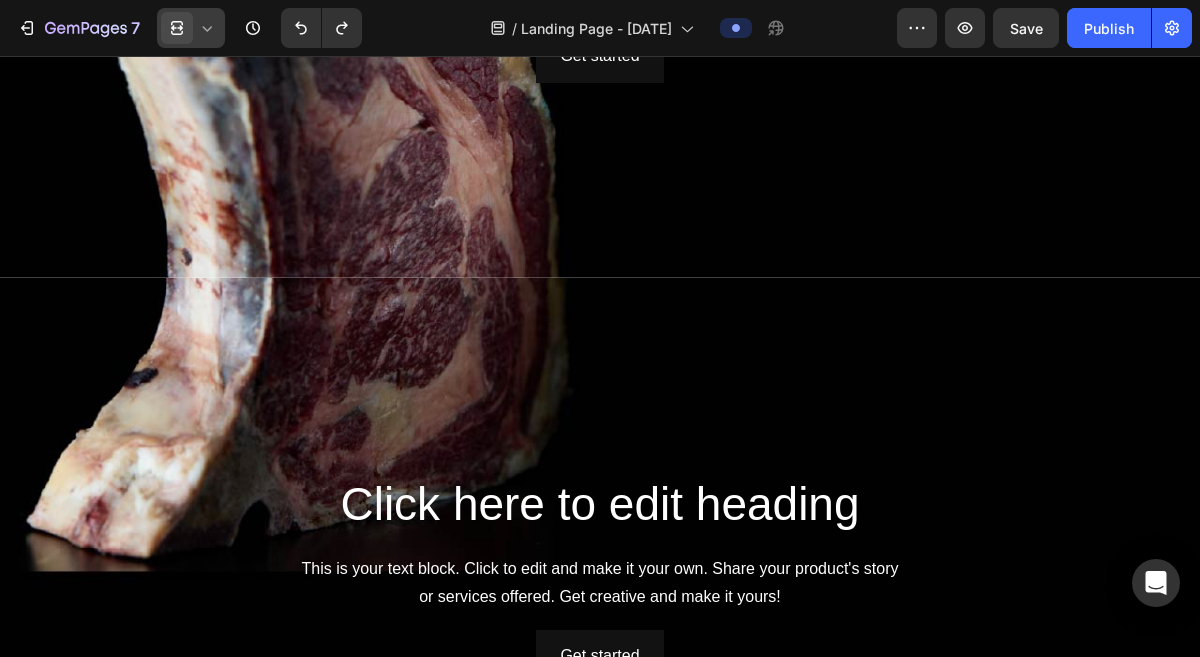 scroll, scrollTop: 1067, scrollLeft: 0, axis: vertical 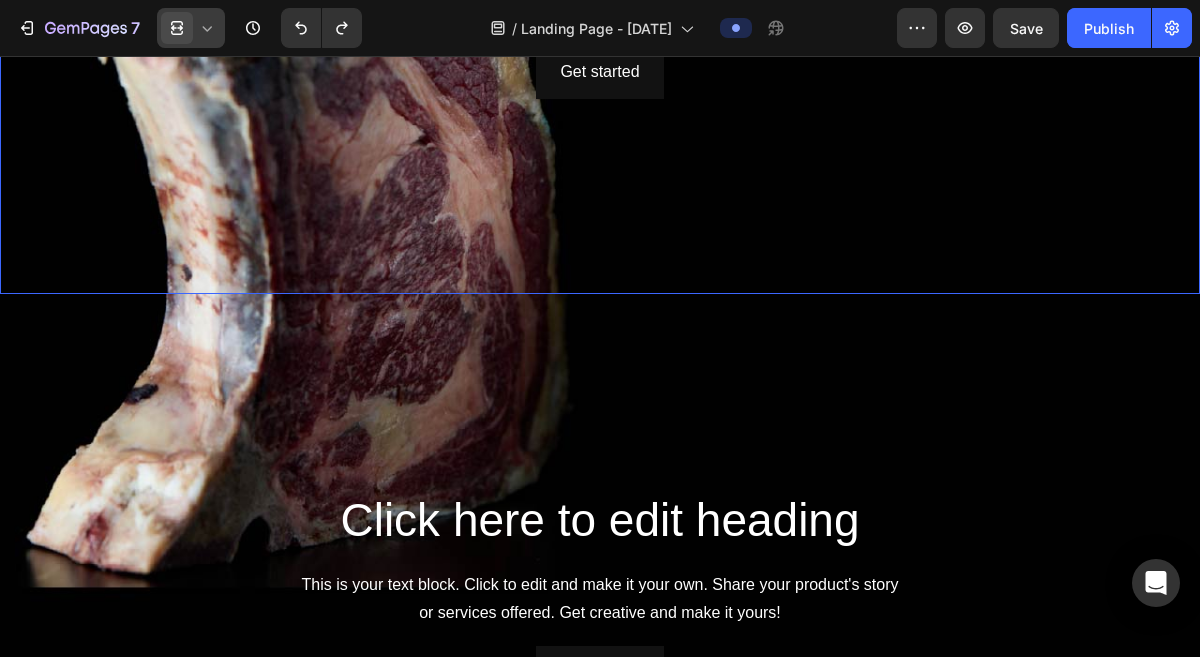 click at bounding box center [600, -6] 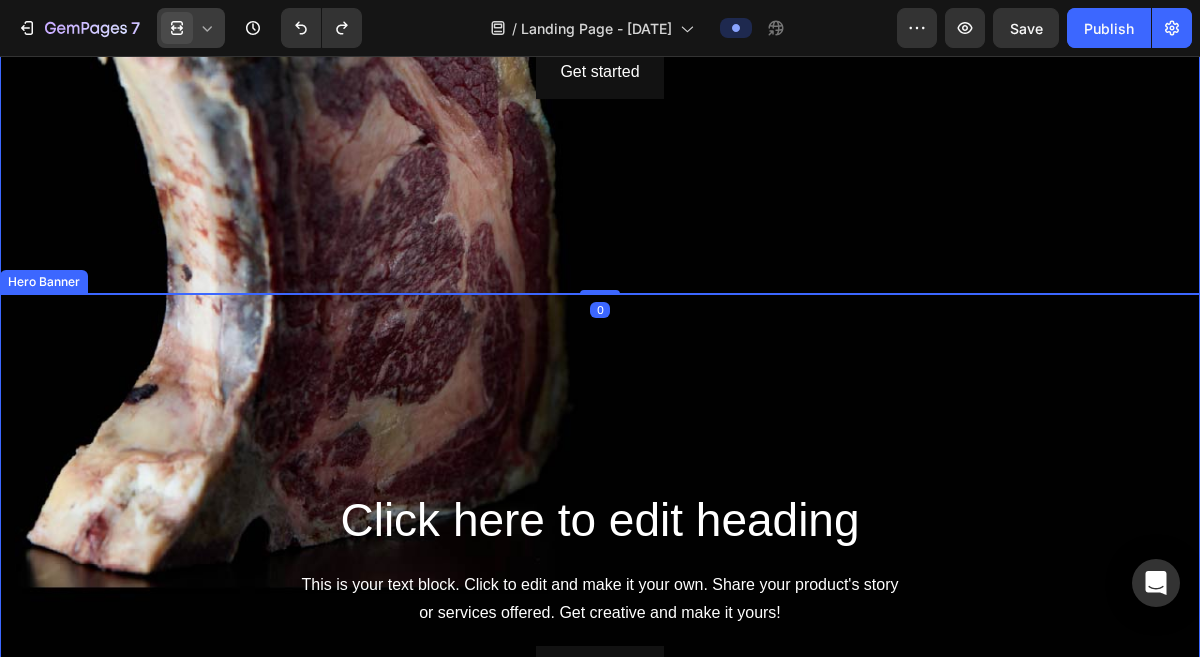 click at bounding box center [600, 594] 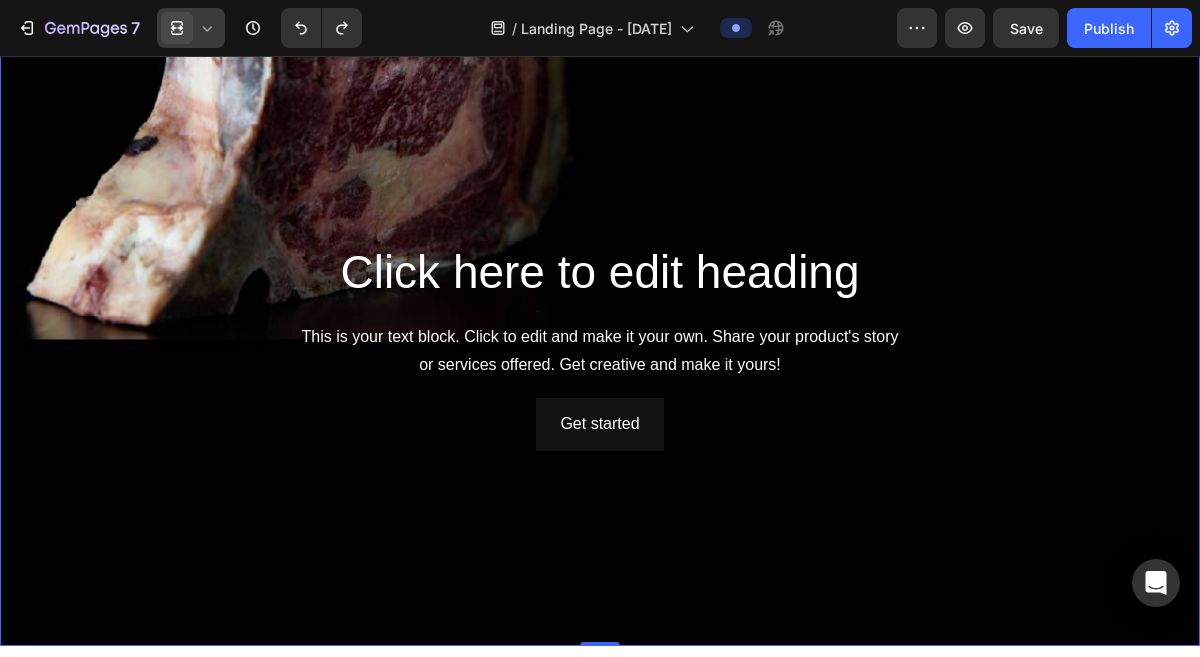 scroll, scrollTop: 1322, scrollLeft: 0, axis: vertical 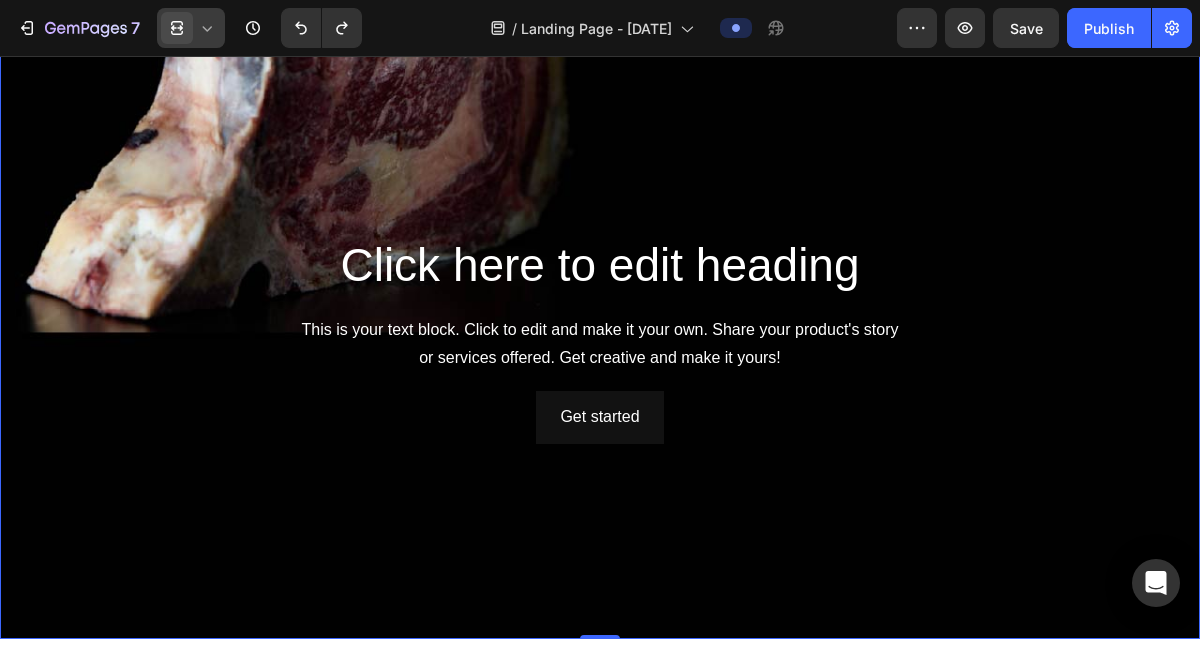 click at bounding box center [177, 28] 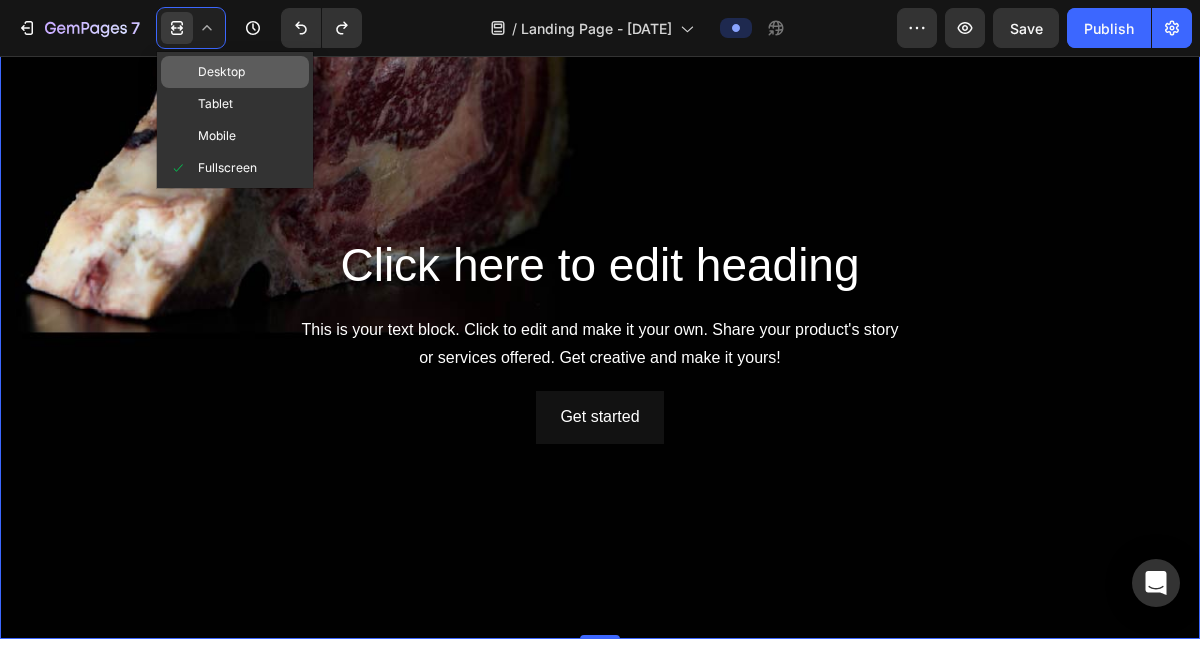 click on "Desktop" 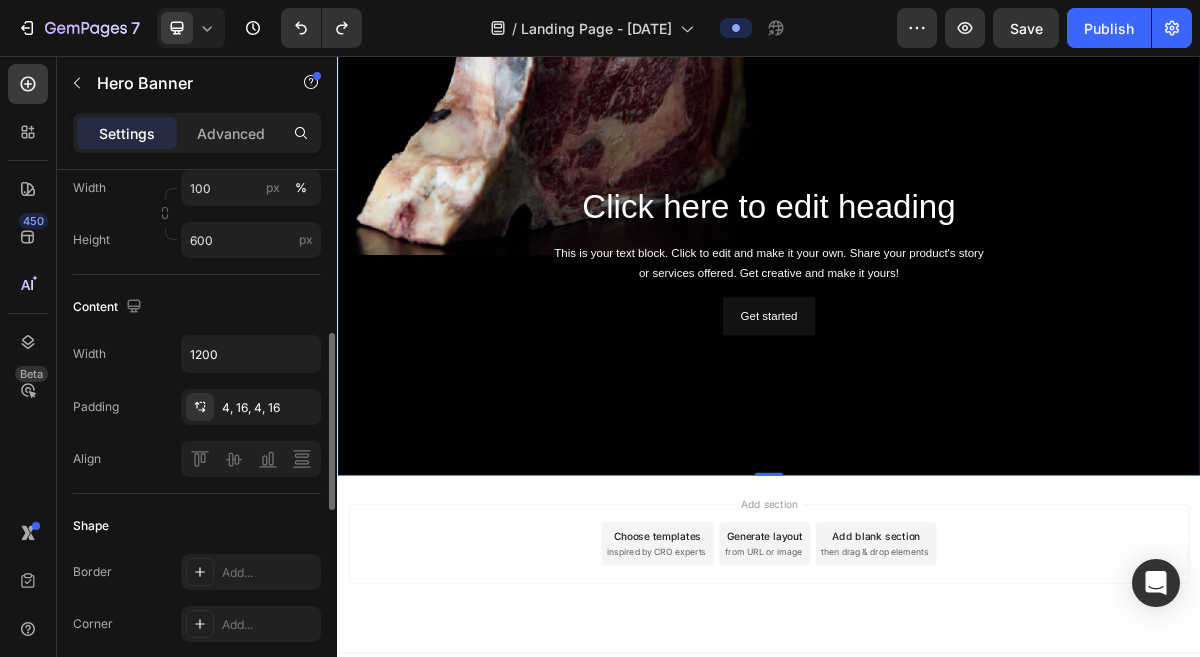 scroll, scrollTop: 514, scrollLeft: 0, axis: vertical 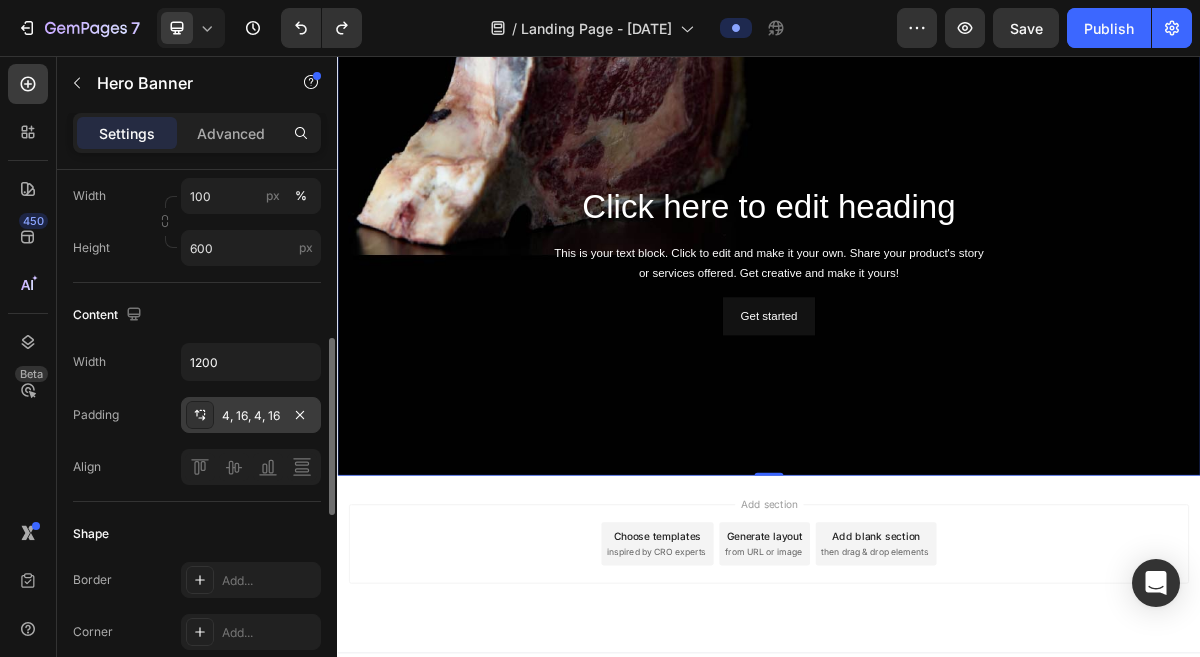 click 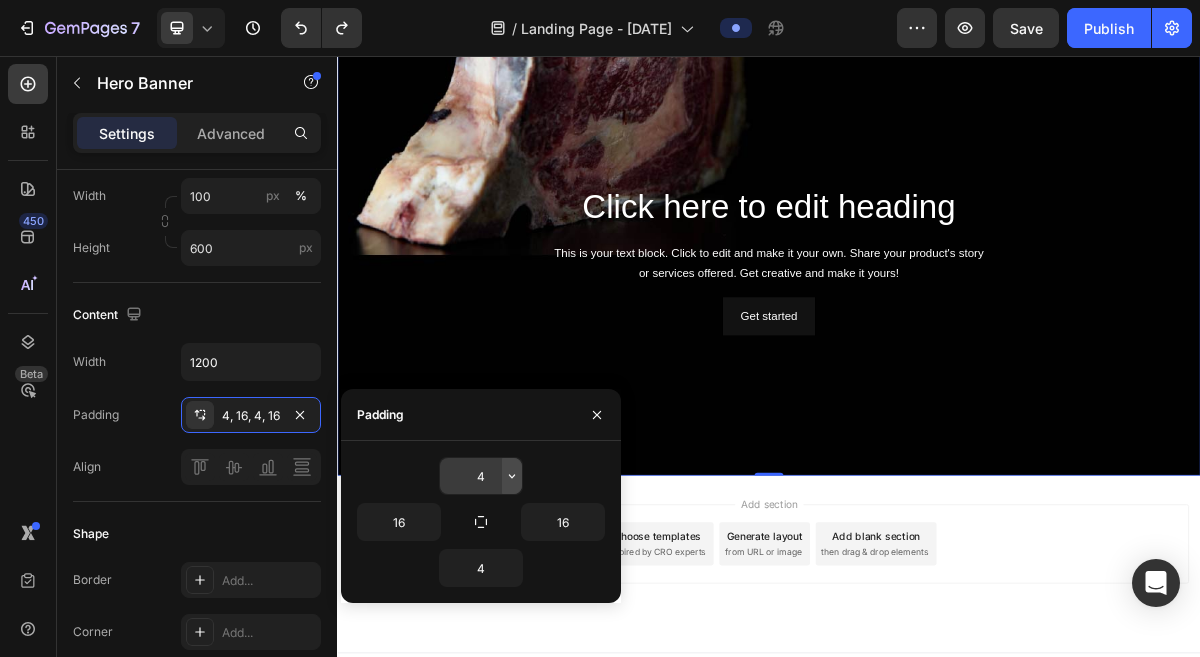 click 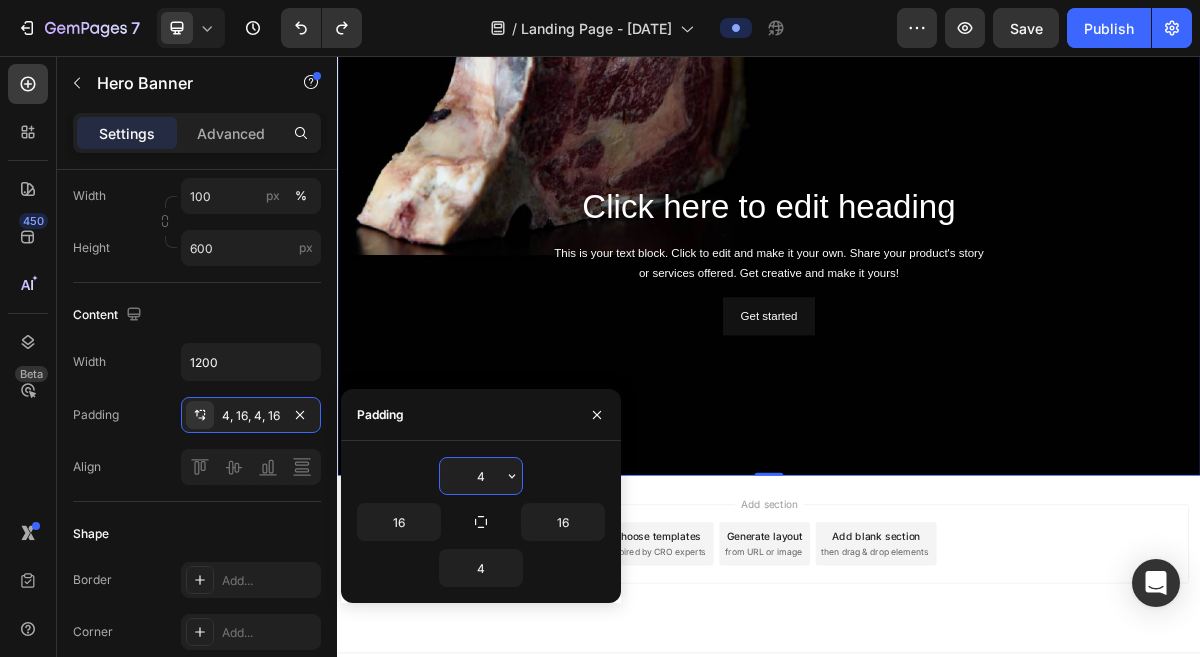 click on "4" at bounding box center [481, 476] 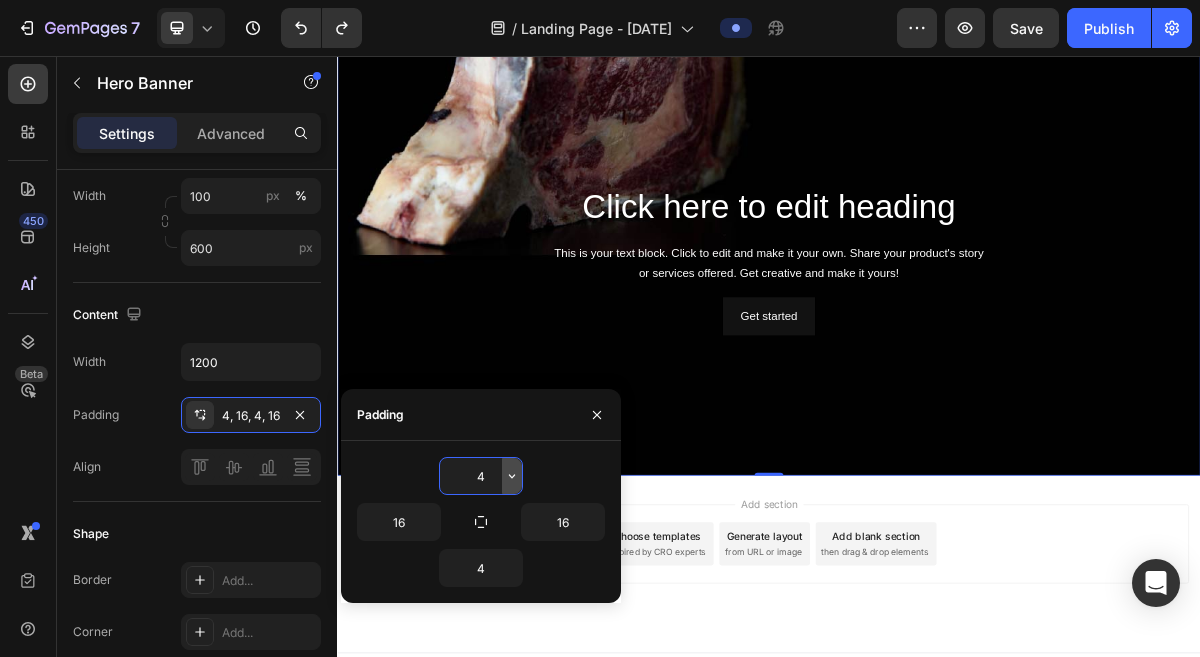 click 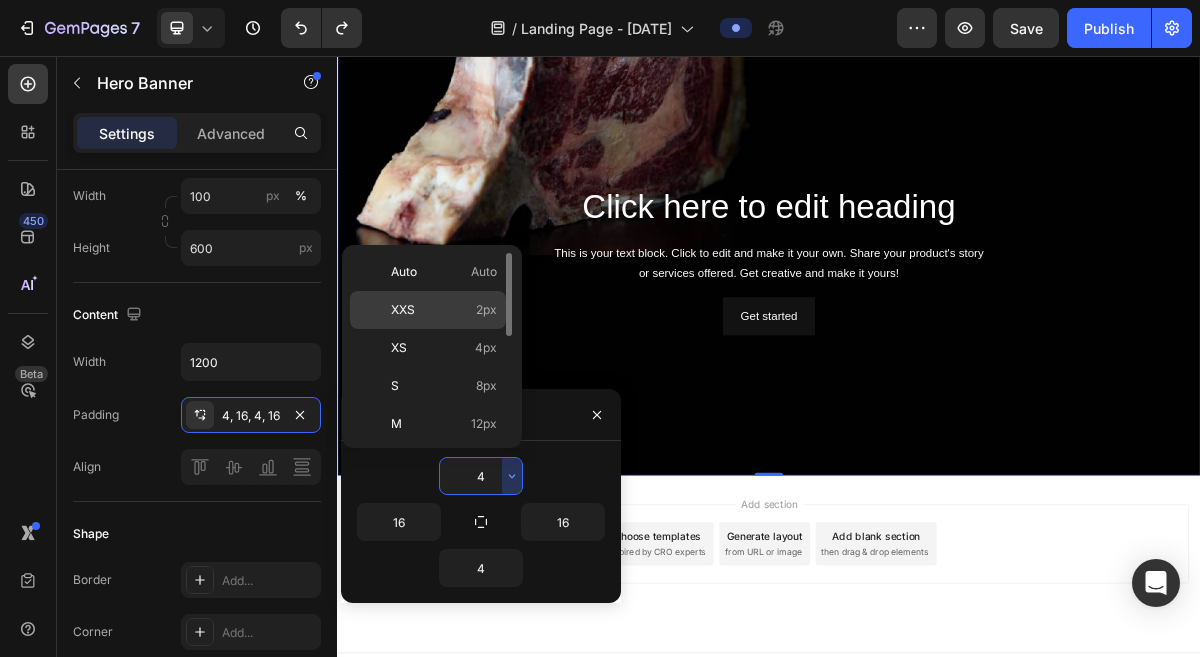 click on "XXS 2px" 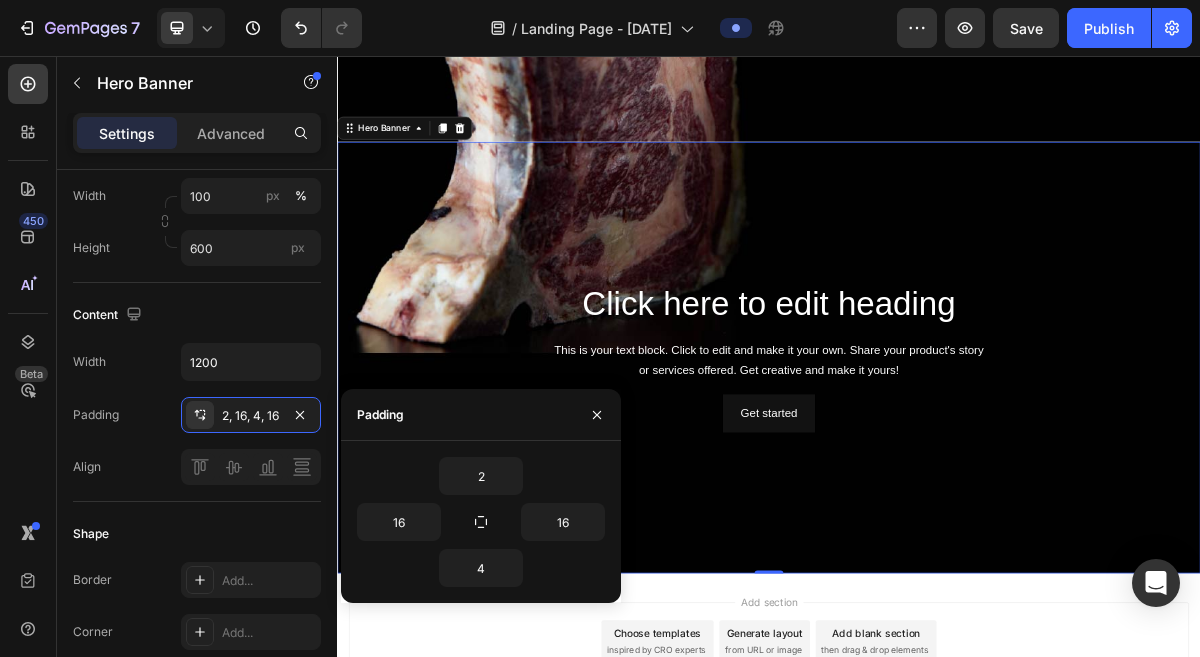 scroll, scrollTop: 1184, scrollLeft: 0, axis: vertical 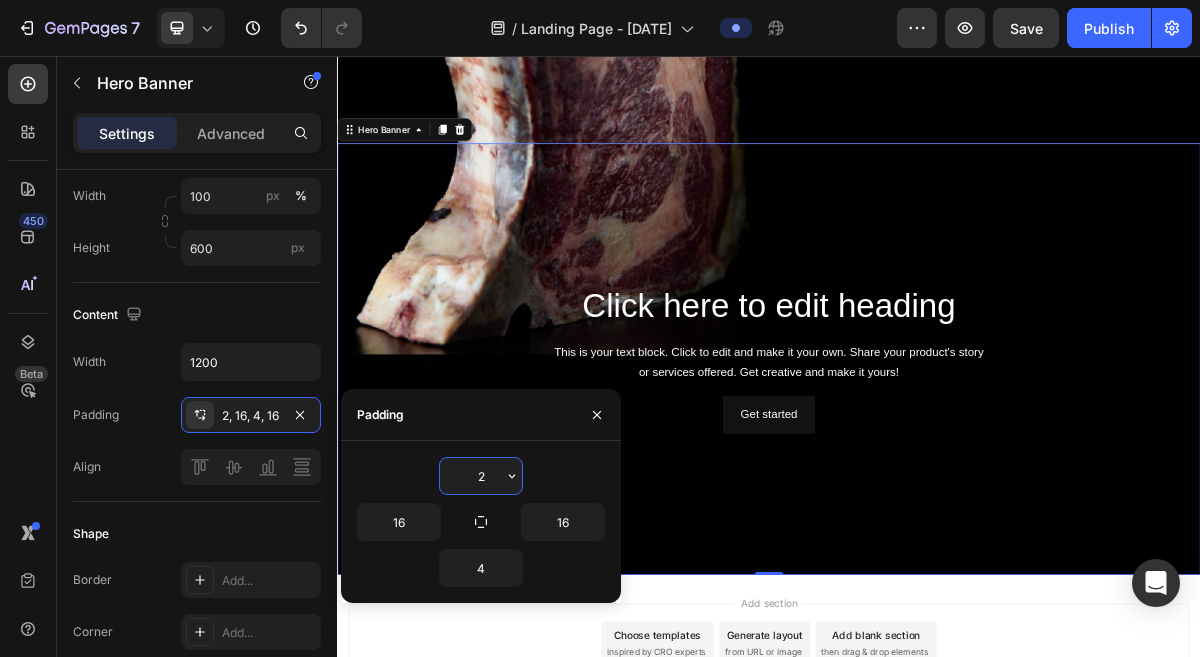 type on "0" 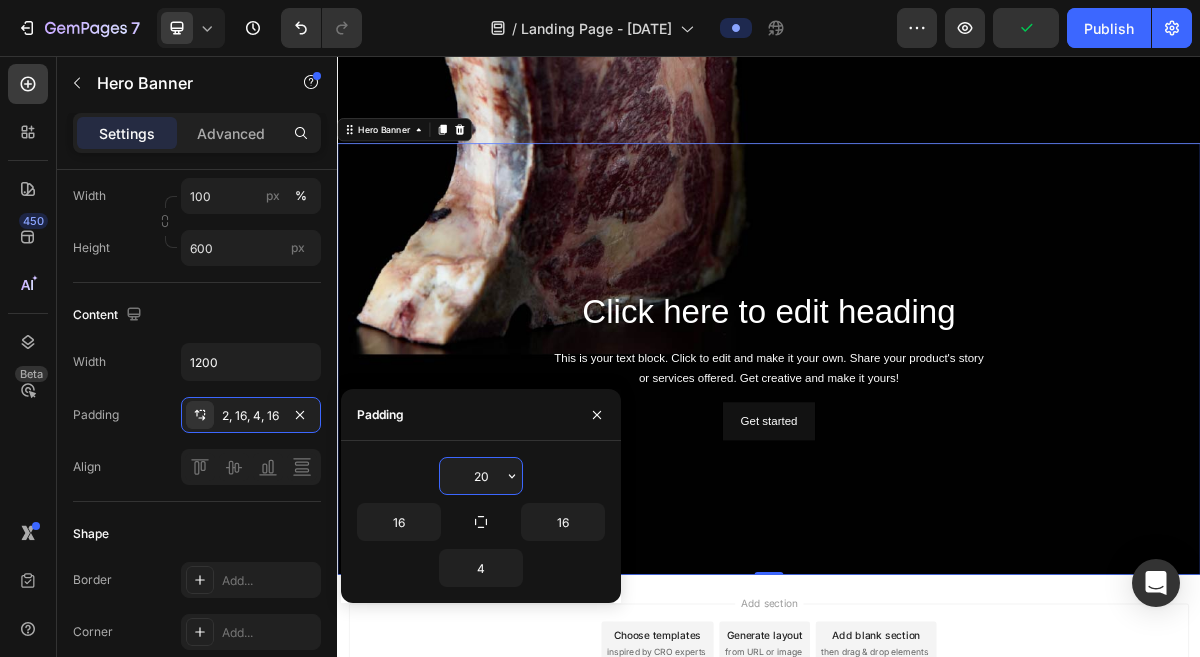 type on "2" 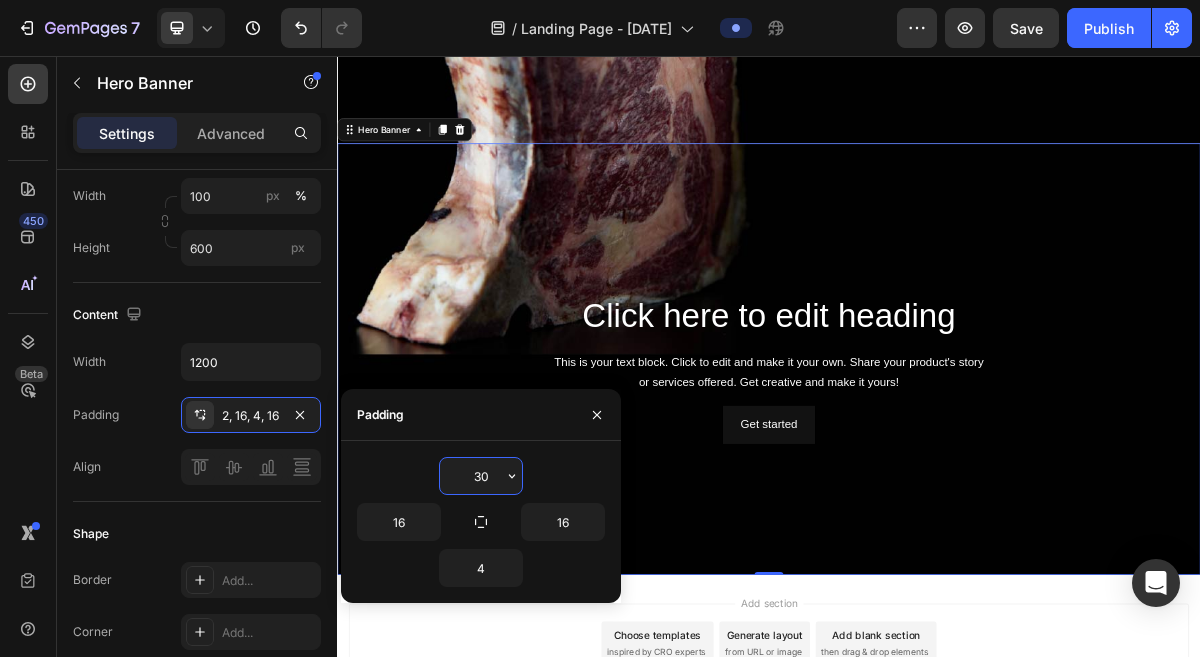 type on "3" 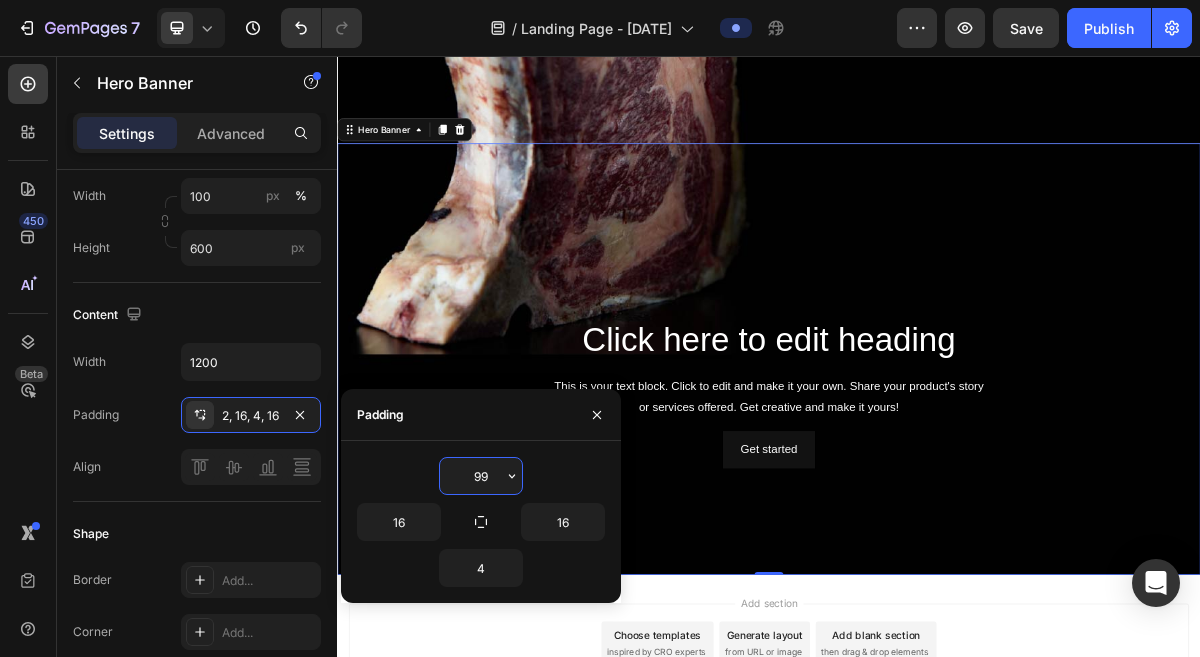 type on "9" 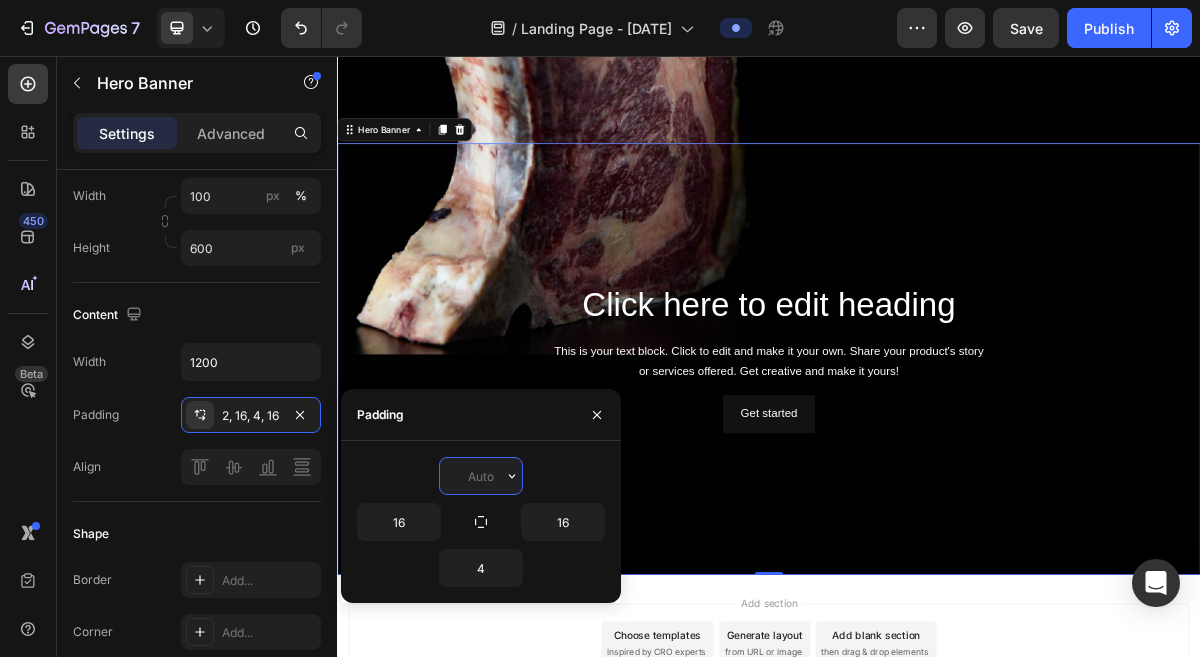 type on "0" 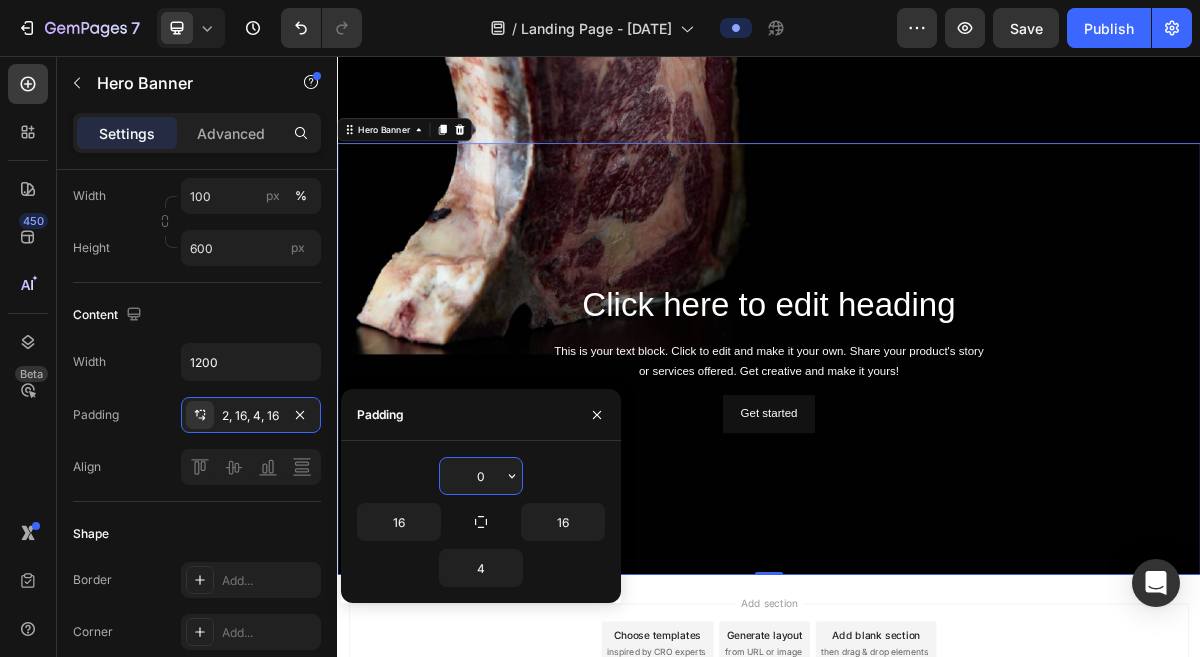 type on "0" 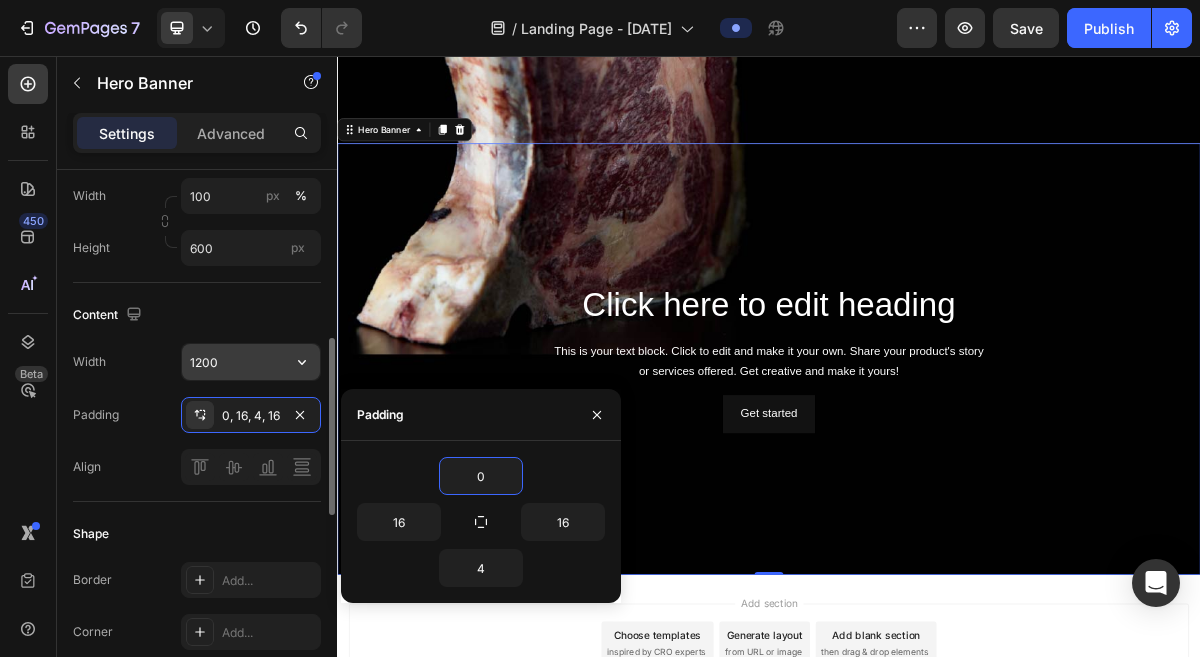 click on "1200" at bounding box center (251, 362) 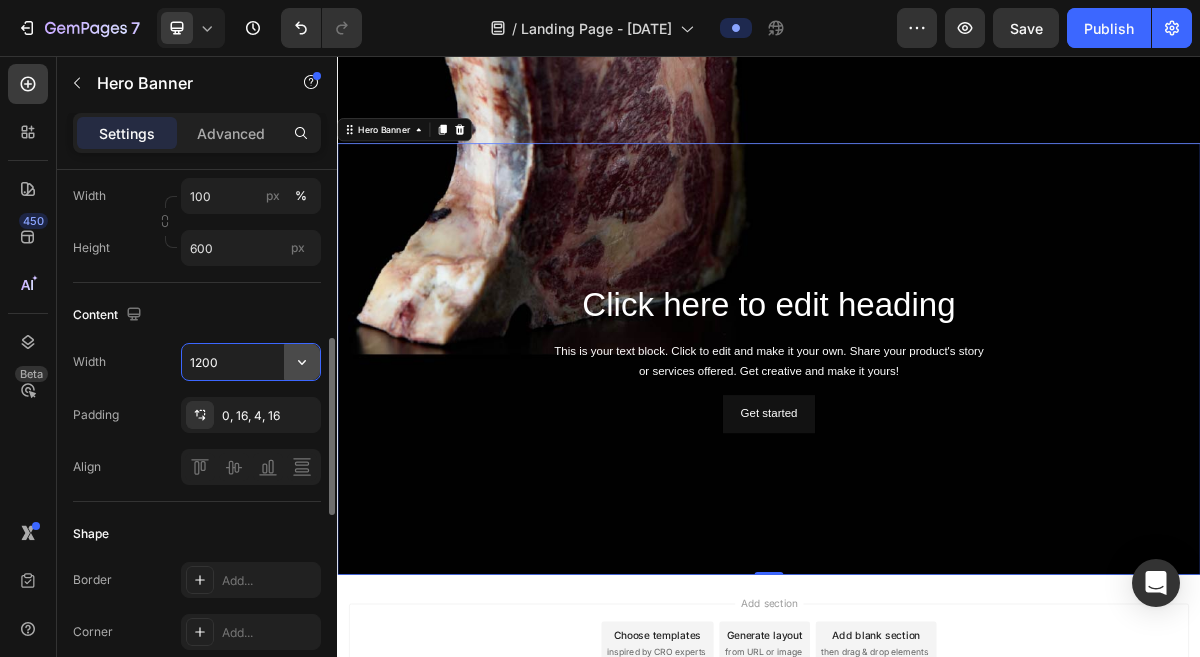 click 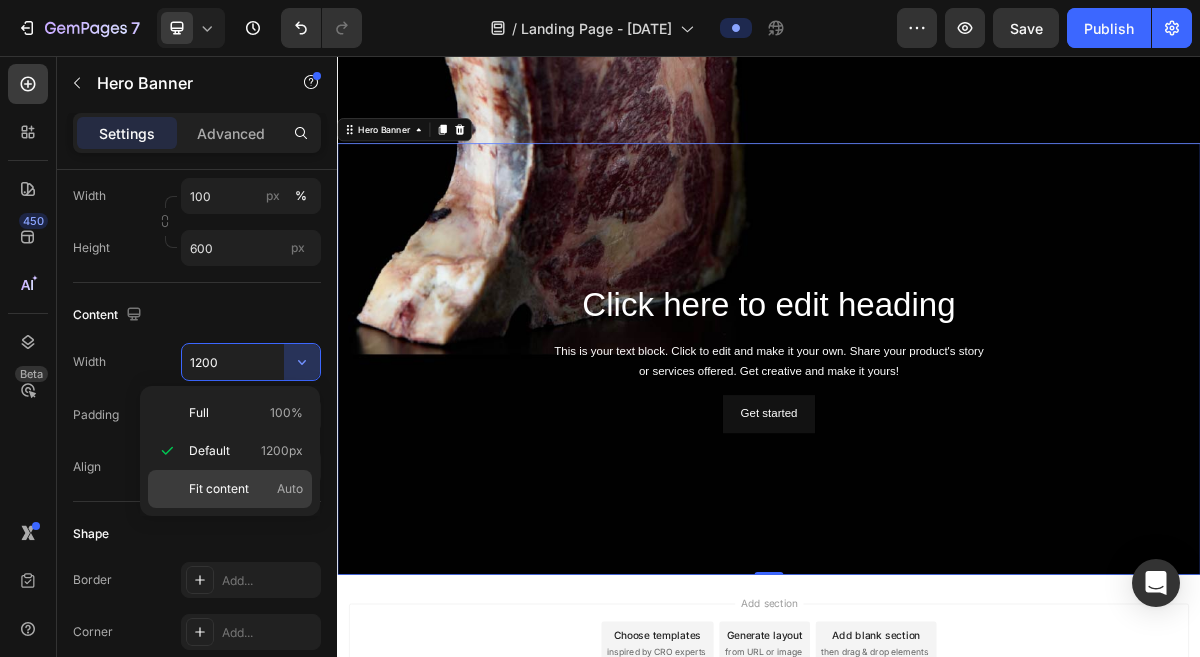 click on "Fit content Auto" at bounding box center [246, 489] 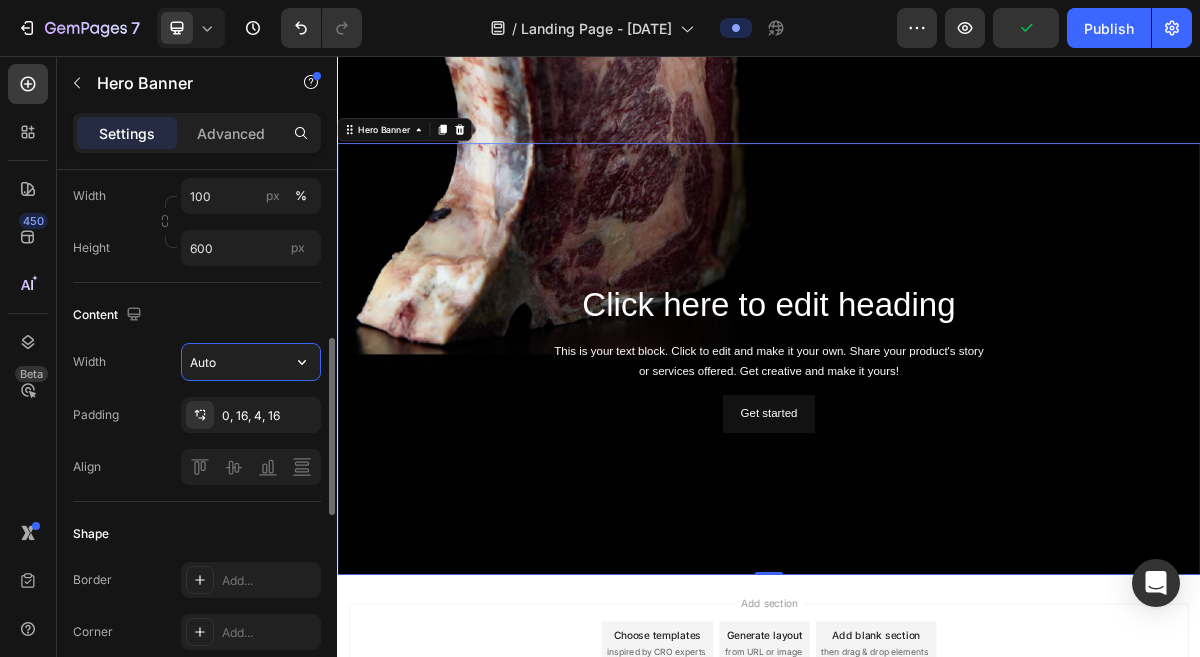 click on "Auto" at bounding box center (251, 362) 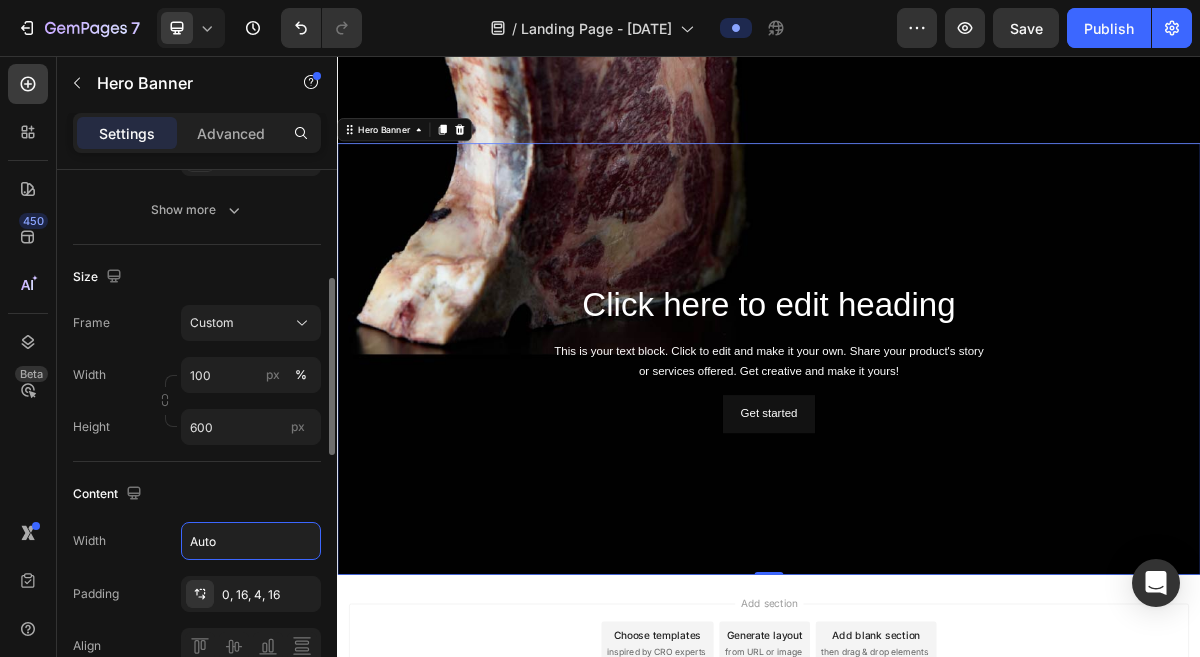 scroll, scrollTop: 334, scrollLeft: 0, axis: vertical 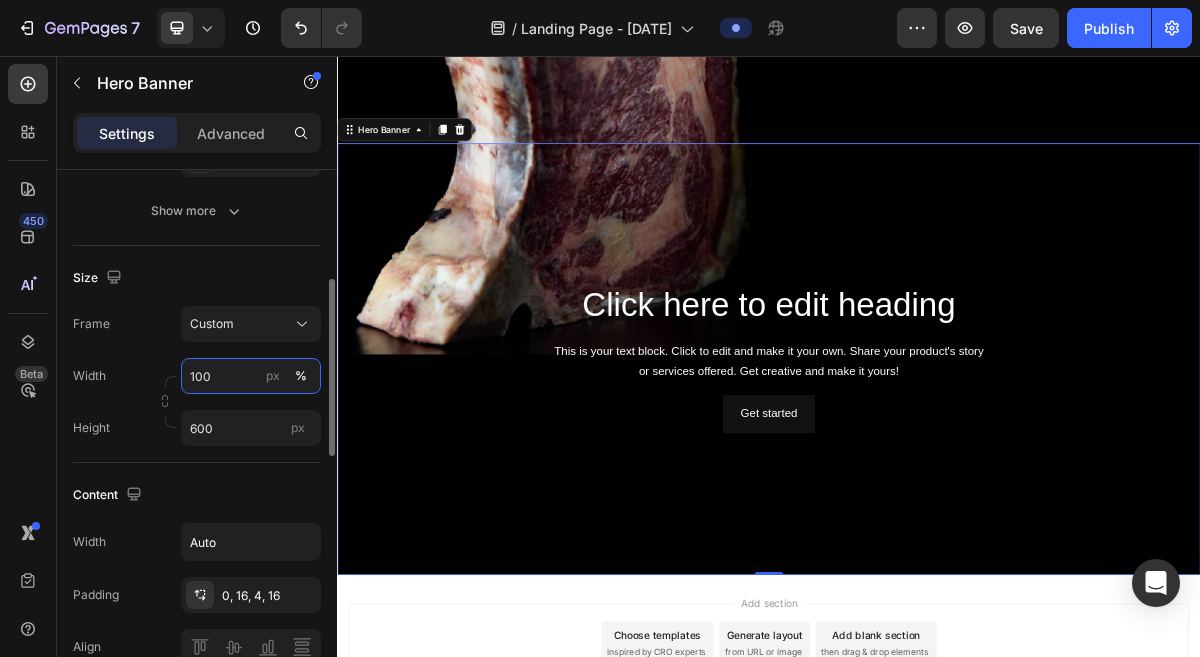 click on "100" at bounding box center (251, 376) 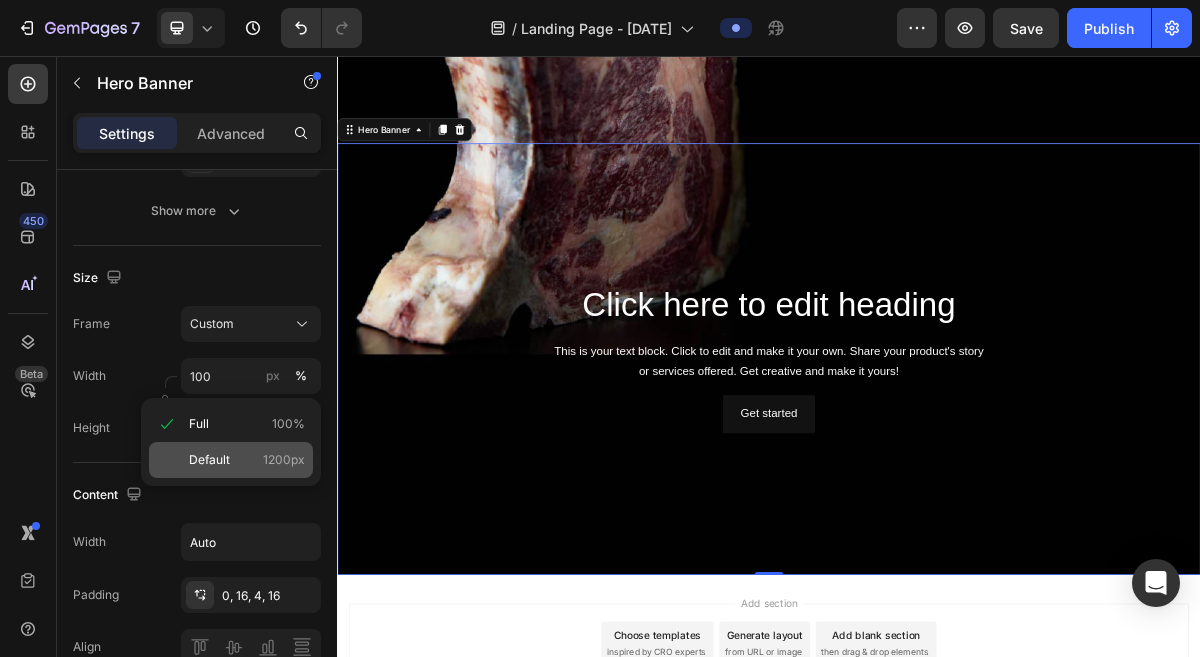 click on "Default 1200px" 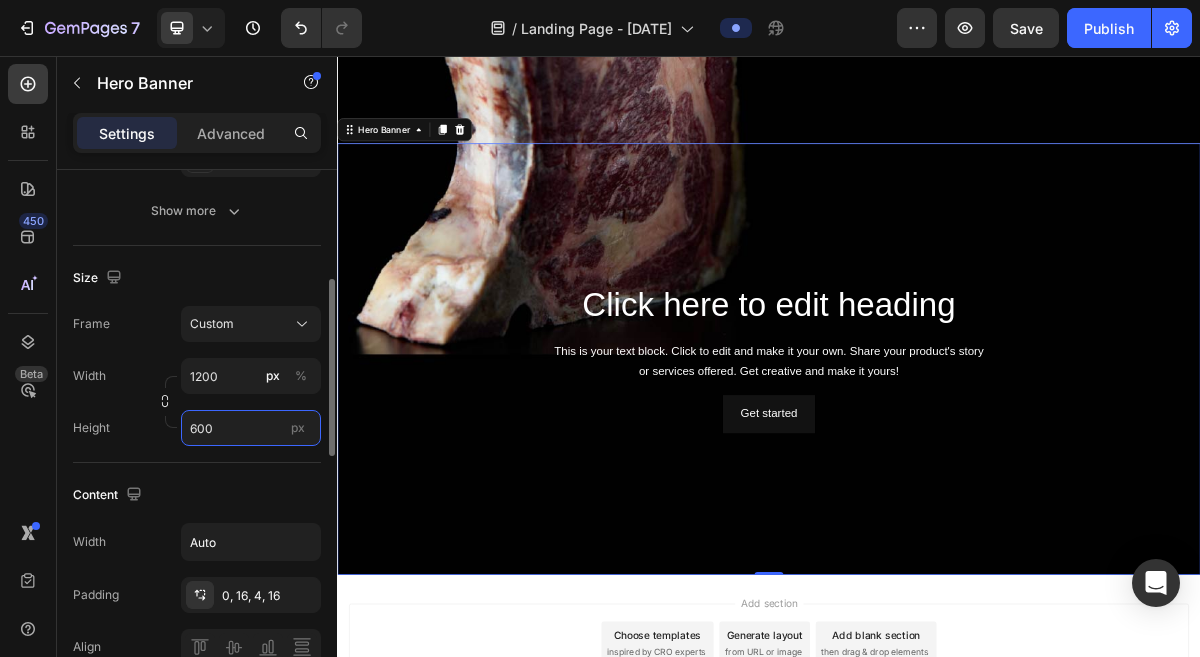 click on "600" at bounding box center (251, 428) 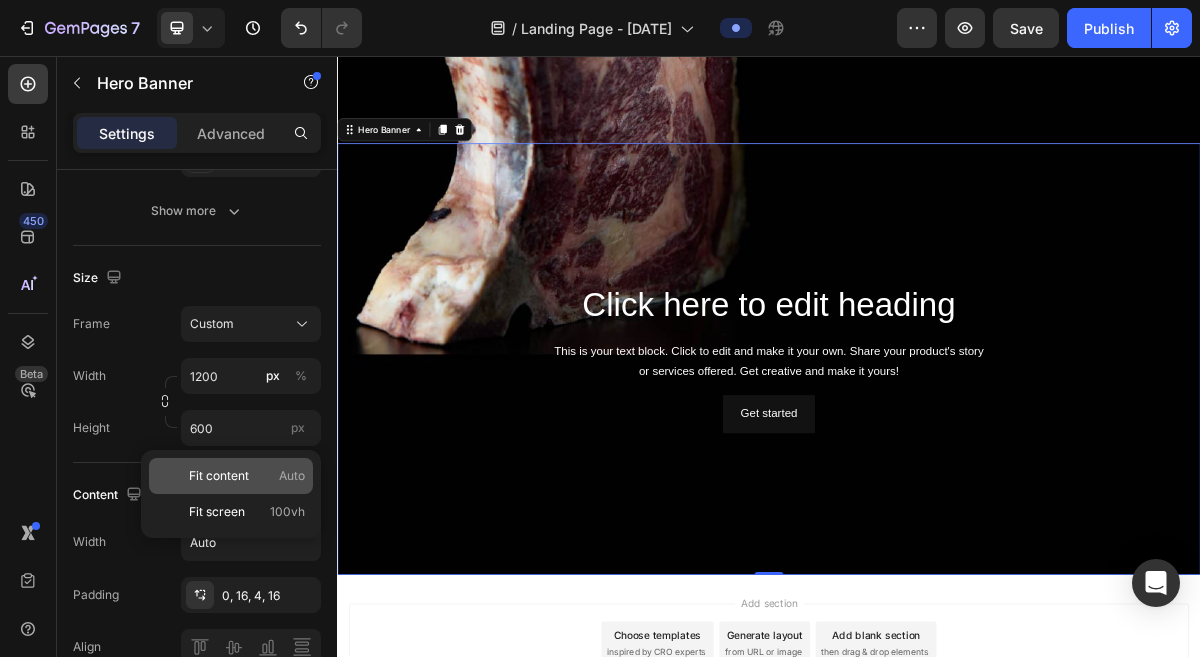 click on "Fit content Auto" at bounding box center [247, 476] 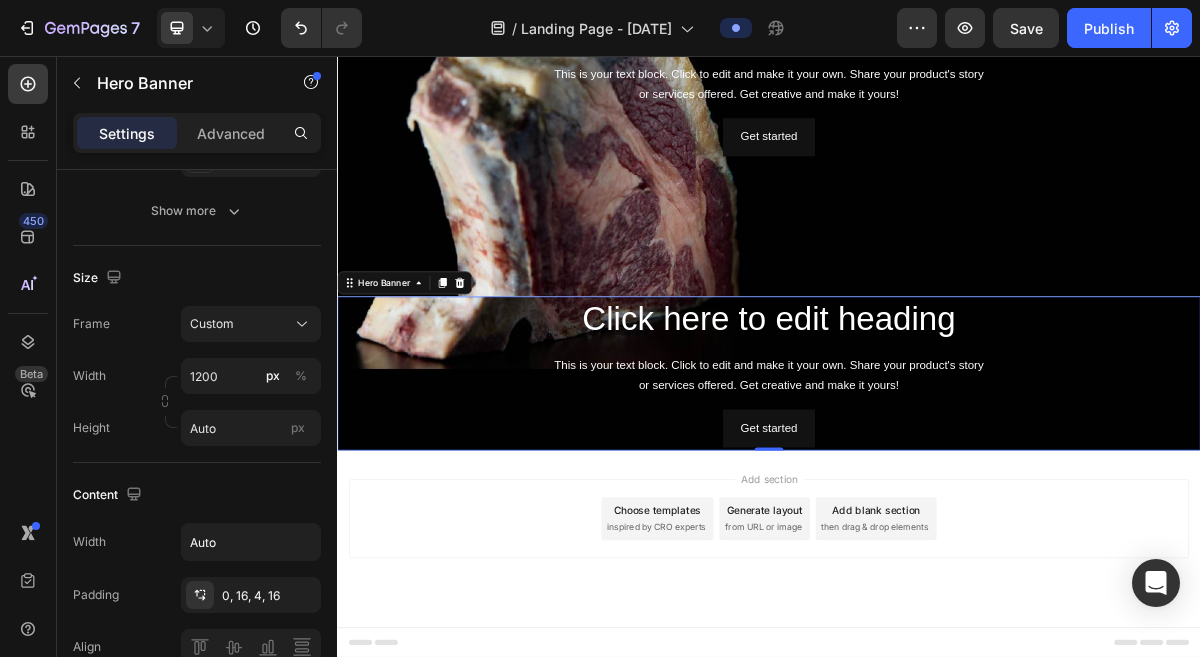scroll, scrollTop: 971, scrollLeft: 0, axis: vertical 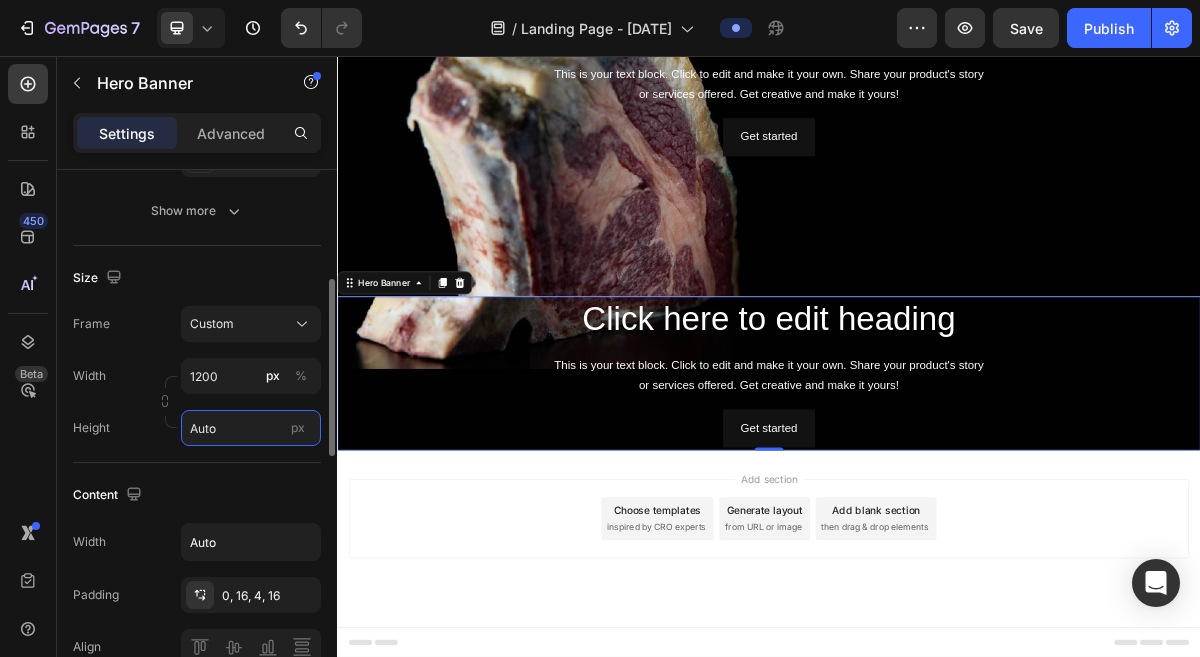 click on "Auto" at bounding box center [251, 428] 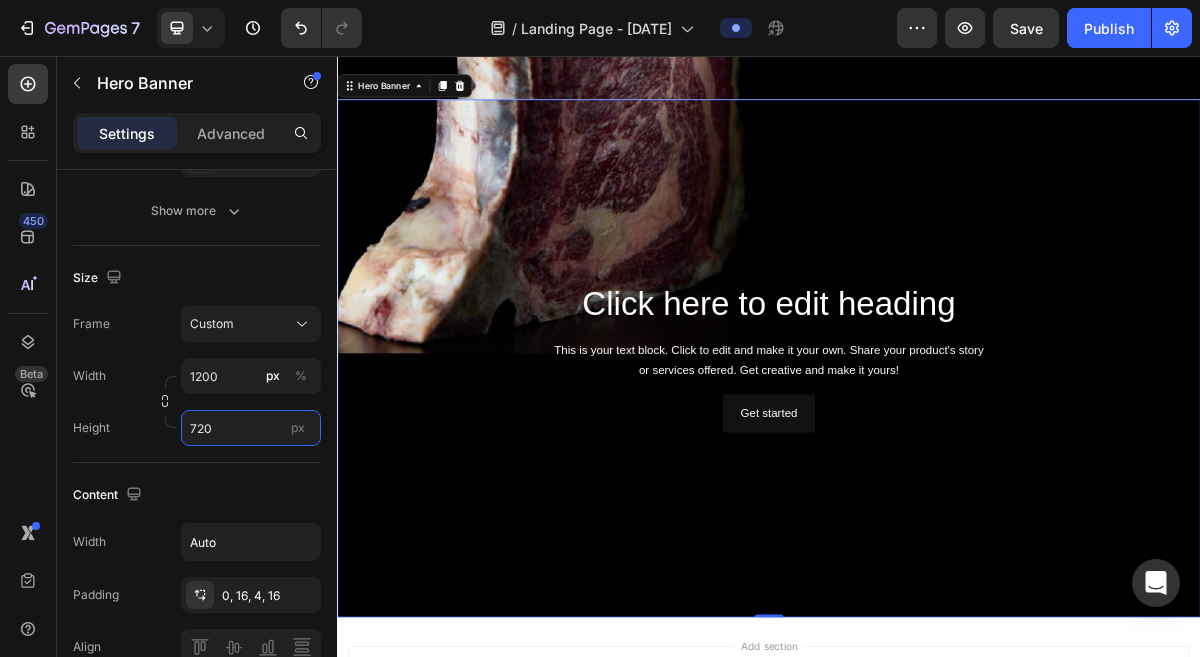 scroll, scrollTop: 1227, scrollLeft: 0, axis: vertical 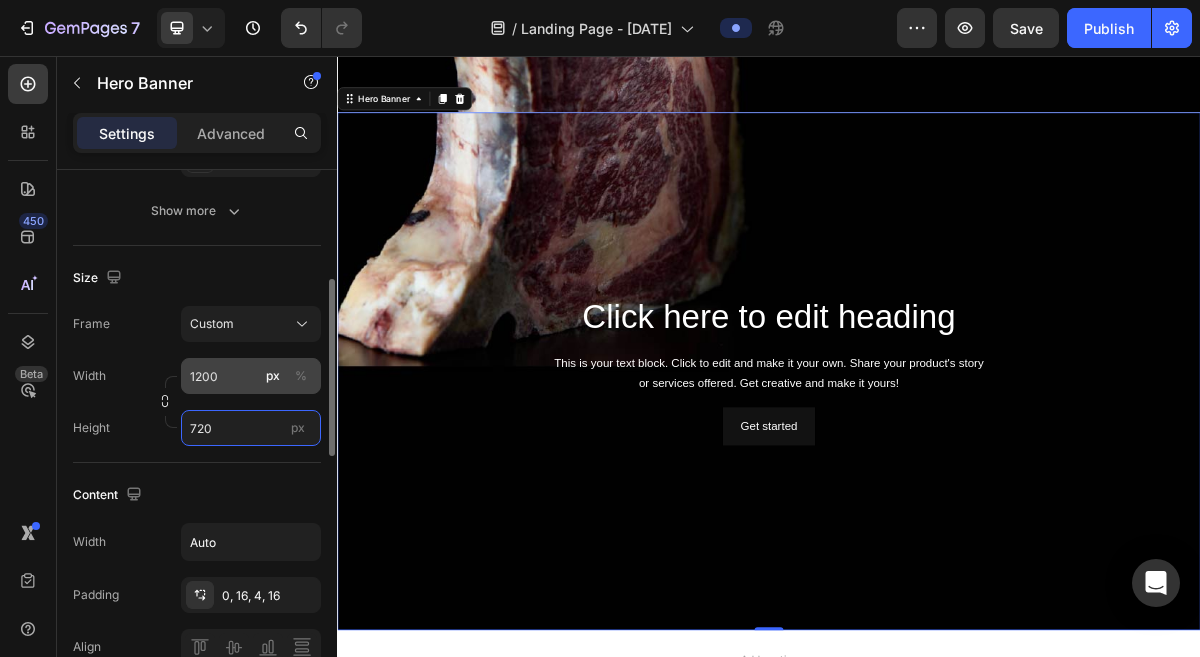type on "720" 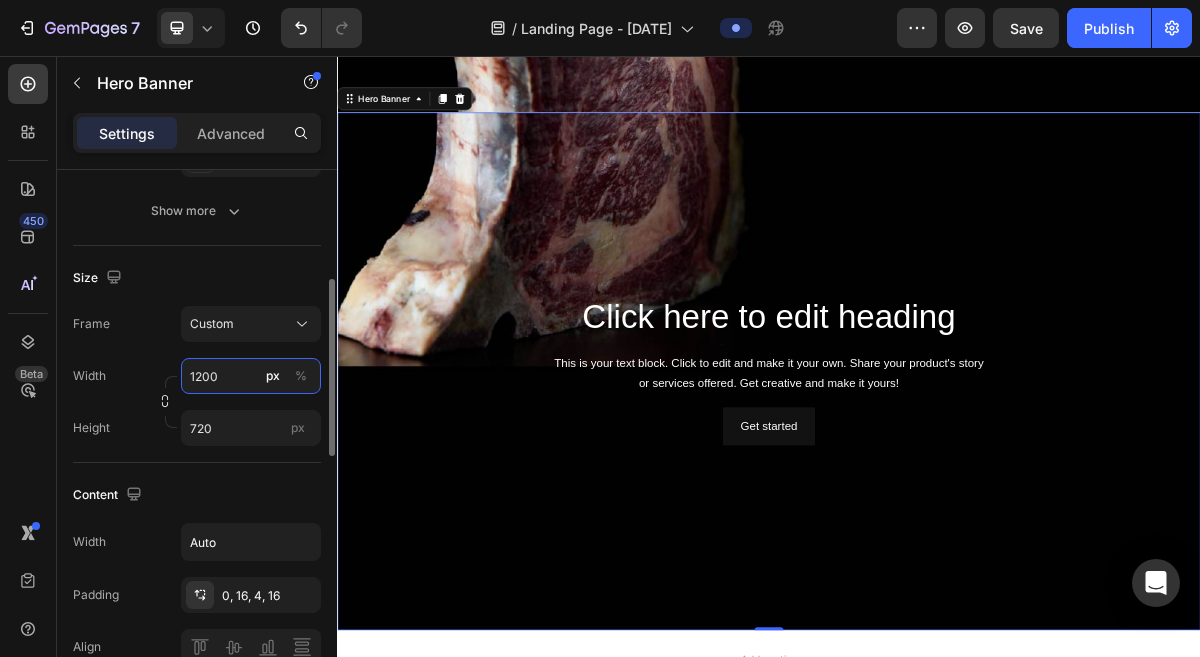 click on "1200" at bounding box center [251, 376] 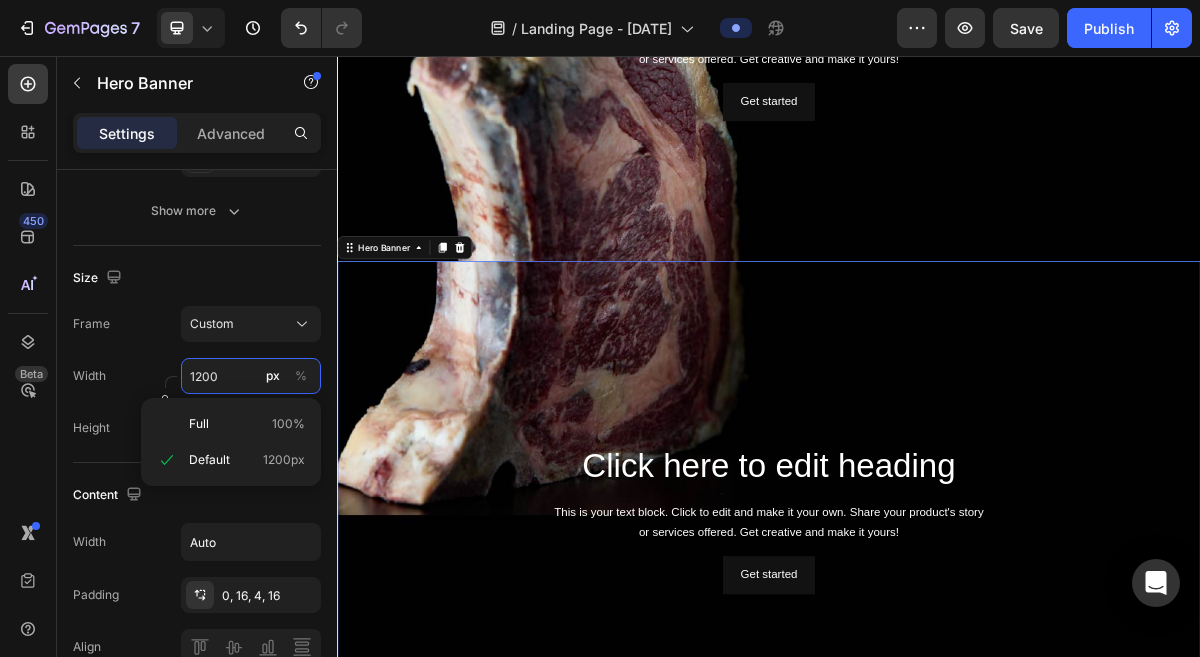 scroll, scrollTop: 1021, scrollLeft: 0, axis: vertical 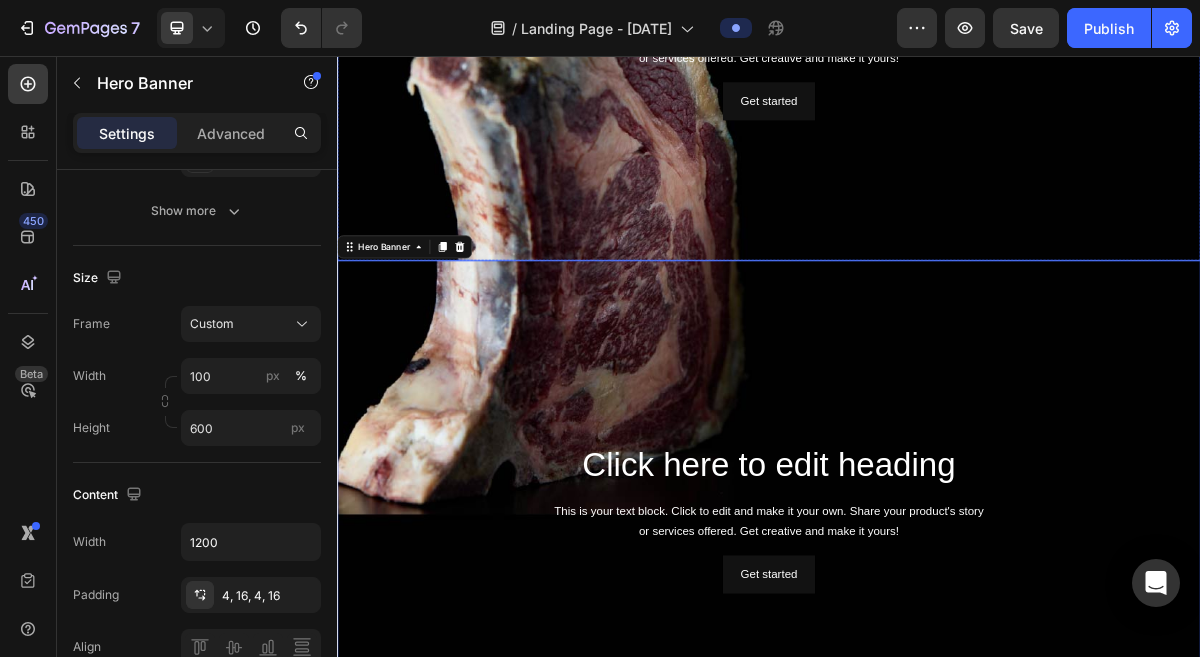 click at bounding box center (937, 40) 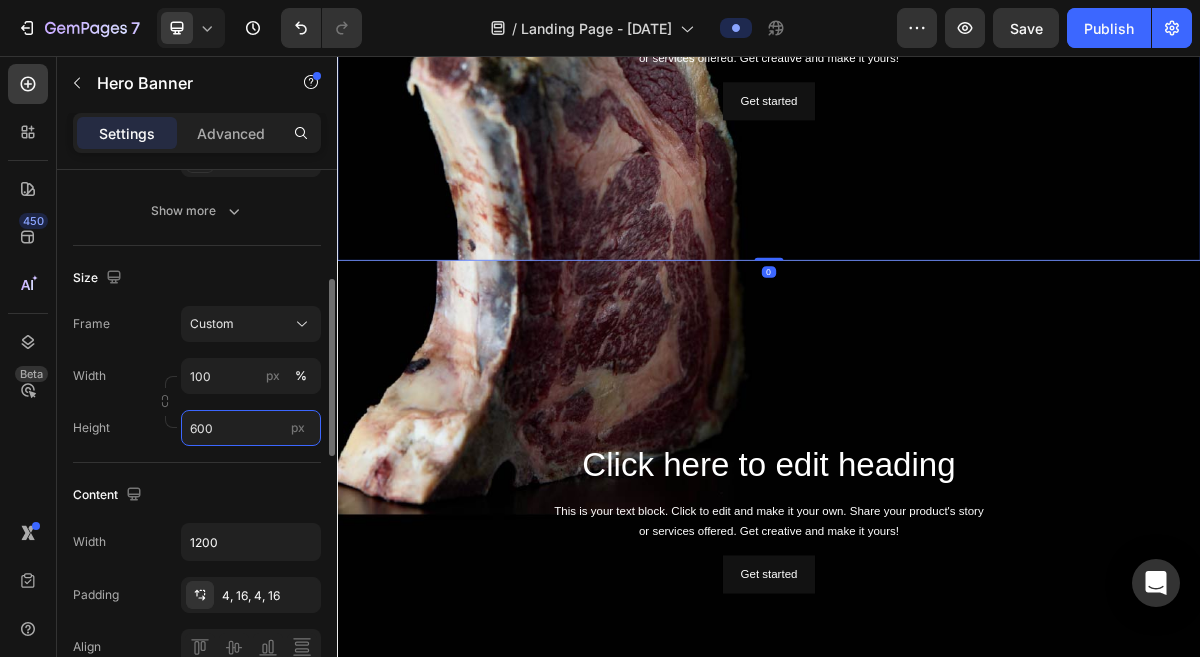 click on "600" at bounding box center [251, 428] 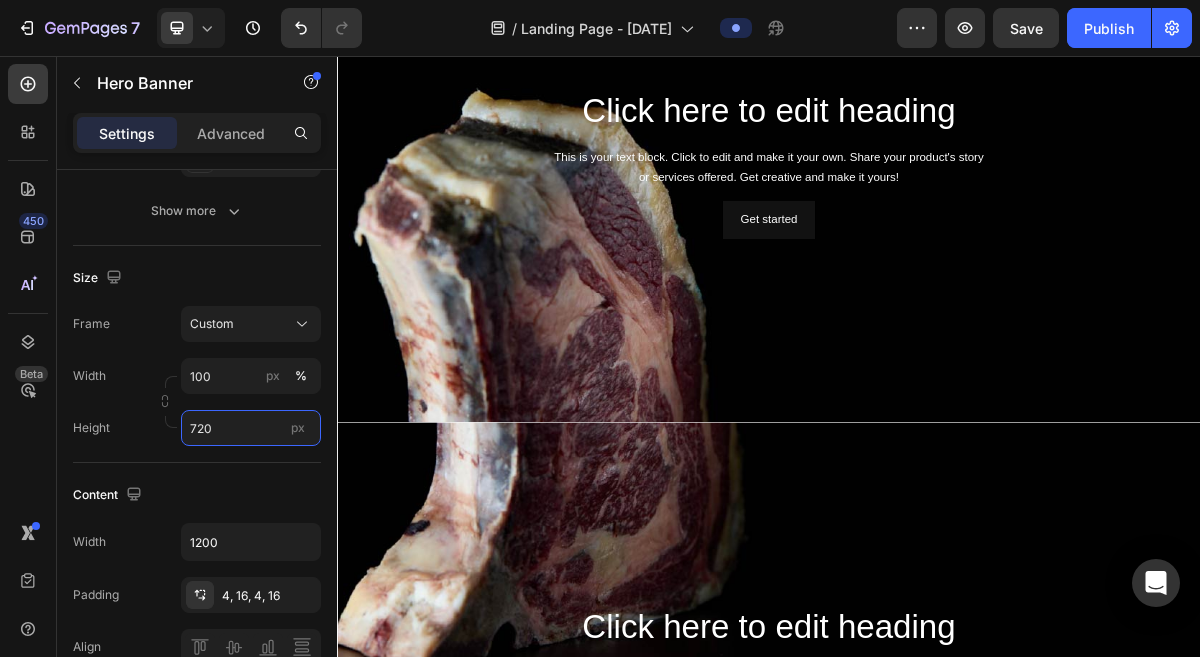 scroll, scrollTop: 920, scrollLeft: 0, axis: vertical 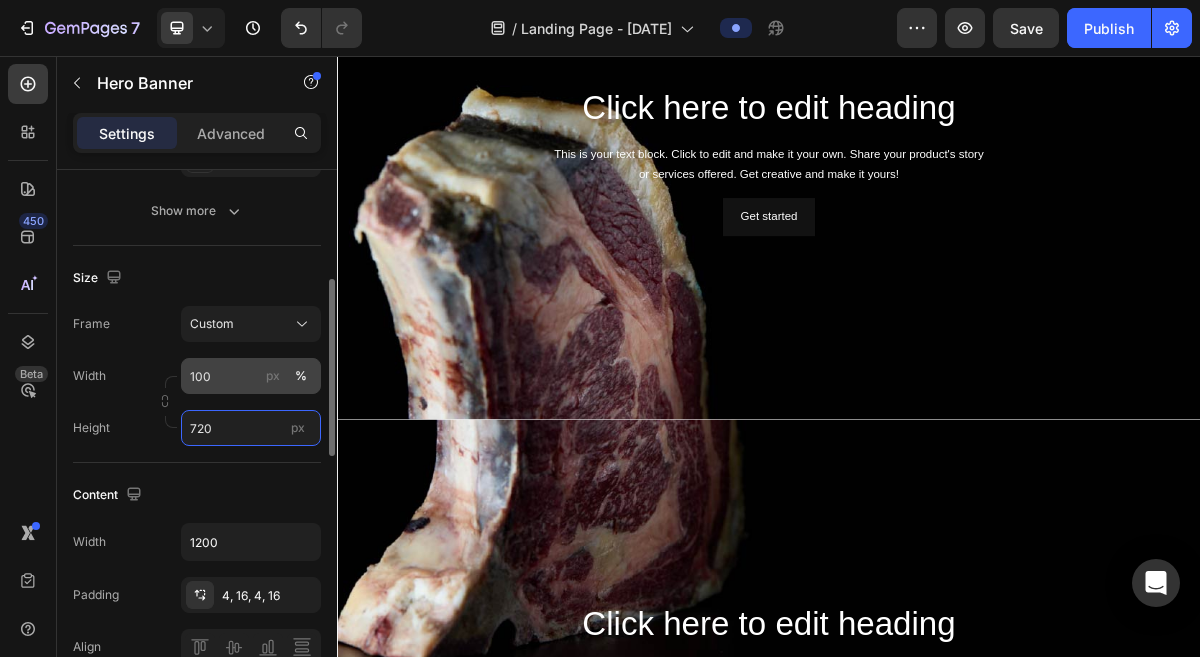 type on "720" 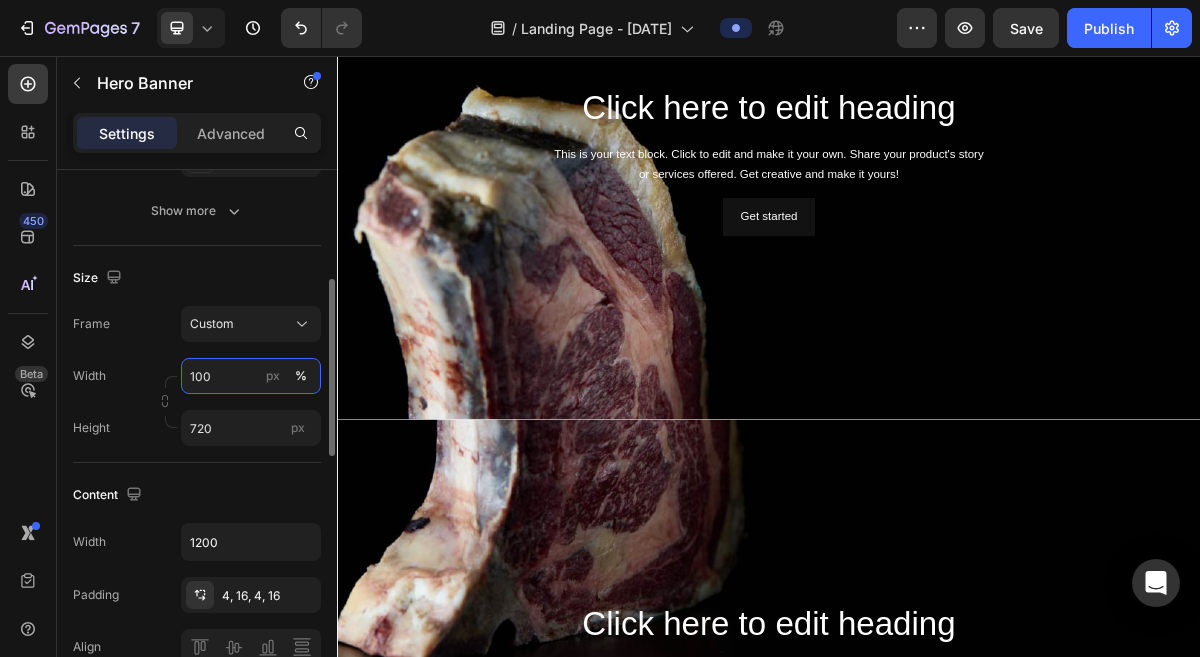 click on "100" at bounding box center [251, 376] 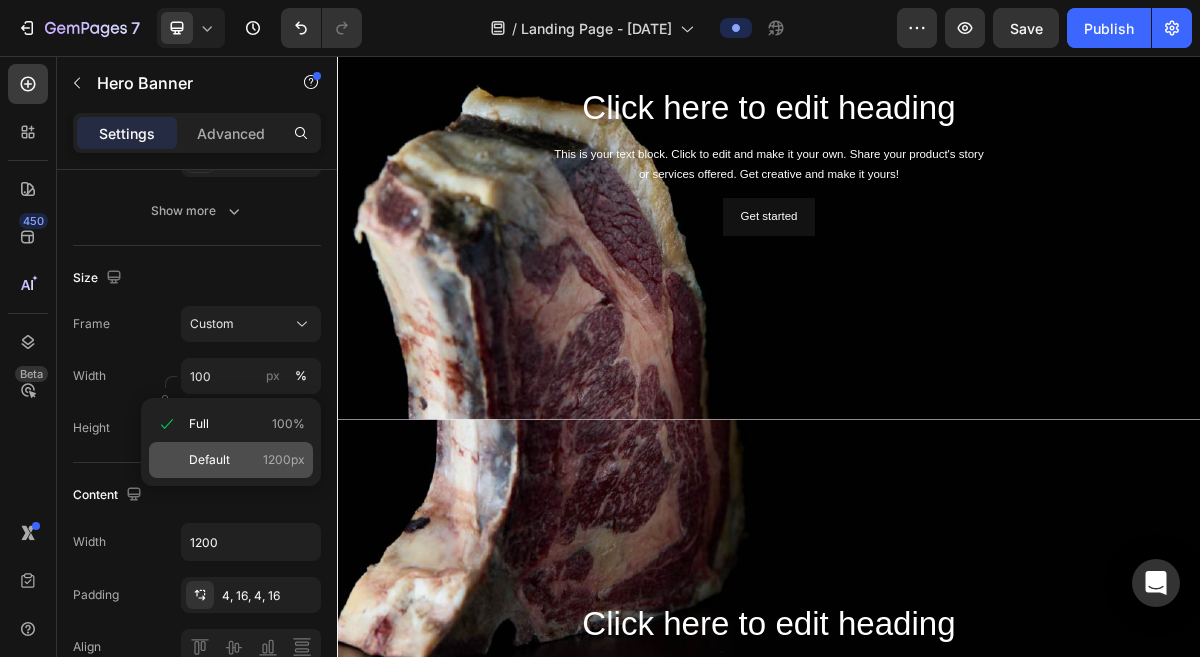 click on "Default 1200px" at bounding box center (247, 460) 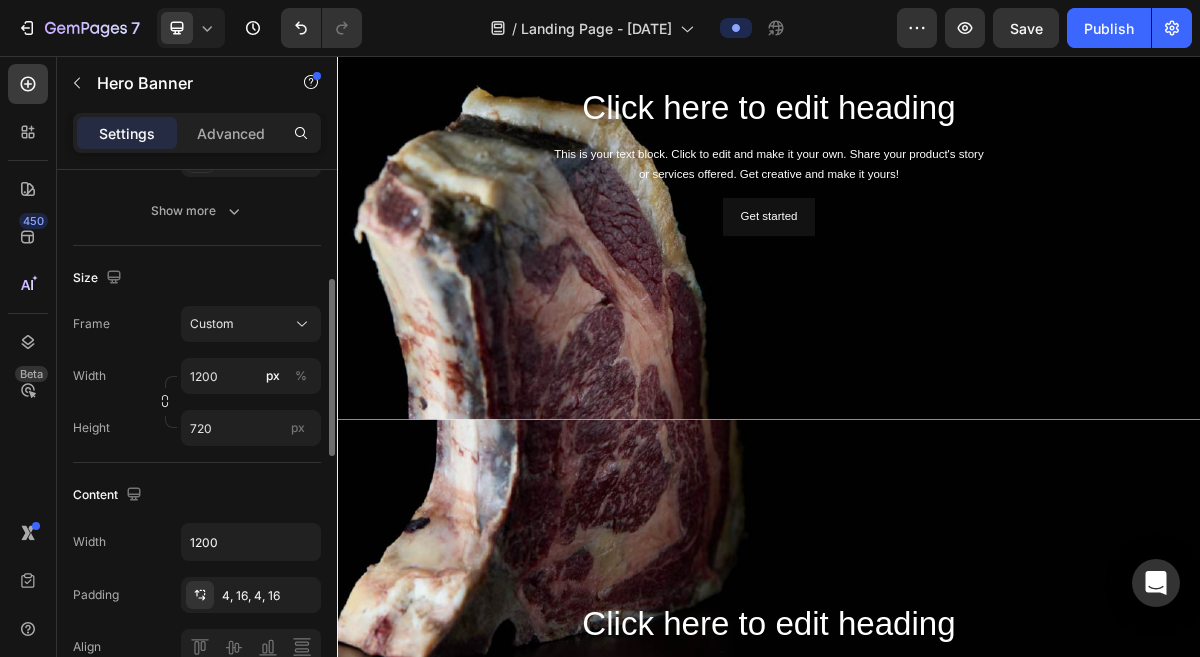 click on "Frame Custom Width 1200 px % Height 720 px" 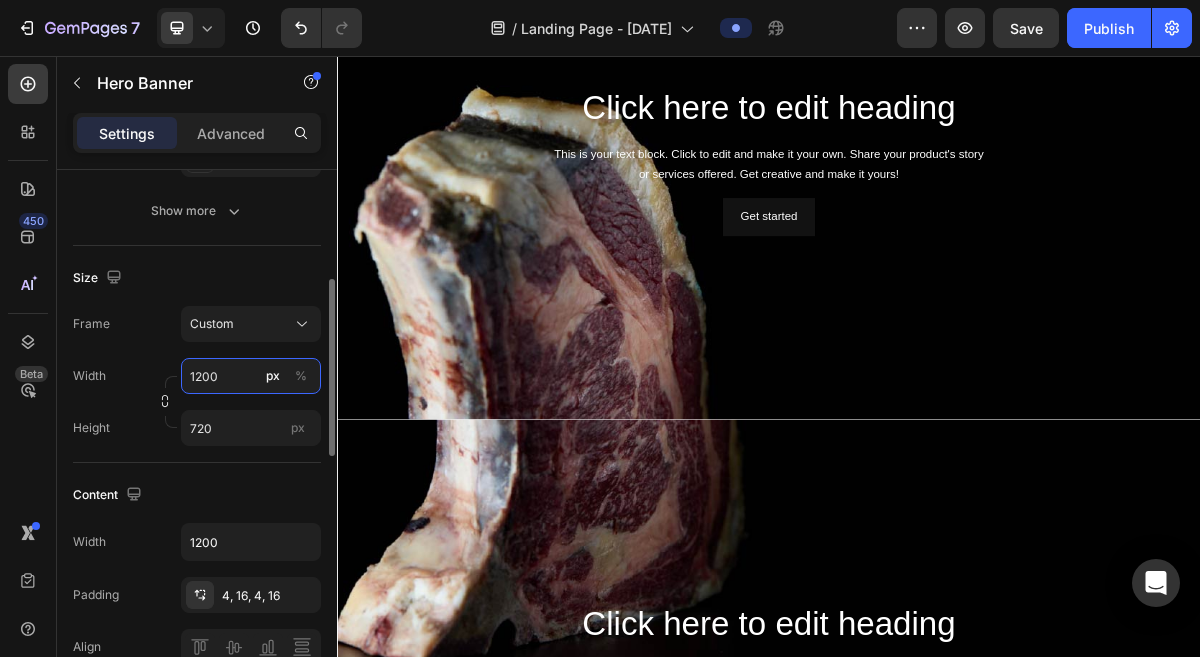 click on "1200" at bounding box center (251, 376) 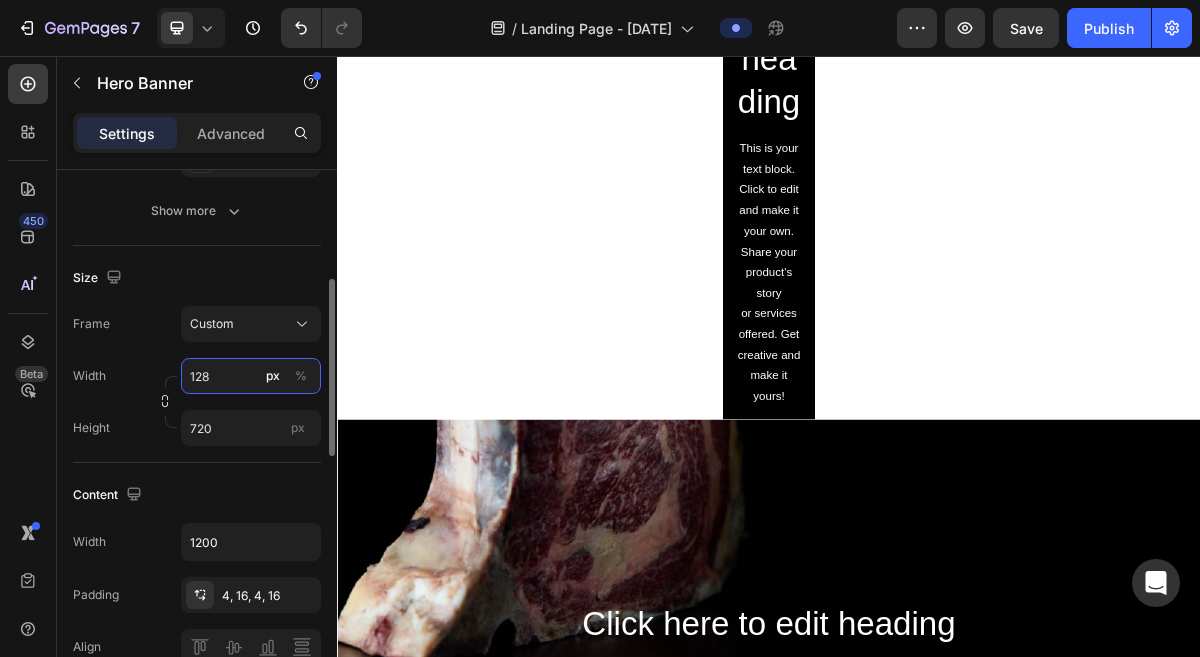 type on "1280" 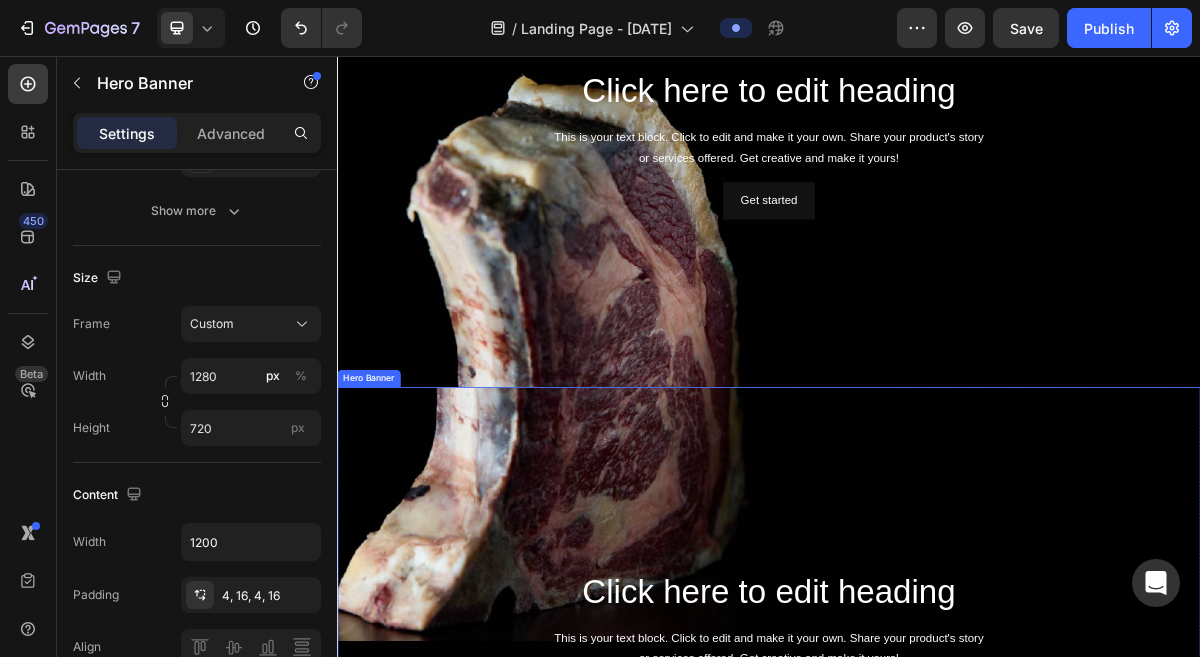 click at bounding box center (937, 876) 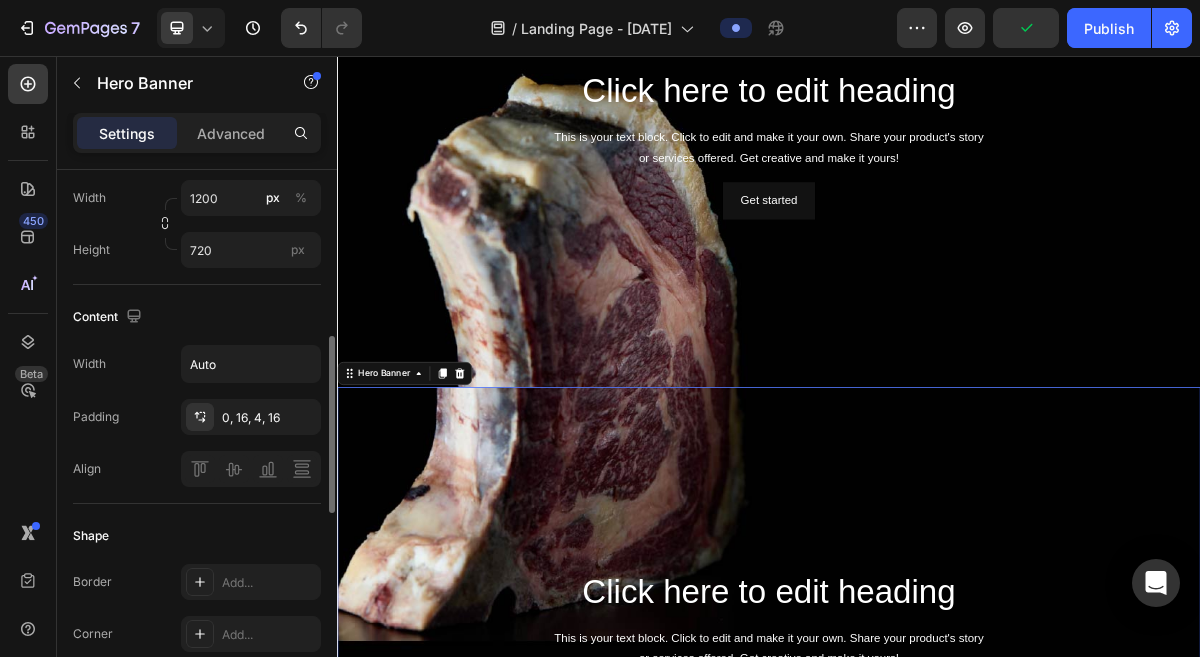 scroll, scrollTop: 513, scrollLeft: 0, axis: vertical 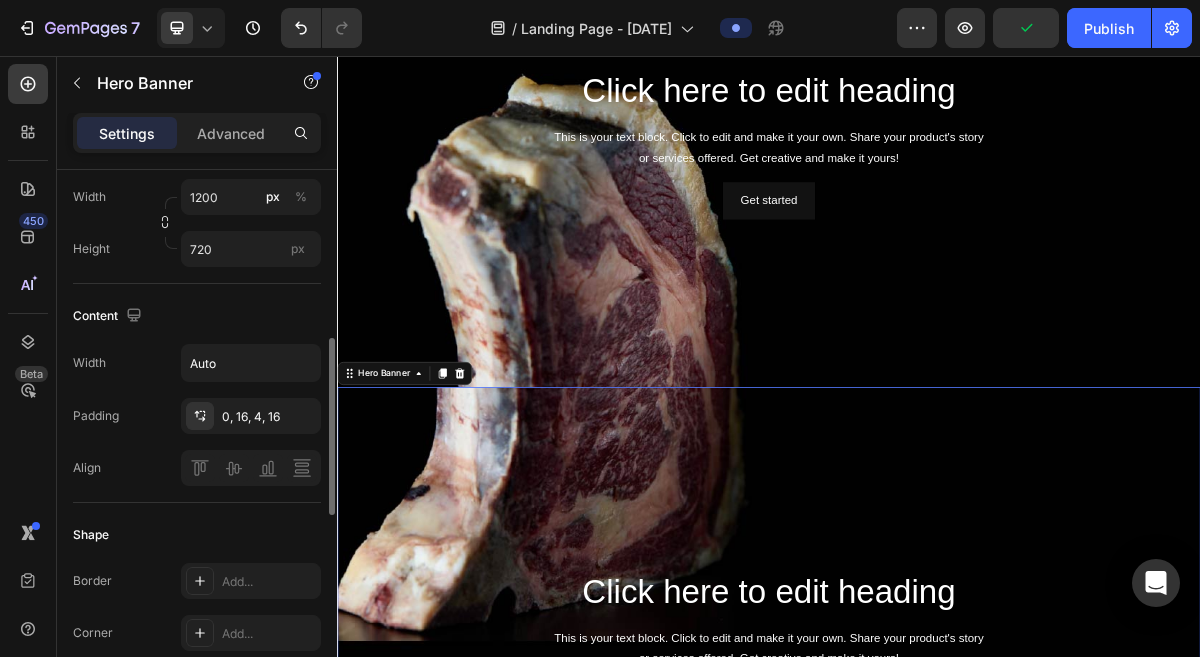 click at bounding box center (937, 876) 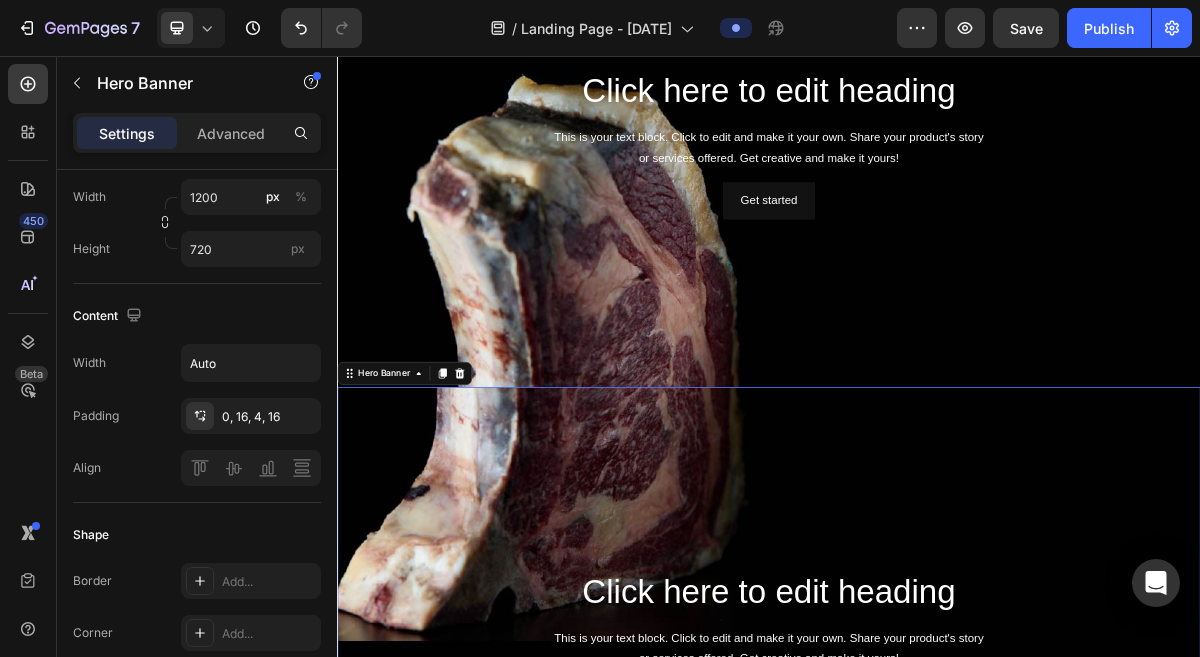 click on "Settings Advanced" at bounding box center (197, 141) 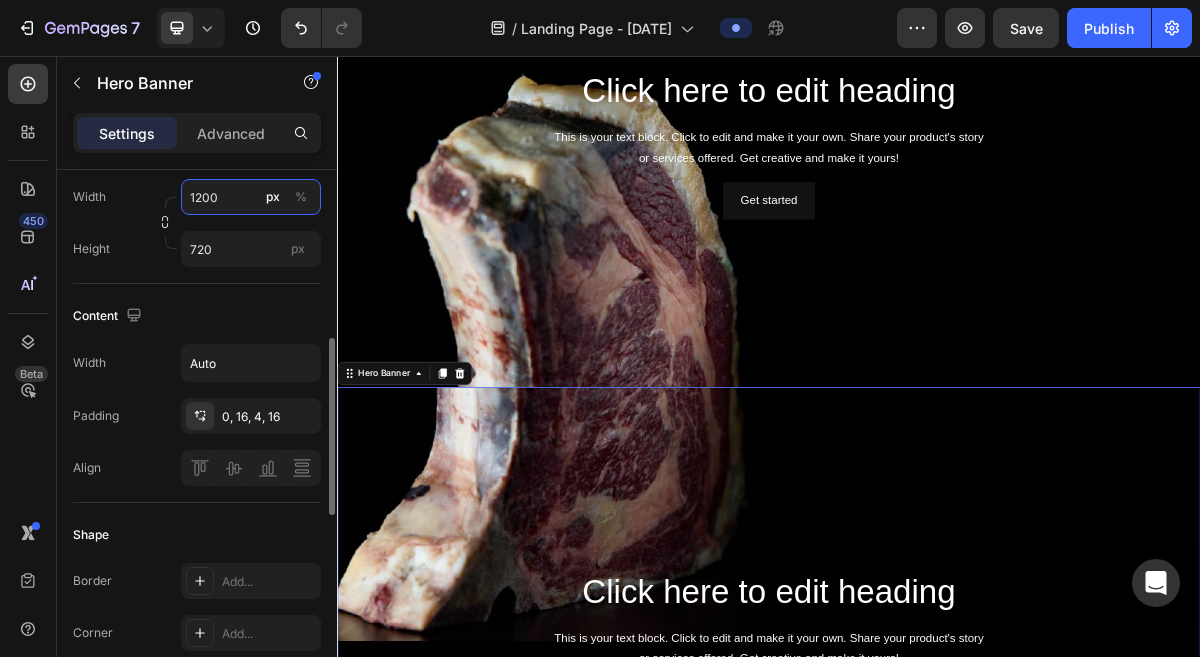 click on "1200" at bounding box center [251, 197] 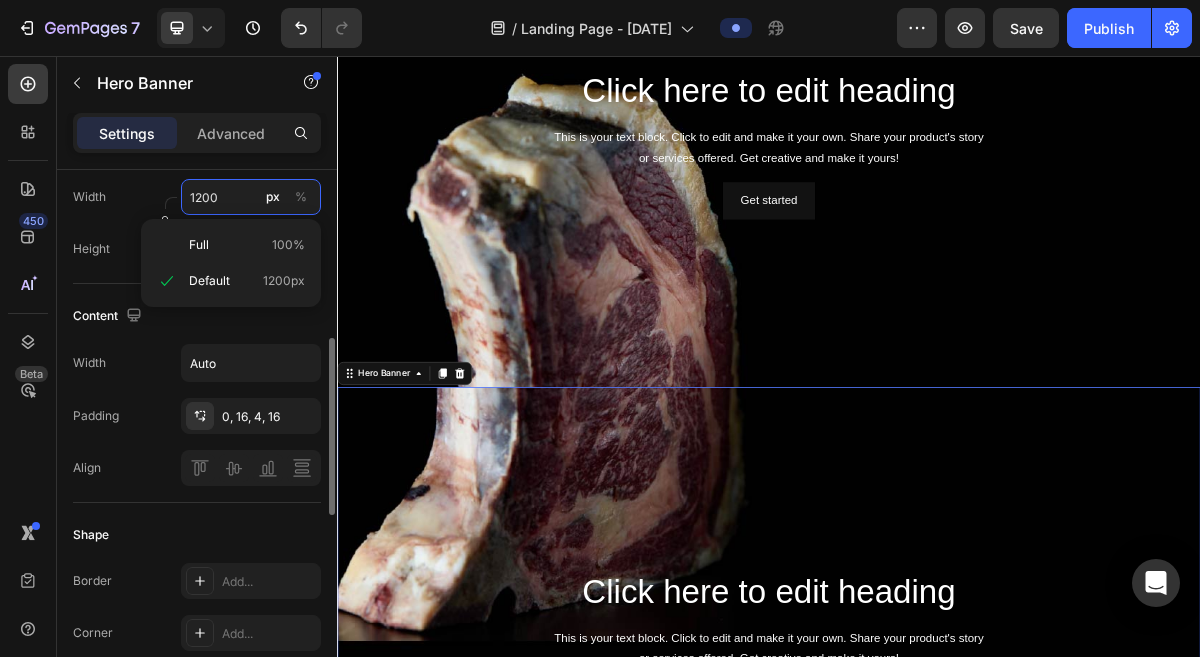 click on "1200" at bounding box center (251, 197) 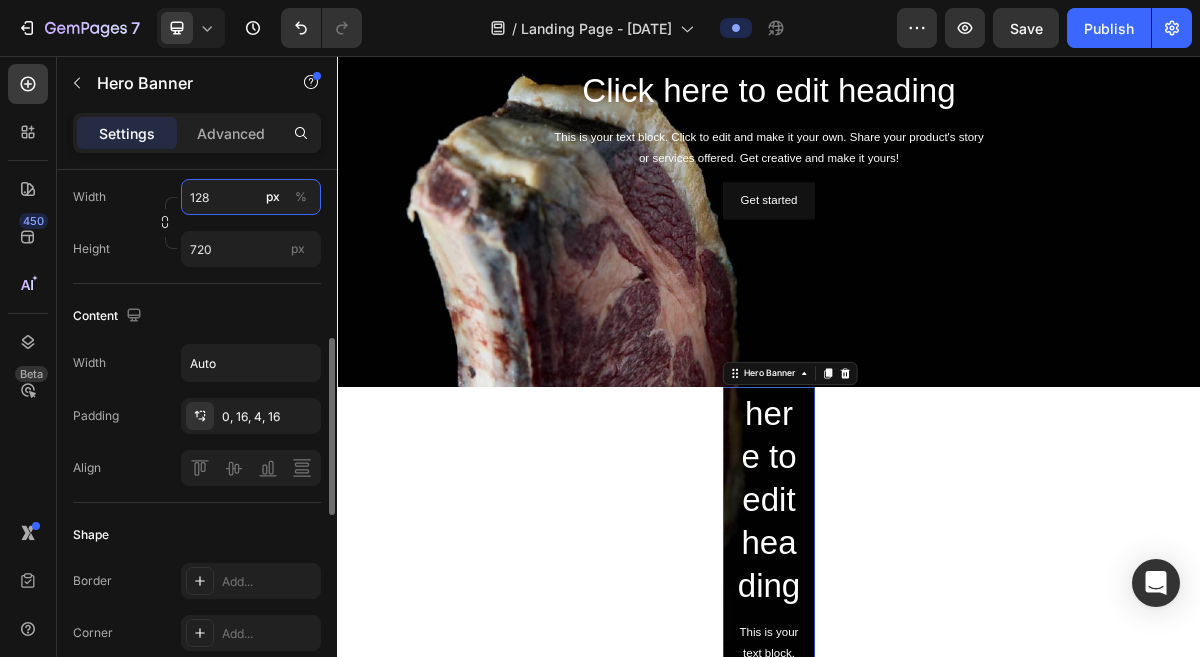 type on "1280" 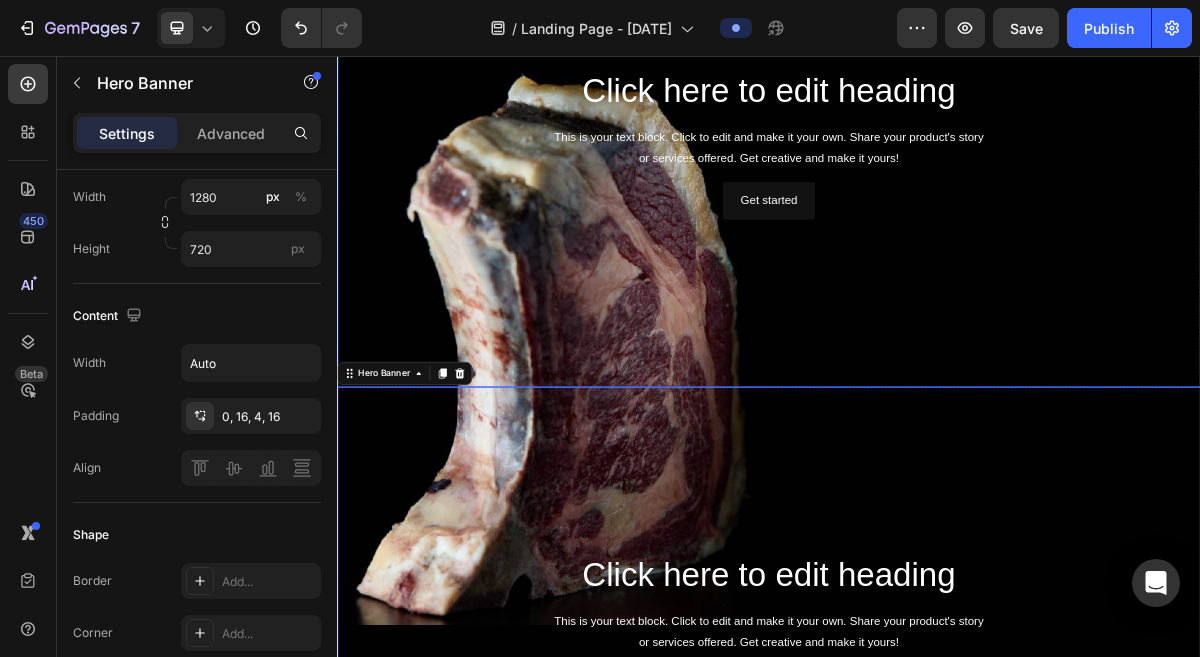 click at bounding box center [937, 178] 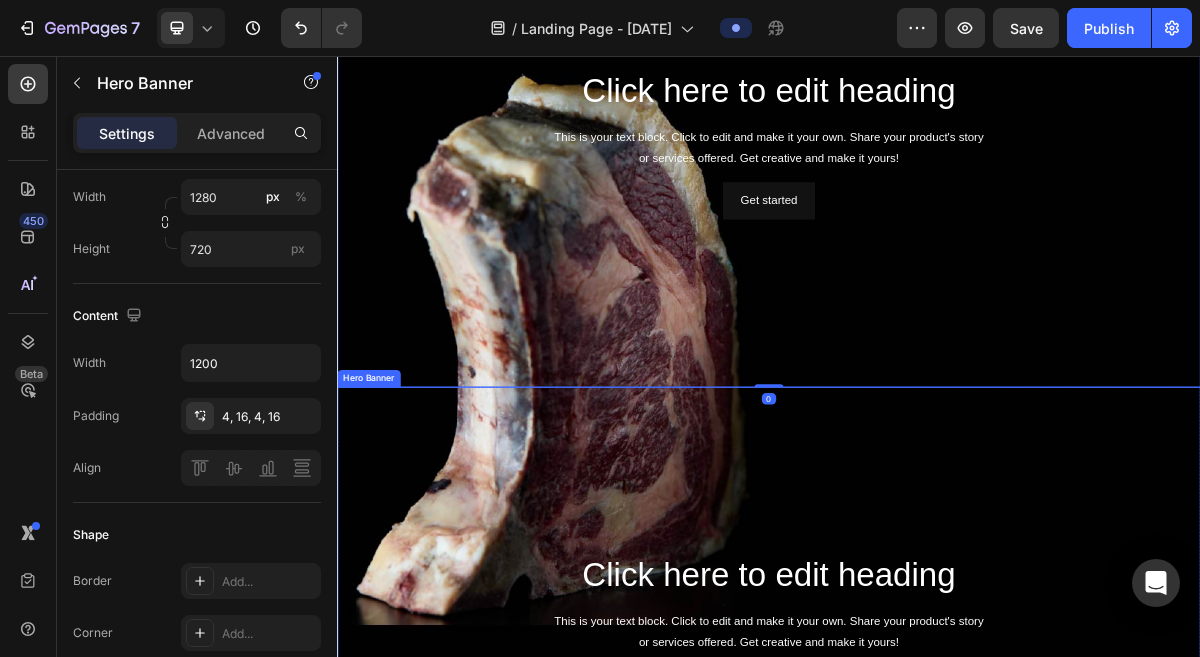 click at bounding box center (937, 853) 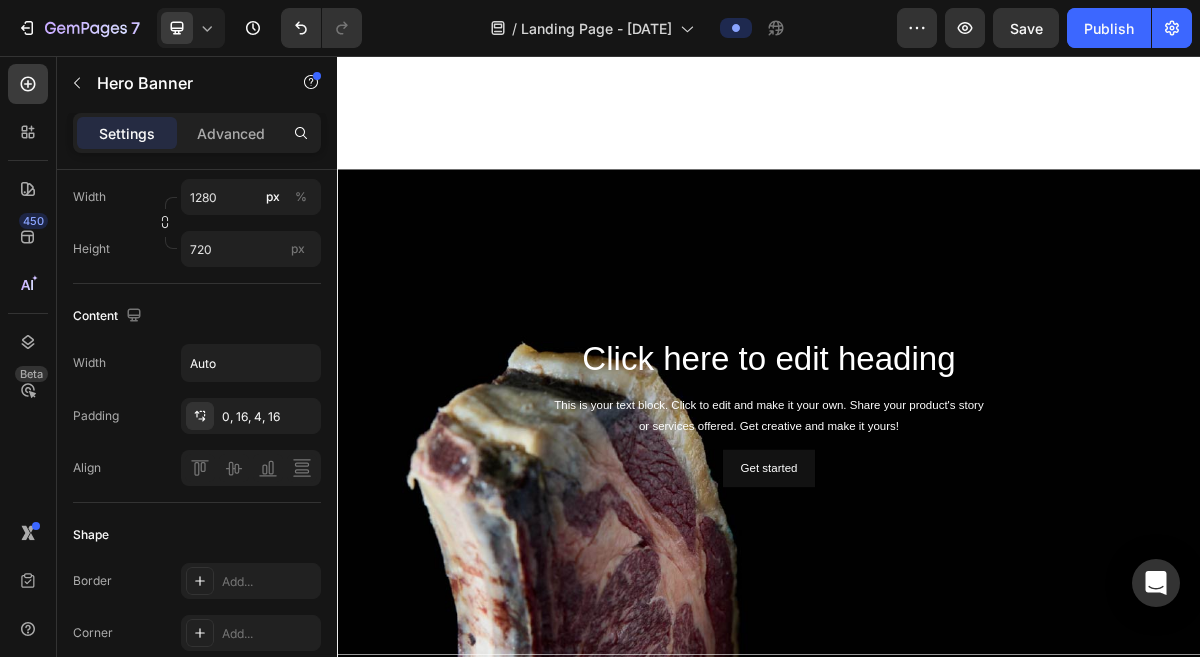 scroll, scrollTop: 549, scrollLeft: 0, axis: vertical 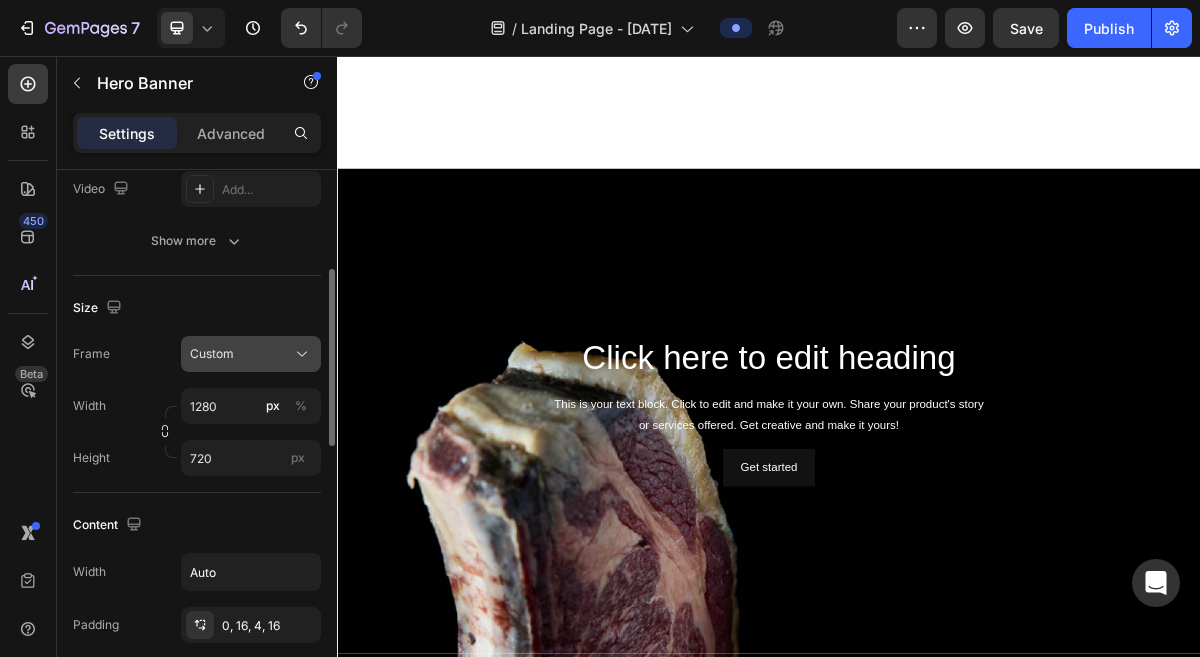 click on "Custom" 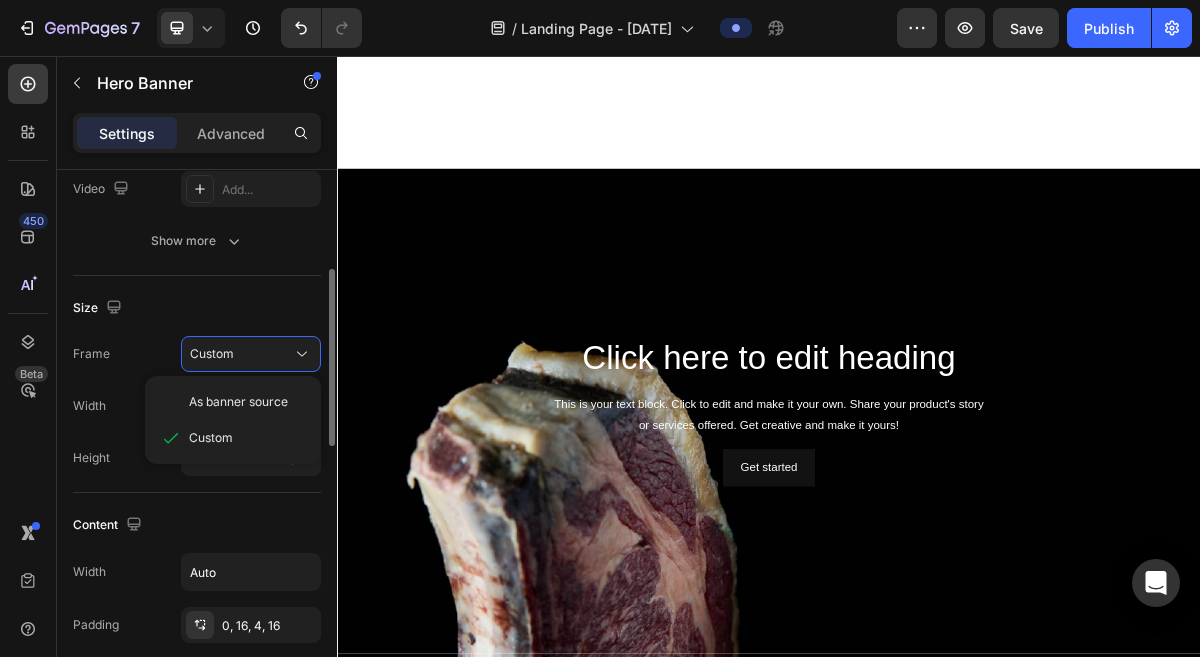 click on "Size" at bounding box center [197, 308] 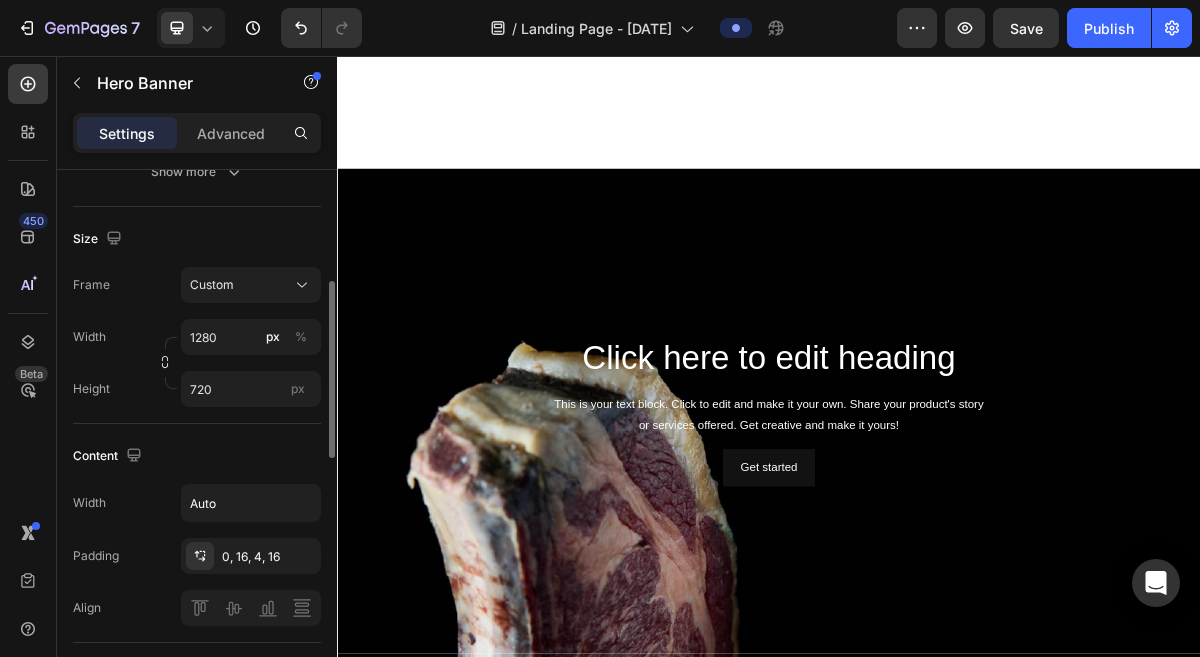 scroll, scrollTop: 381, scrollLeft: 0, axis: vertical 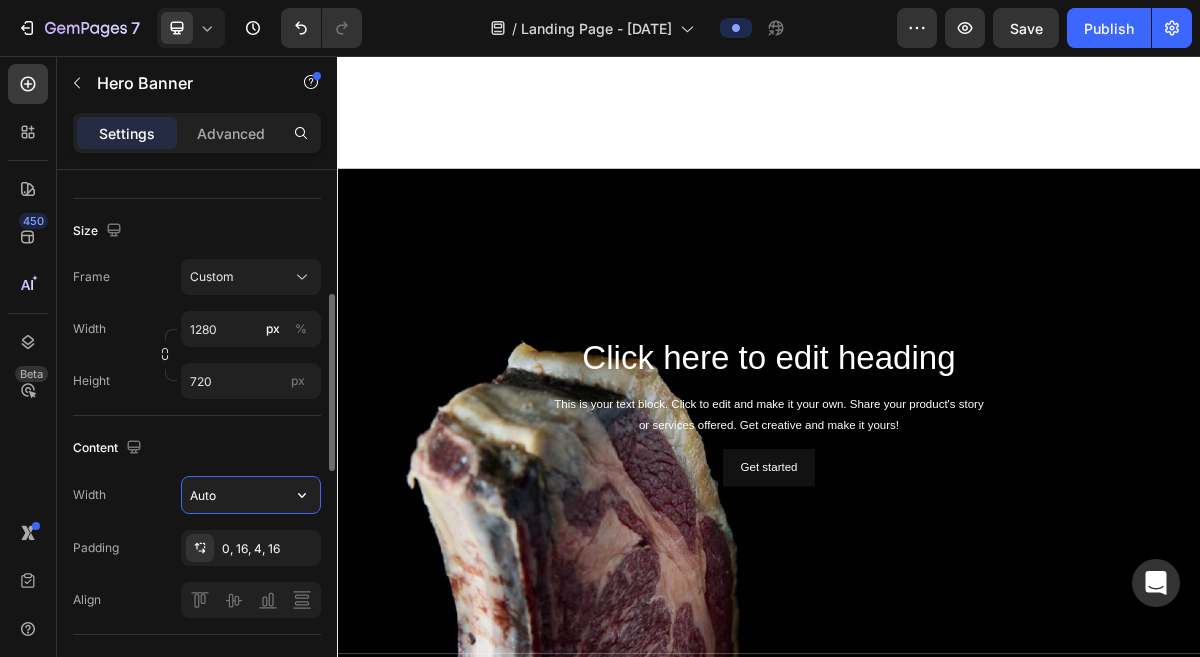 click on "Auto" at bounding box center [251, 495] 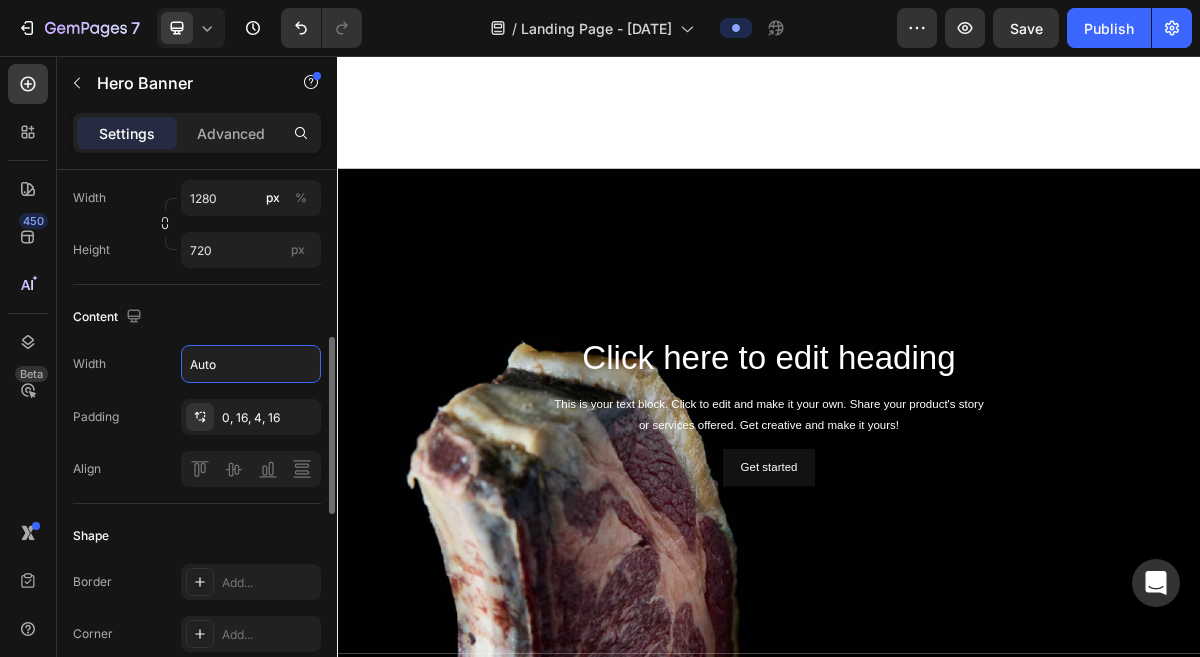scroll, scrollTop: 515, scrollLeft: 0, axis: vertical 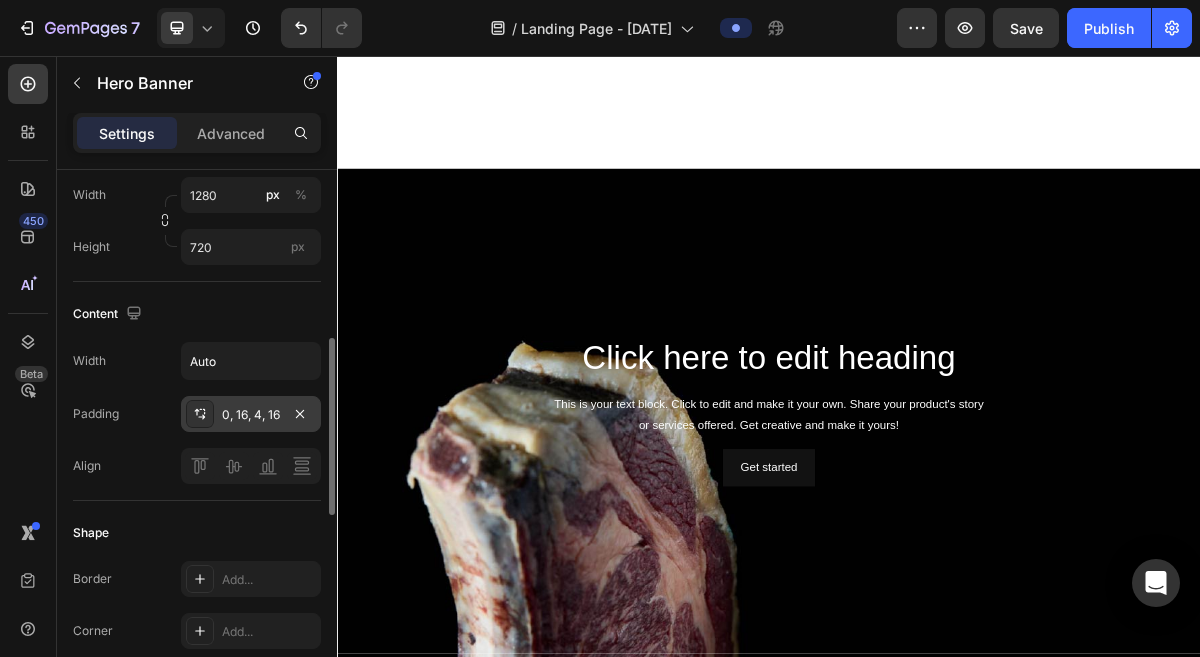 click at bounding box center (200, 414) 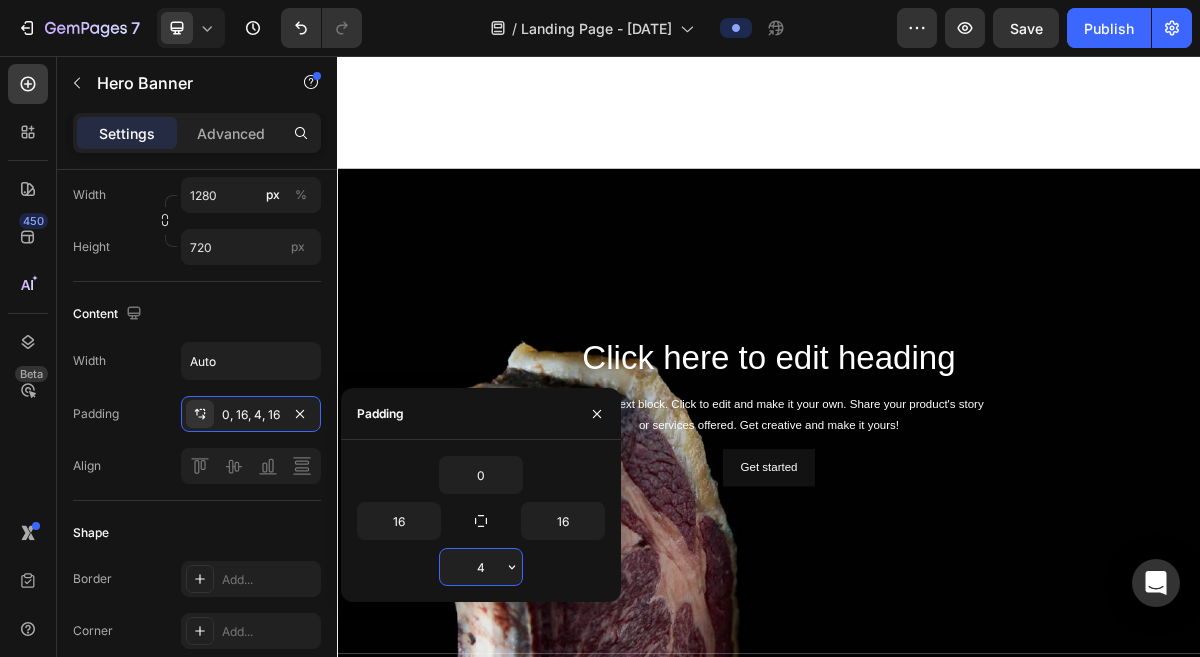 click on "4" at bounding box center [481, 567] 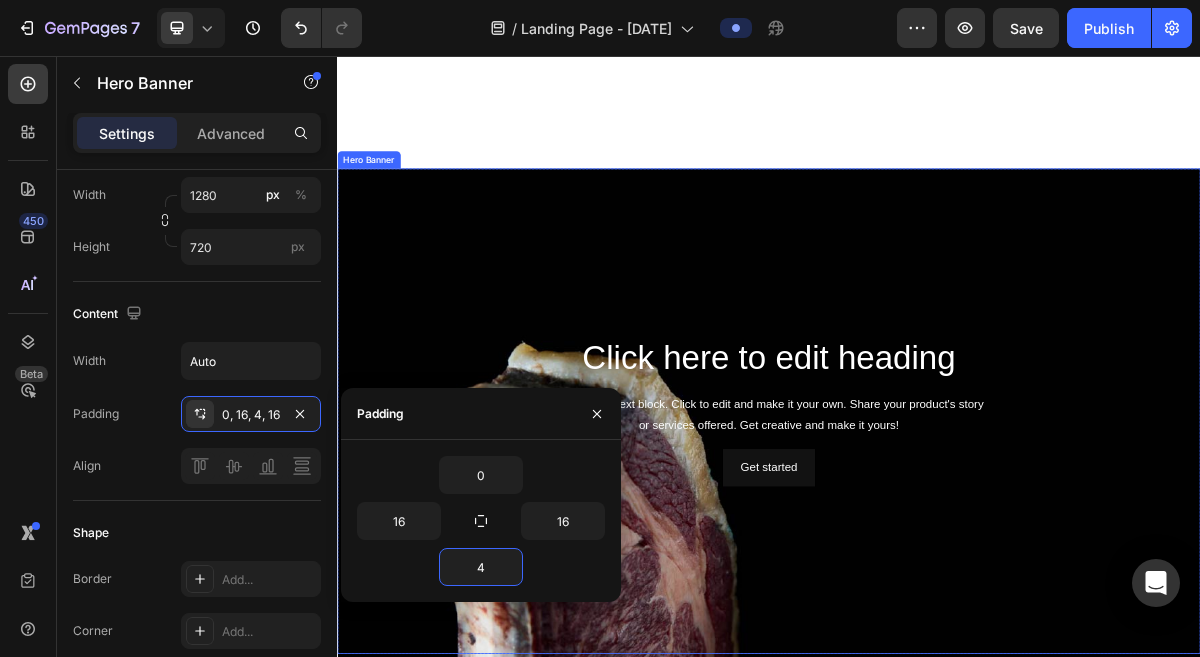 click at bounding box center [937, 549] 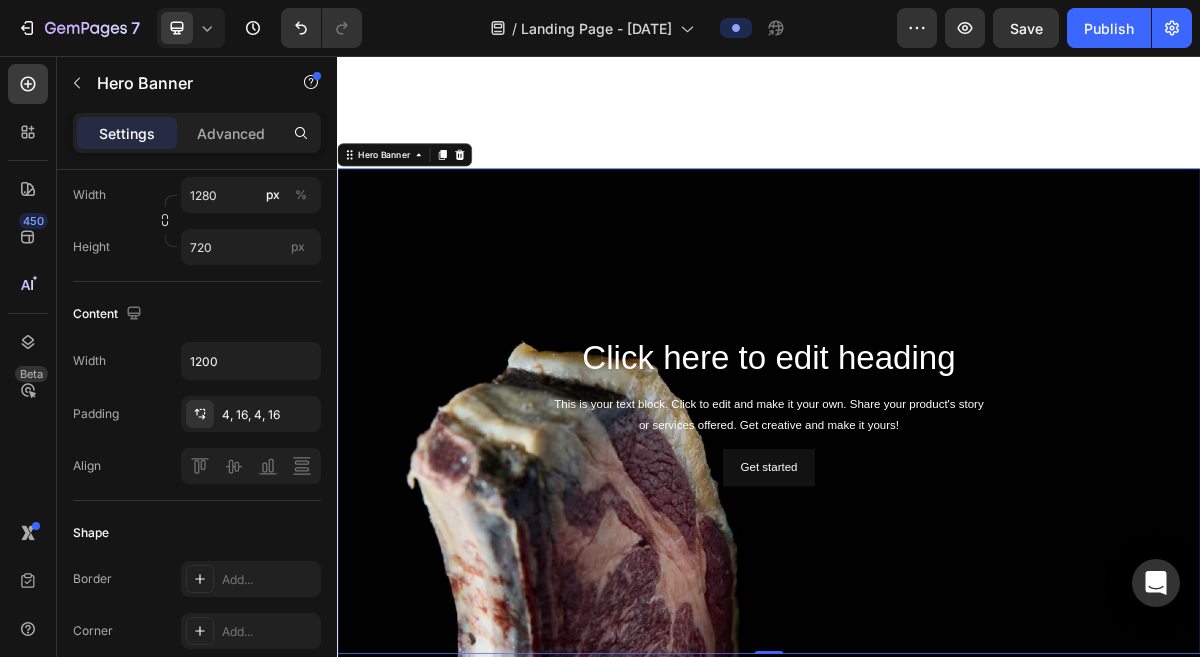 click at bounding box center [937, 549] 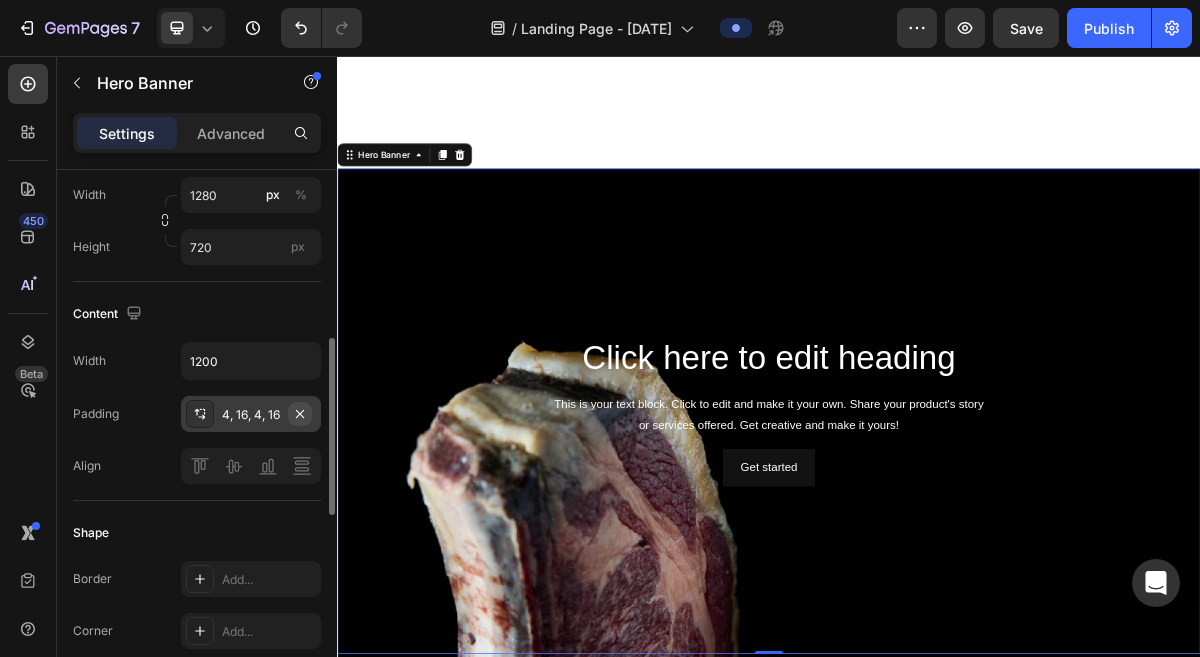 click 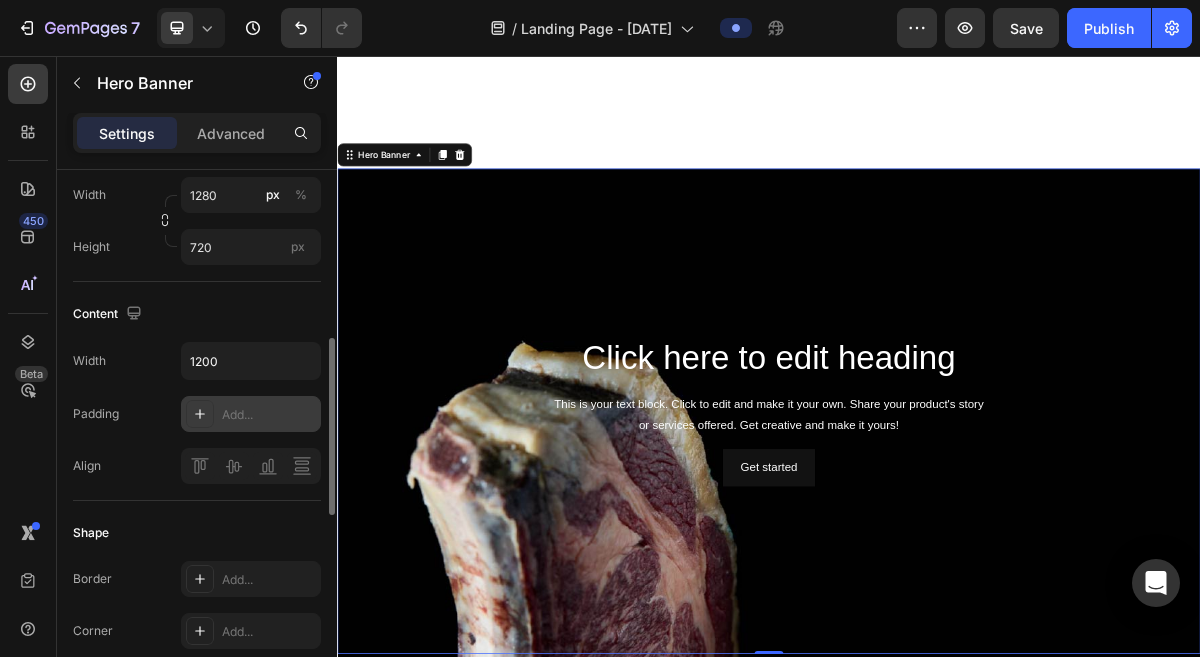 click on "Add..." at bounding box center (269, 415) 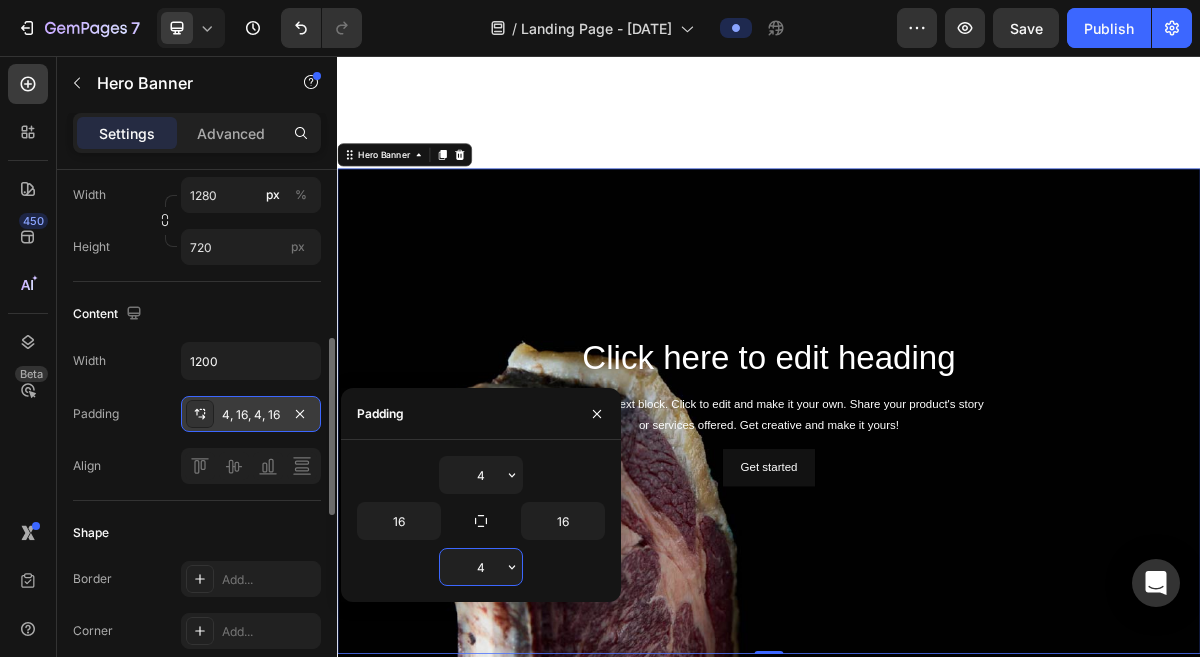 click on "4" at bounding box center [481, 567] 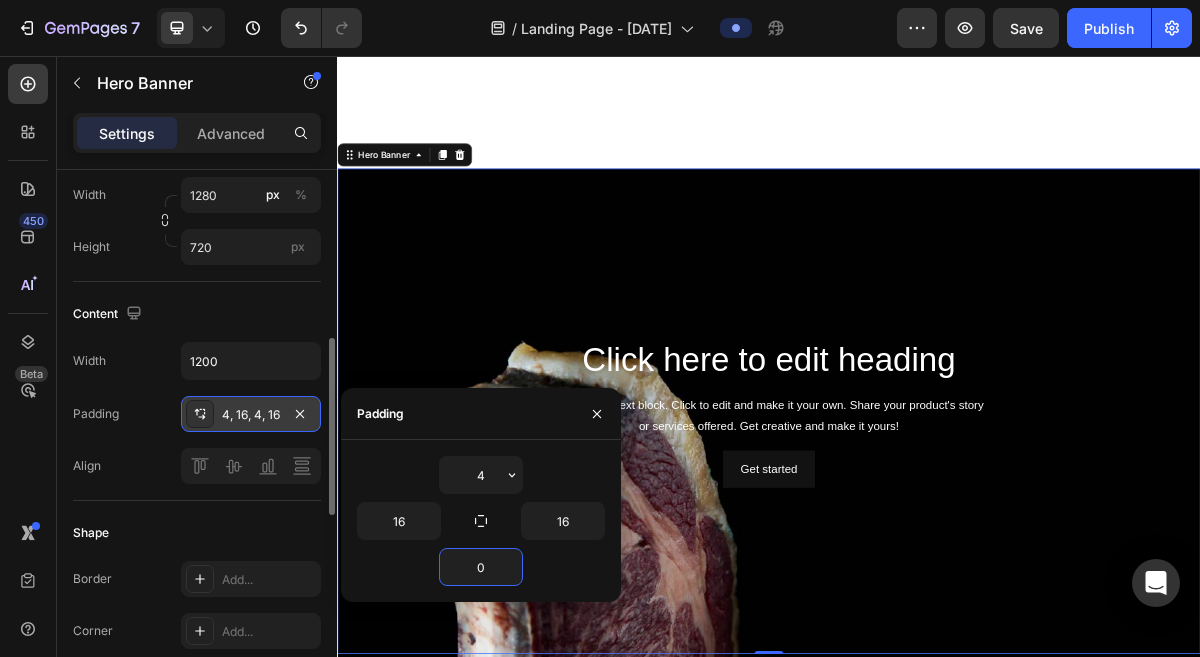 click at bounding box center (937, 549) 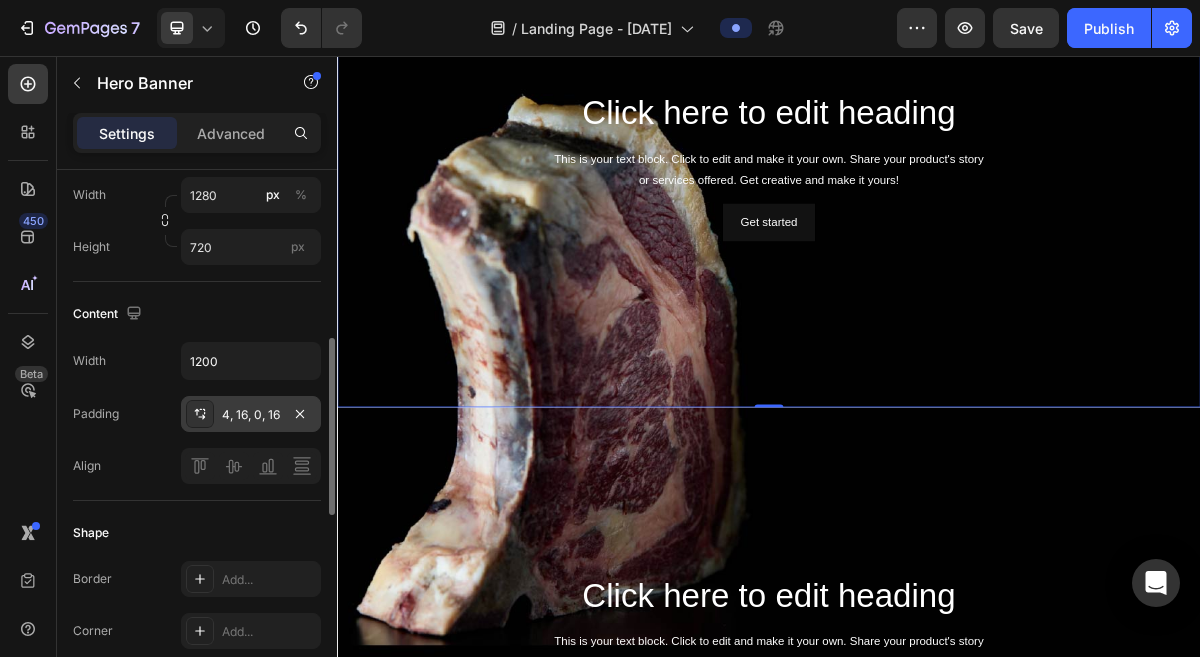 scroll, scrollTop: 894, scrollLeft: 0, axis: vertical 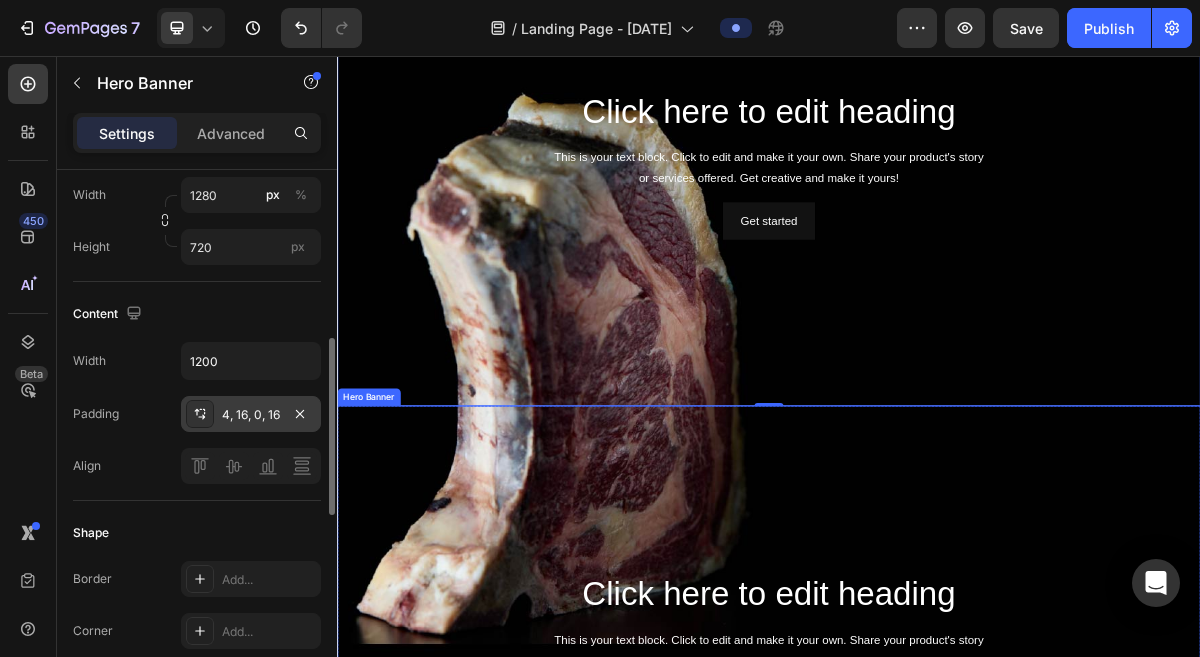 click at bounding box center [937, 879] 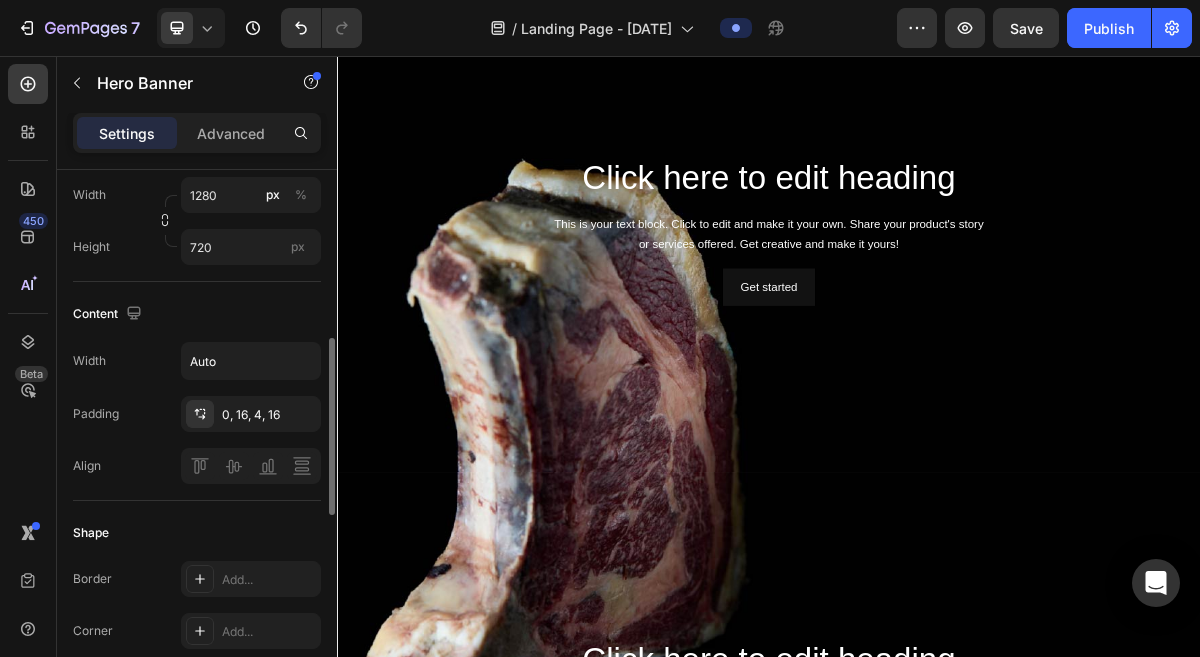 scroll, scrollTop: 808, scrollLeft: 0, axis: vertical 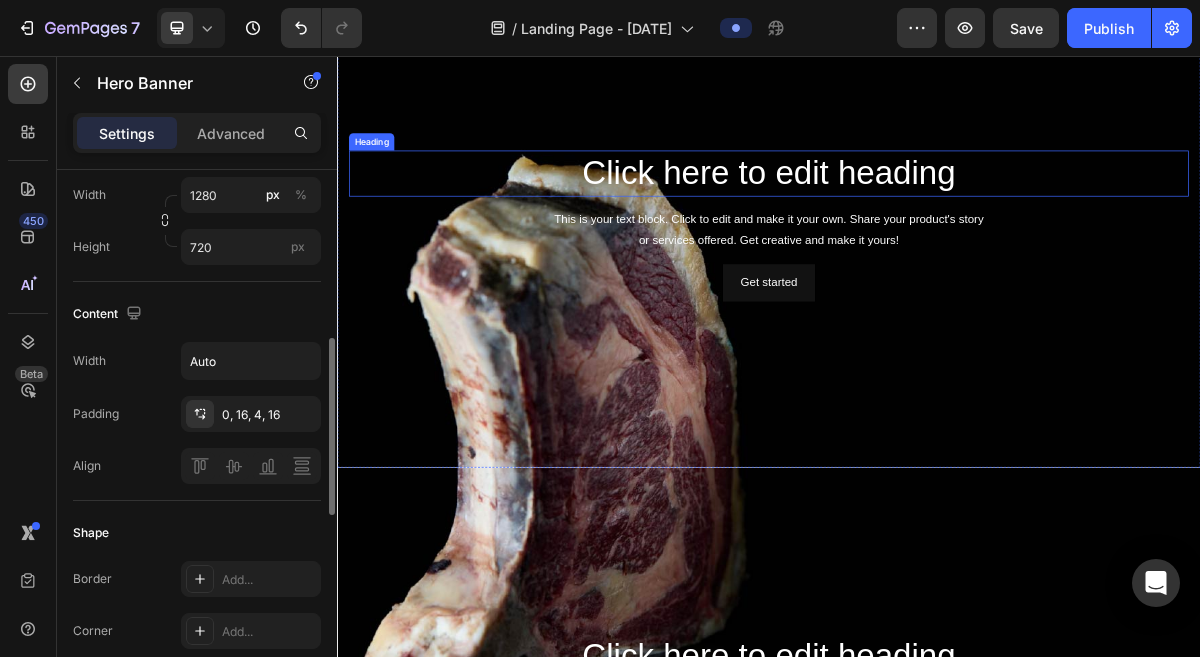 click on "Click here to edit heading" at bounding box center [937, 219] 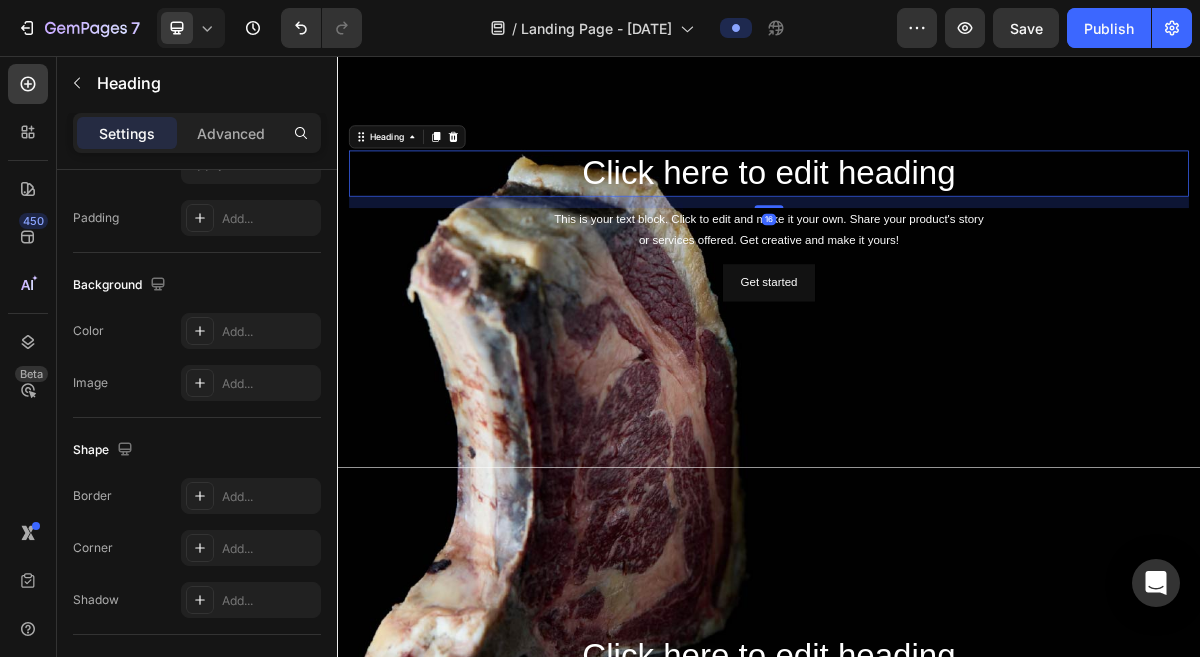 scroll, scrollTop: 0, scrollLeft: 0, axis: both 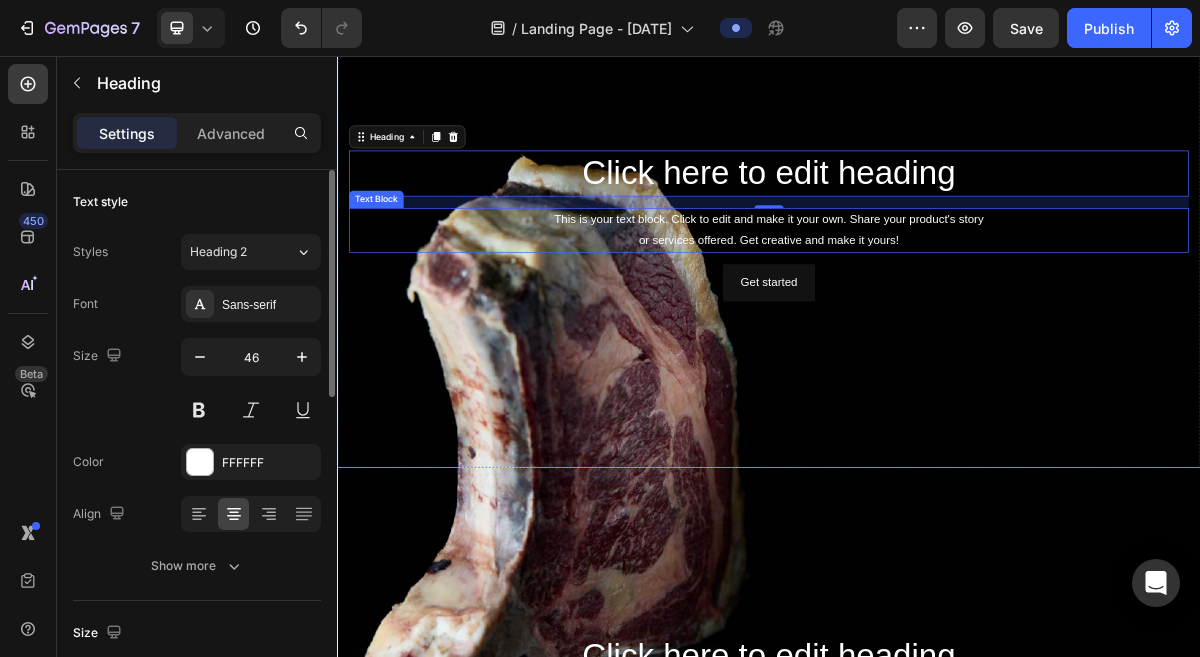 click on "This is your text block. Click to edit and make it your own. Share your product's story                   or services offered. Get creative and make it yours!" at bounding box center [937, 298] 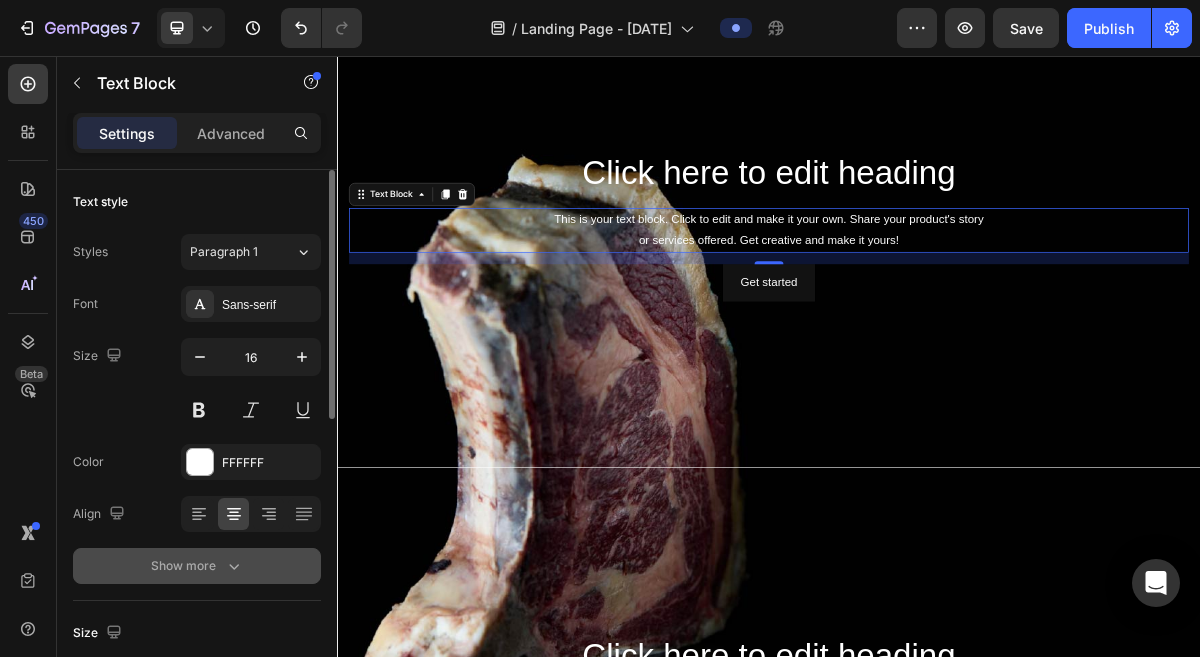 click on "Show more" at bounding box center (197, 566) 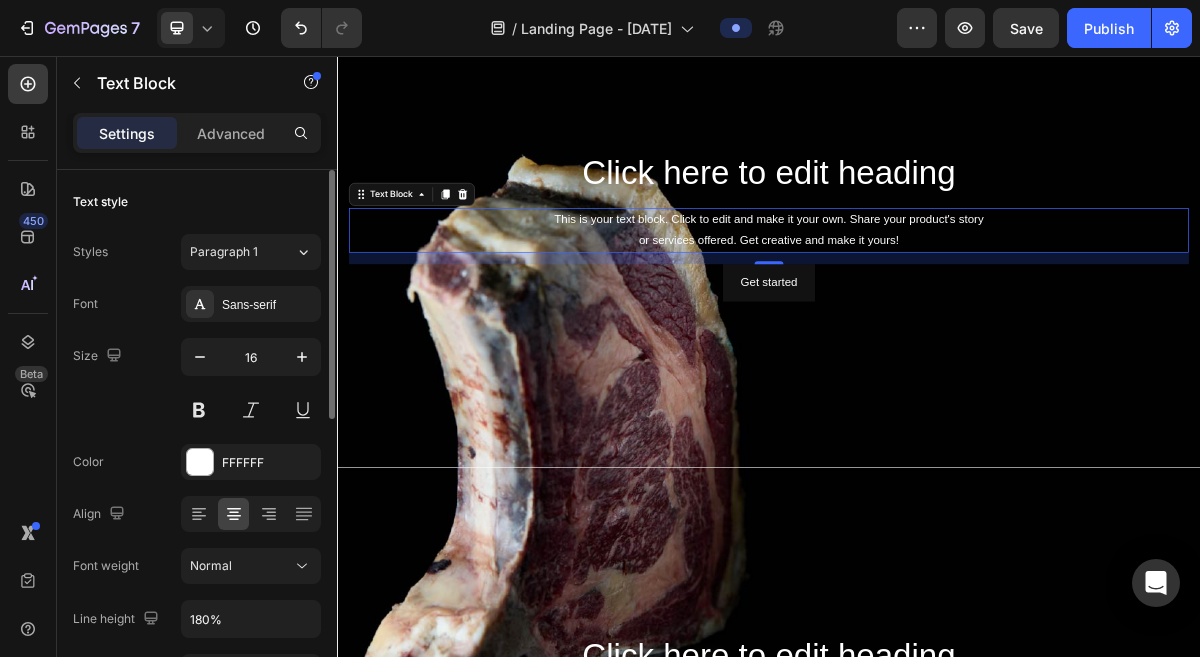 click on "Normal" at bounding box center [211, 565] 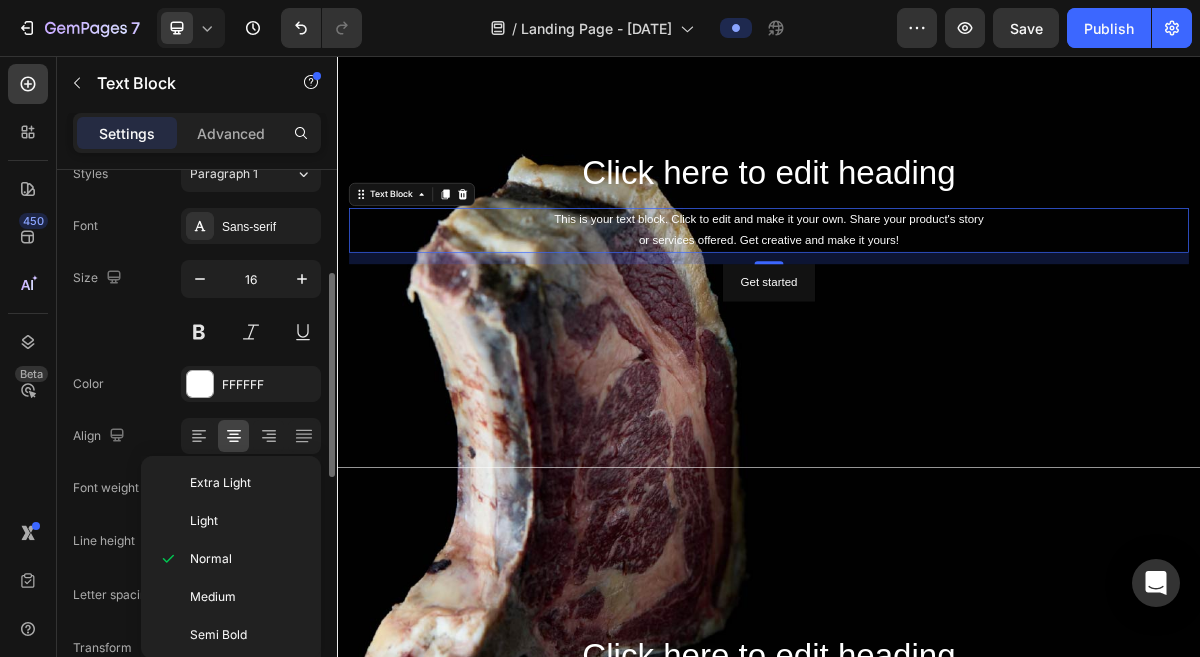 scroll, scrollTop: 132, scrollLeft: 0, axis: vertical 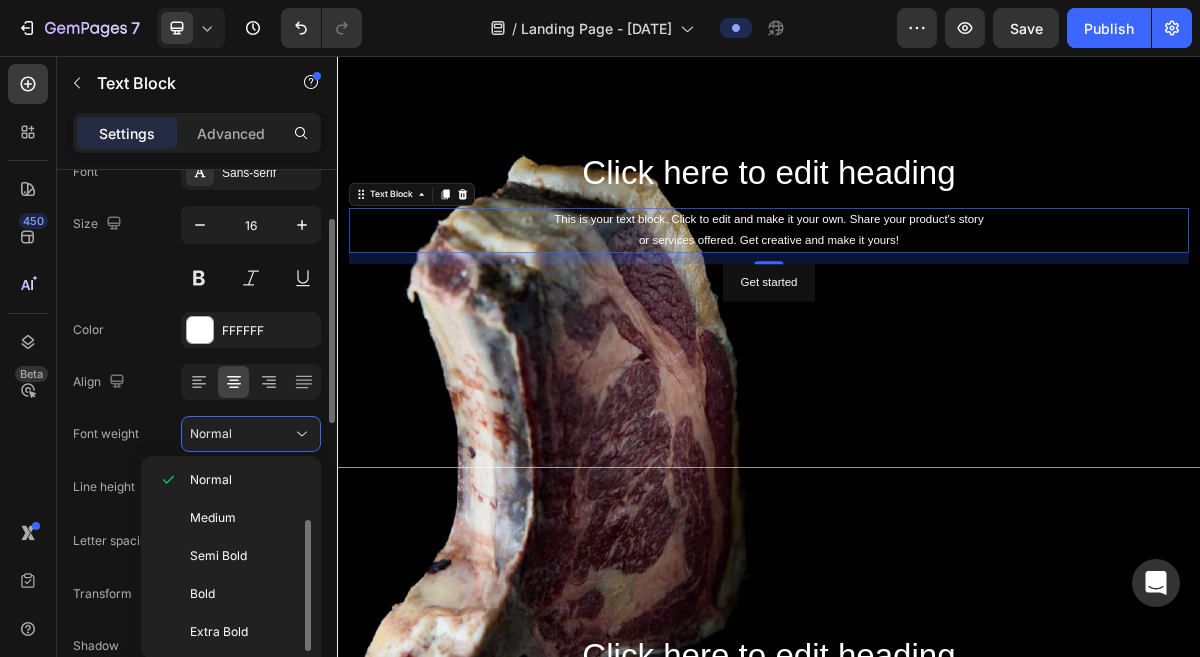 click on "Font Sans-serif Size 16 Color FFFFFF Align Font weight Normal Line height 180% Letter spacing Auto Transform AA Aa aa Shadow Add... Show less" at bounding box center (197, 435) 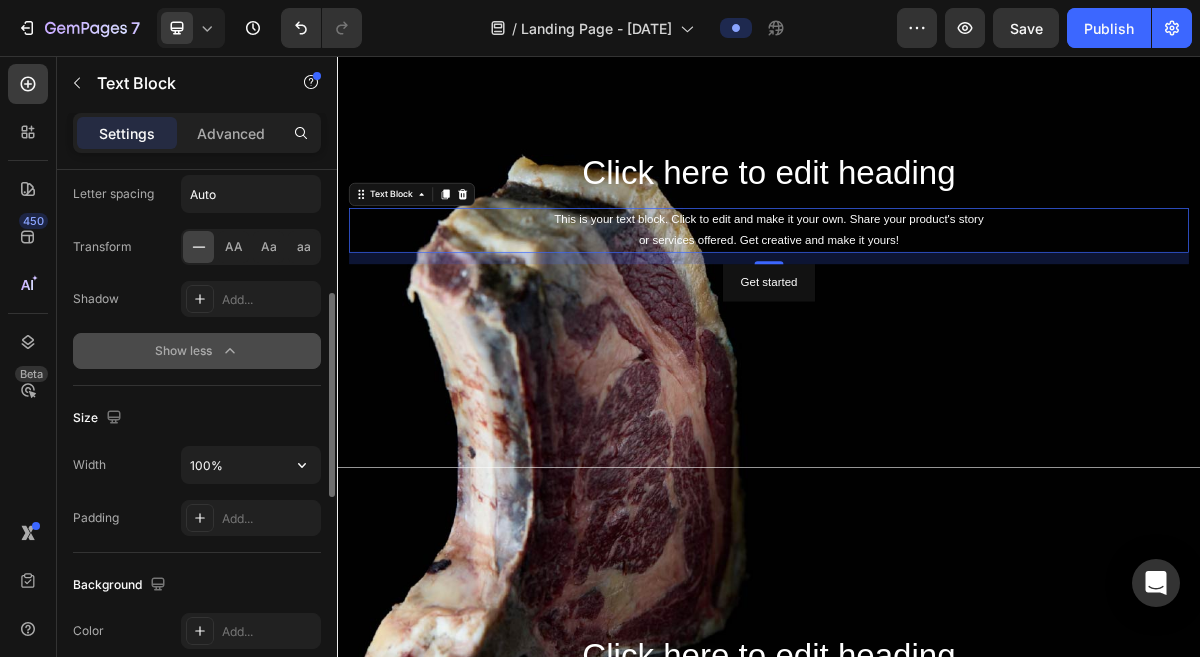 scroll, scrollTop: 0, scrollLeft: 0, axis: both 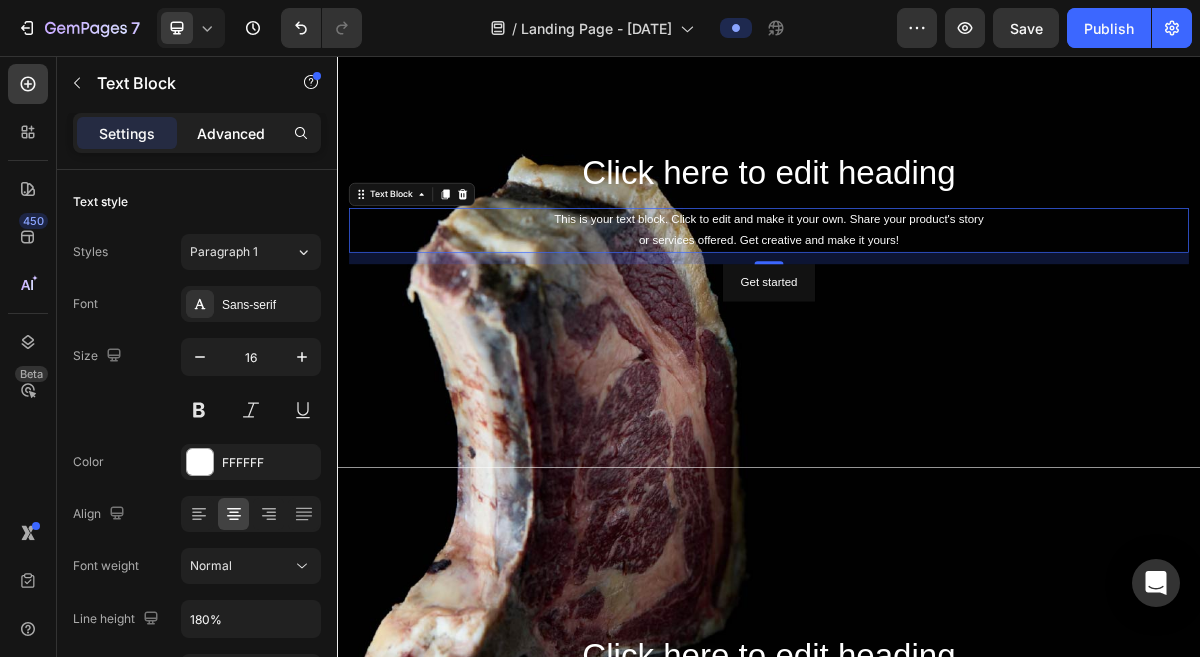click on "Advanced" at bounding box center [231, 133] 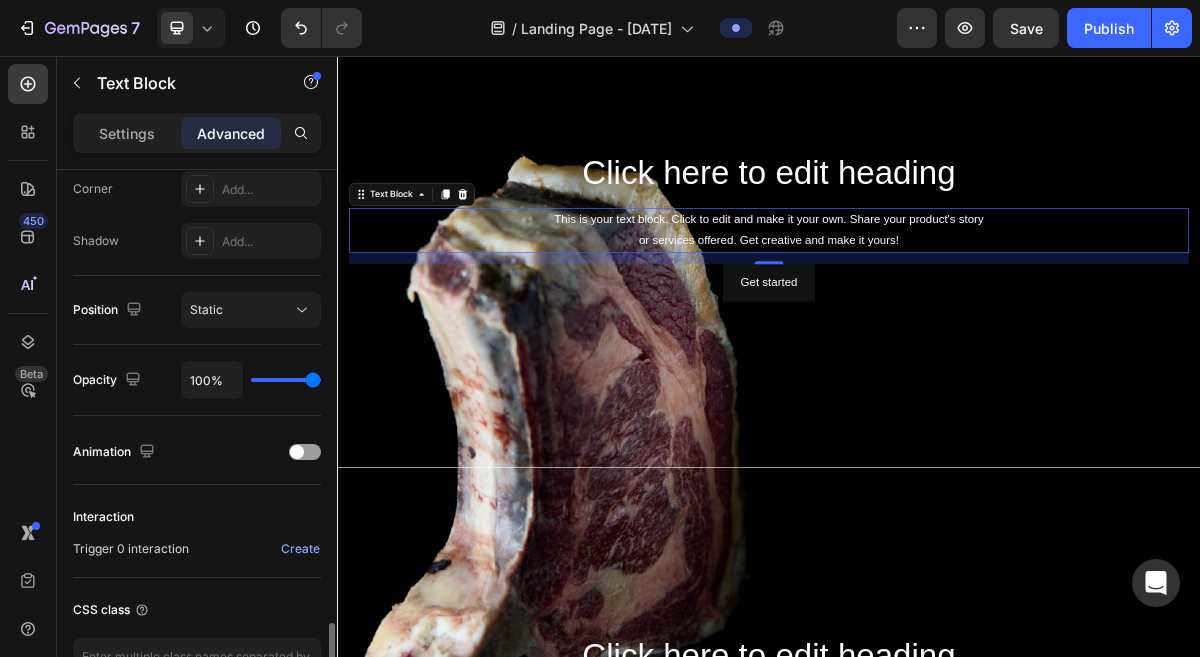 scroll, scrollTop: 760, scrollLeft: 0, axis: vertical 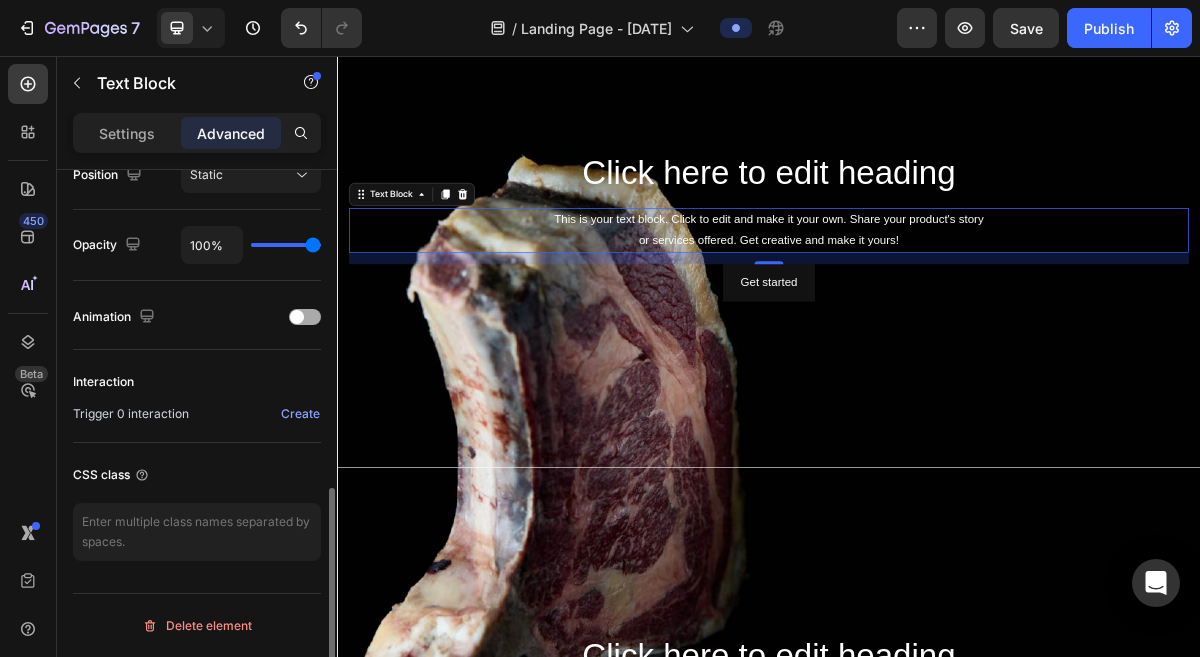 click at bounding box center [305, 317] 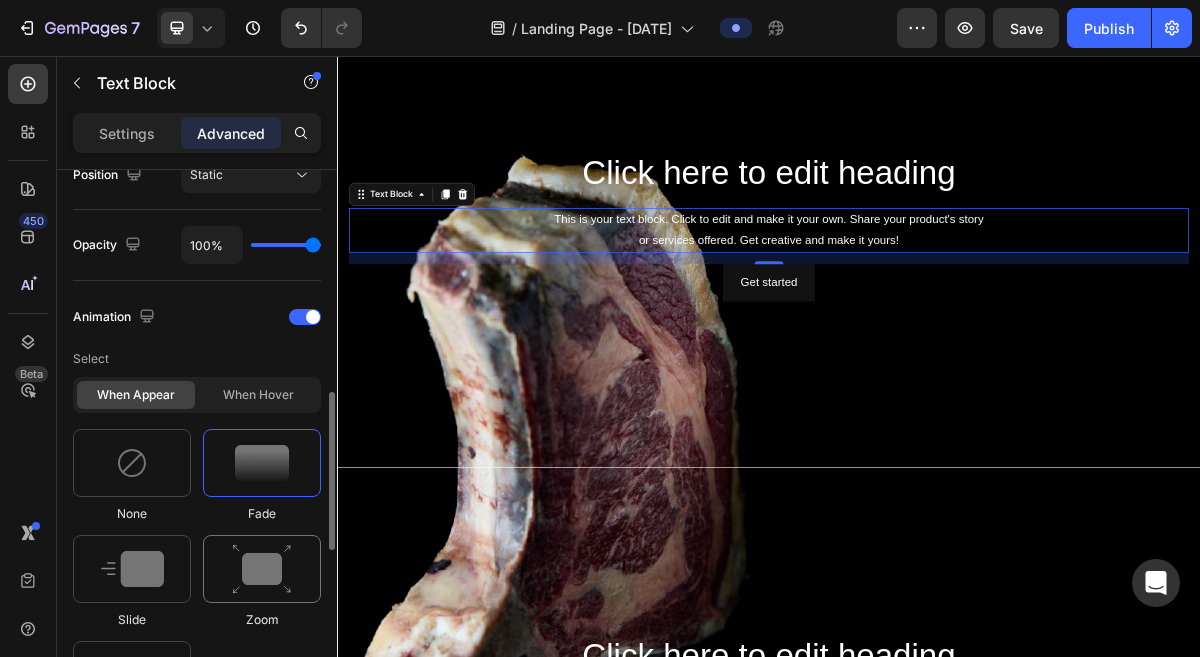 click at bounding box center [262, 569] 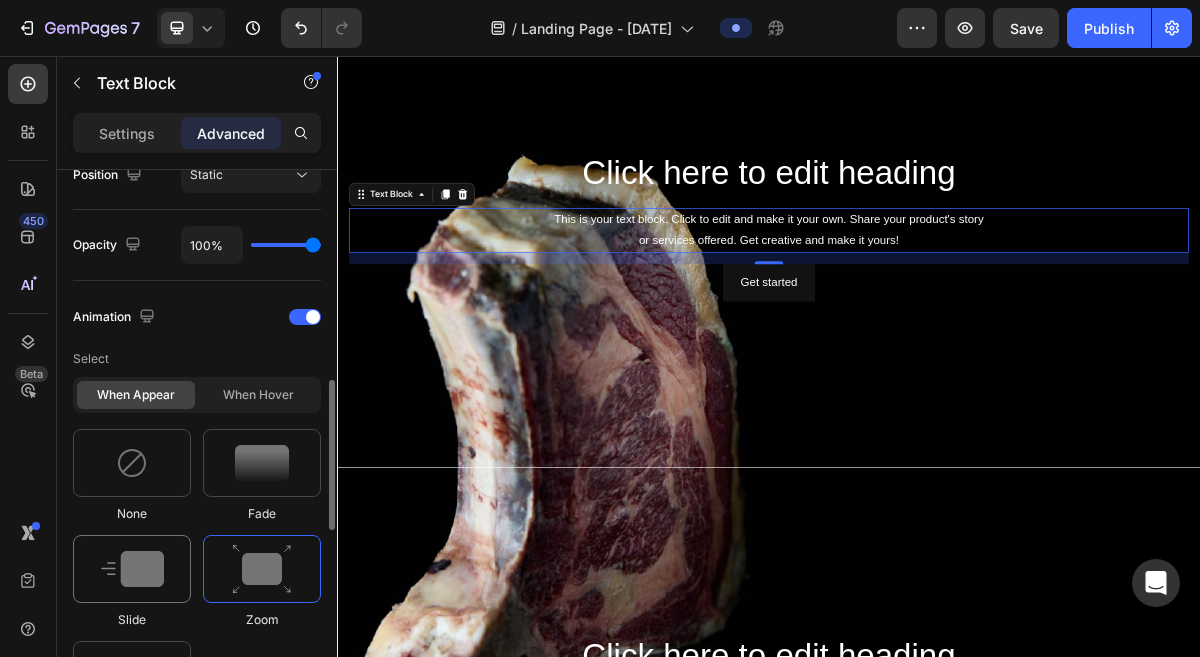 click at bounding box center (132, 569) 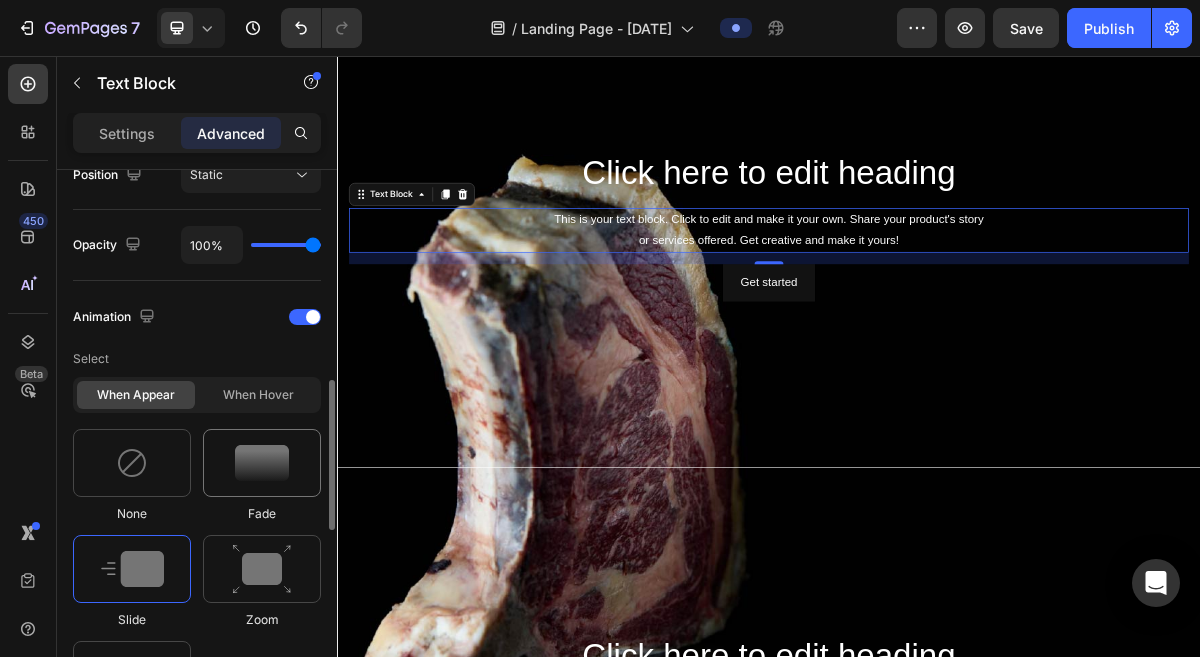click at bounding box center [262, 463] 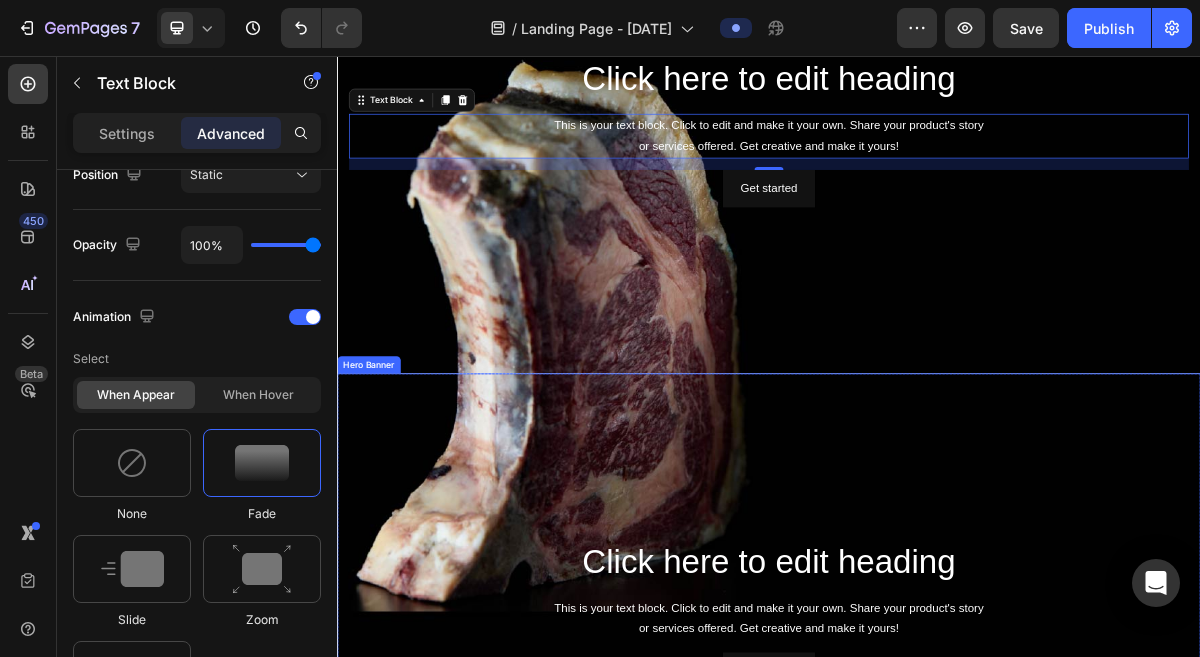 scroll, scrollTop: 990, scrollLeft: 0, axis: vertical 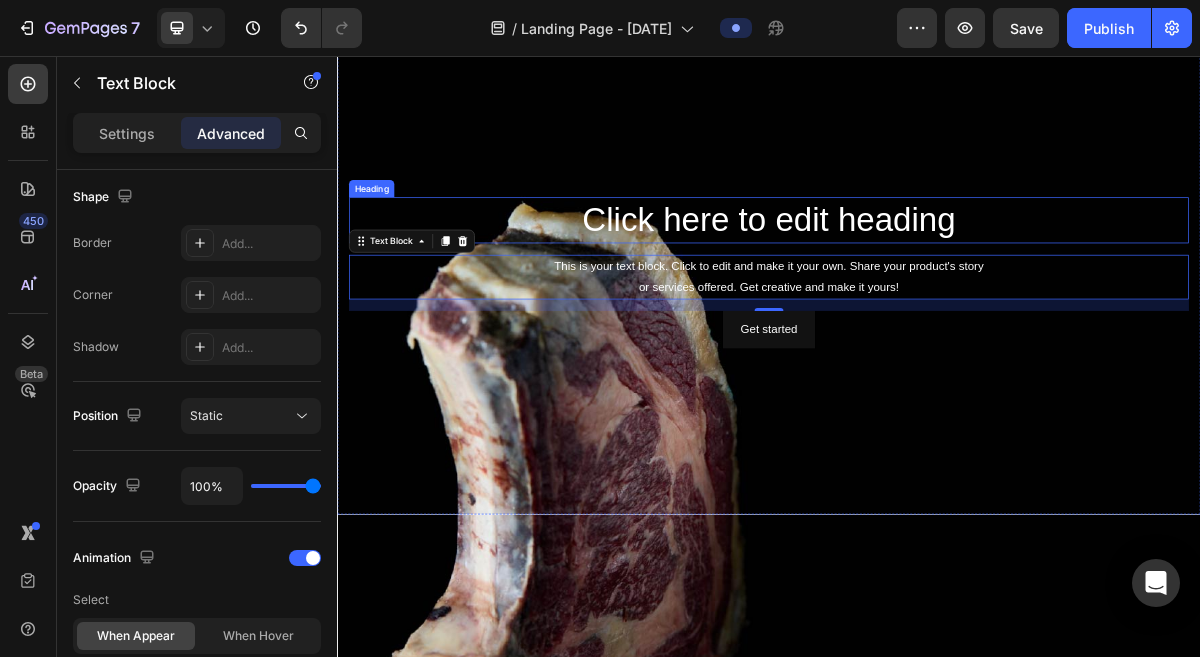 click on "Click here to edit heading" at bounding box center [937, 284] 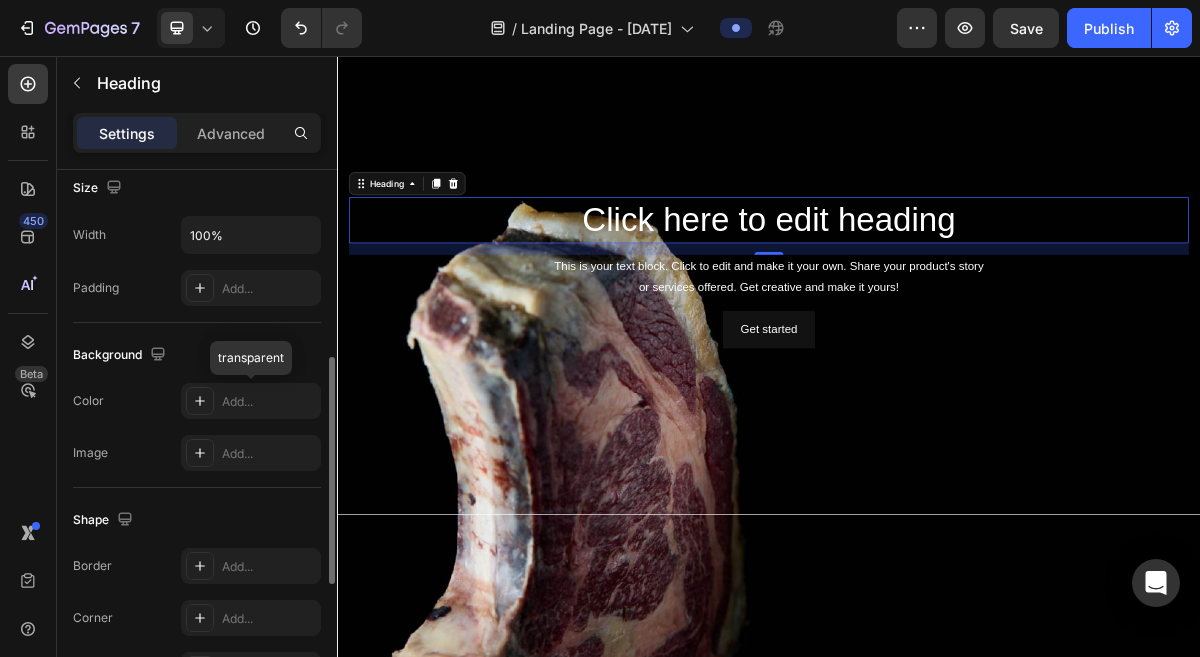 scroll, scrollTop: 754, scrollLeft: 0, axis: vertical 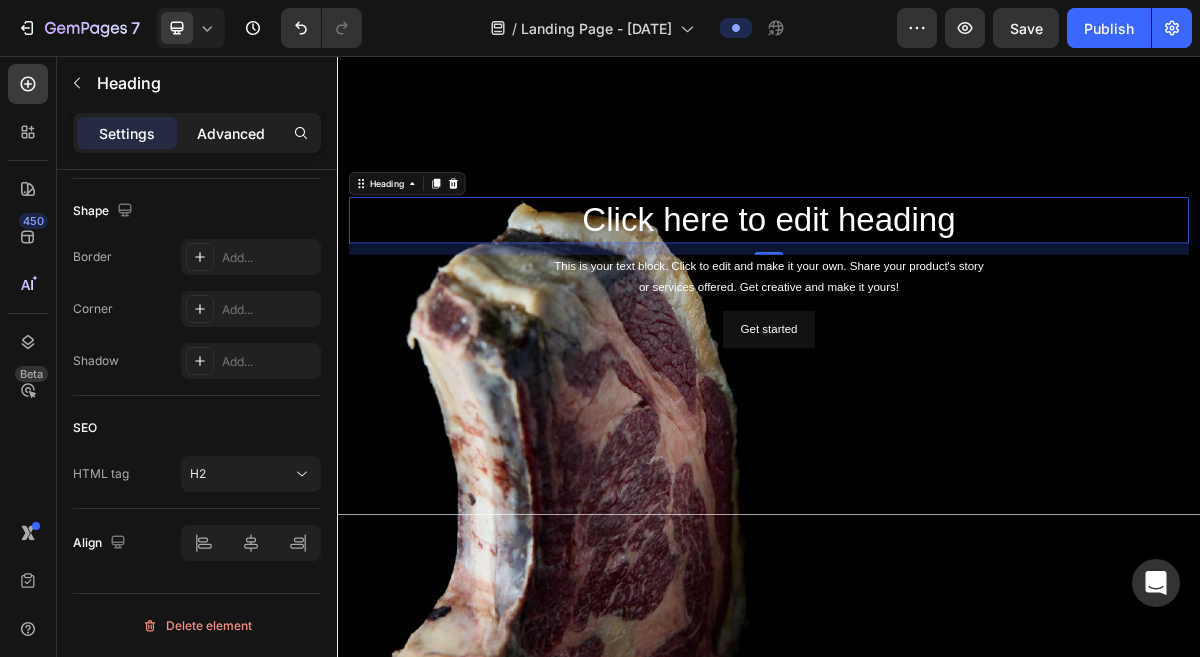 click on "Advanced" at bounding box center (231, 133) 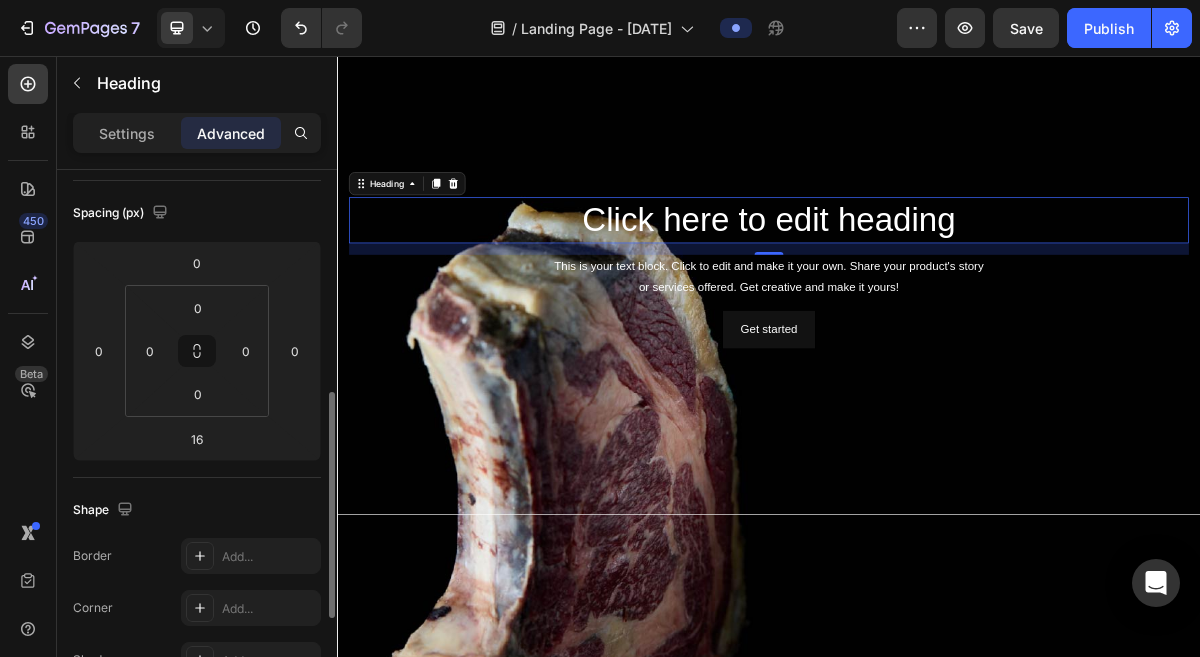 scroll, scrollTop: 760, scrollLeft: 0, axis: vertical 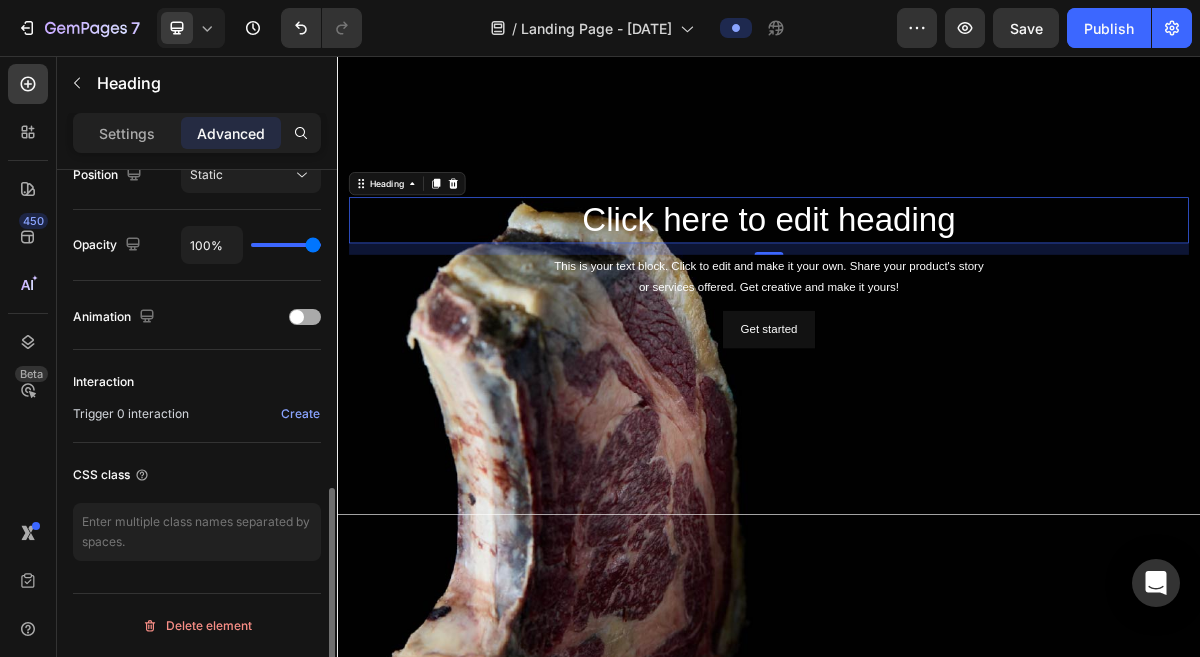click at bounding box center [305, 317] 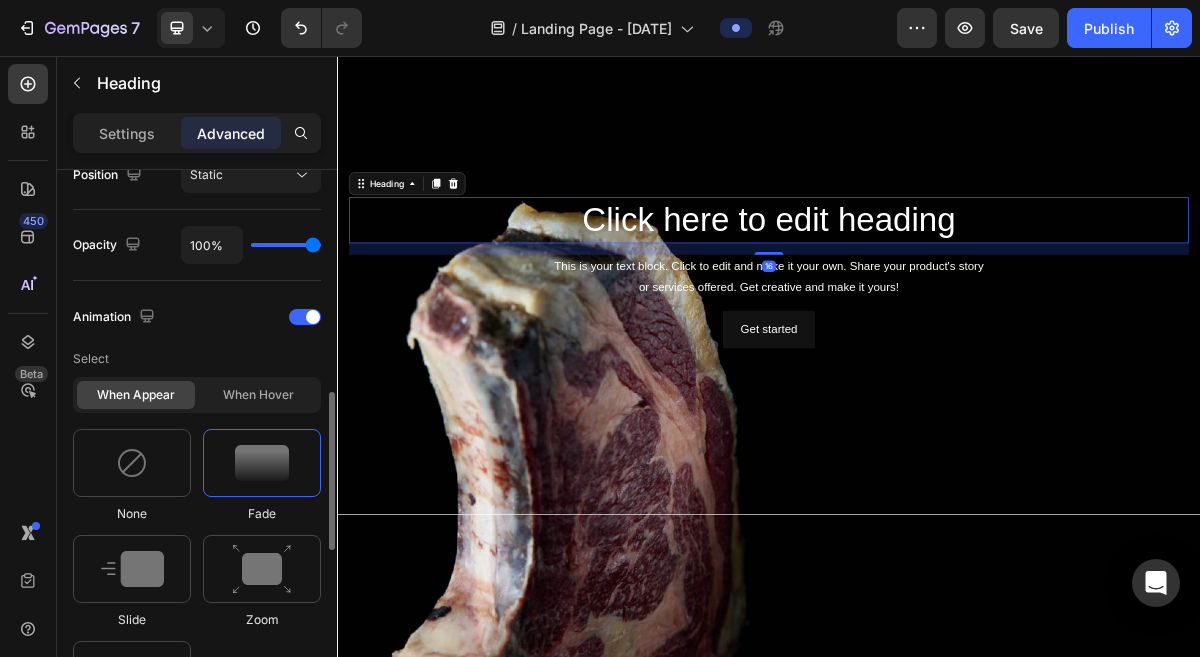 click at bounding box center [262, 463] 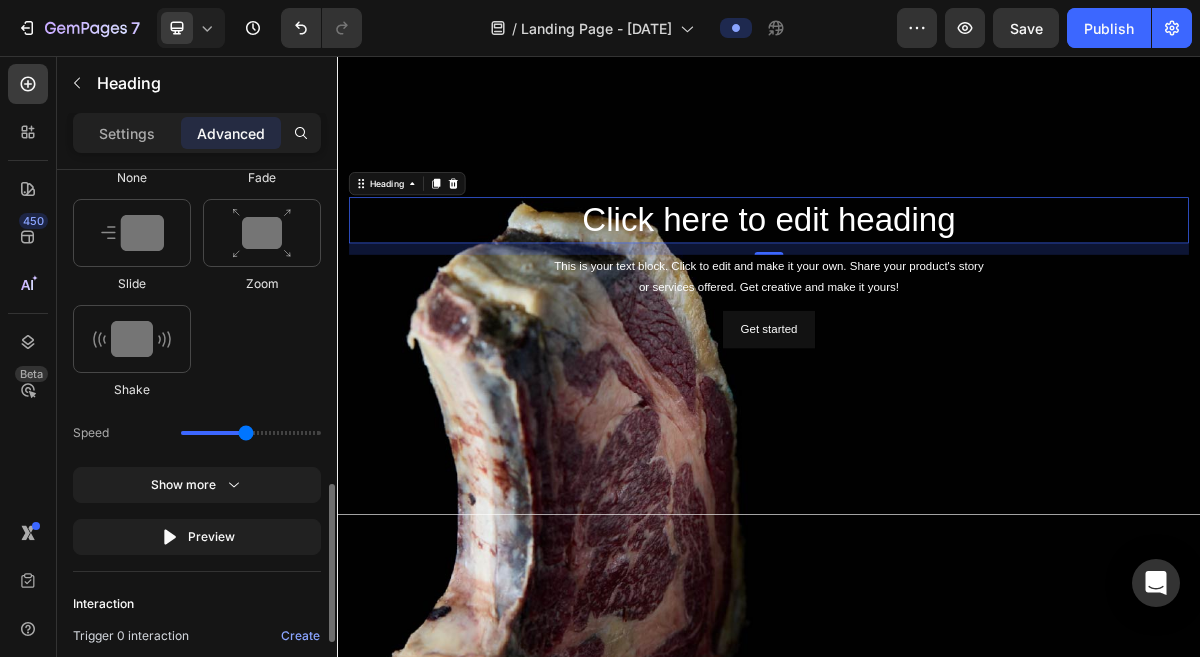 scroll, scrollTop: 1100, scrollLeft: 0, axis: vertical 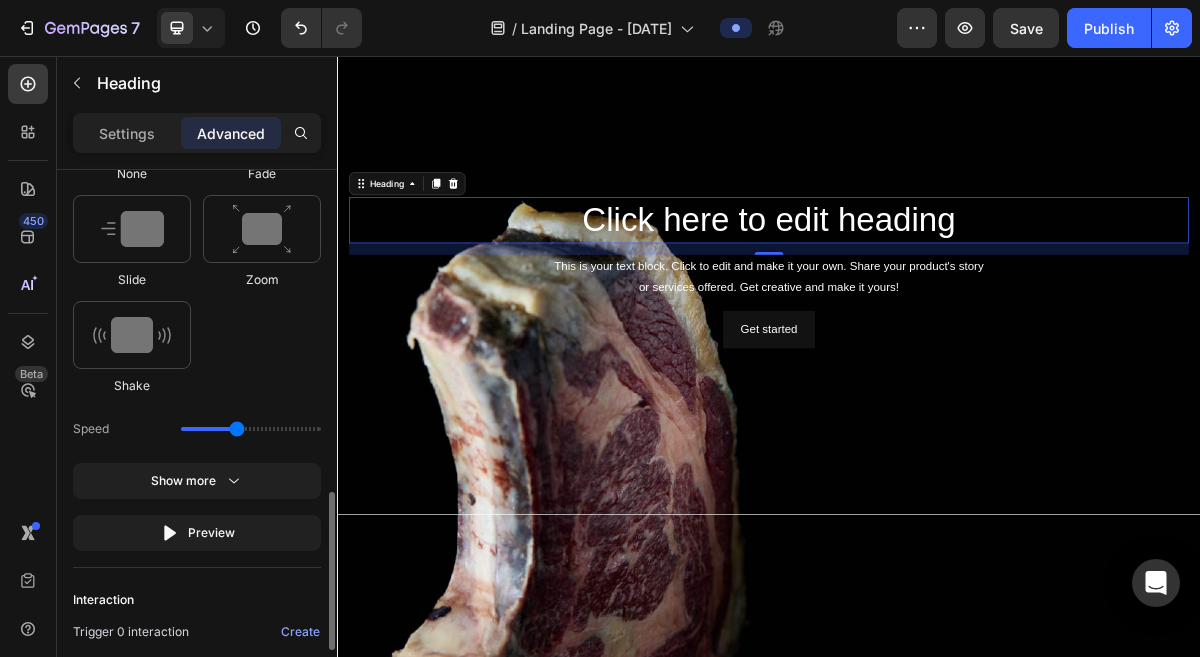 type on "1.5" 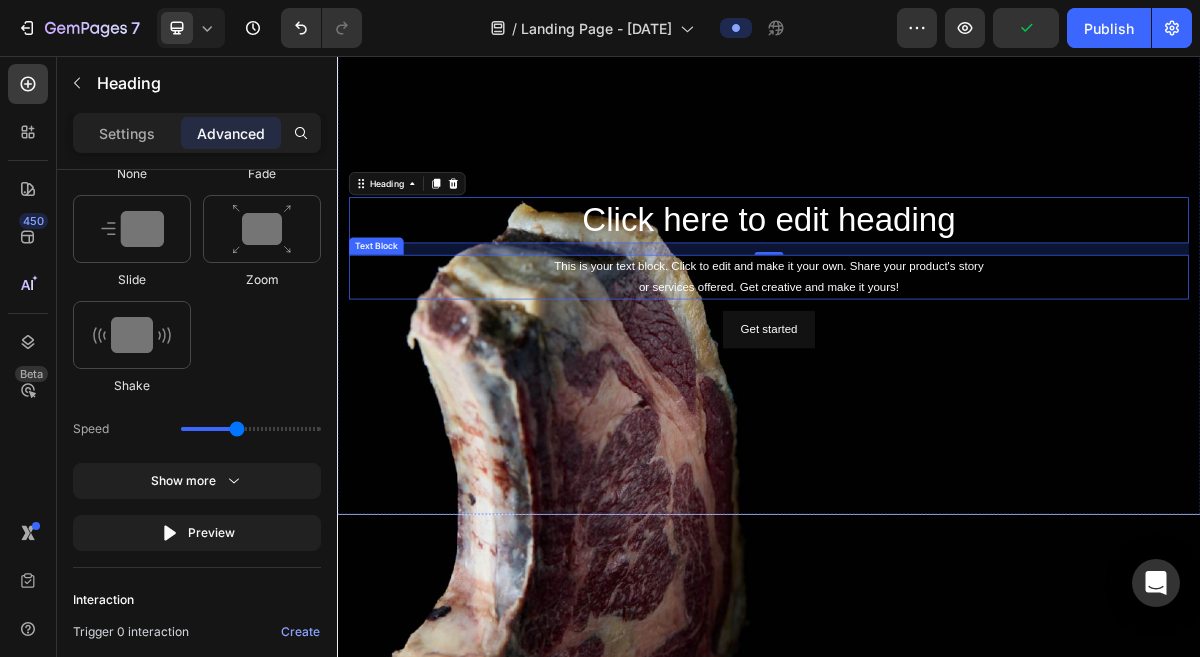 click on "This is your text block. Click to edit and make it your own. Share your product's story                   or services offered. Get creative and make it yours!" at bounding box center (937, 363) 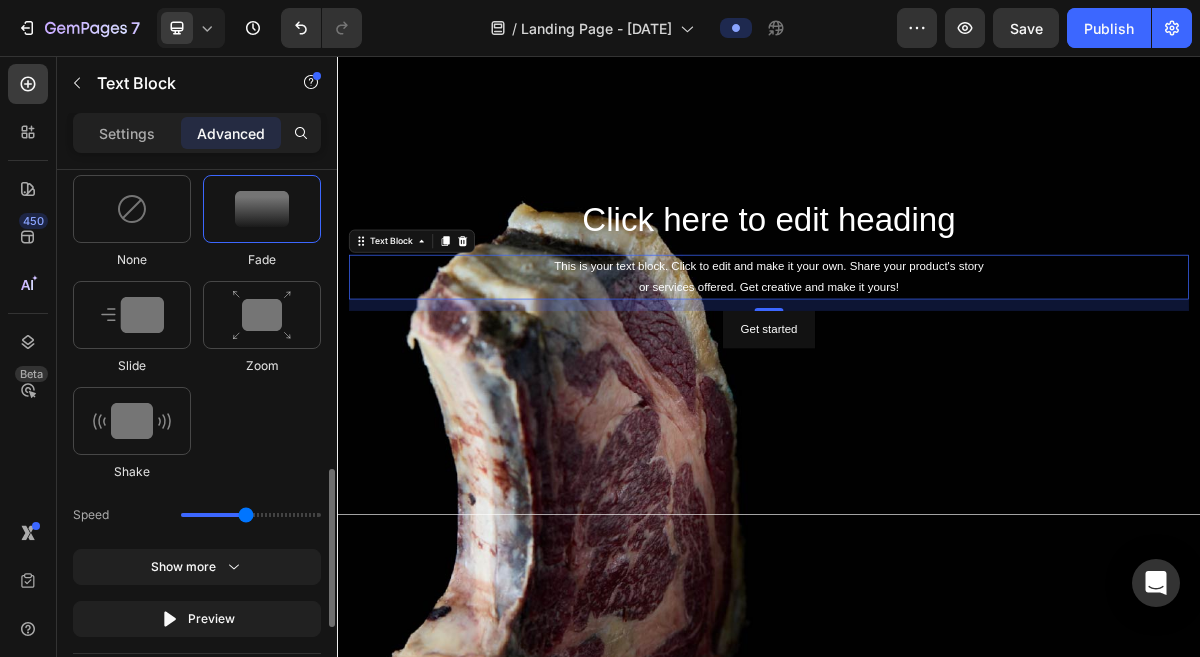 scroll, scrollTop: 1017, scrollLeft: 0, axis: vertical 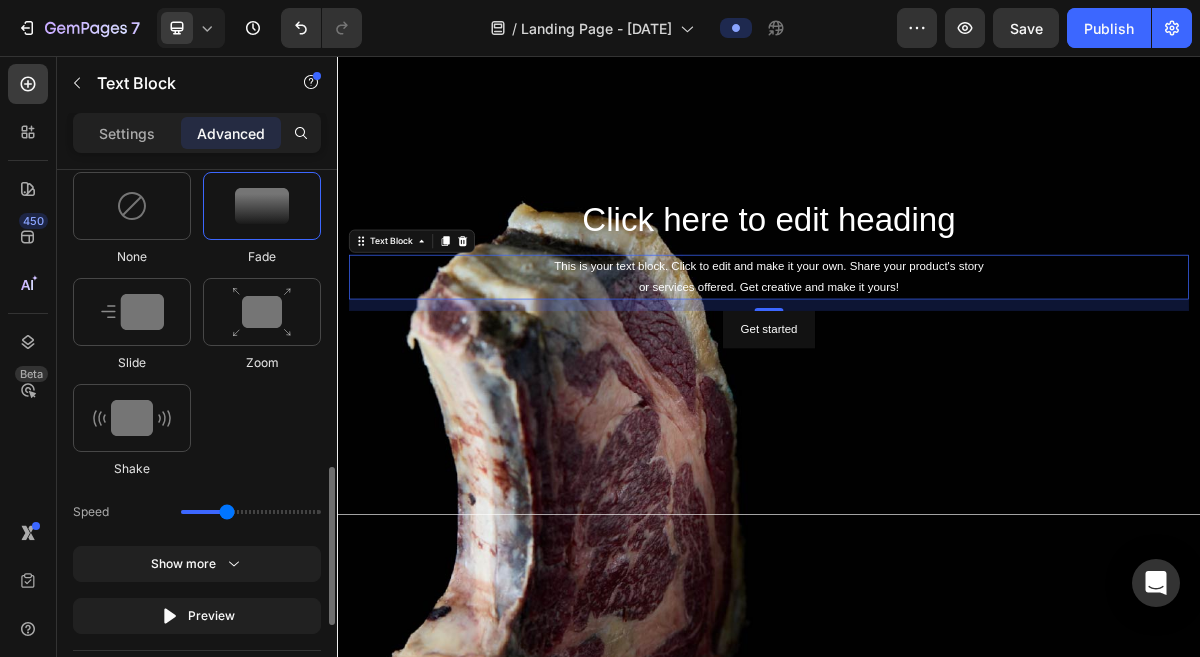 drag, startPoint x: 244, startPoint y: 516, endPoint x: 230, endPoint y: 517, distance: 14.035668 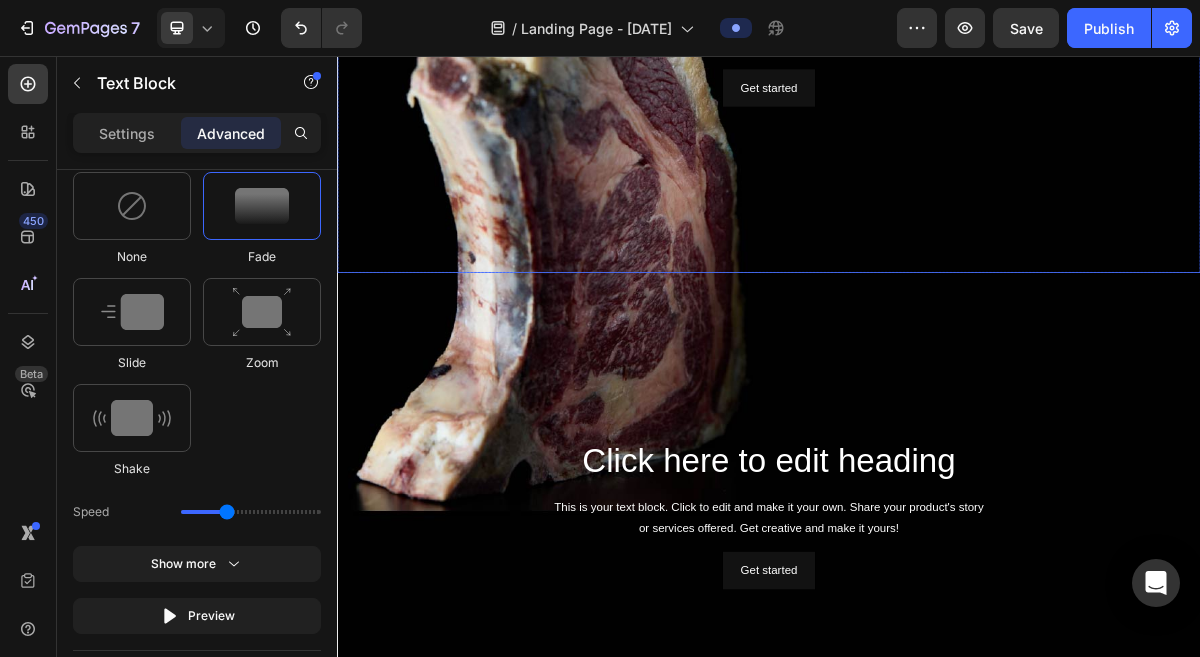 scroll, scrollTop: 1092, scrollLeft: 0, axis: vertical 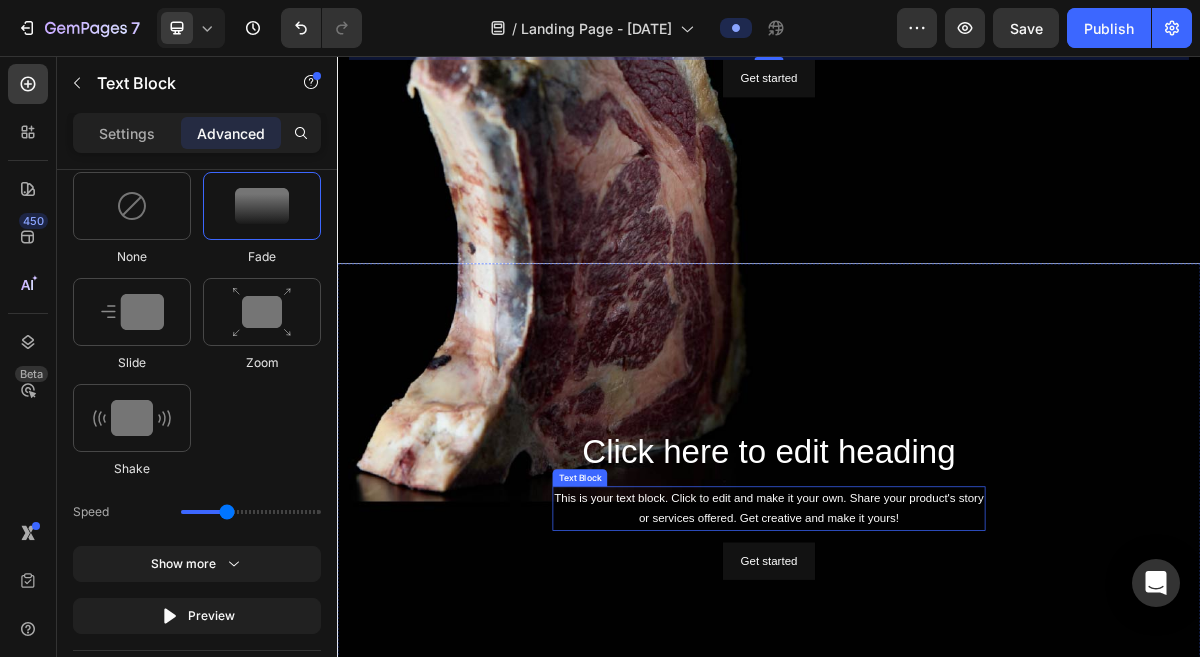 click on "This is your text block. Click to edit and make it your own. Share your product's story                   or services offered. Get creative and make it yours!" at bounding box center (936, 685) 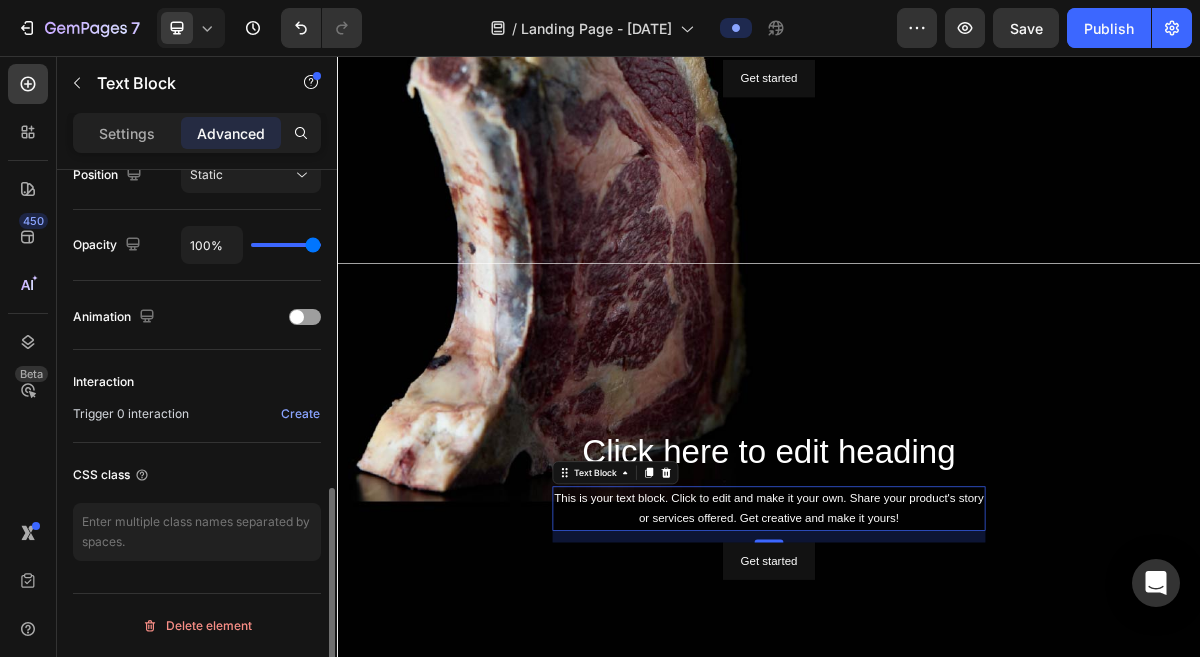 scroll, scrollTop: 760, scrollLeft: 0, axis: vertical 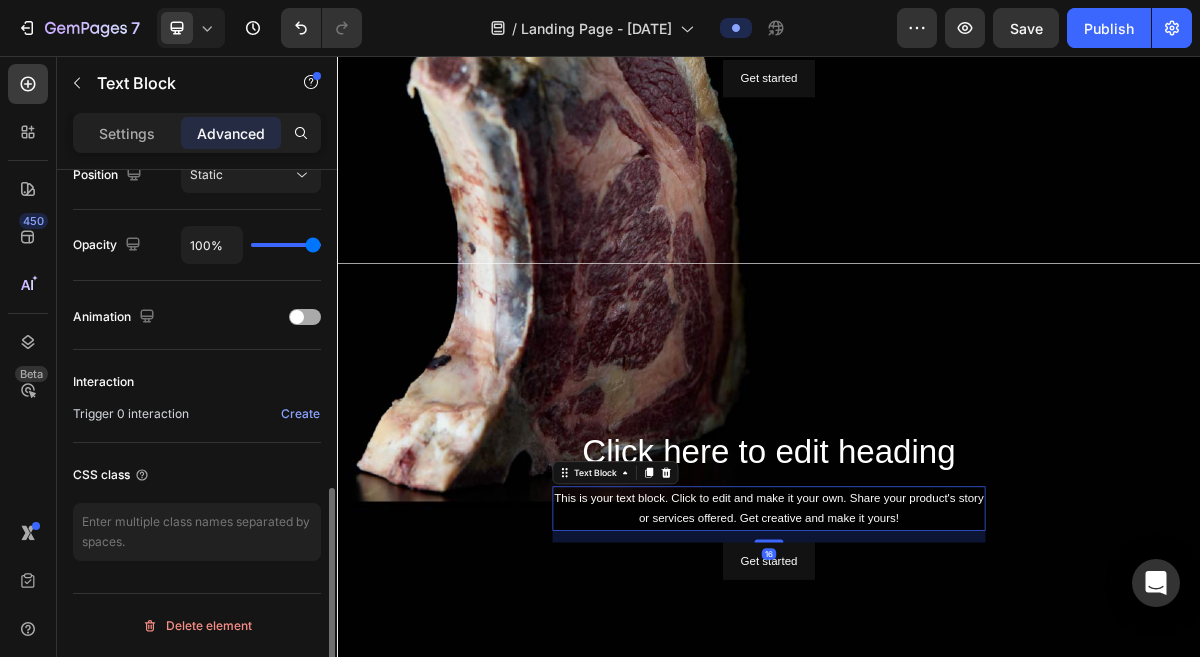 click on "Animation" at bounding box center [197, 317] 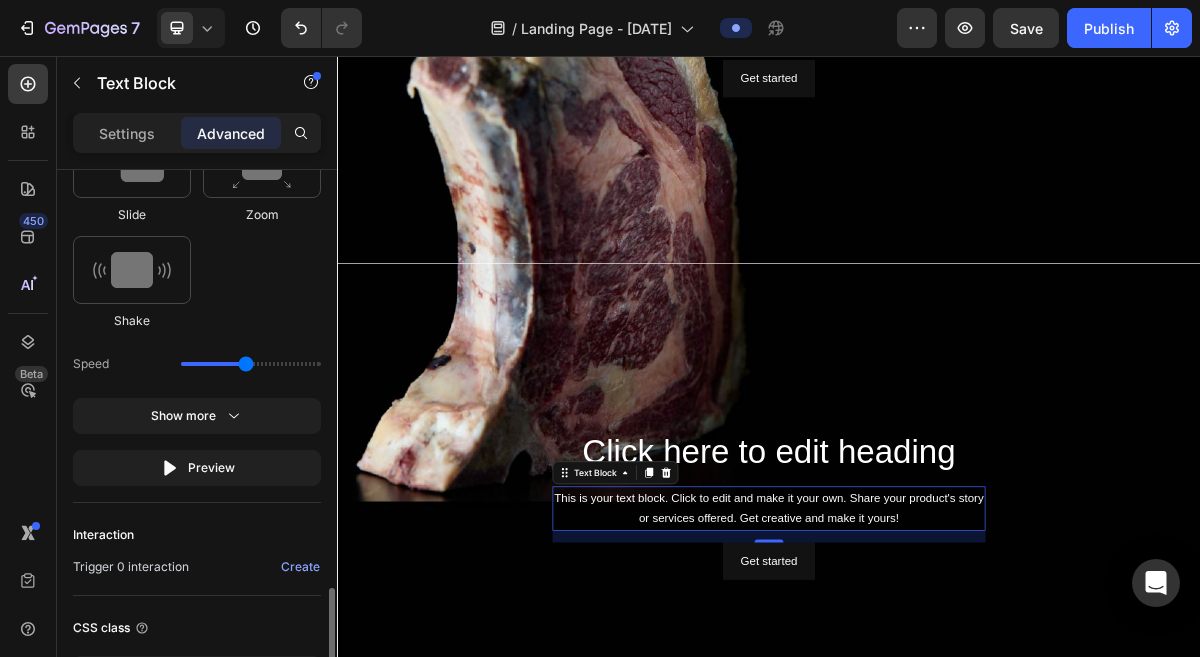 scroll, scrollTop: 1280, scrollLeft: 0, axis: vertical 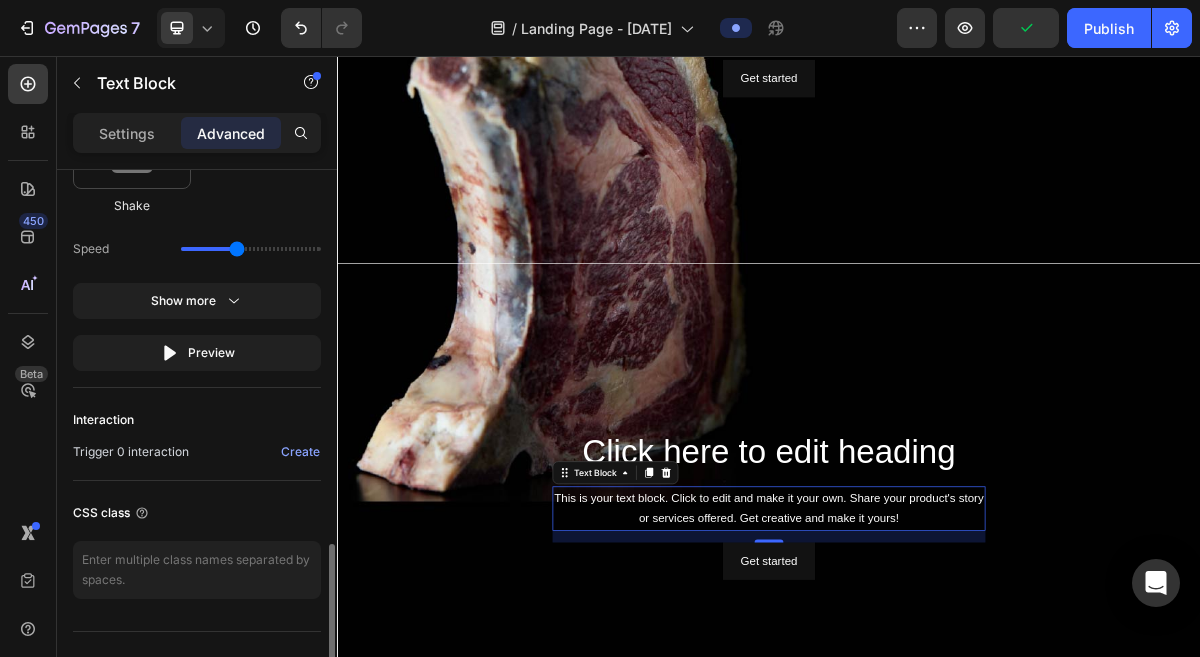 drag, startPoint x: 247, startPoint y: 253, endPoint x: 234, endPoint y: 254, distance: 13.038404 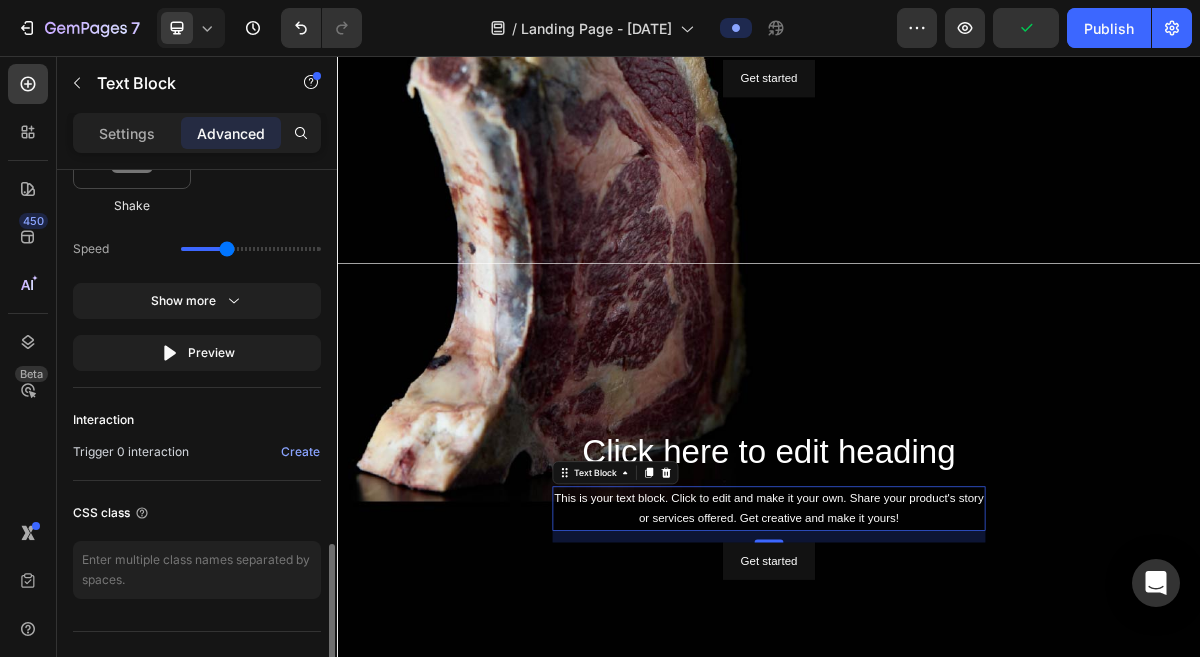 type on "1.3" 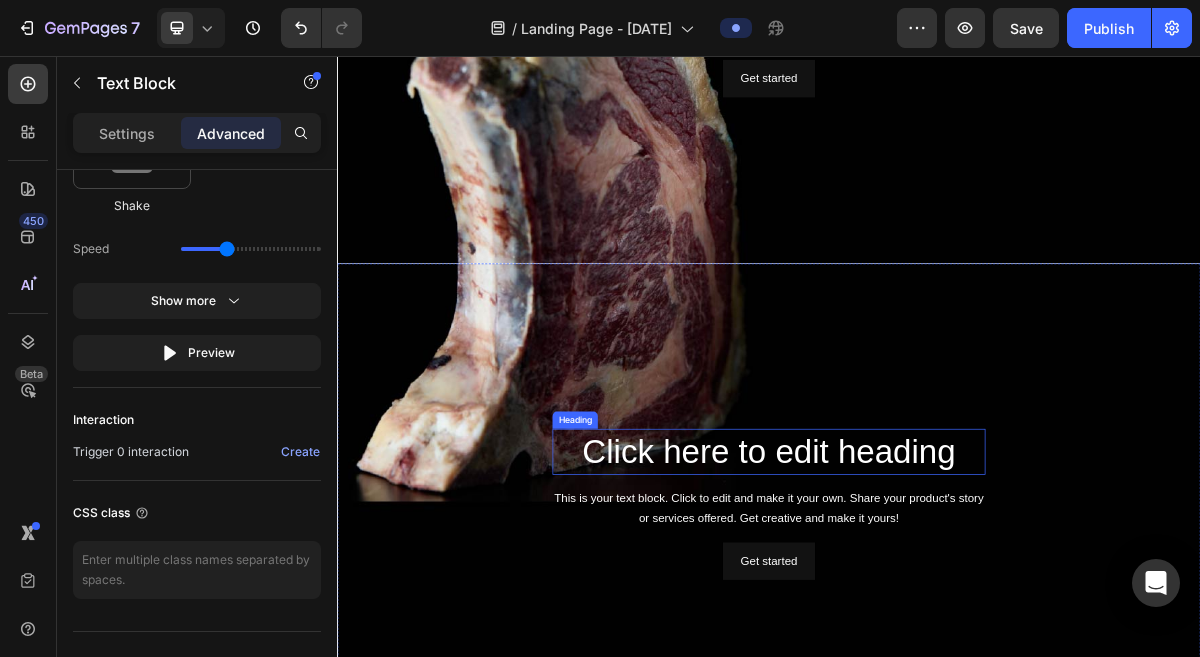click on "Click here to edit heading" at bounding box center (936, 606) 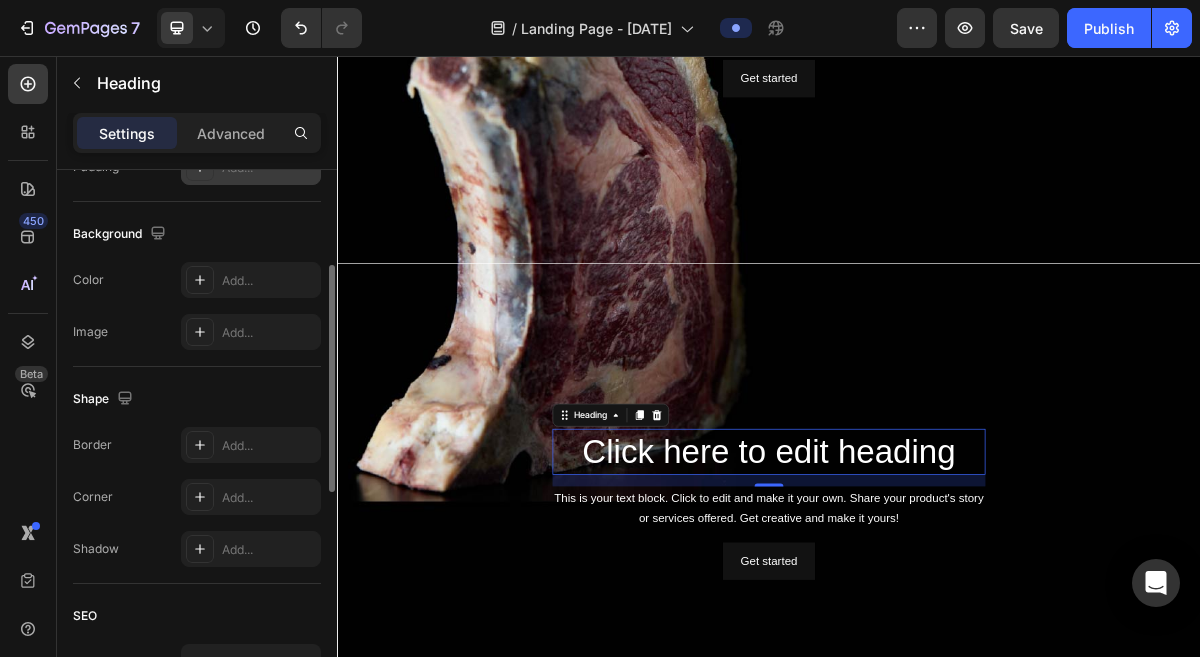 scroll, scrollTop: 754, scrollLeft: 0, axis: vertical 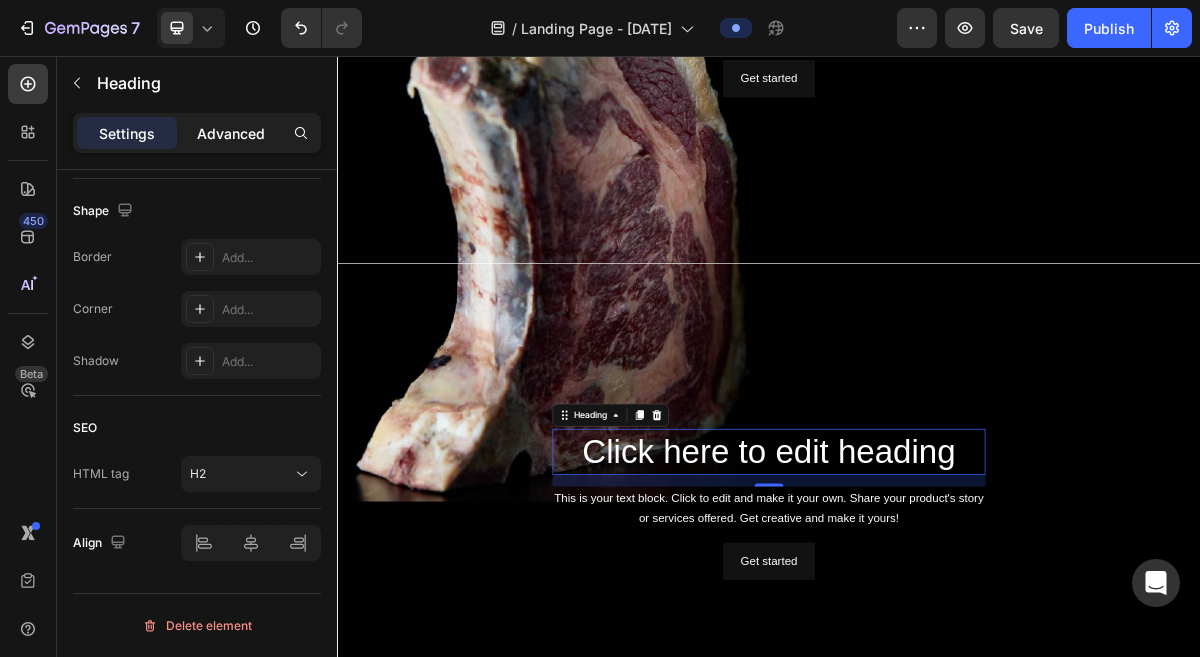 click on "Advanced" at bounding box center (231, 133) 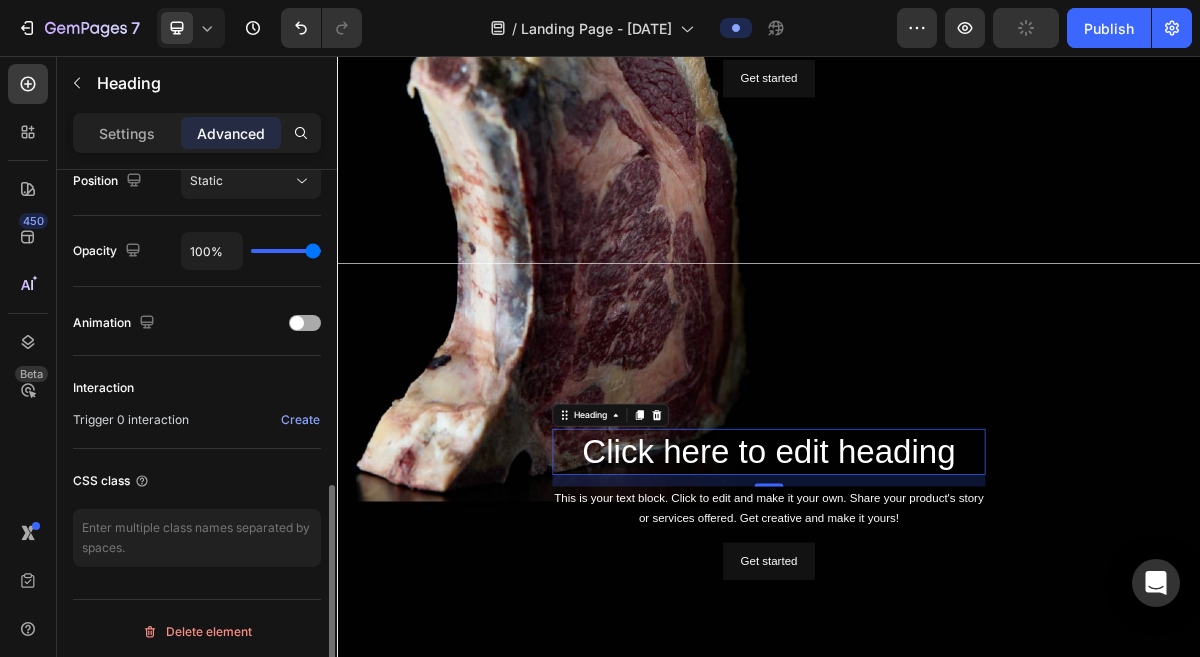 click at bounding box center (297, 323) 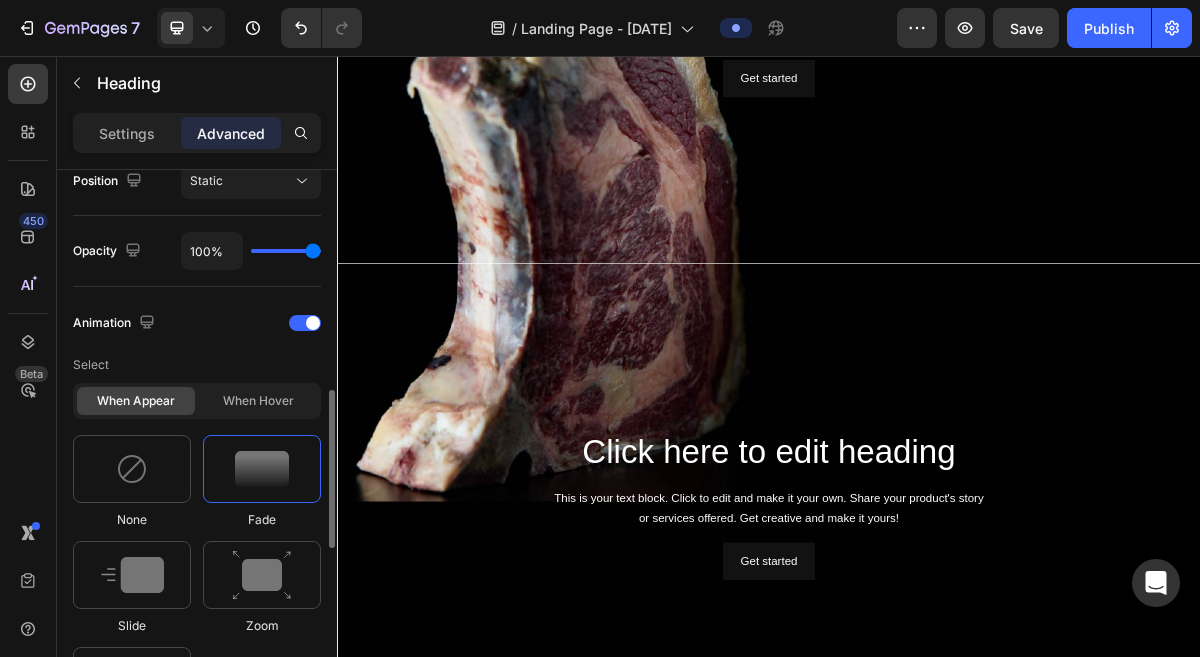 click at bounding box center [262, 469] 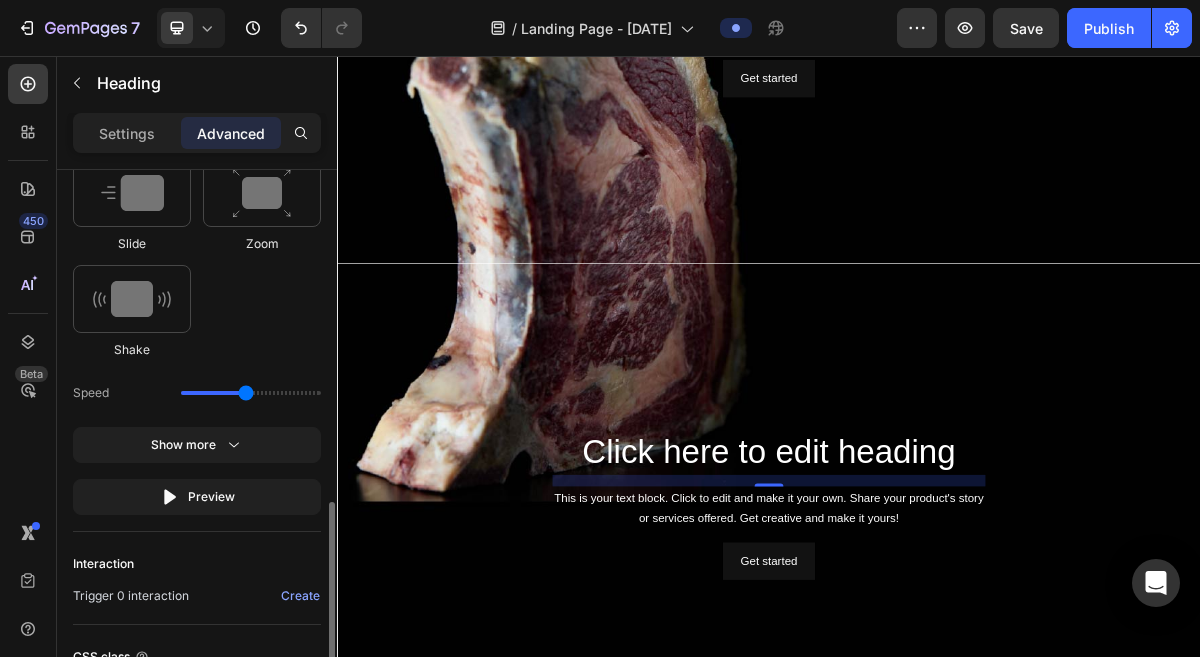 scroll, scrollTop: 1137, scrollLeft: 0, axis: vertical 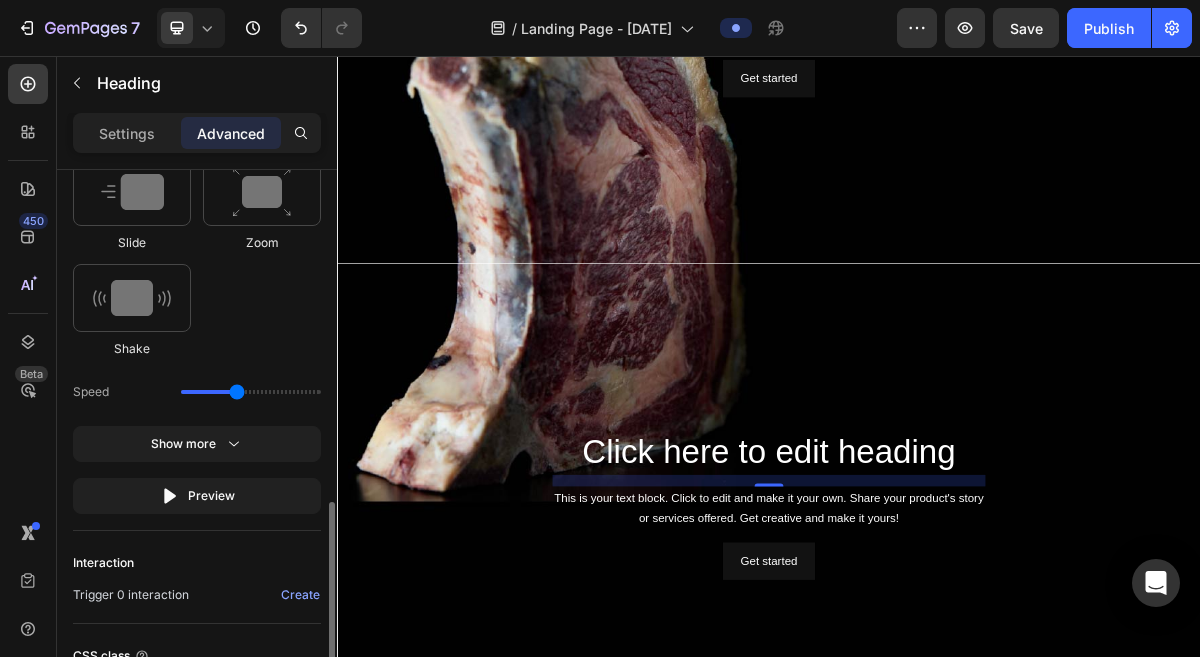type on "1.5" 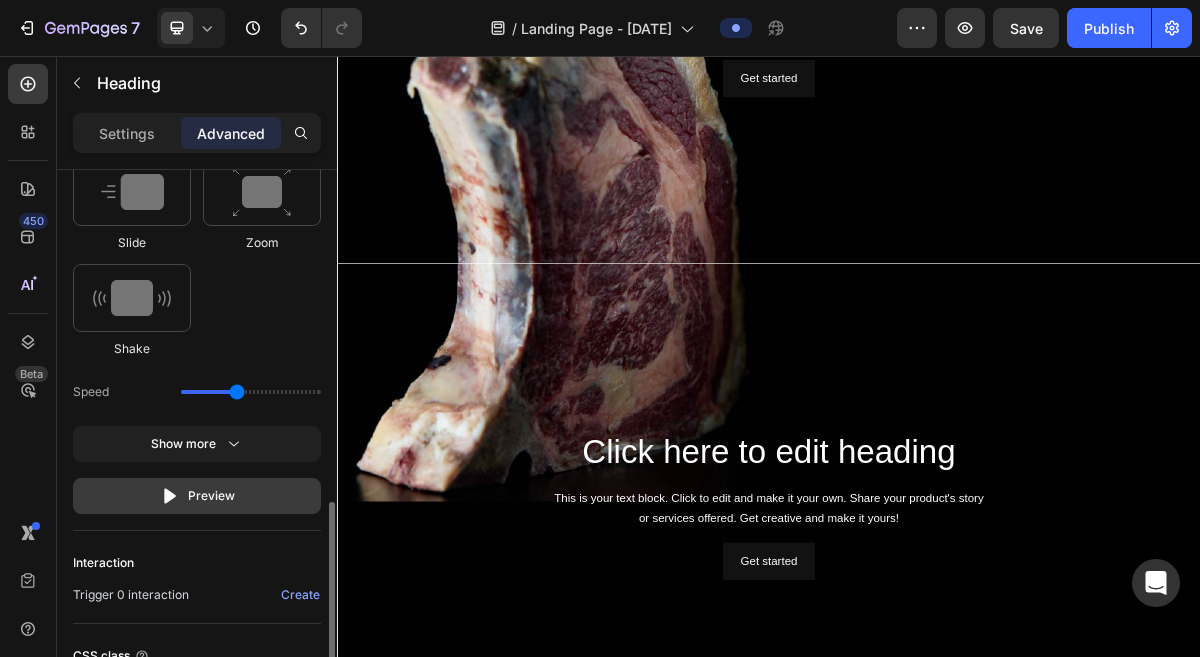 click on "Preview" at bounding box center [197, 496] 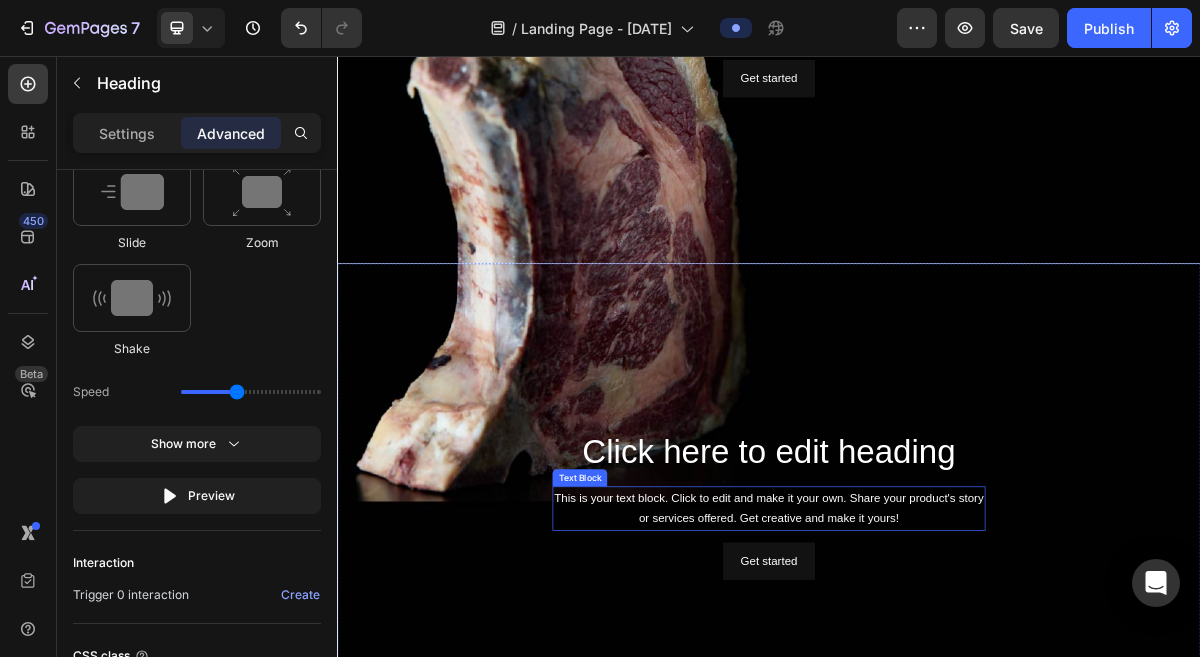 click on "This is your text block. Click to edit and make it your own. Share your product's story                   or services offered. Get creative and make it yours!" at bounding box center [936, 685] 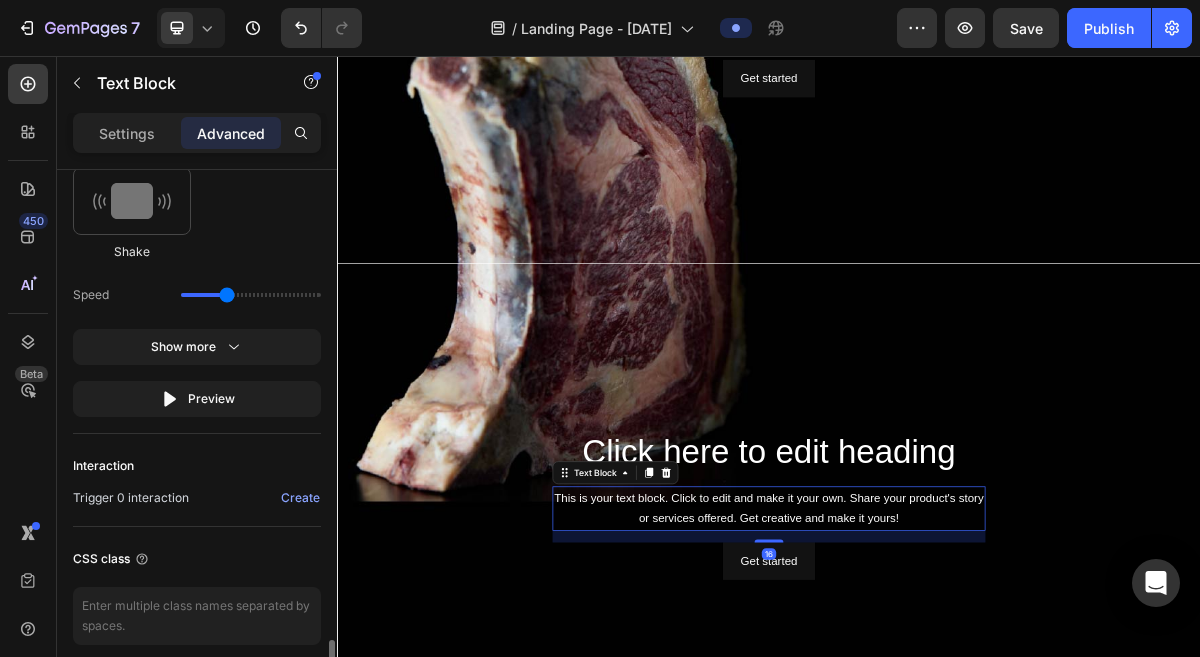 scroll, scrollTop: 1318, scrollLeft: 0, axis: vertical 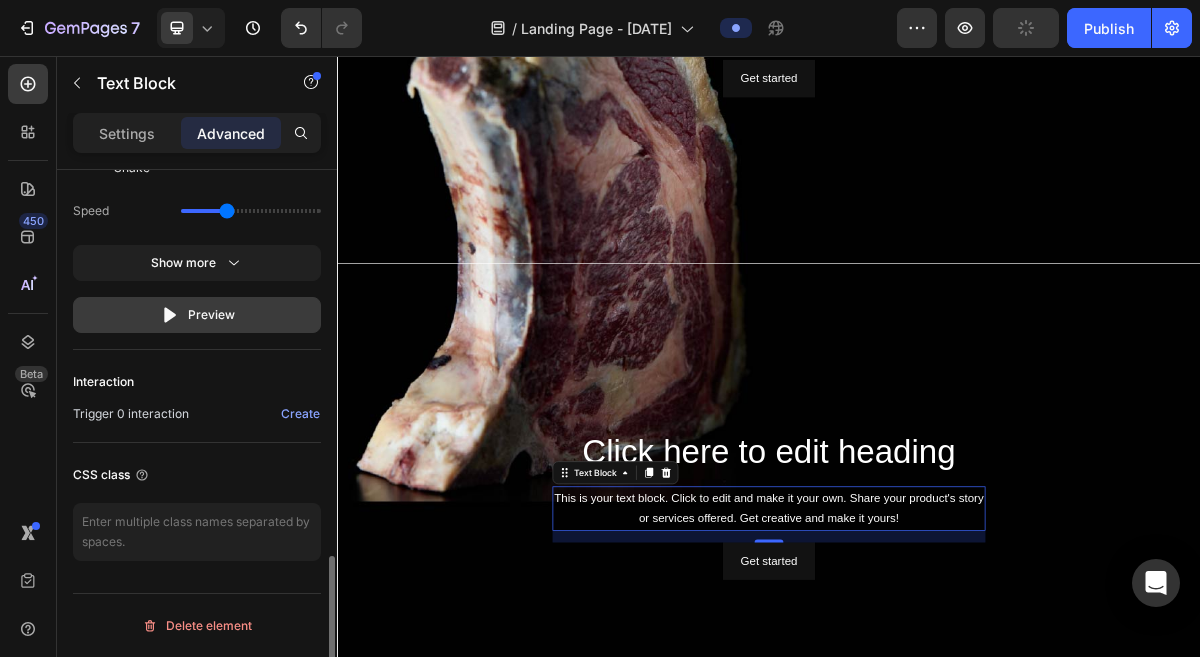 click on "Preview" at bounding box center (197, 315) 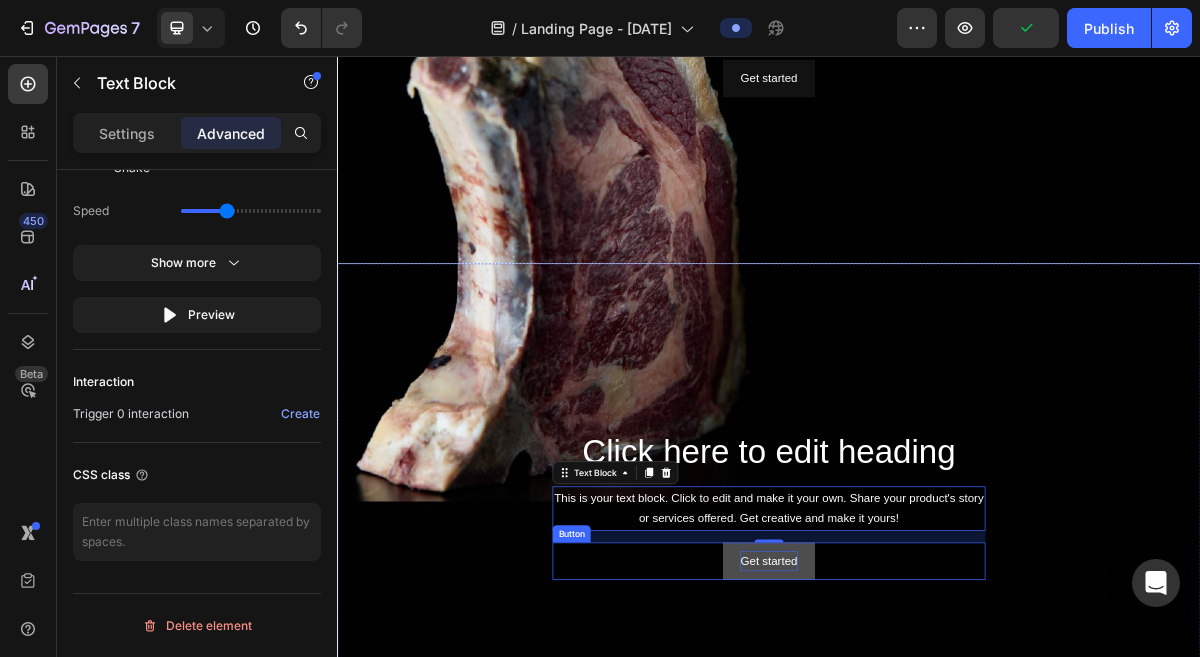 click on "Get started" at bounding box center [936, 758] 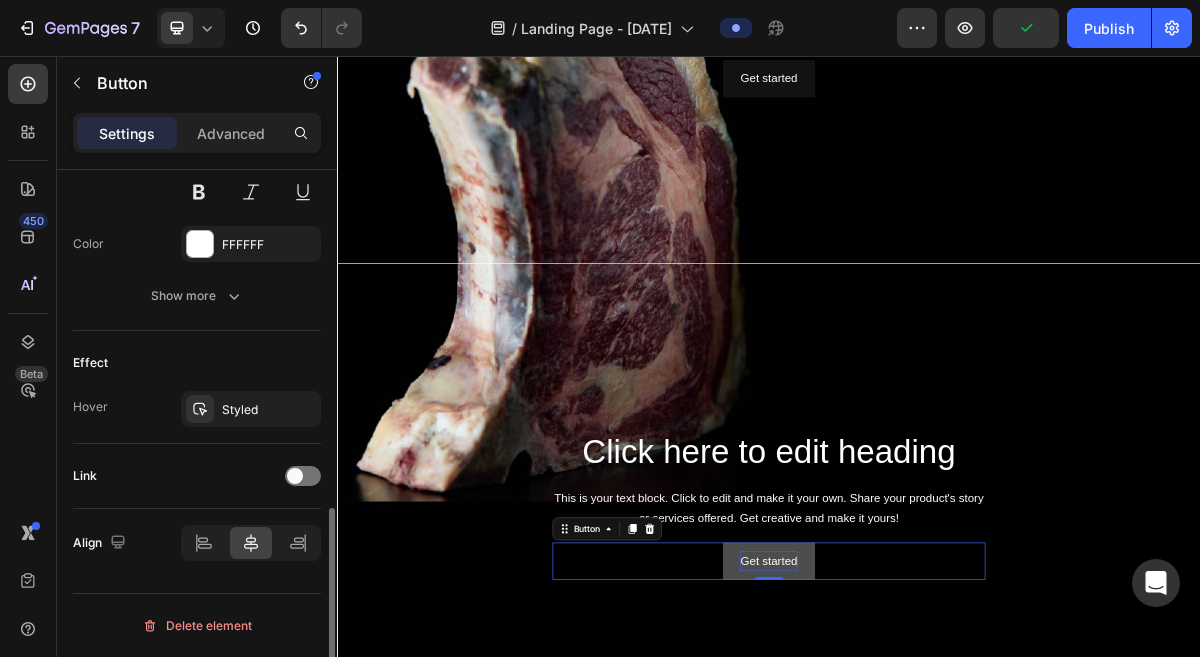 scroll, scrollTop: 0, scrollLeft: 0, axis: both 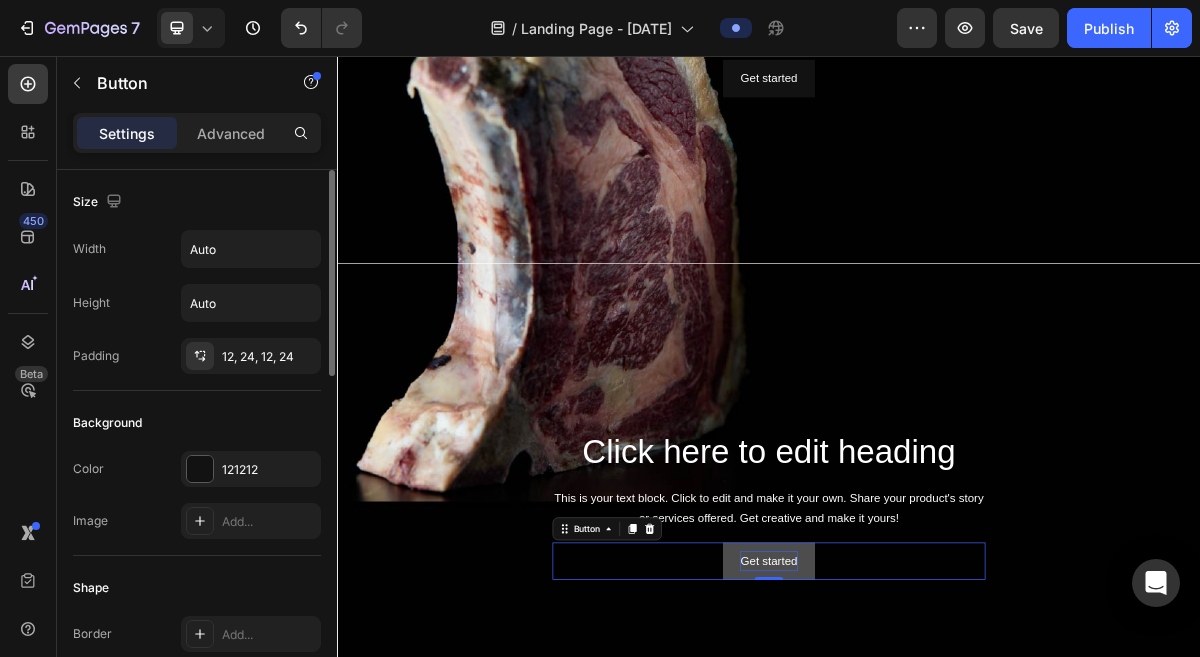 type 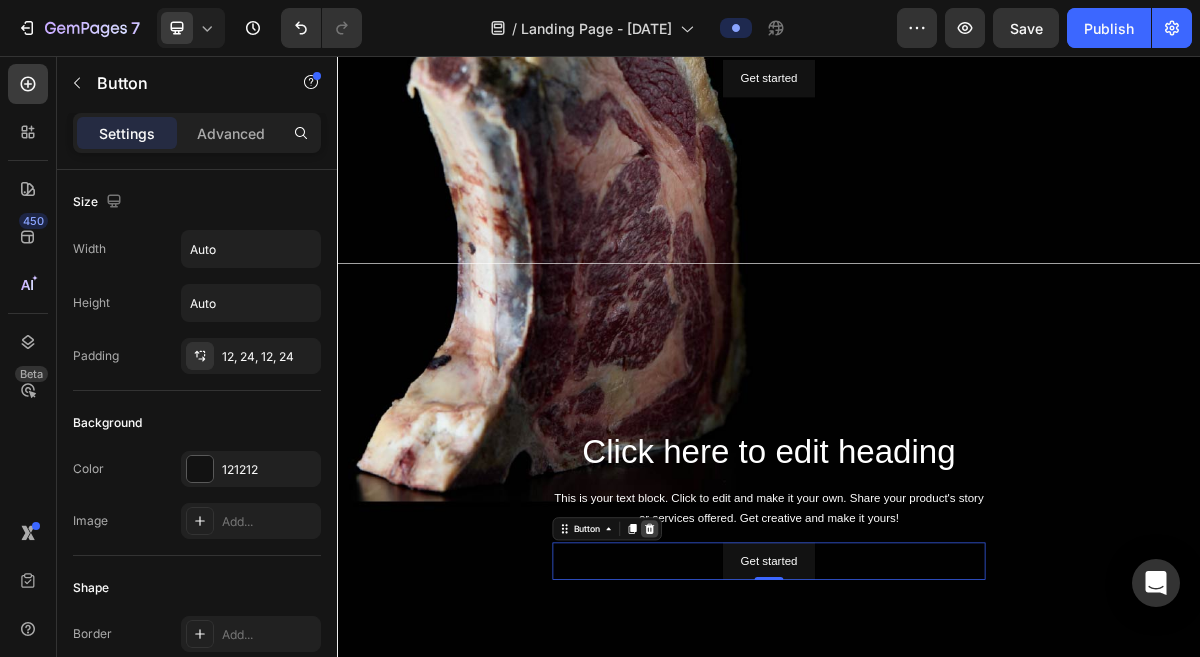 click 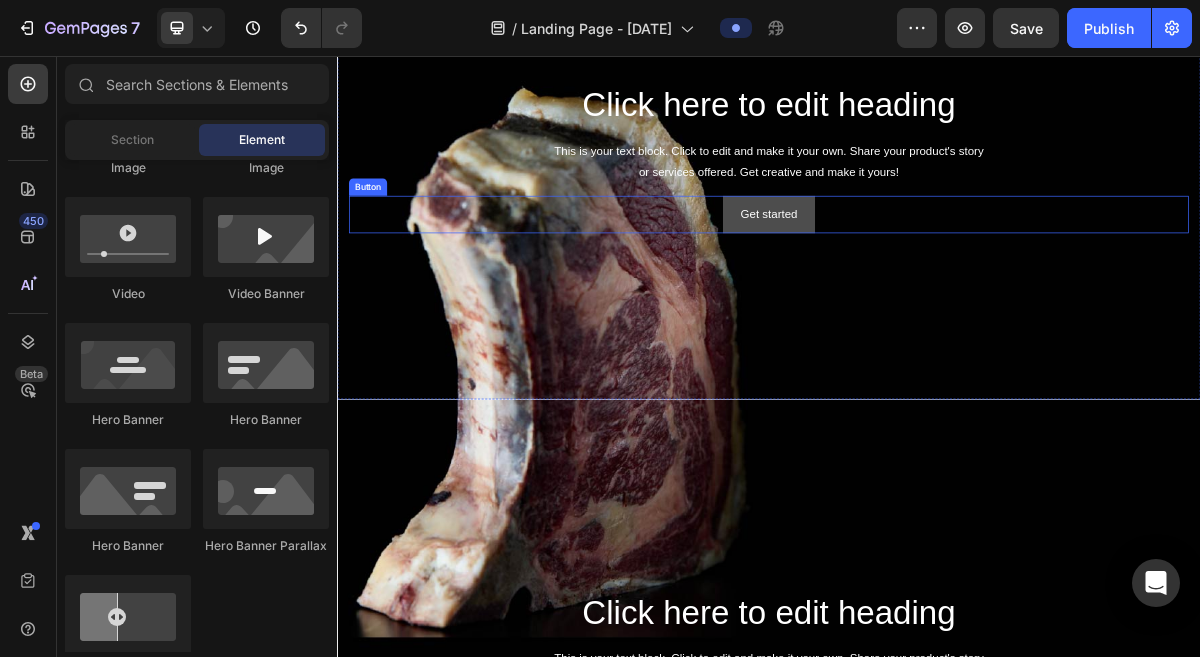 scroll, scrollTop: 900, scrollLeft: 0, axis: vertical 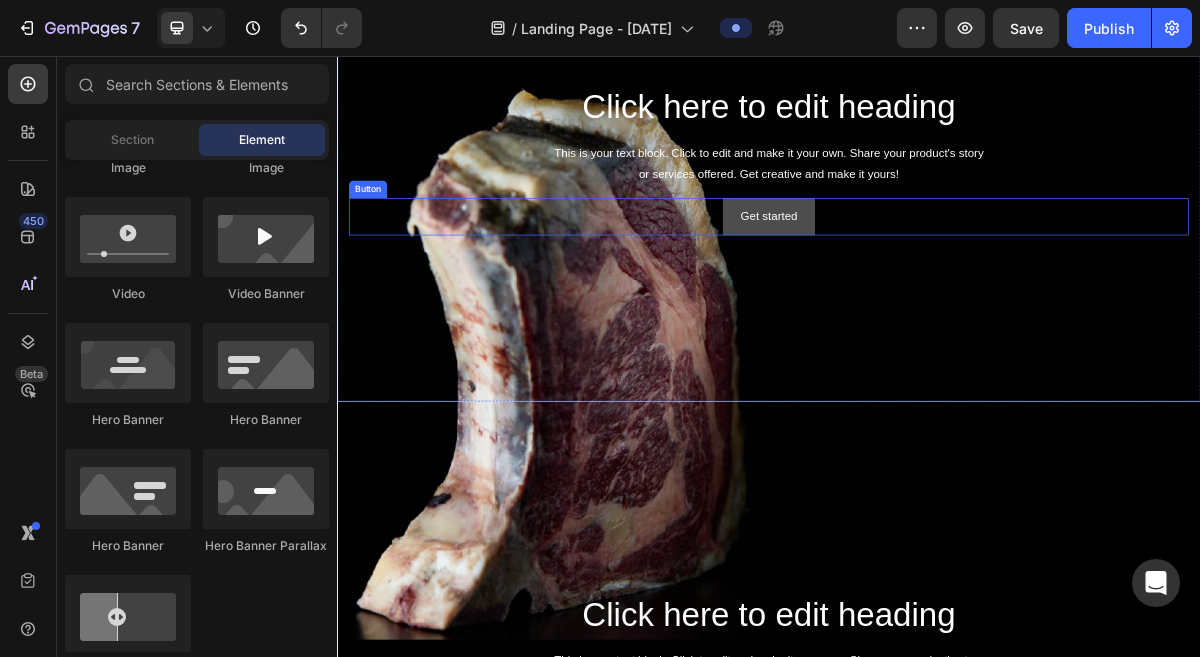 click on "Get started" at bounding box center (936, 279) 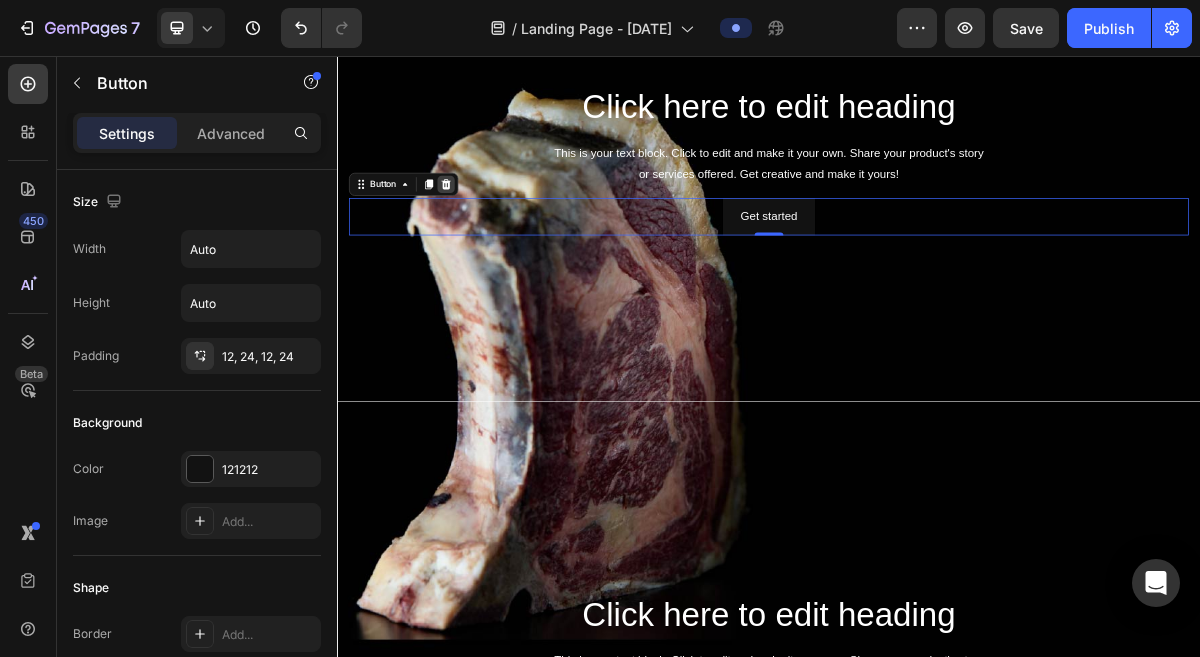 click 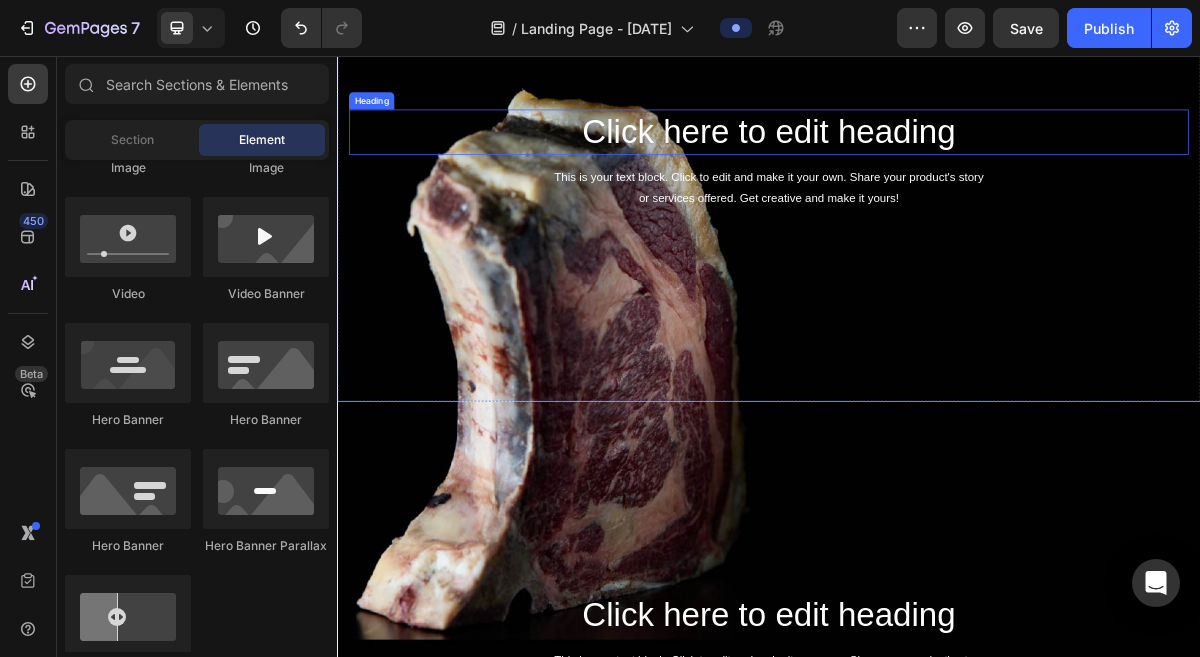 click on "Click here to edit heading" at bounding box center (937, 162) 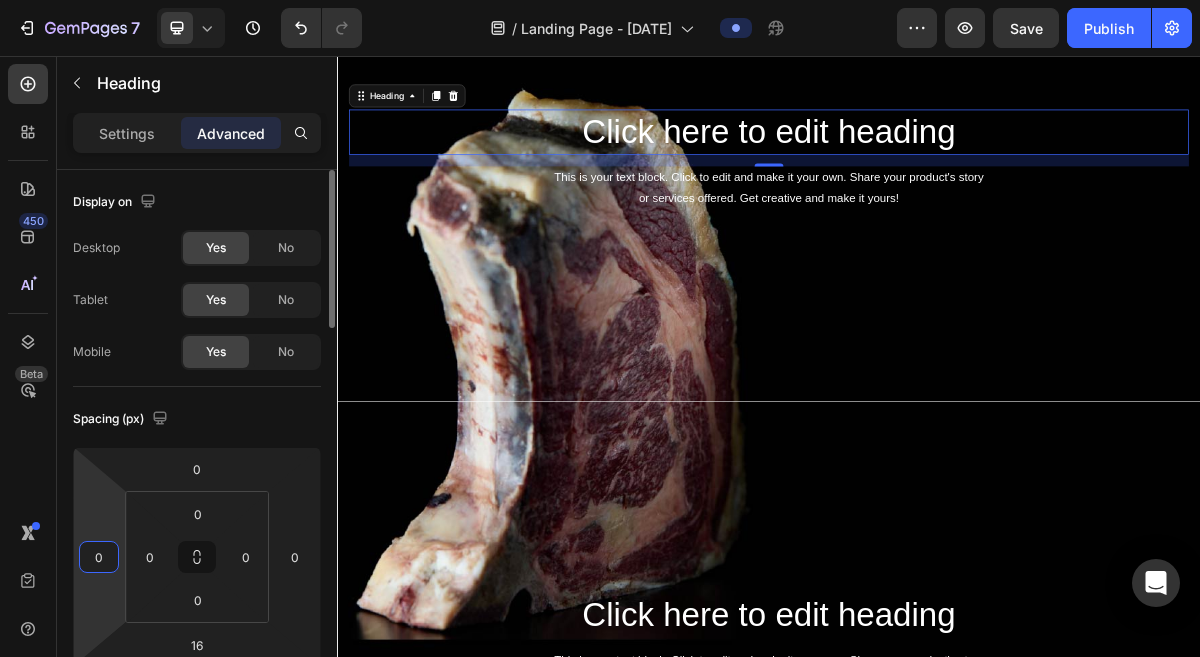 click on "0" at bounding box center [99, 557] 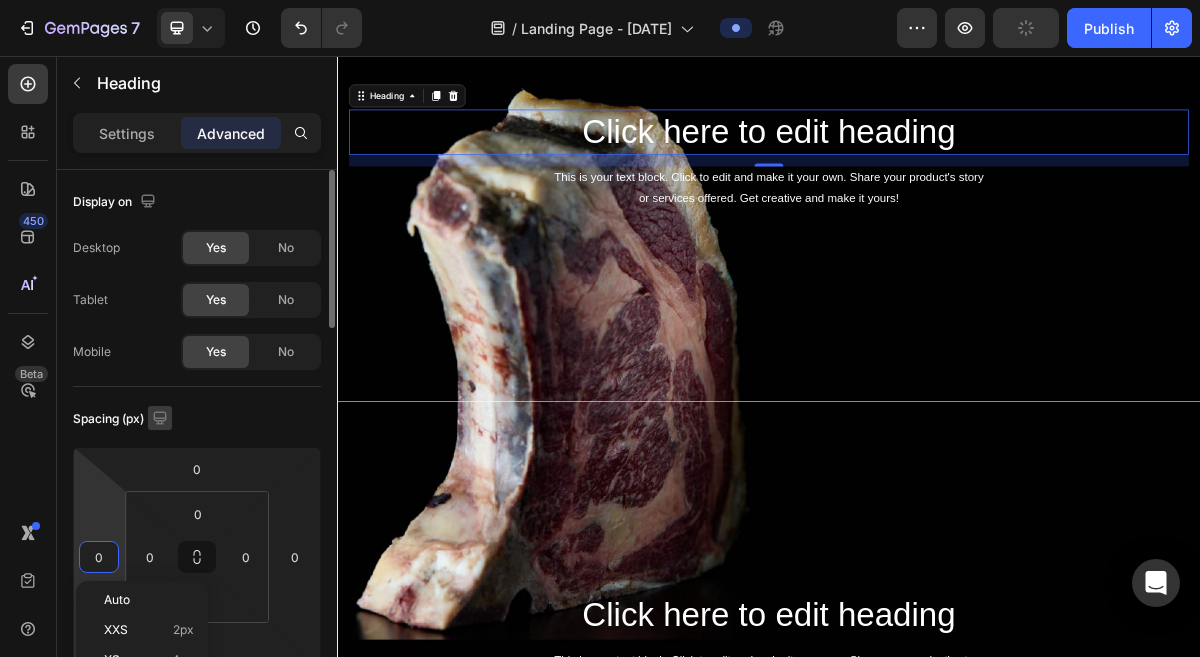 click 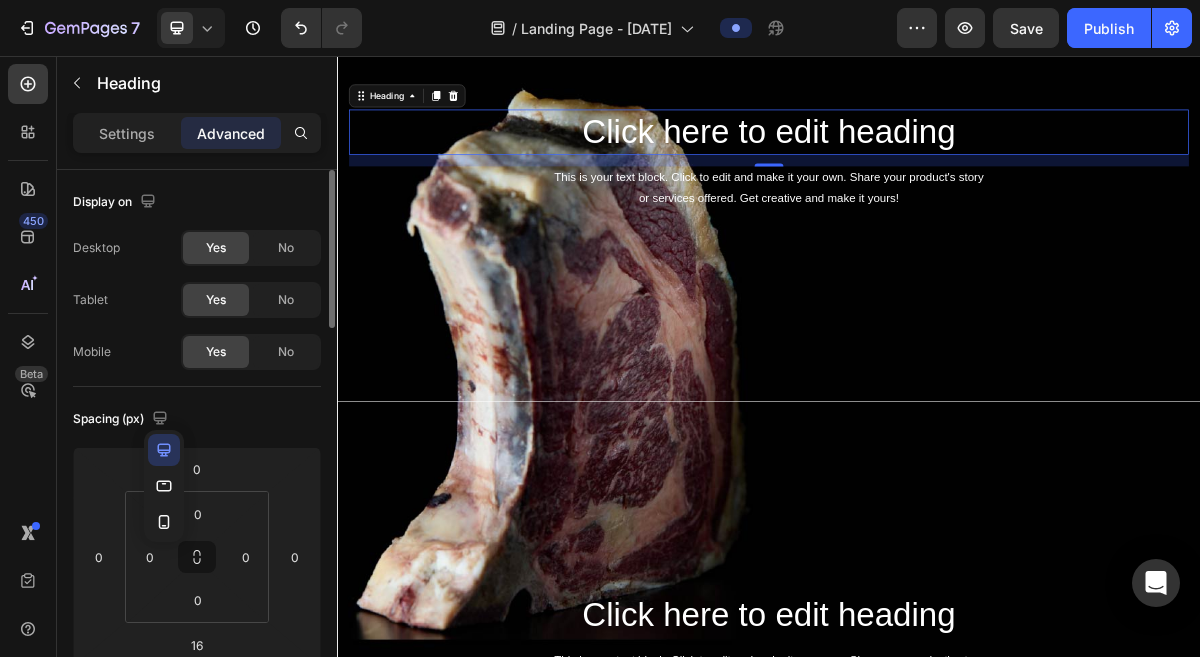 click on "Spacing (px)" at bounding box center [197, 419] 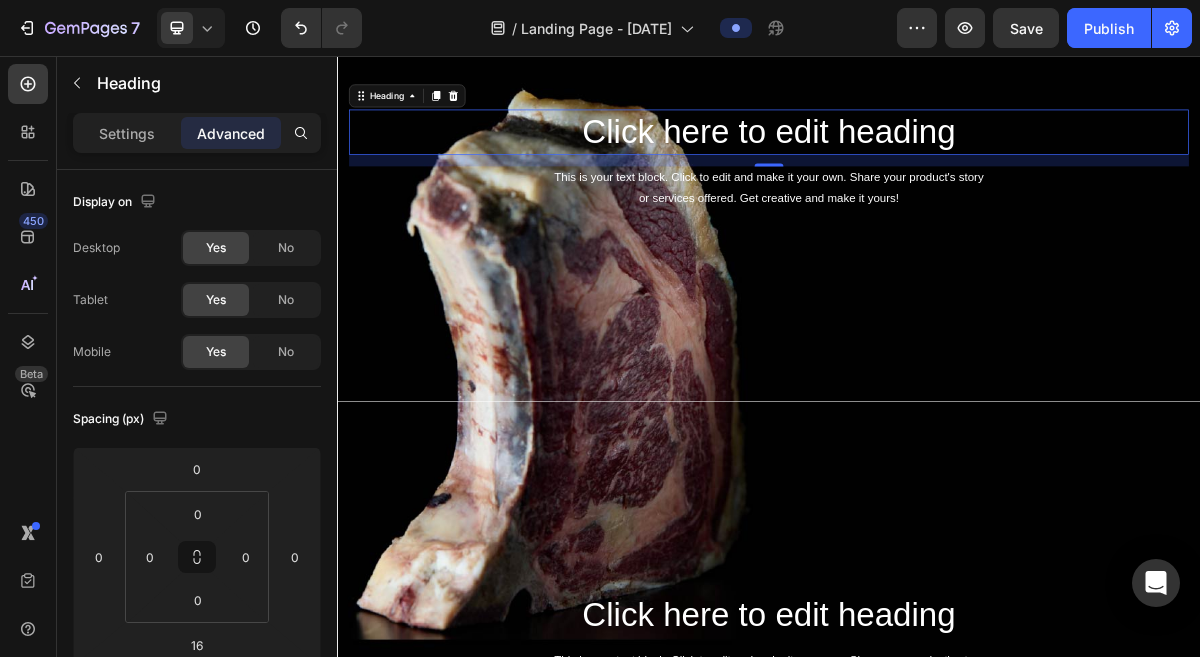 click on "Click here to edit heading" at bounding box center [937, 162] 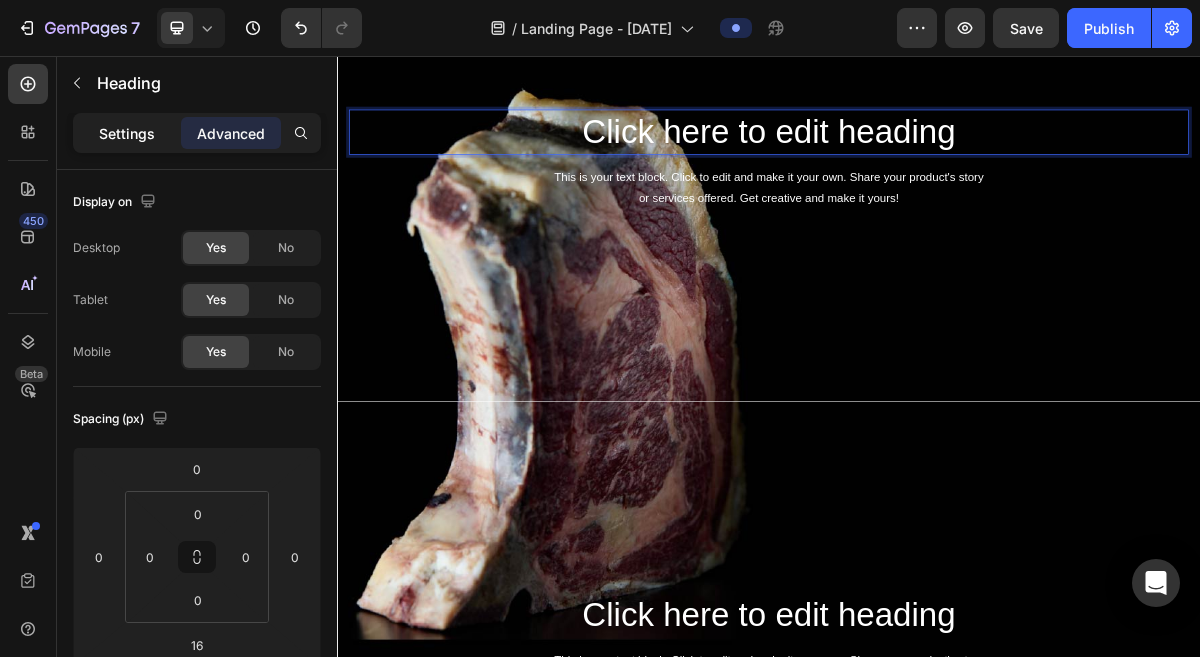 click on "Settings" at bounding box center [127, 133] 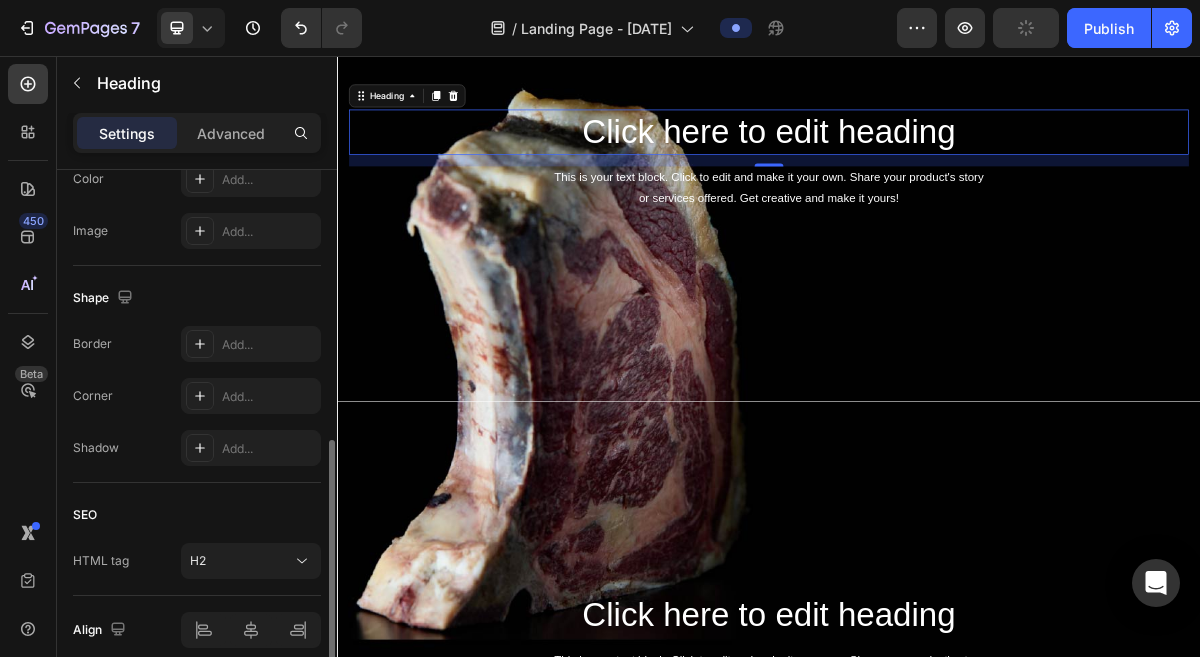 scroll, scrollTop: 754, scrollLeft: 0, axis: vertical 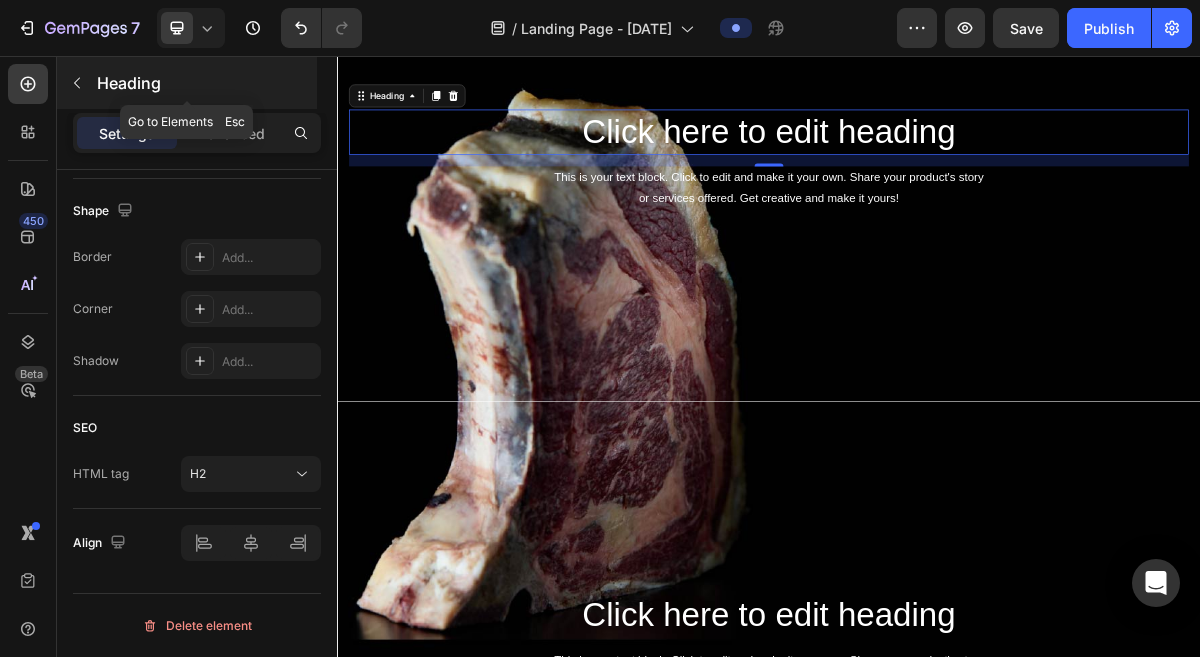 click 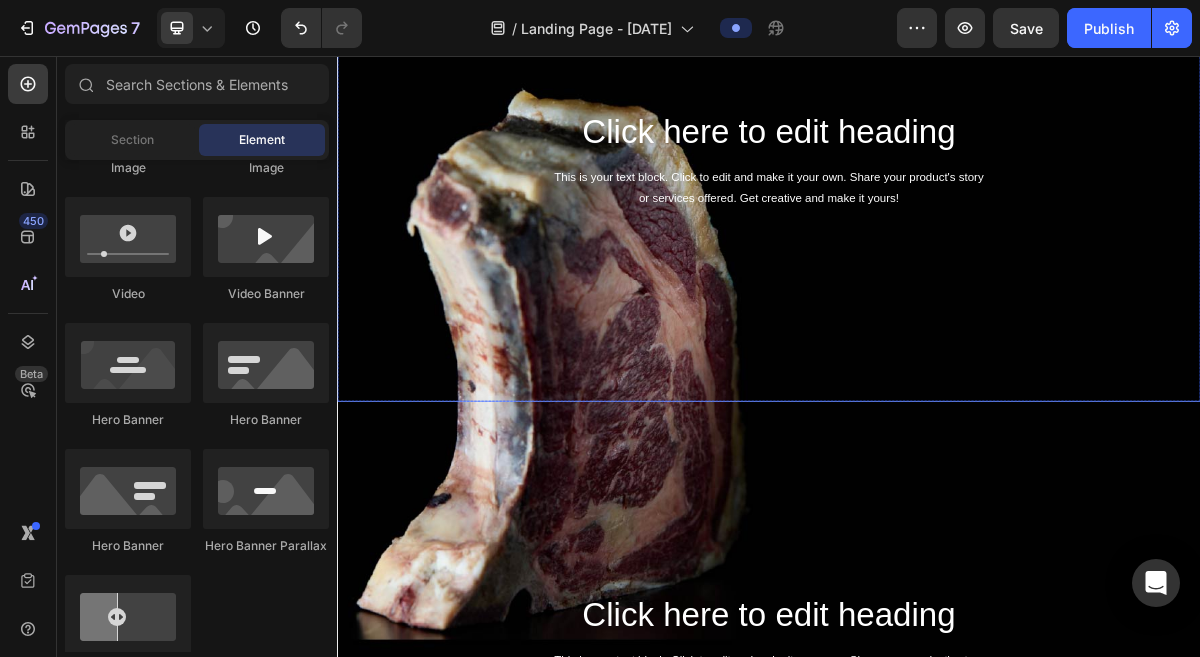 click at bounding box center (937, 198) 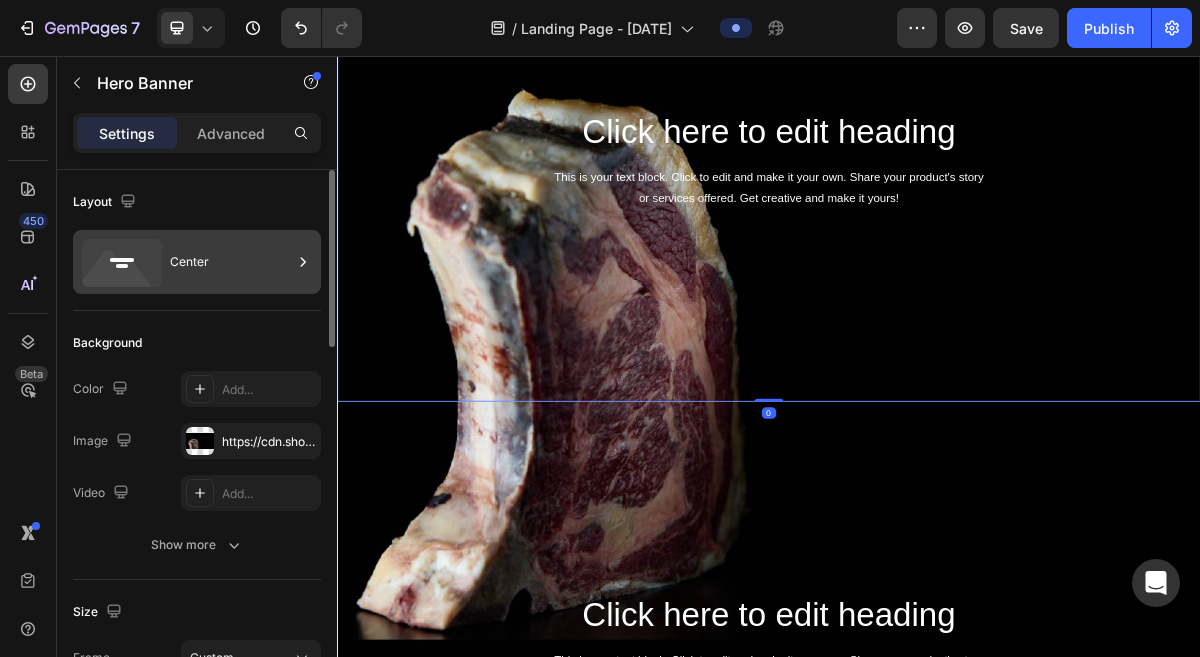 click 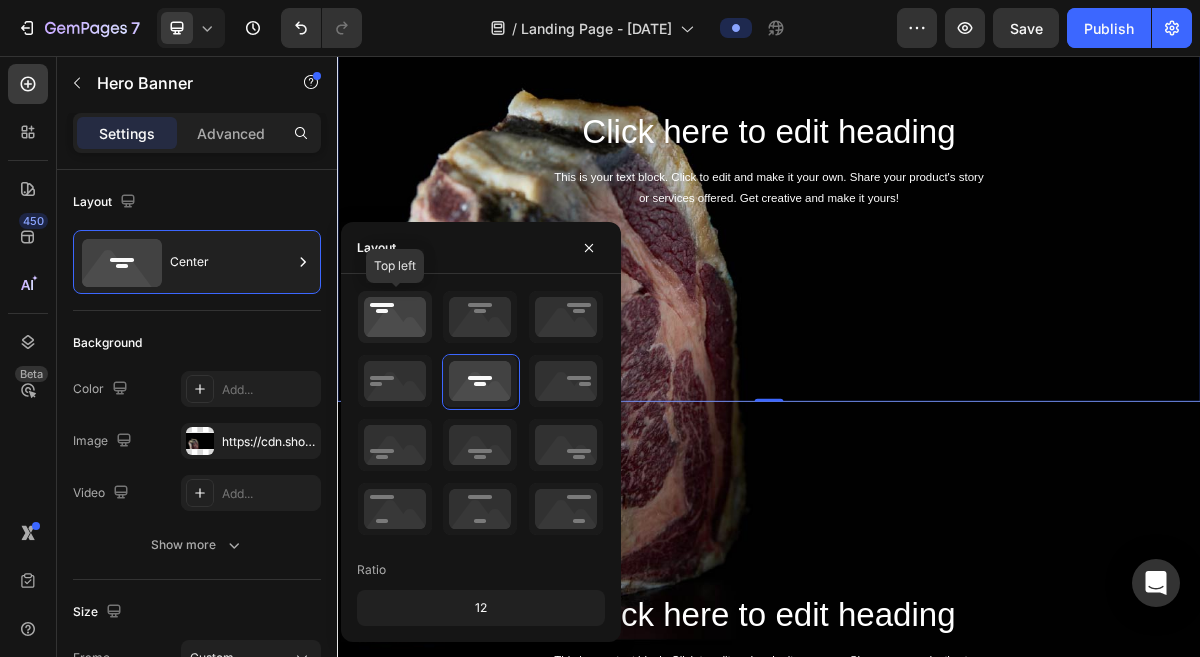 click 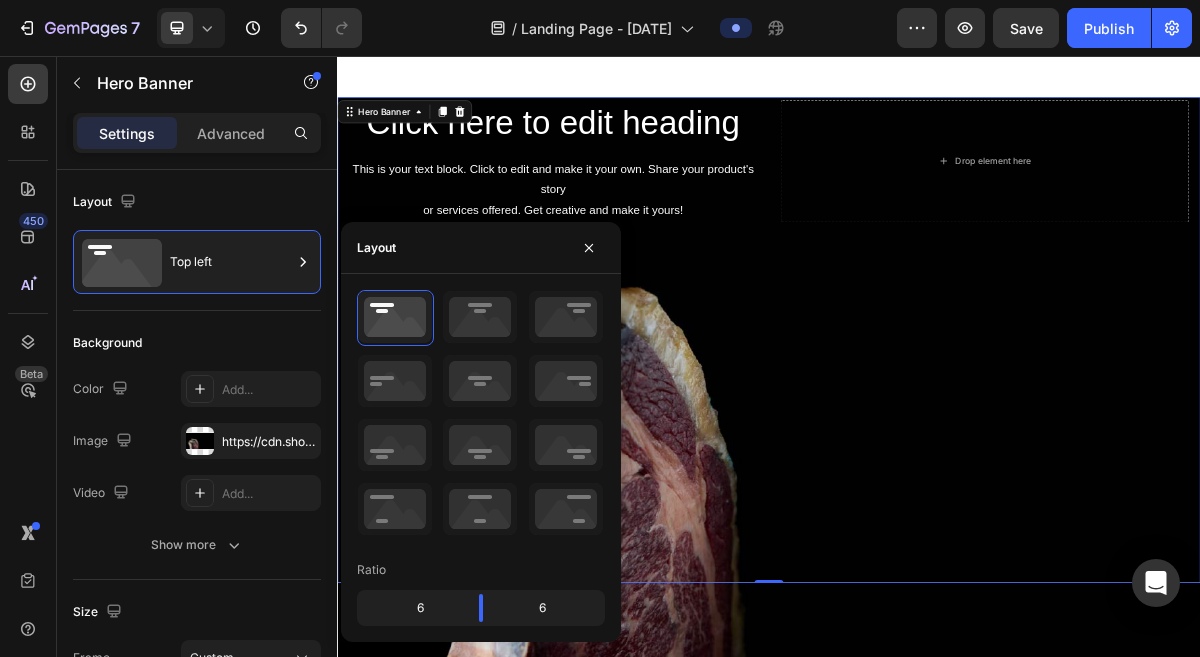 scroll, scrollTop: 645, scrollLeft: 0, axis: vertical 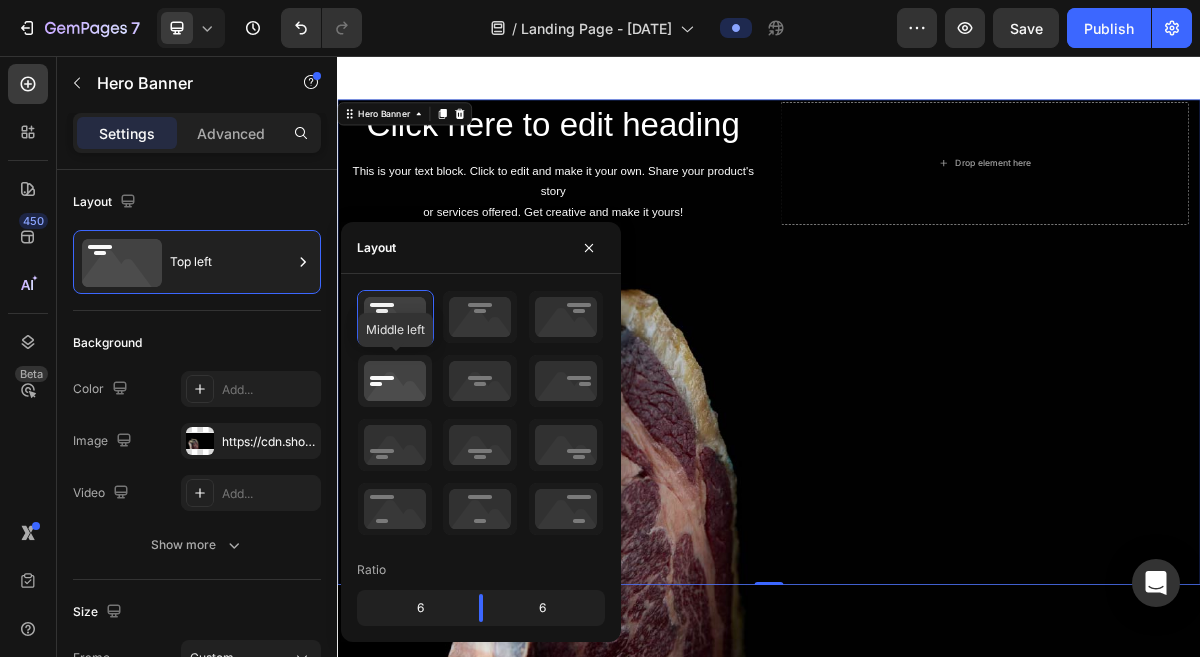 click 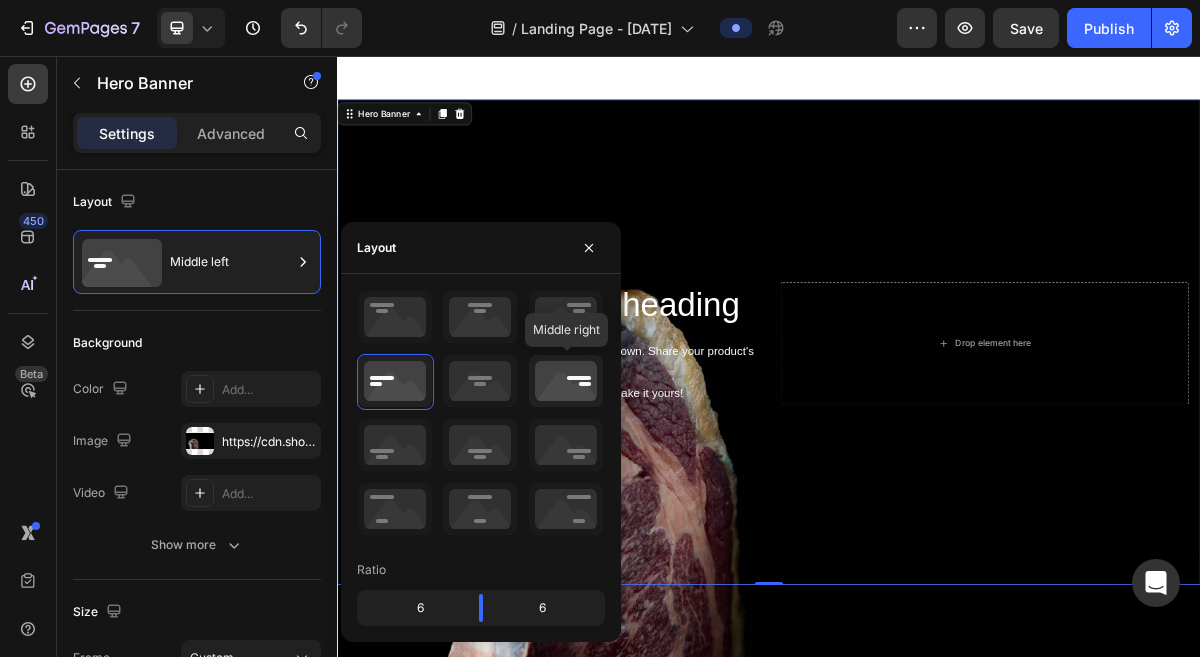 click 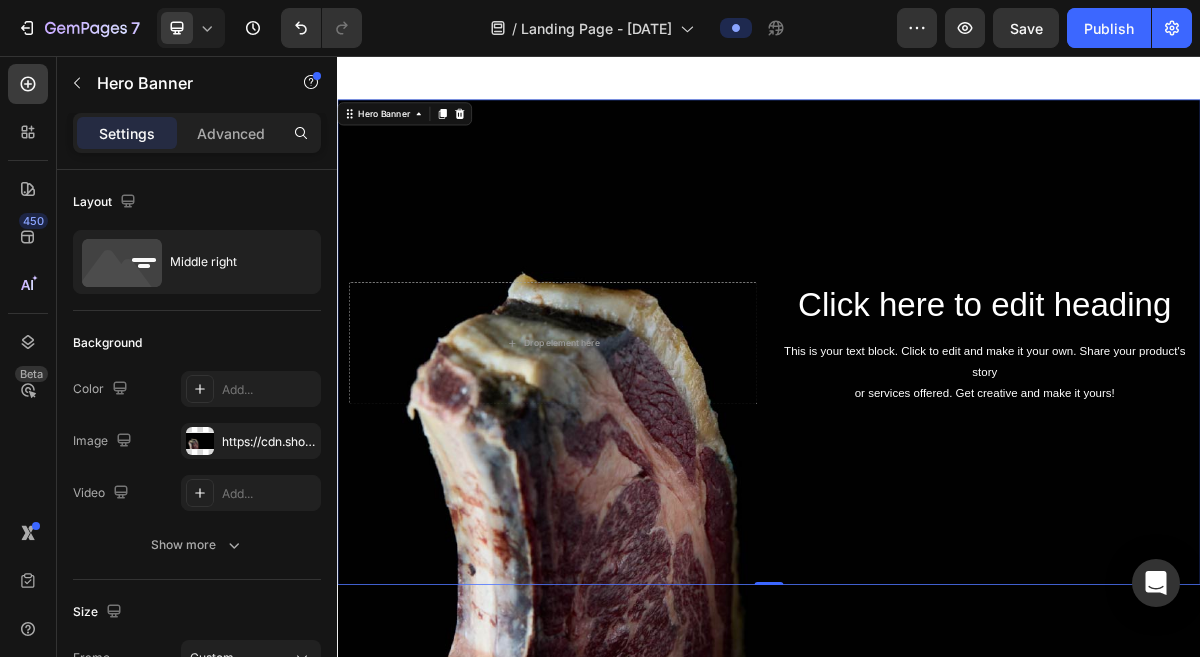 click at bounding box center (937, 453) 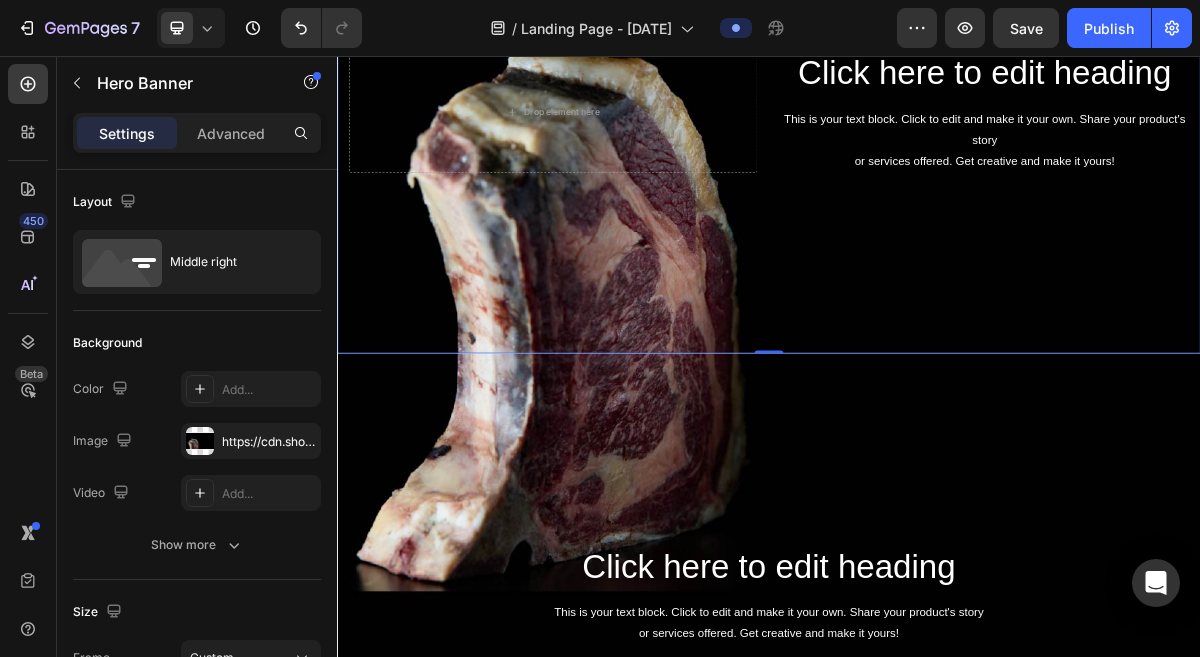 scroll, scrollTop: 971, scrollLeft: 0, axis: vertical 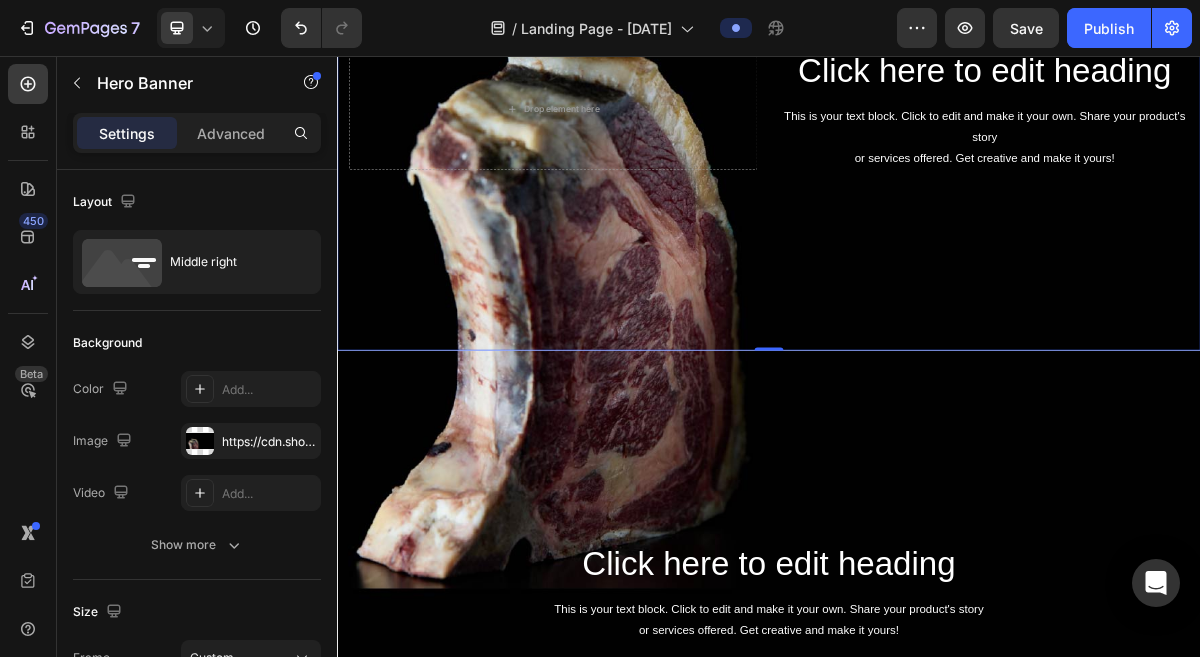 click at bounding box center (937, 802) 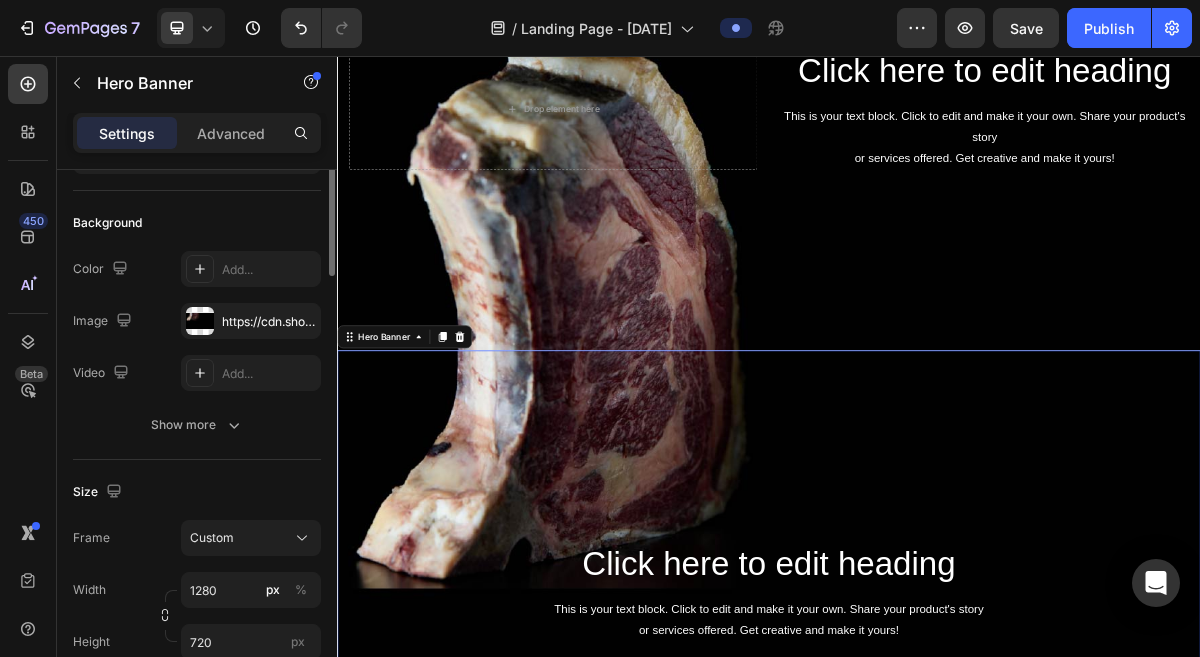 scroll, scrollTop: 0, scrollLeft: 0, axis: both 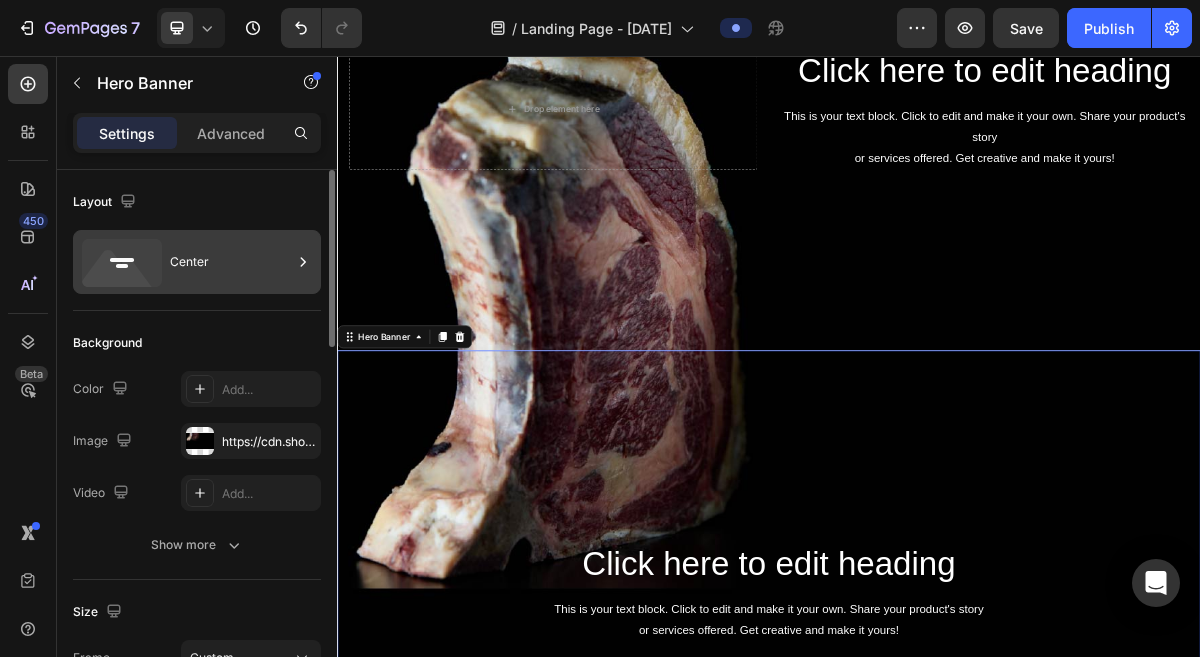 click on "Center" at bounding box center (231, 262) 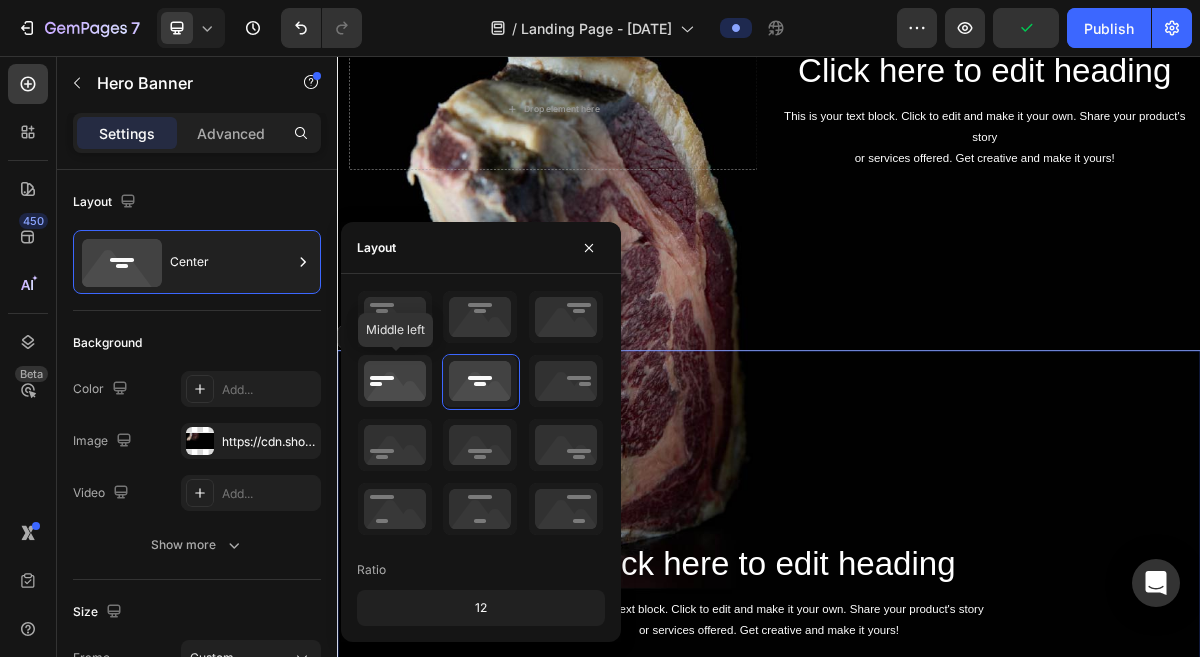 click 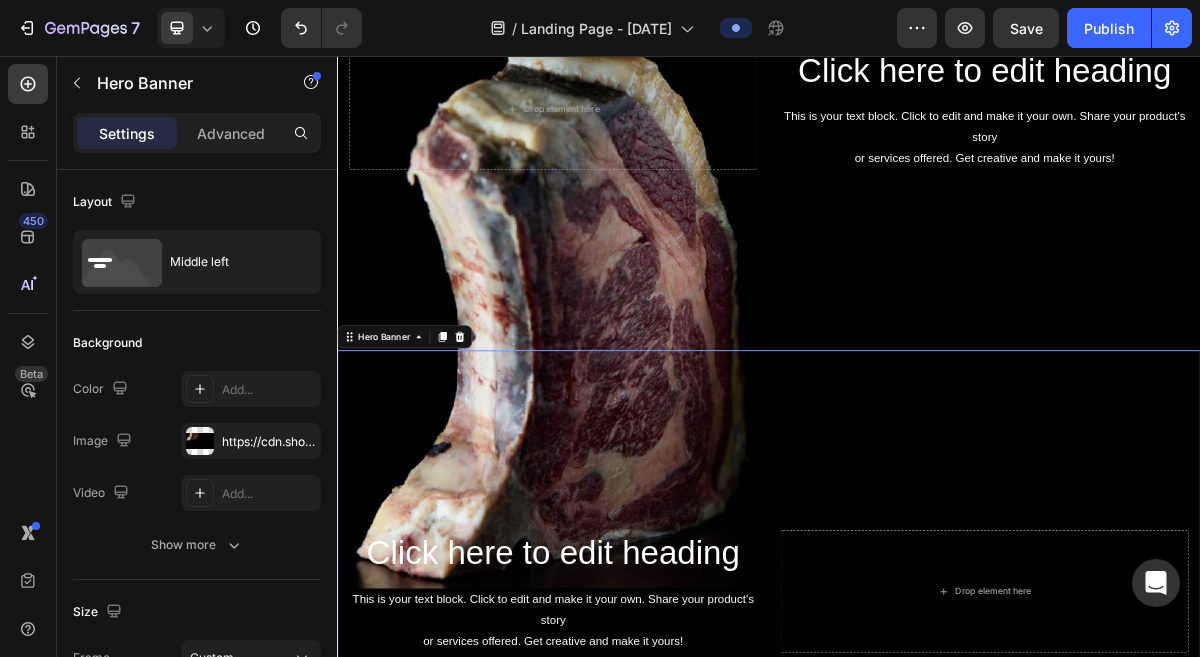 click at bounding box center (937, 802) 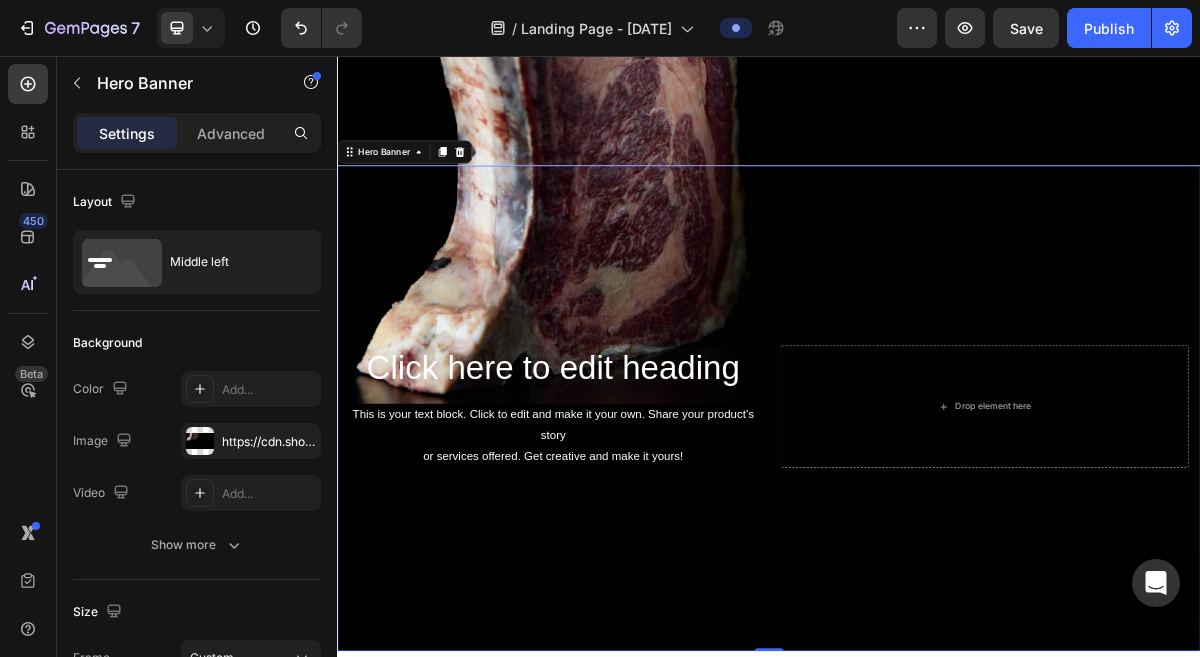 scroll, scrollTop: 1242, scrollLeft: 0, axis: vertical 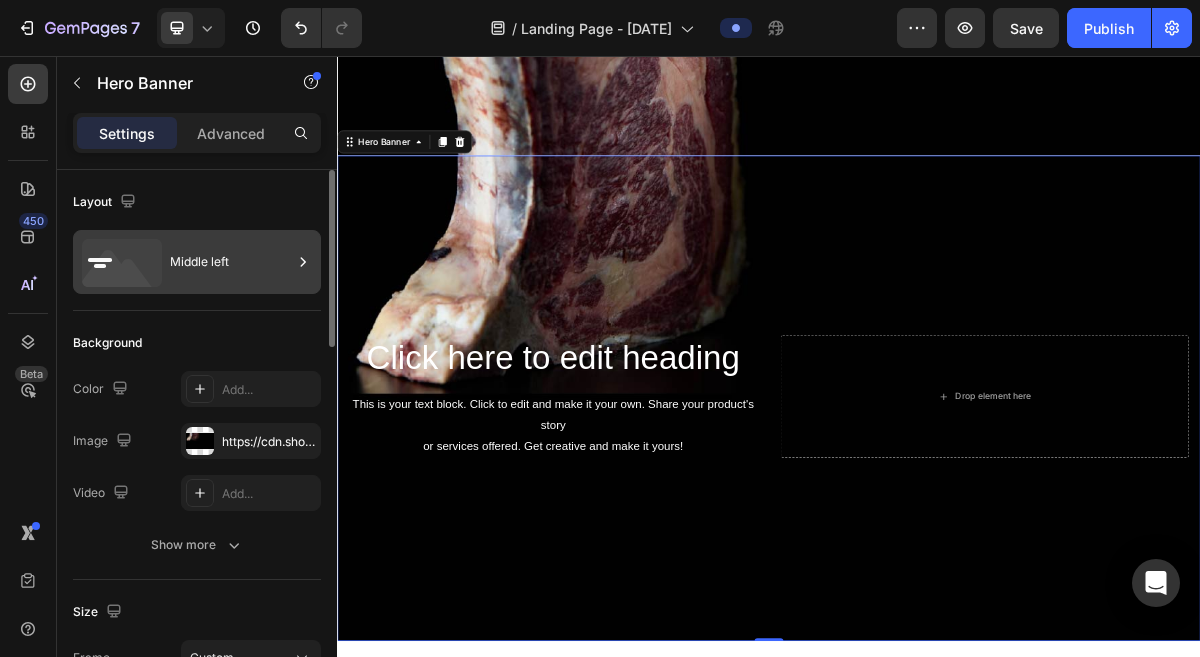click on "Middle left" at bounding box center (231, 262) 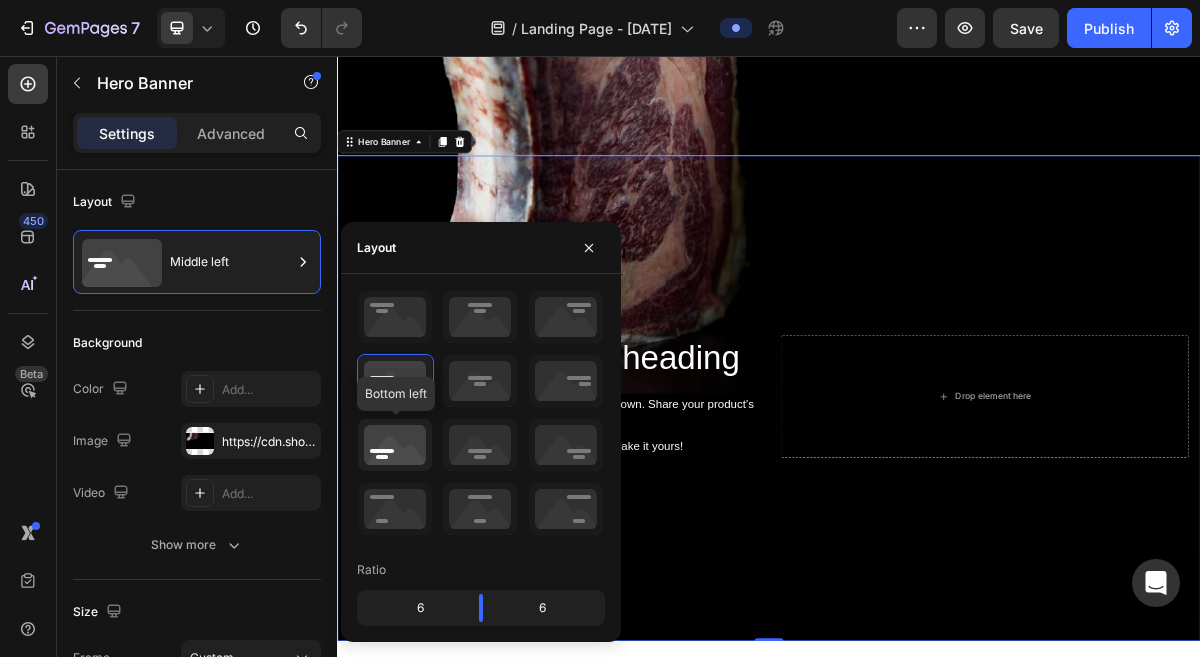 click 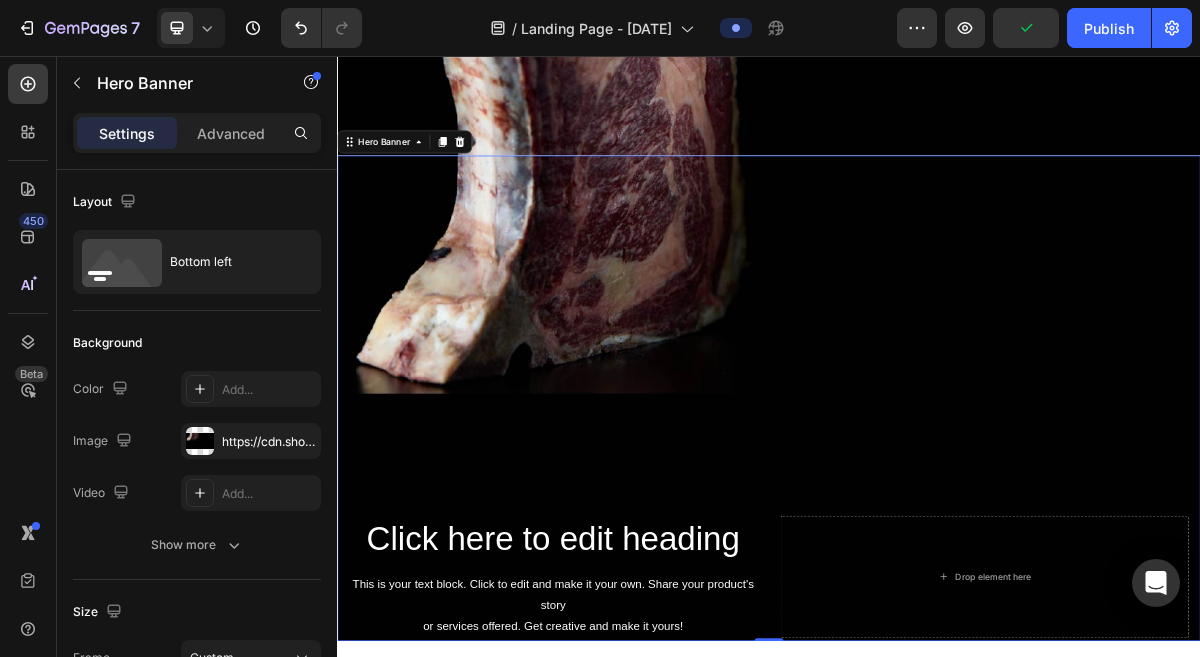 click at bounding box center (937, 531) 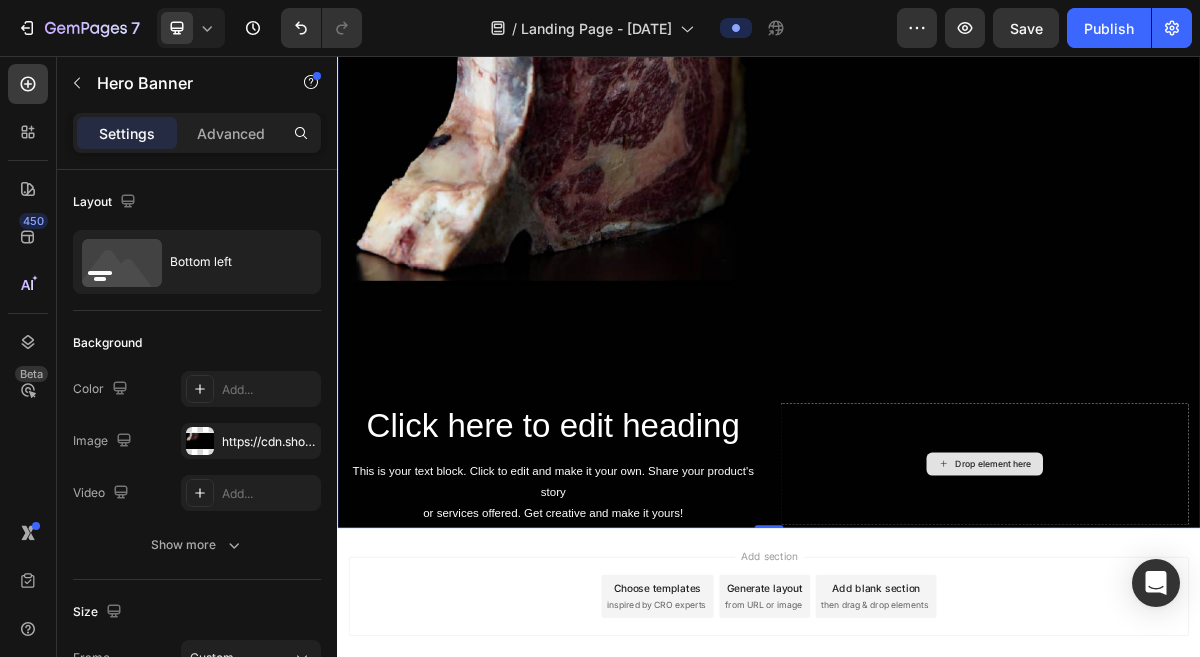 scroll, scrollTop: 1476, scrollLeft: 0, axis: vertical 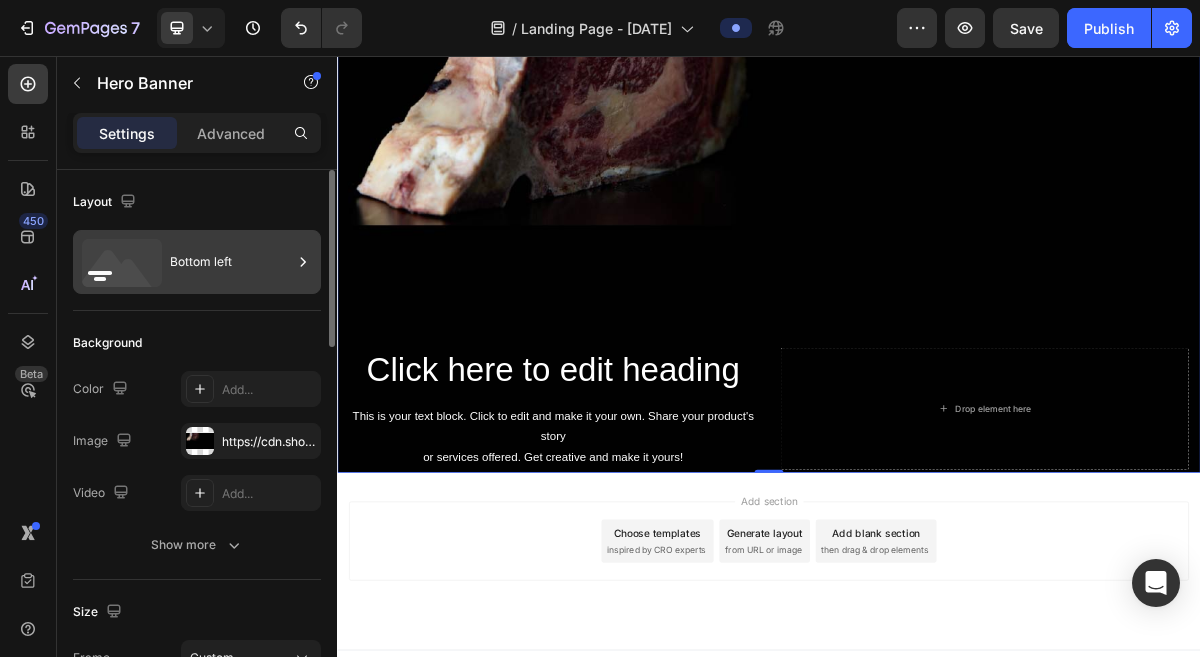 click on "Bottom left" at bounding box center (231, 262) 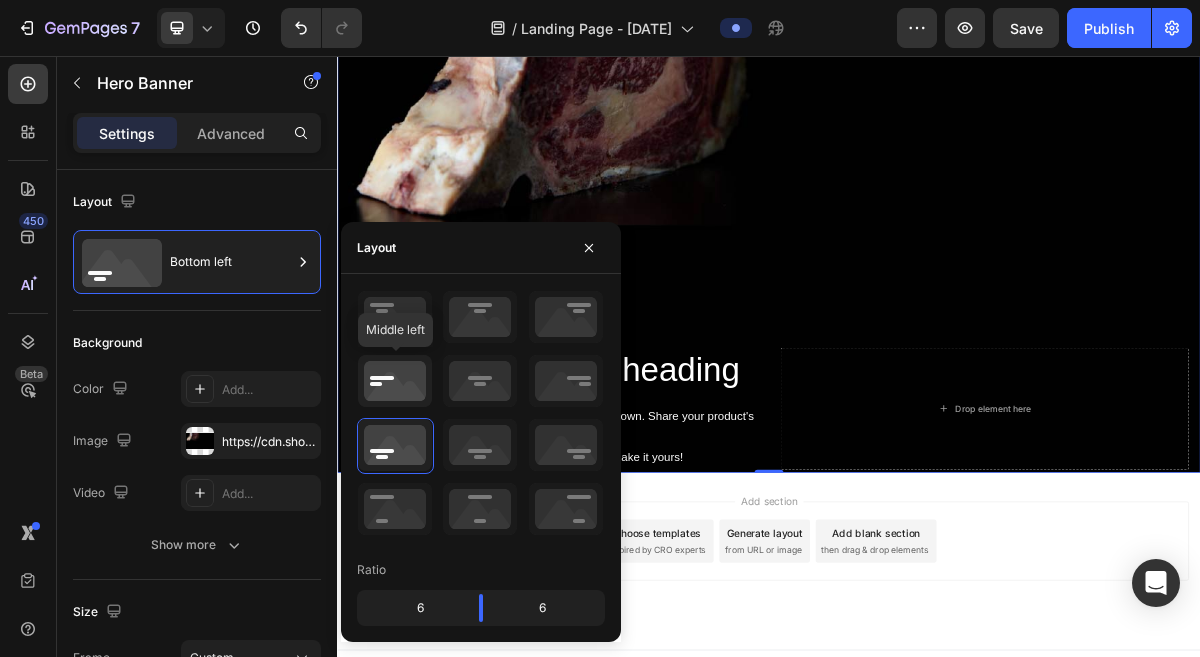 click 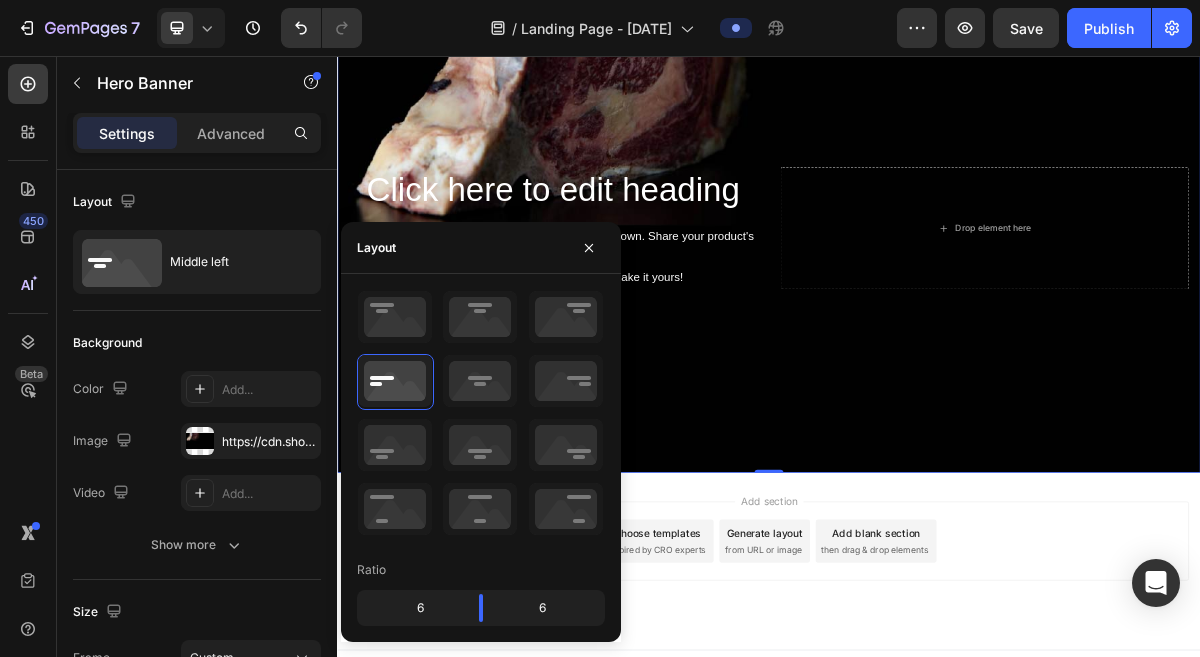 click at bounding box center [937, 297] 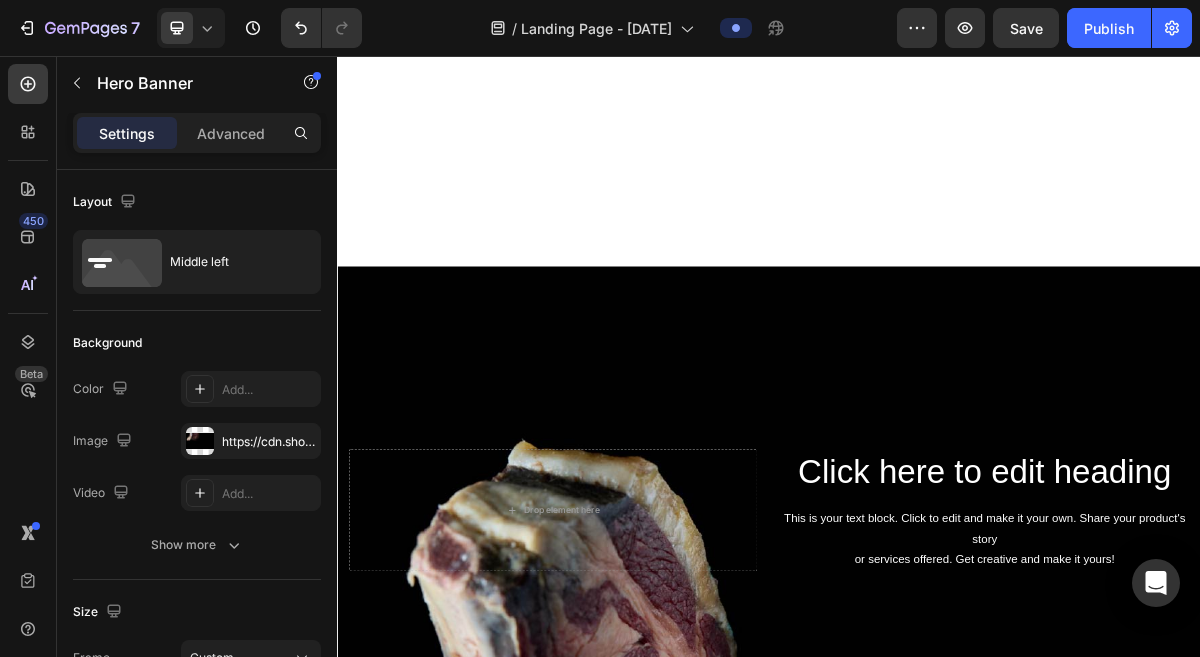 scroll, scrollTop: 946, scrollLeft: 0, axis: vertical 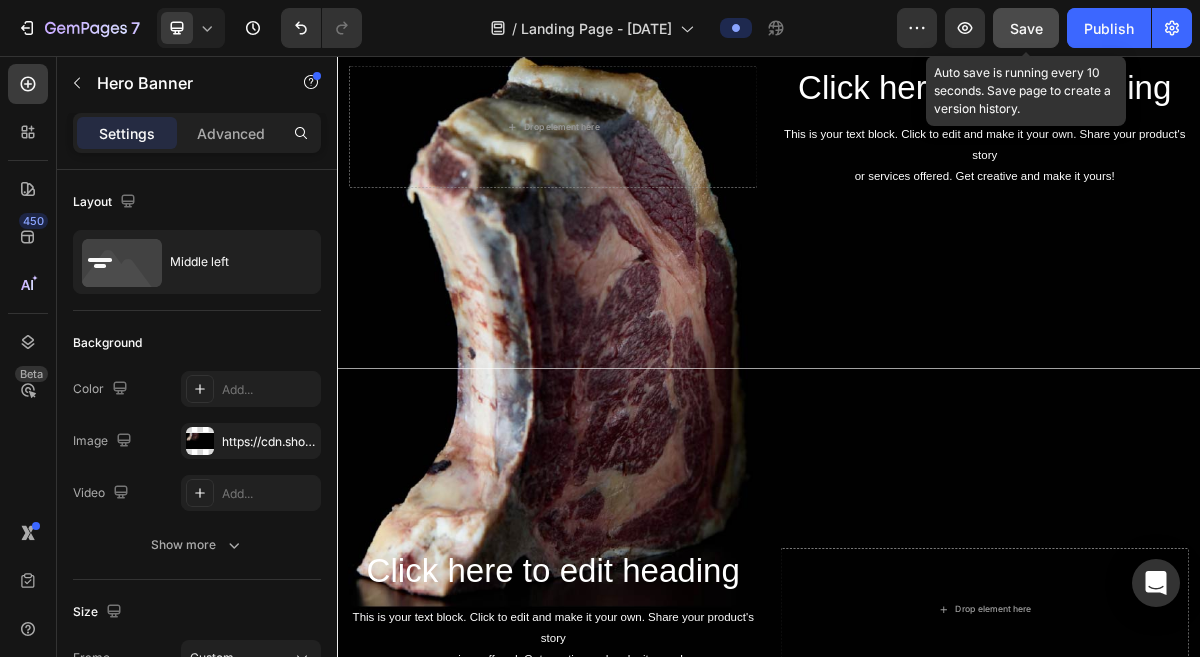click on "Save" 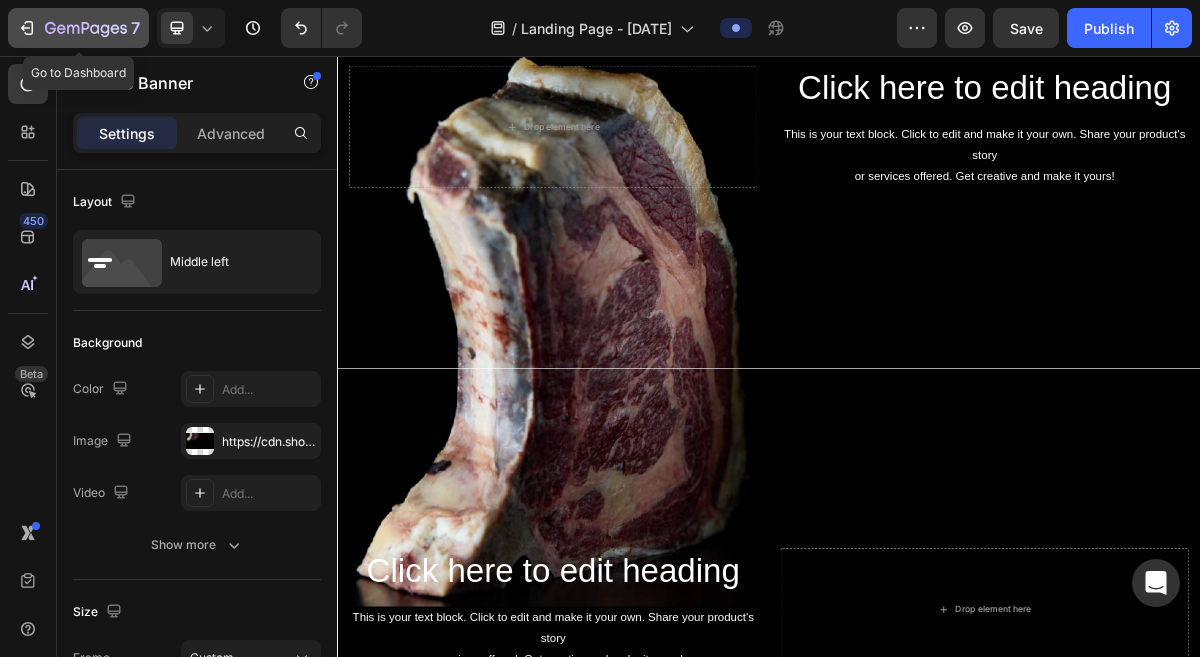 click 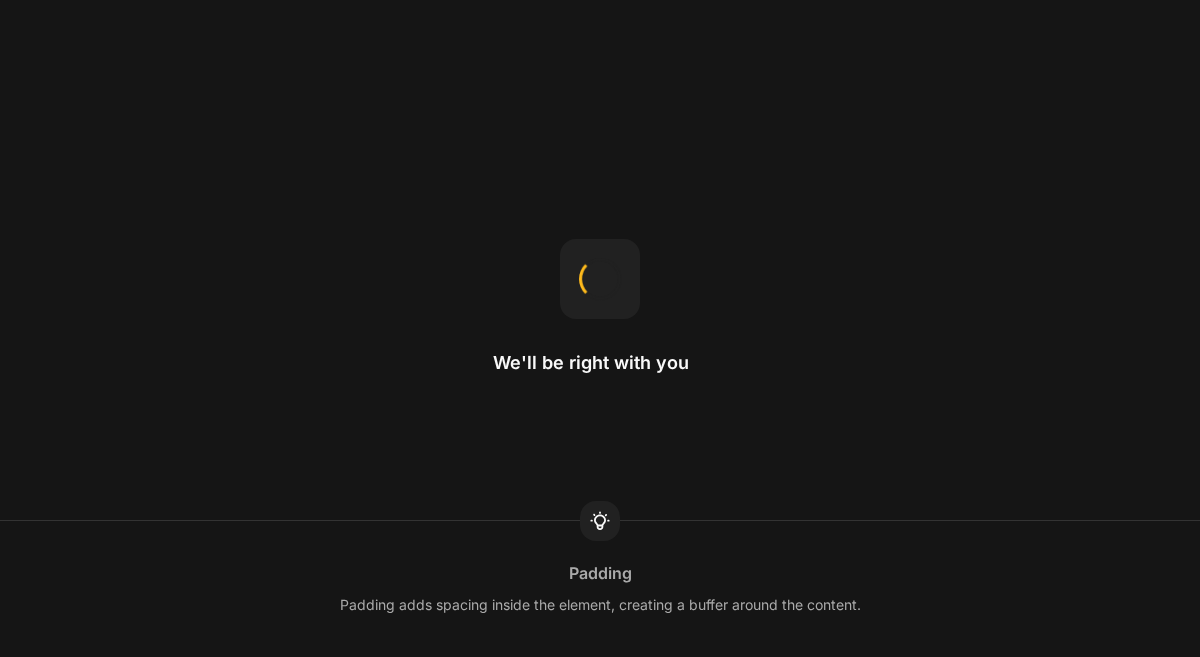 scroll, scrollTop: 0, scrollLeft: 0, axis: both 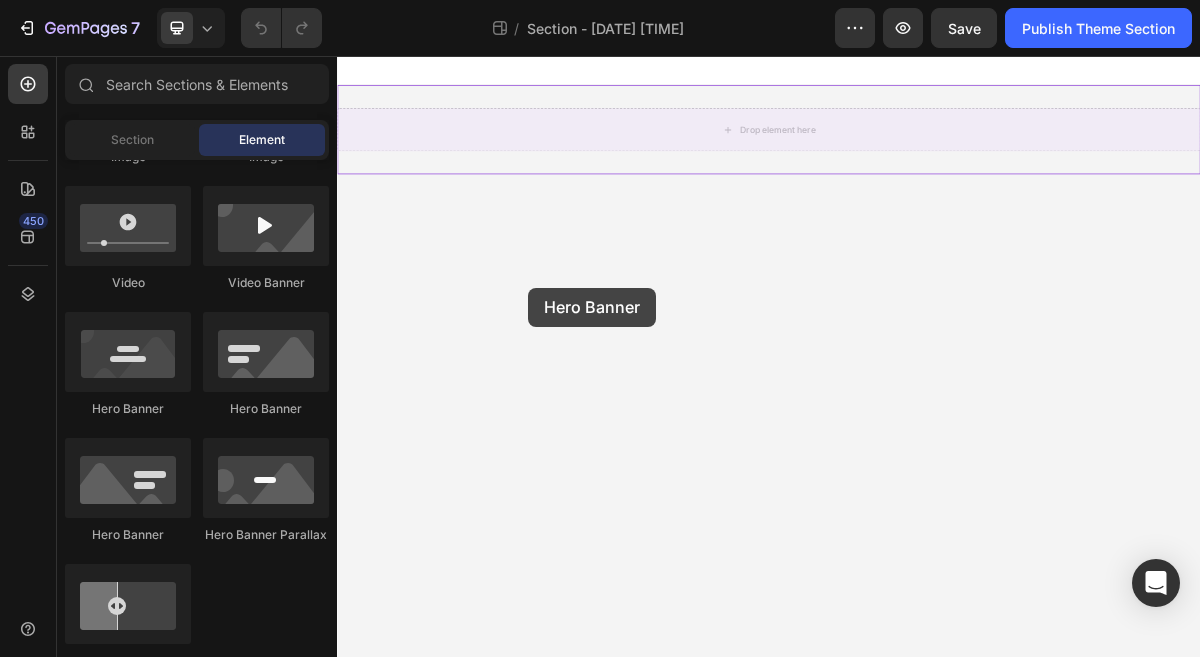 drag, startPoint x: 579, startPoint y: 412, endPoint x: 604, endPoint y: 371, distance: 48.02083 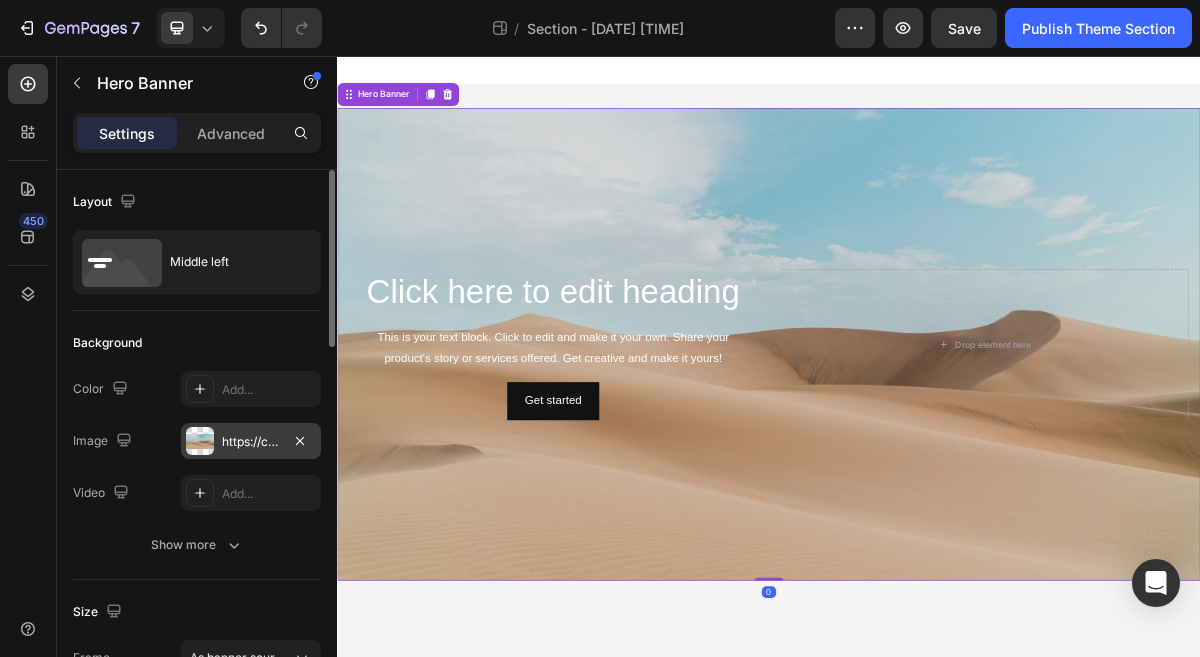 click on "https://cdn.shopify.com/s/files/1/2005/9307/files/background_settings.jpg" at bounding box center [251, 442] 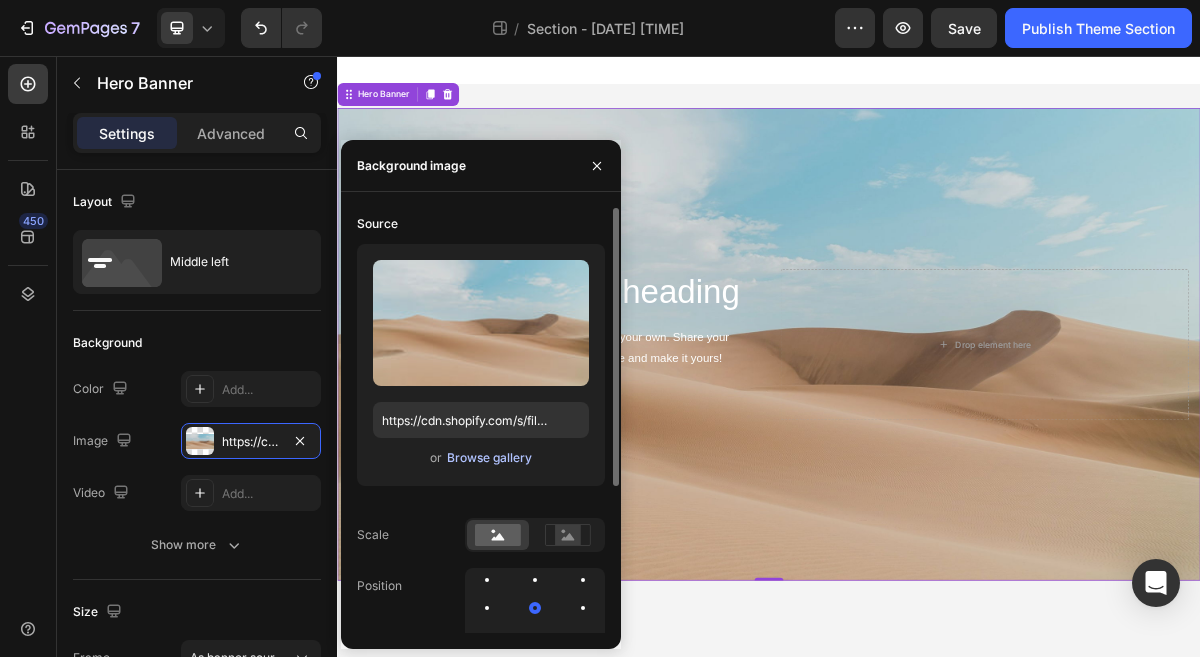click on "Browse gallery" at bounding box center (489, 458) 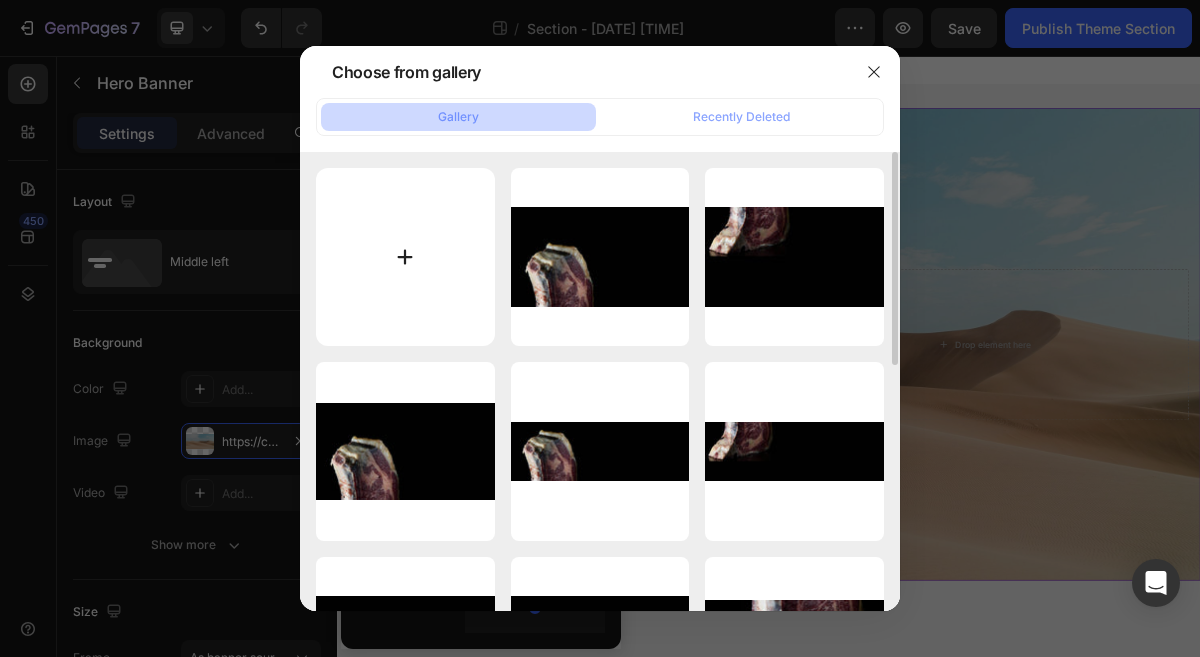 click at bounding box center [405, 257] 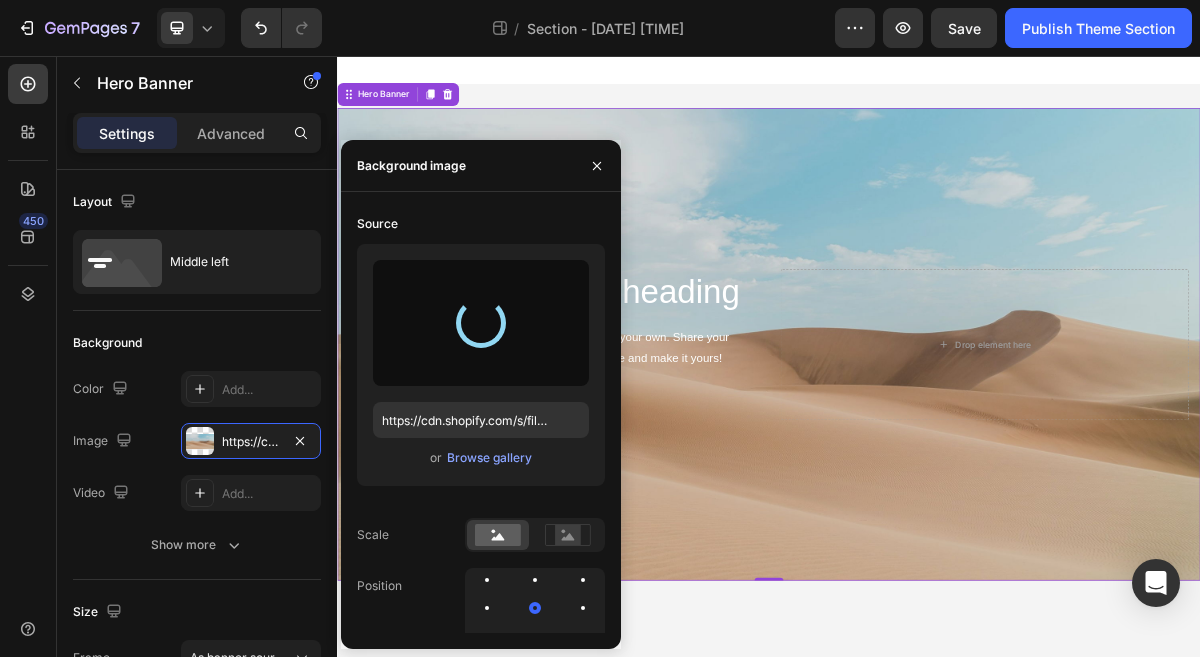 type on "https://cdn.shopify.com/s/files/1/0799/5893/3771/files/gempages_556119023138374725-7f62ea70-6ff9-4736-8852-9bea13efe0a7.jpg" 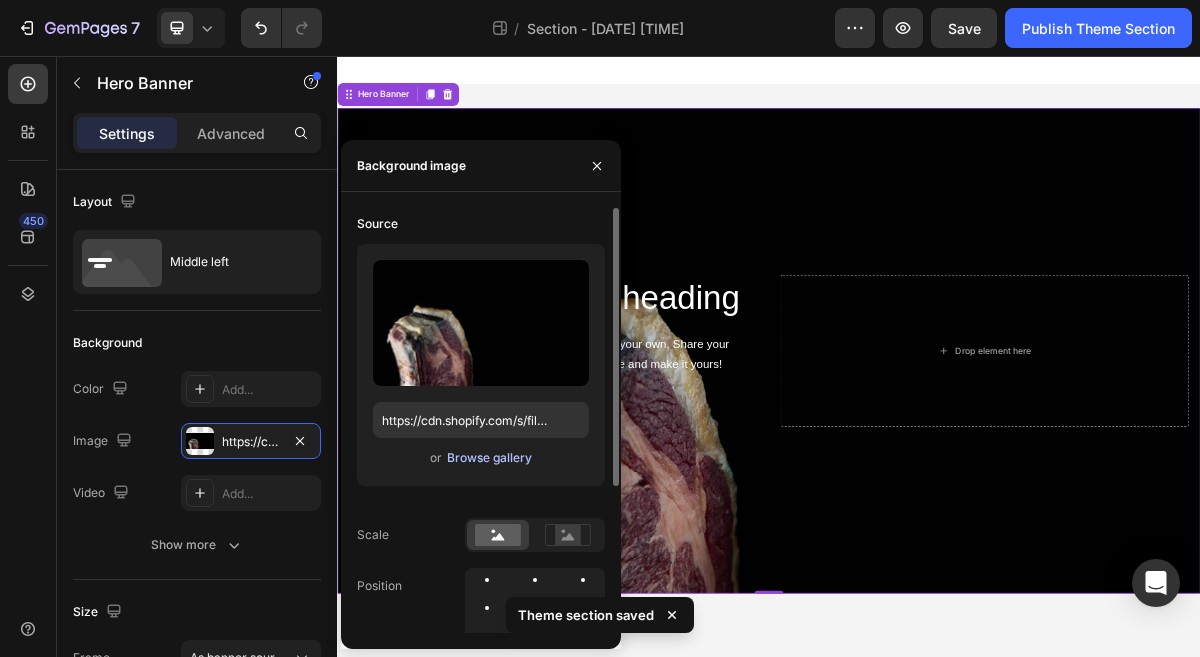 click on "Browse gallery" at bounding box center (489, 458) 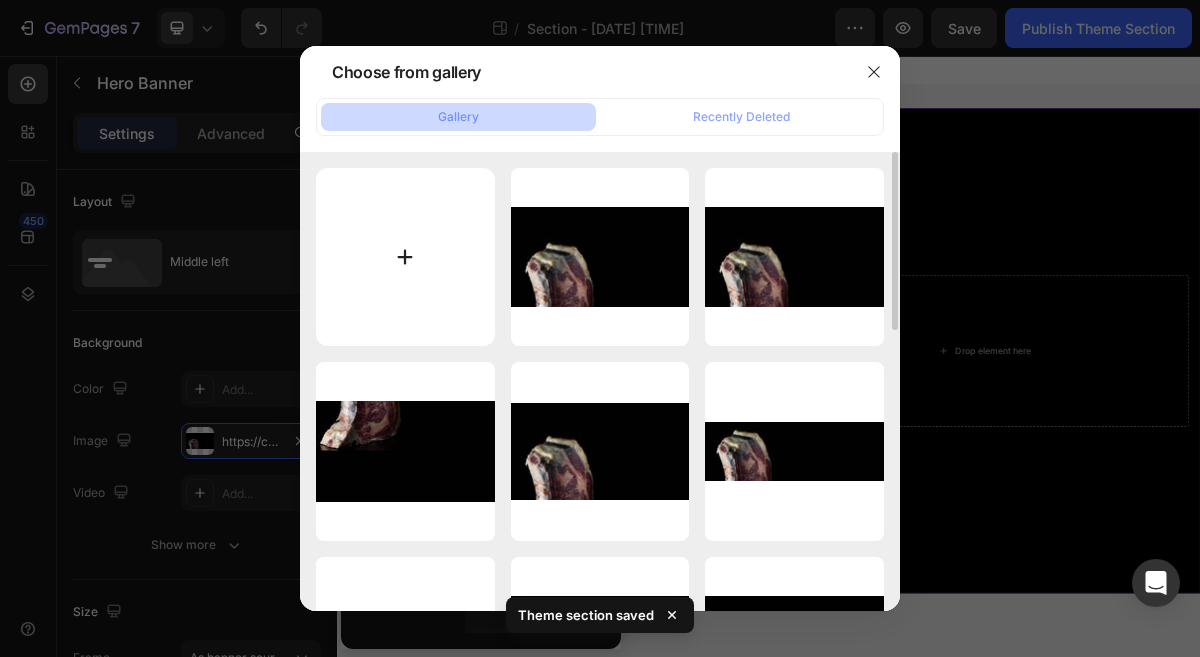 click at bounding box center (405, 257) 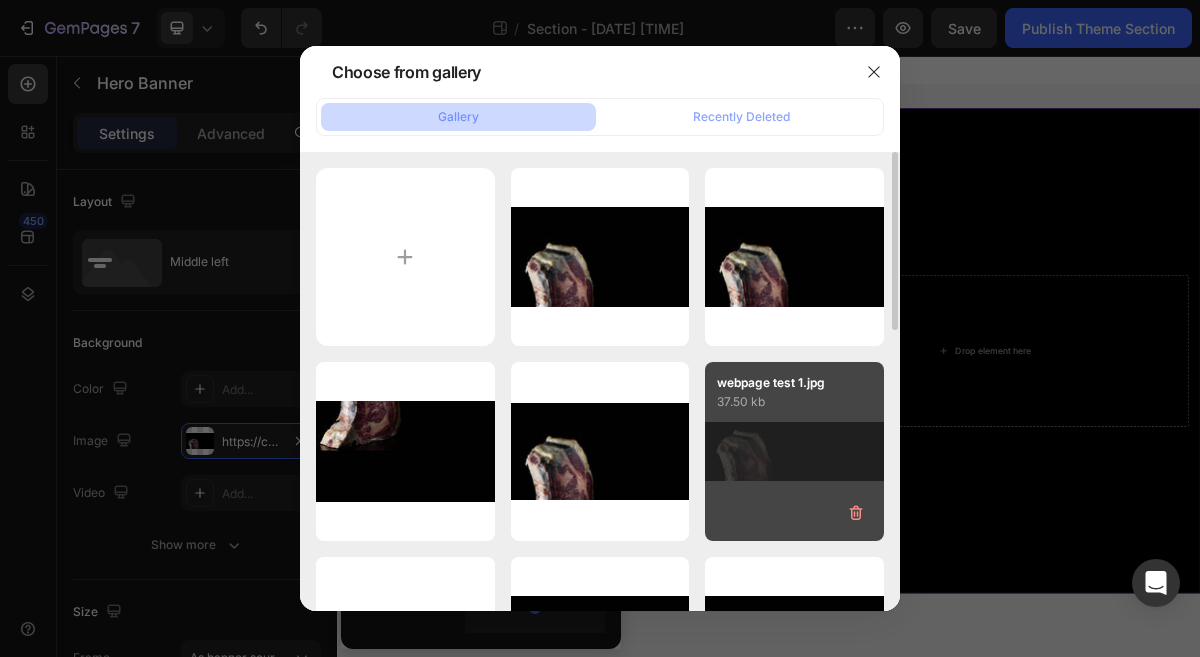 type on "C:\fakepath\webpage test 2.jpg" 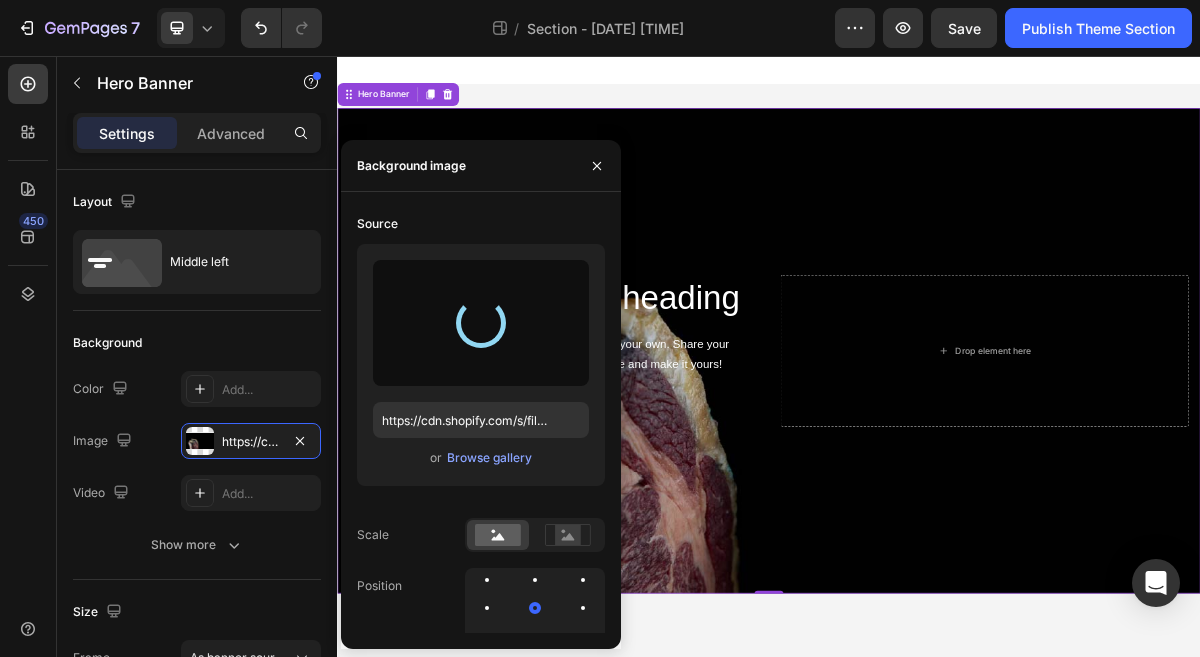 type on "https://cdn.shopify.com/s/files/1/0799/5893/3771/files/gempages_556119023138374725-338790d7-e1be-43be-ab11-688c66ebcd8d.jpg" 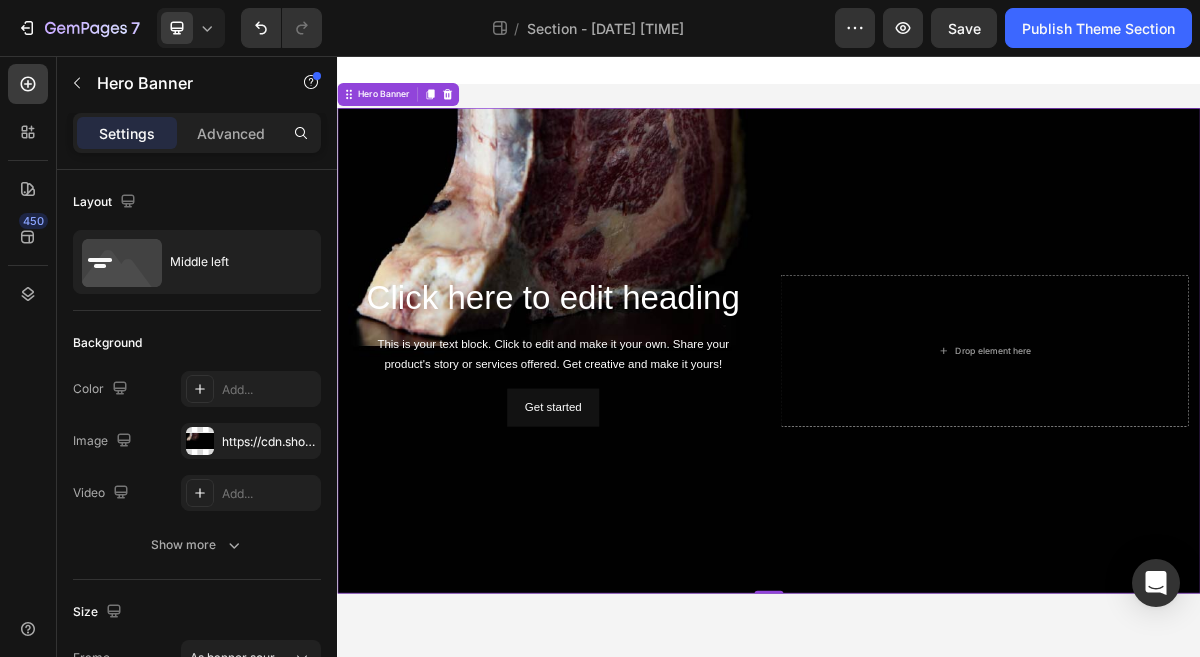 click at bounding box center (937, 465) 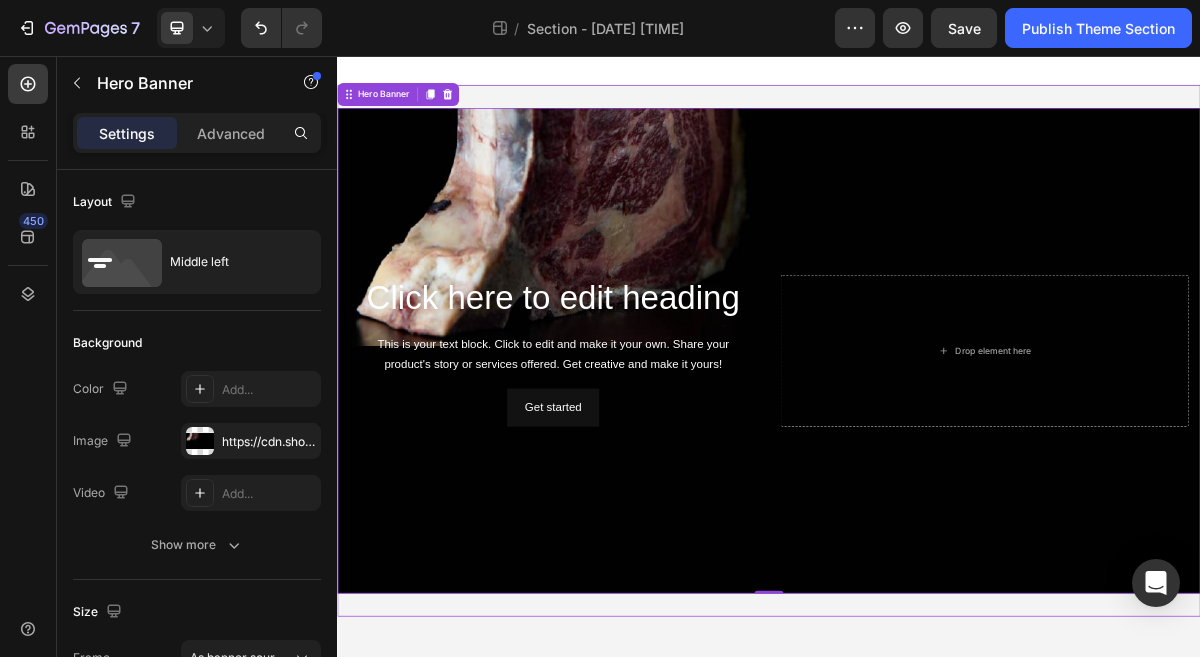 click on "Click here to edit heading Heading This is your text block. Click to edit and make it your own. Share your                       product's story or services offered. Get creative and make it yours! Text Block Get started Button
Drop element here Hero Banner   0" at bounding box center [937, 465] 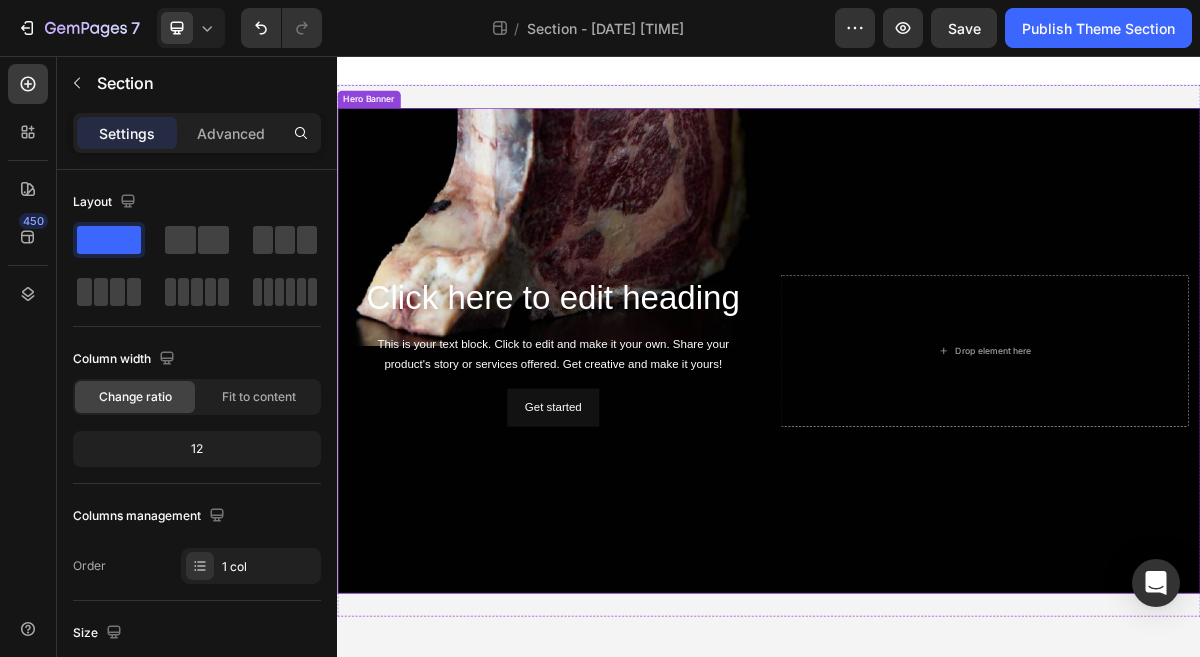 click at bounding box center (937, 465) 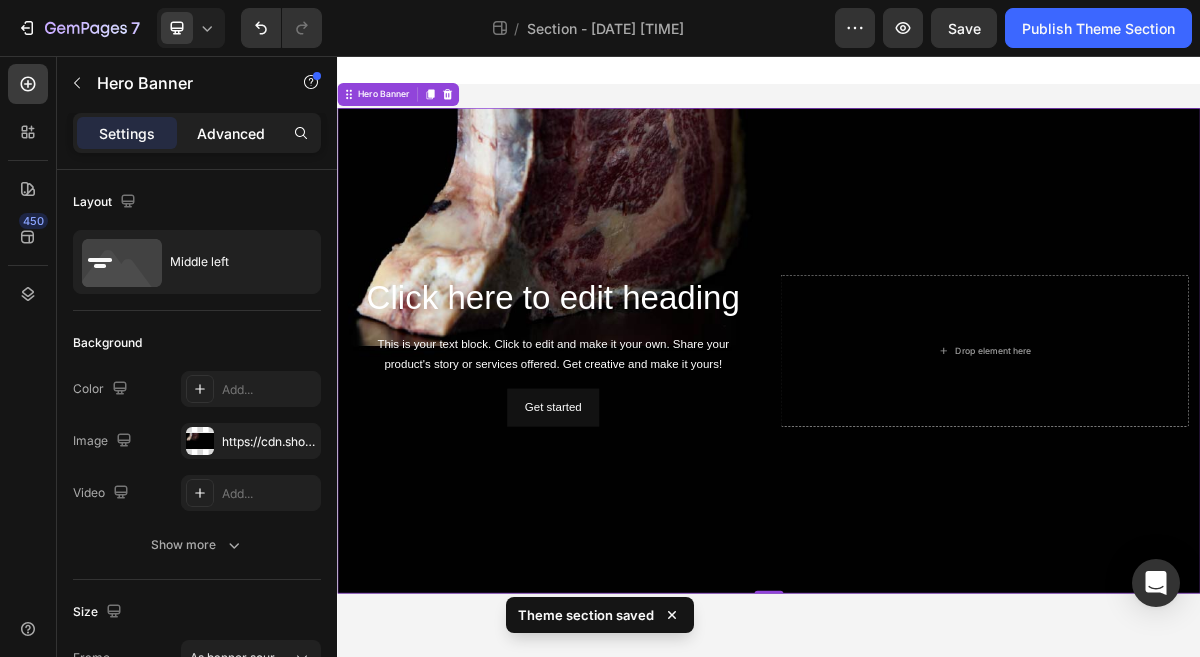 click on "Advanced" at bounding box center (231, 133) 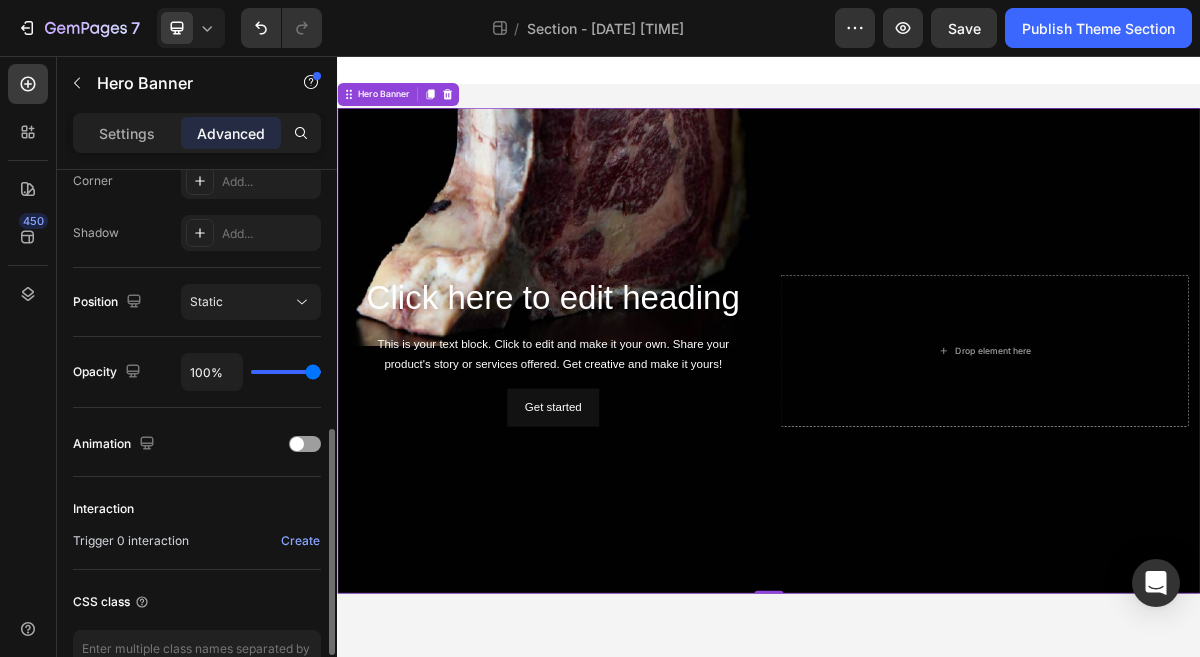 scroll, scrollTop: 656, scrollLeft: 0, axis: vertical 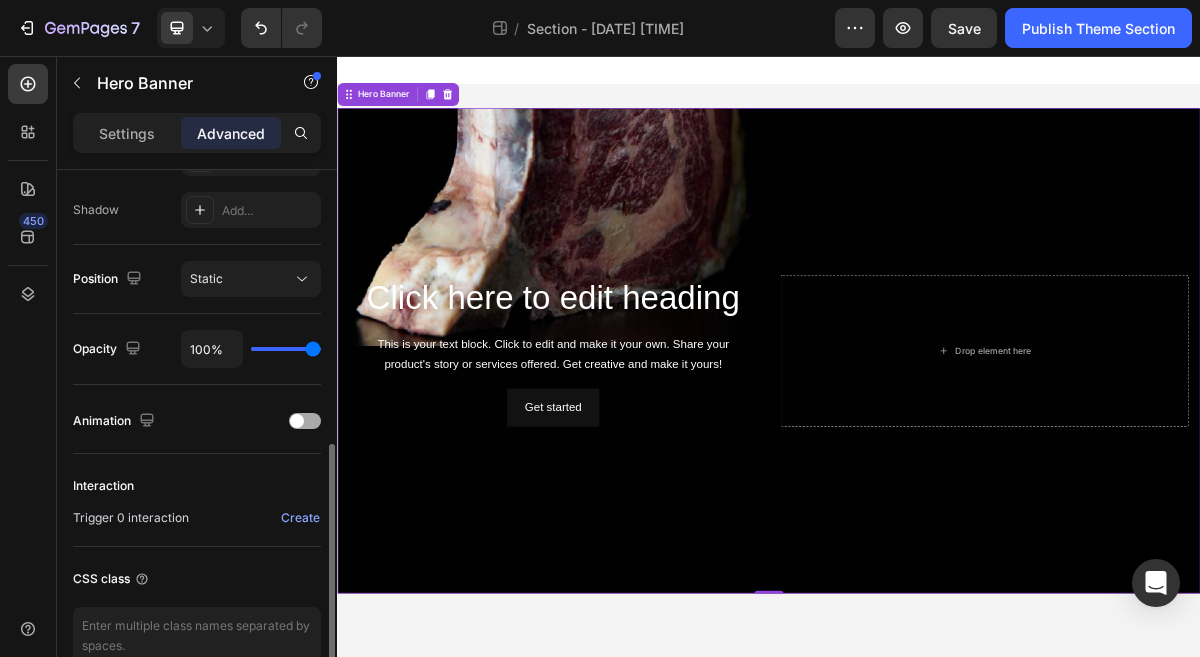 click at bounding box center [305, 421] 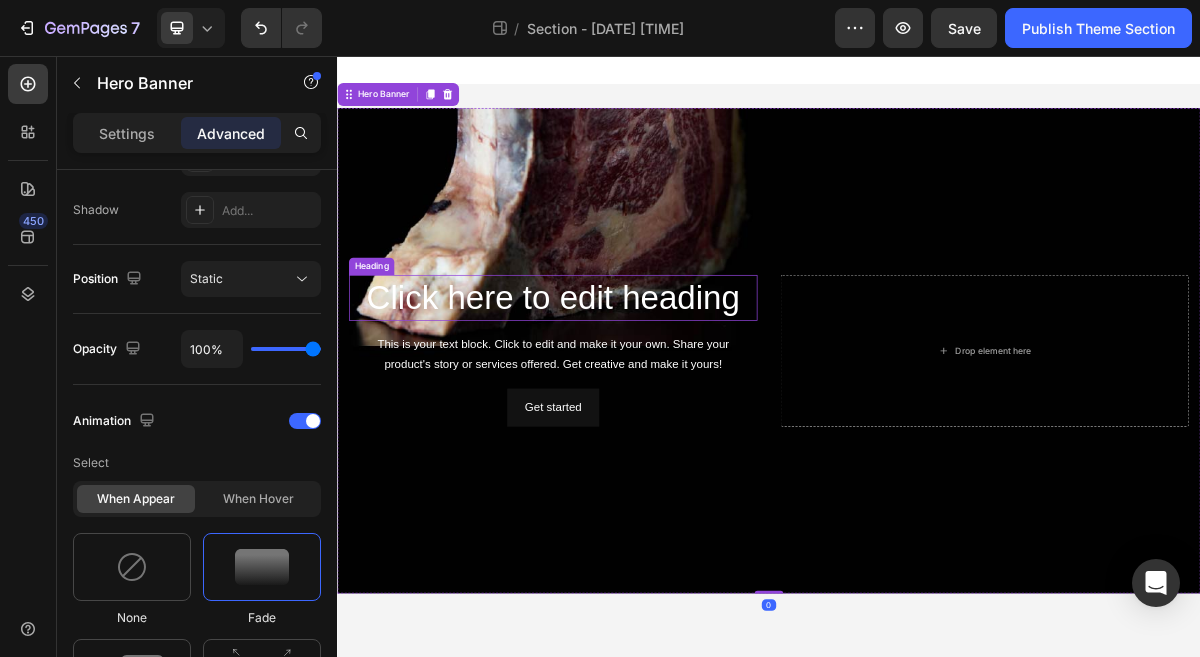 click on "Click here to edit heading" at bounding box center [637, 392] 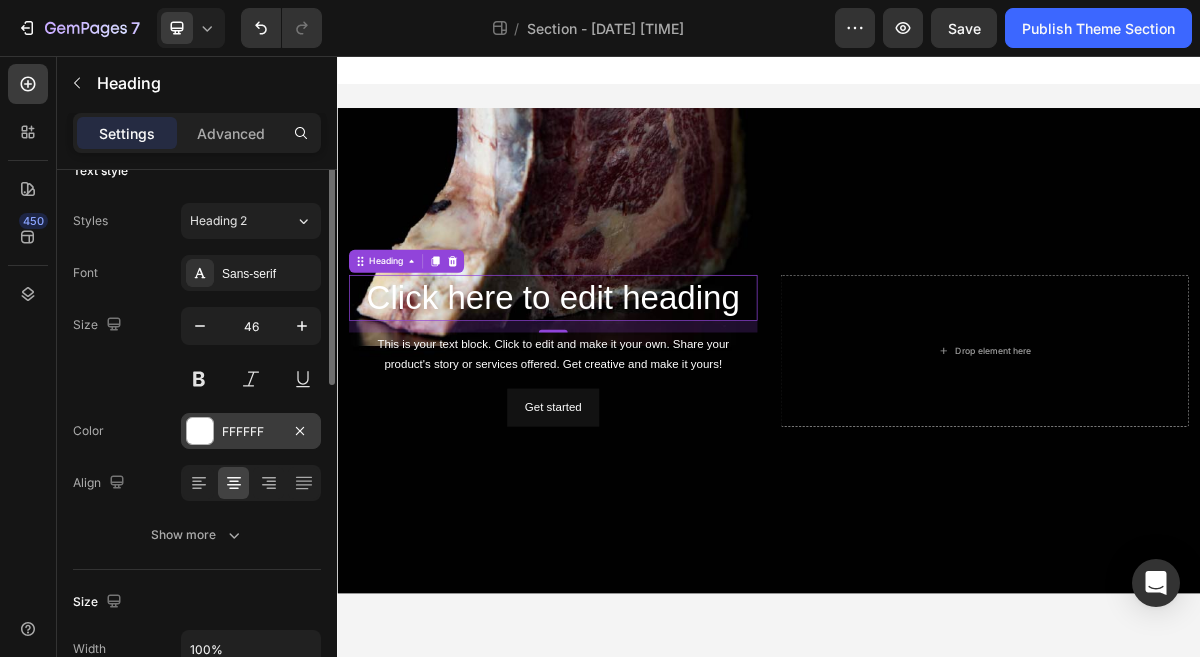 scroll, scrollTop: 13, scrollLeft: 0, axis: vertical 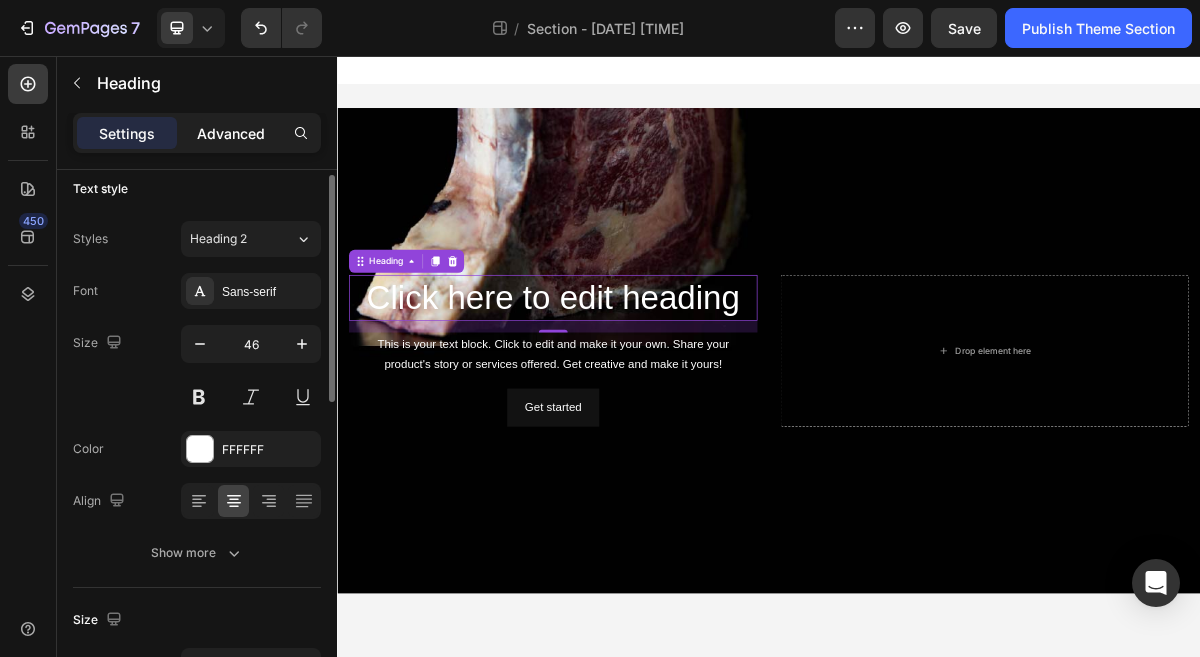 click on "Advanced" at bounding box center [231, 133] 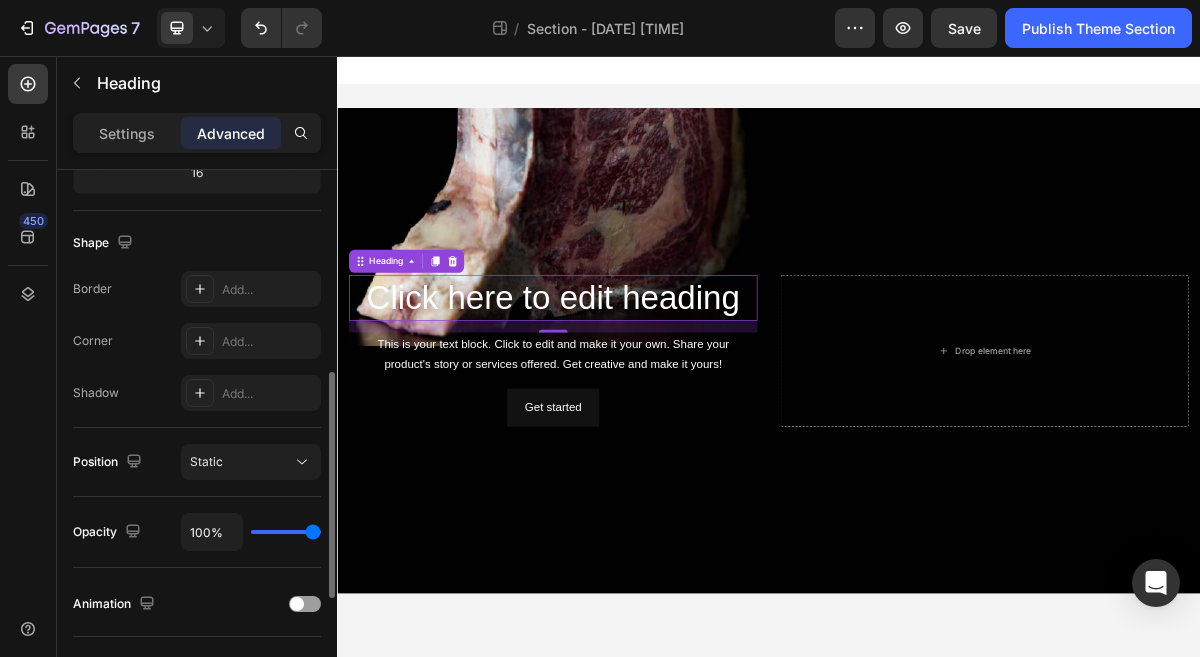 scroll, scrollTop: 476, scrollLeft: 0, axis: vertical 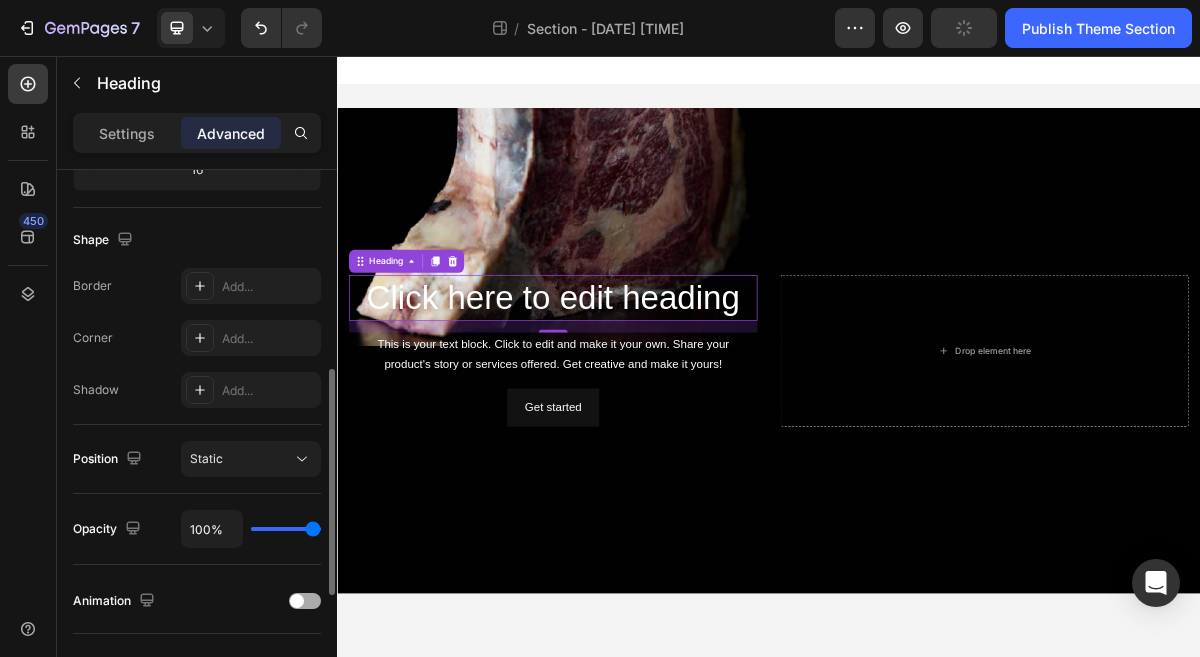 click at bounding box center [305, 601] 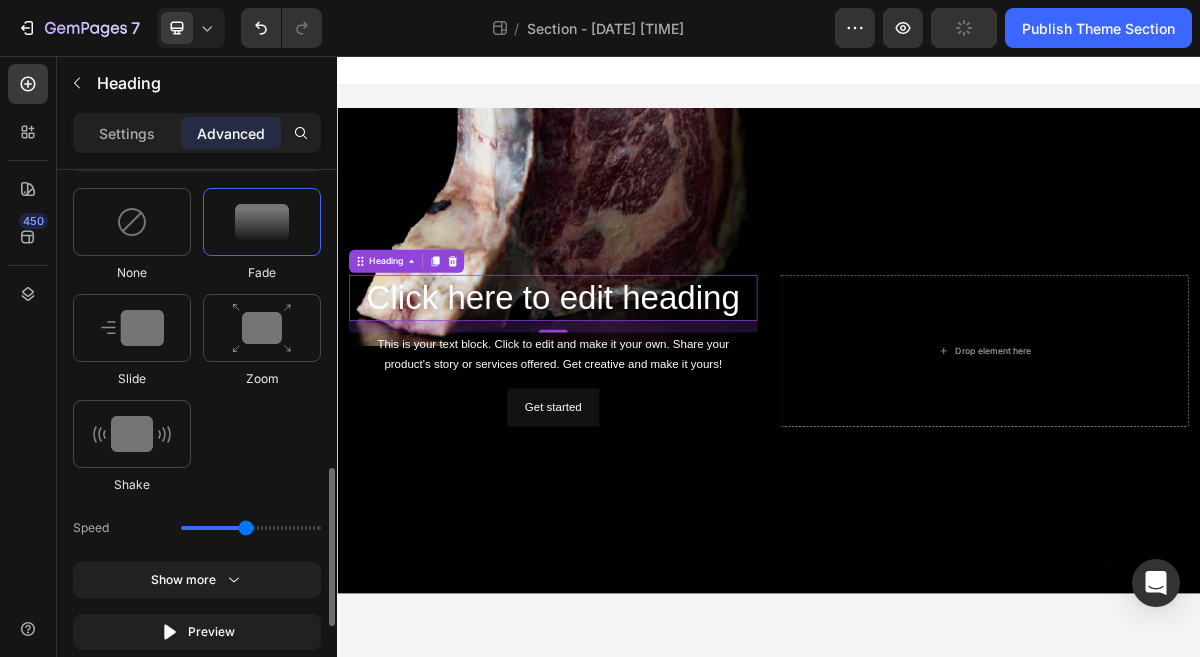 scroll, scrollTop: 1006, scrollLeft: 0, axis: vertical 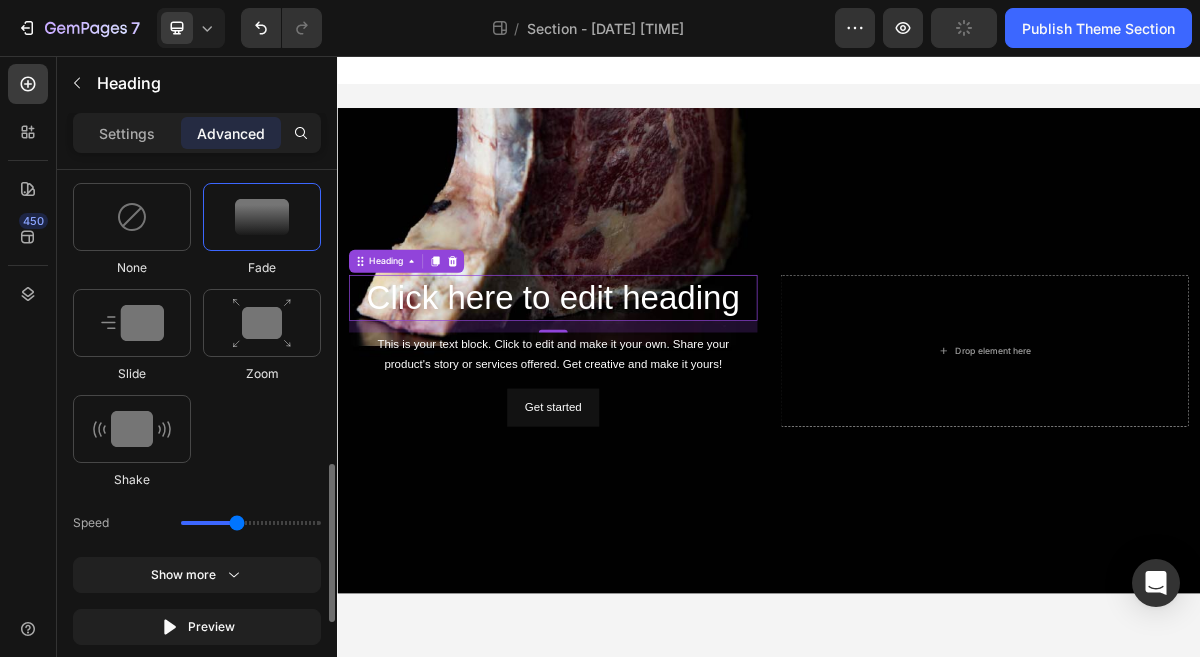 type on "1.5" 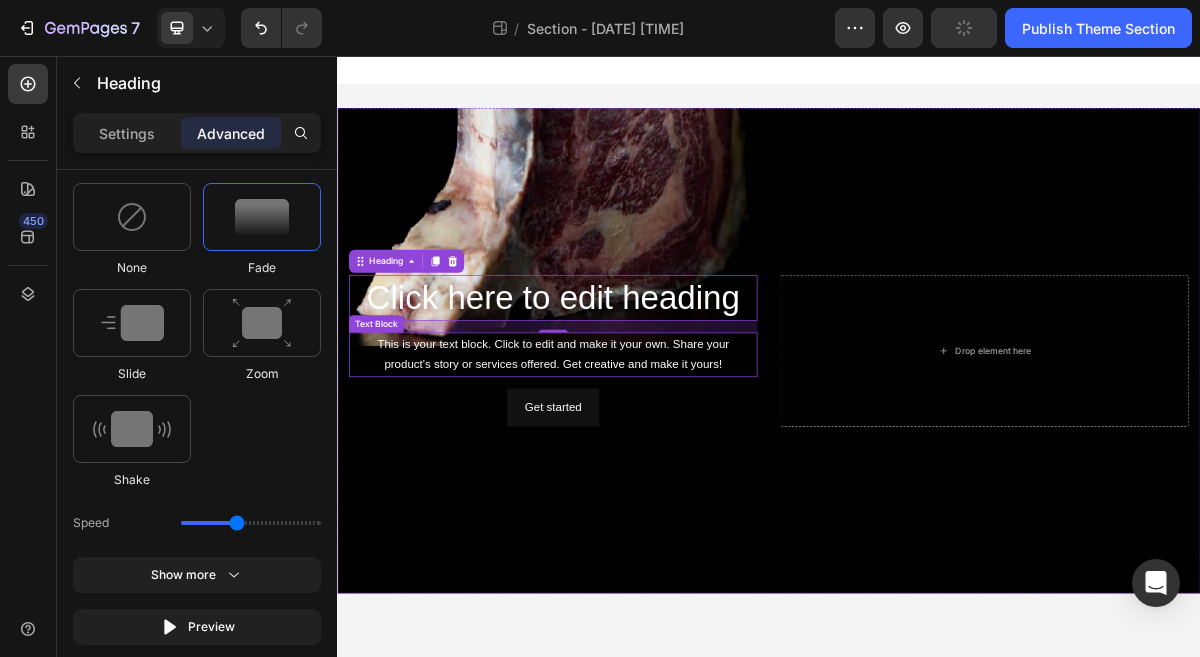 click on "This is your text block. Click to edit and make it your own. Share your                       product's story or services offered. Get creative and make it yours!" at bounding box center [637, 471] 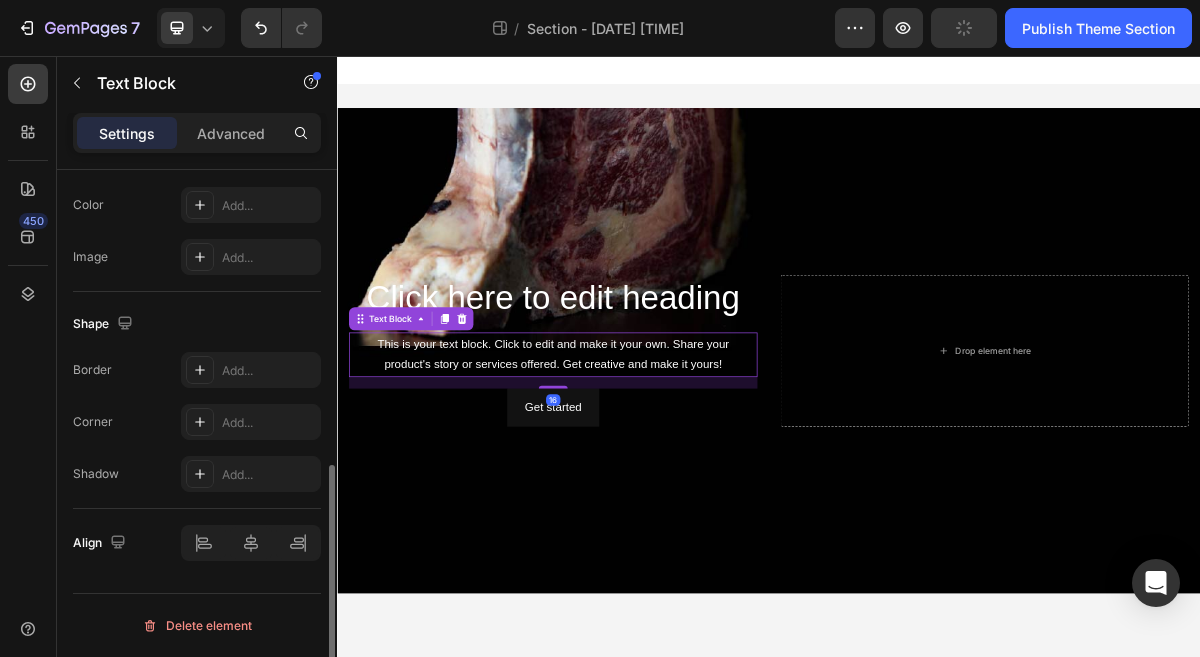 scroll, scrollTop: 0, scrollLeft: 0, axis: both 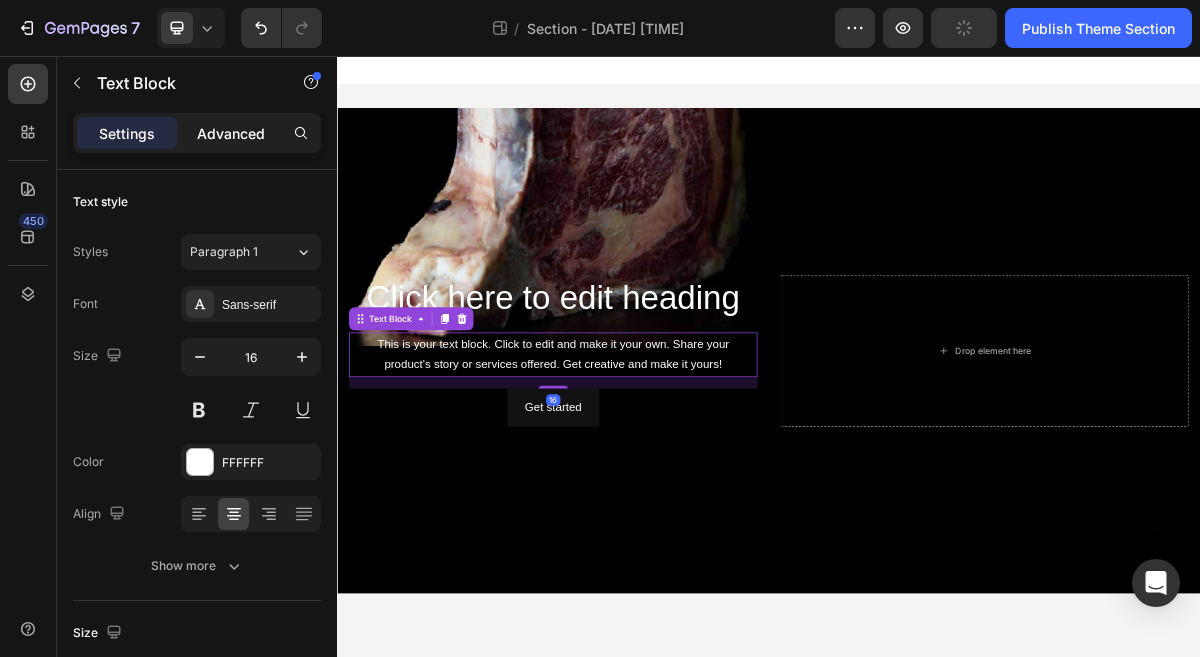 click on "Advanced" at bounding box center (231, 133) 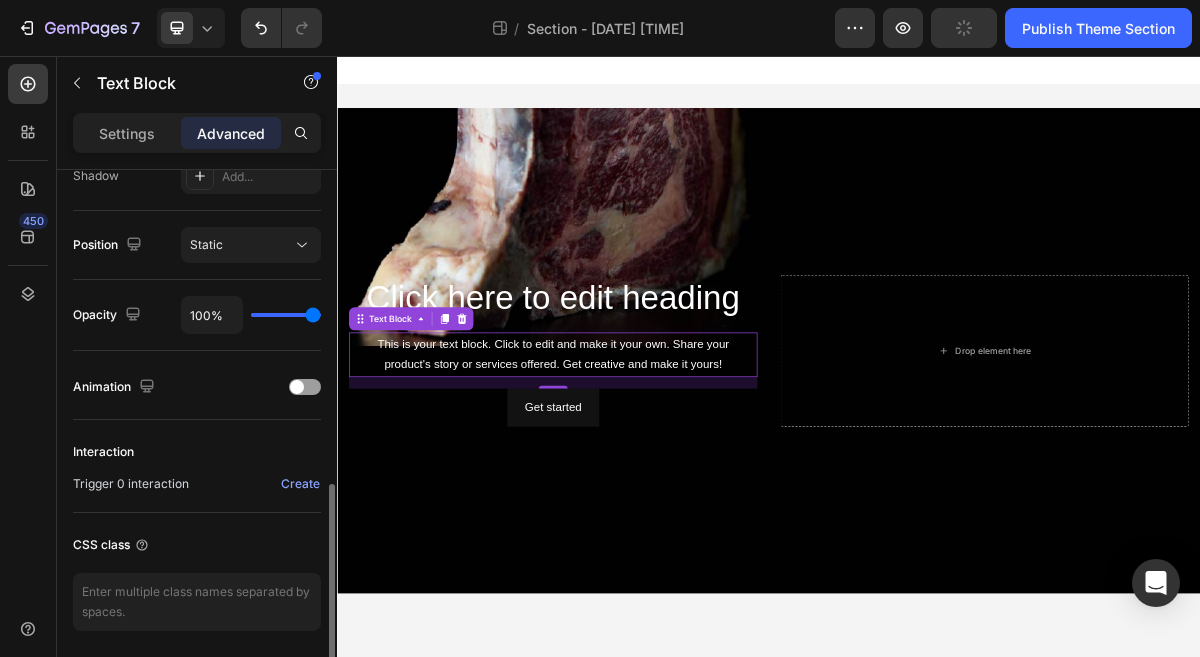 scroll, scrollTop: 708, scrollLeft: 0, axis: vertical 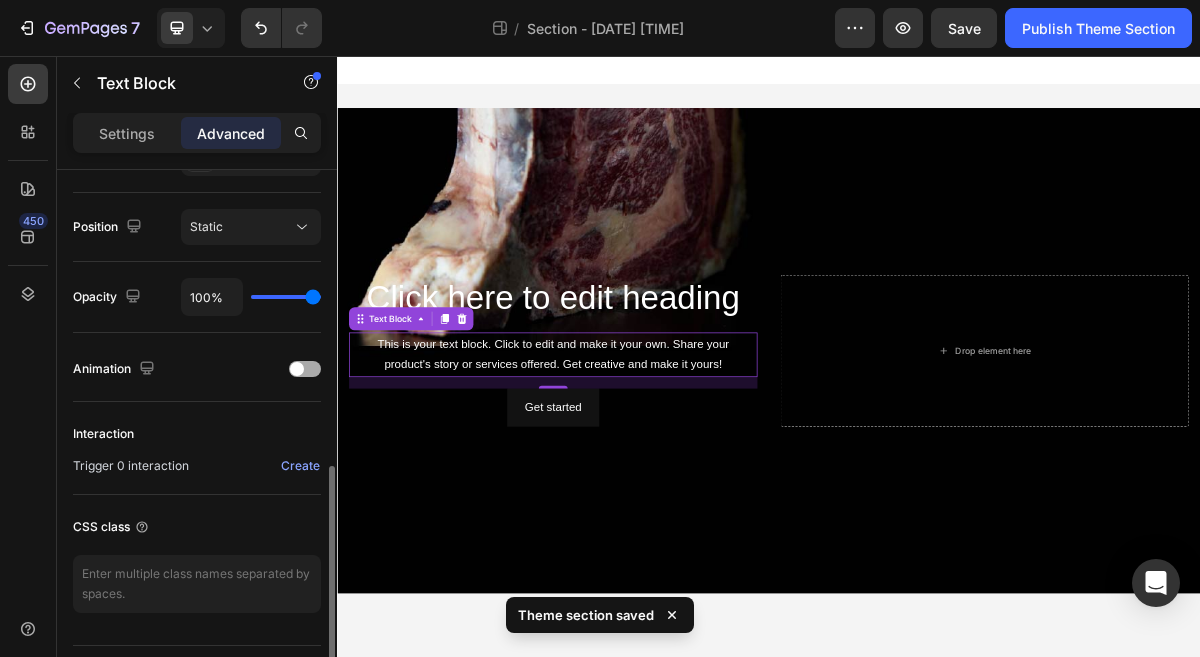 click at bounding box center (305, 369) 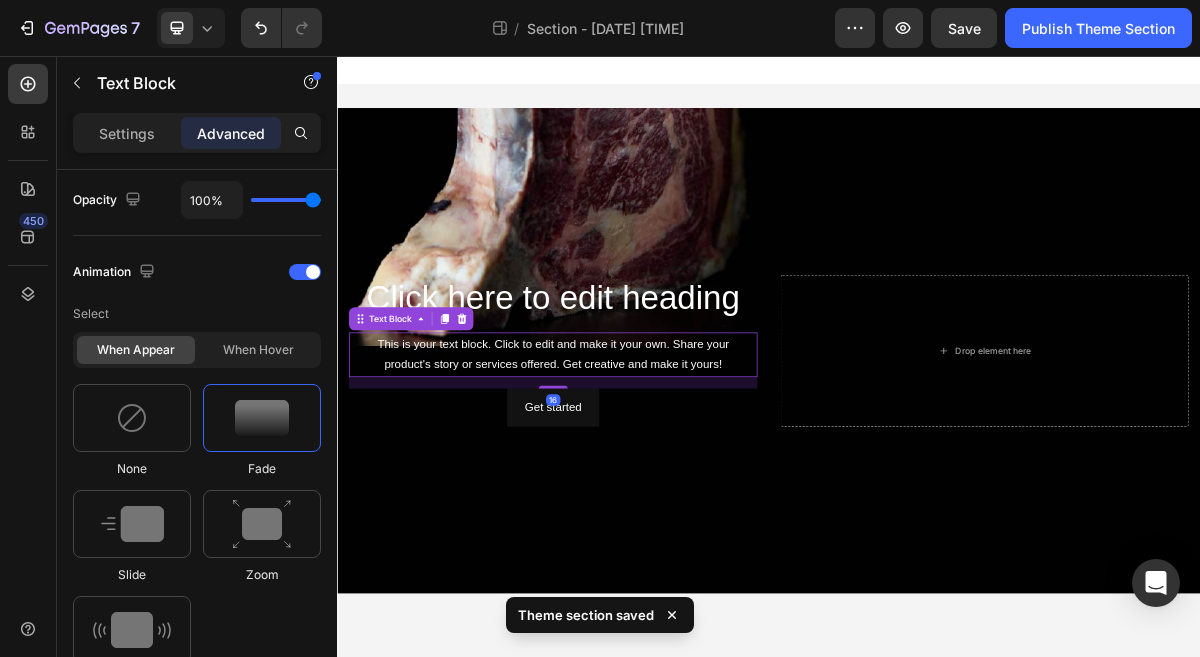 scroll, scrollTop: 1119, scrollLeft: 0, axis: vertical 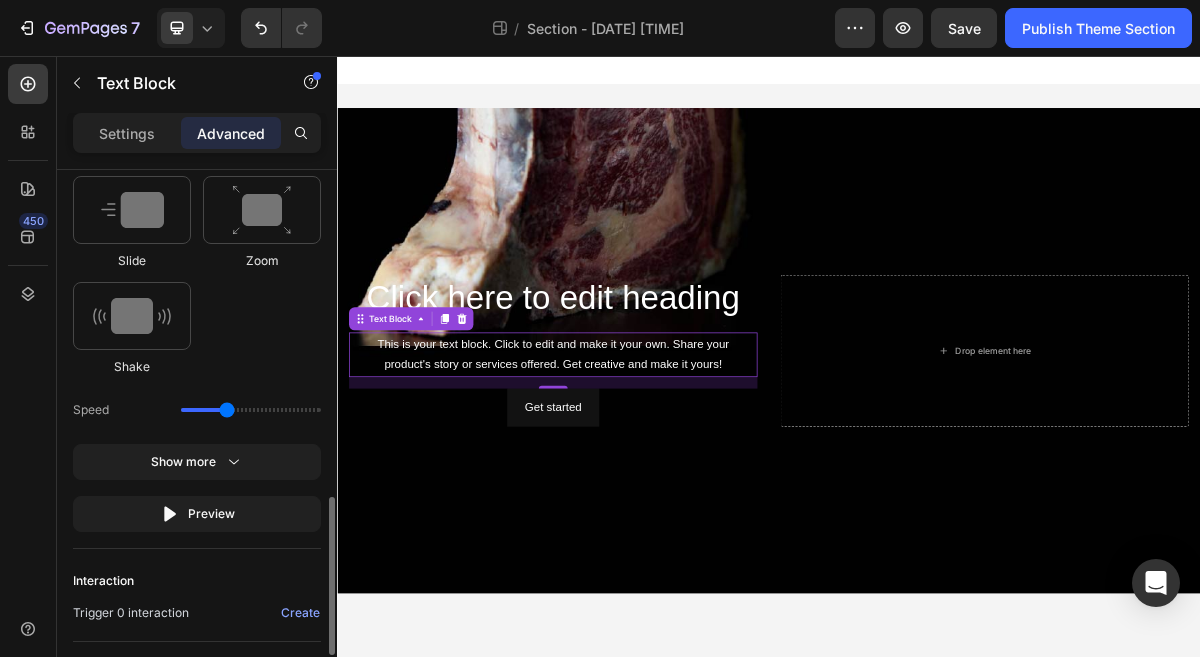 type on "1.3" 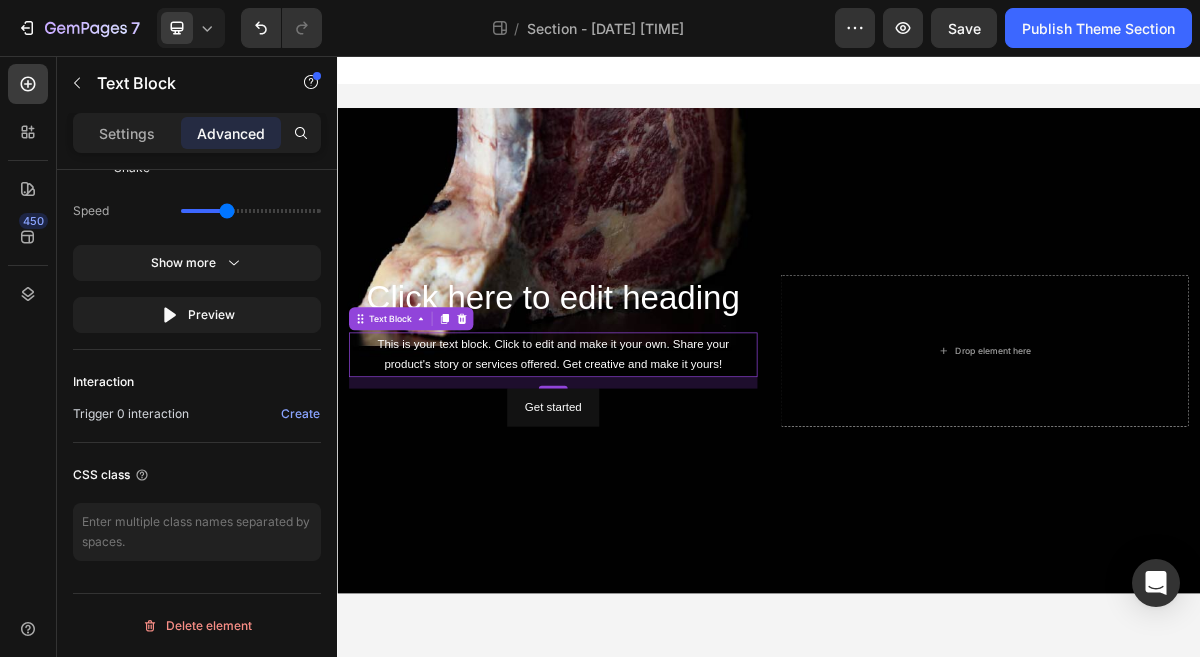 scroll, scrollTop: 0, scrollLeft: 0, axis: both 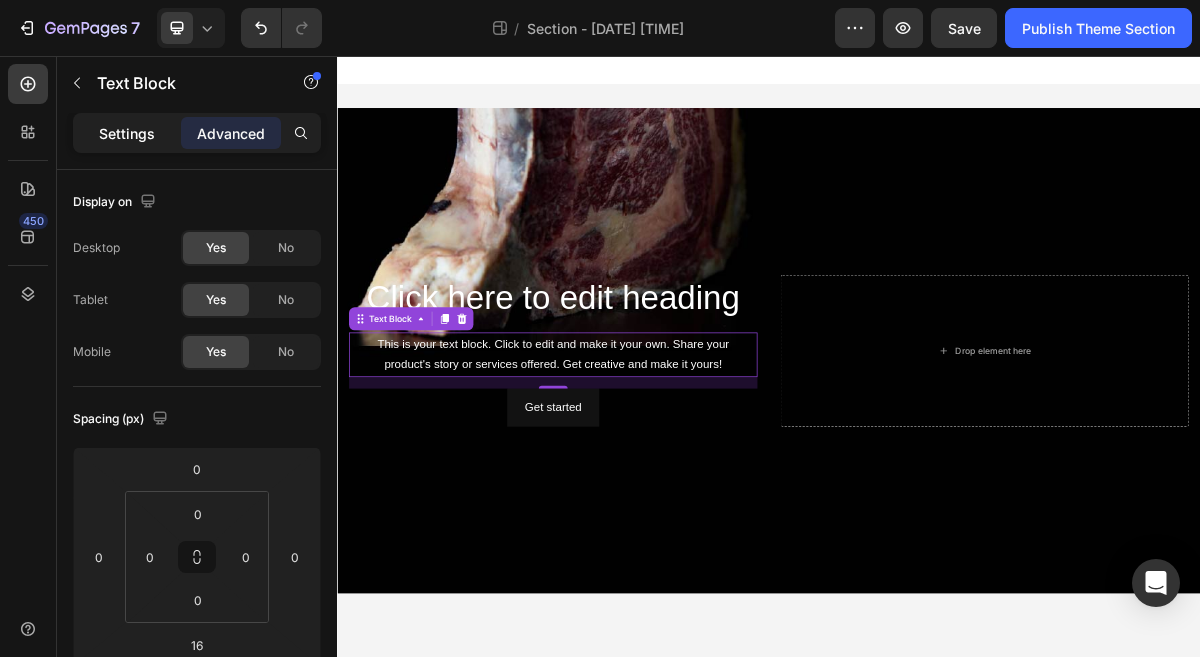 click on "Settings" at bounding box center [127, 133] 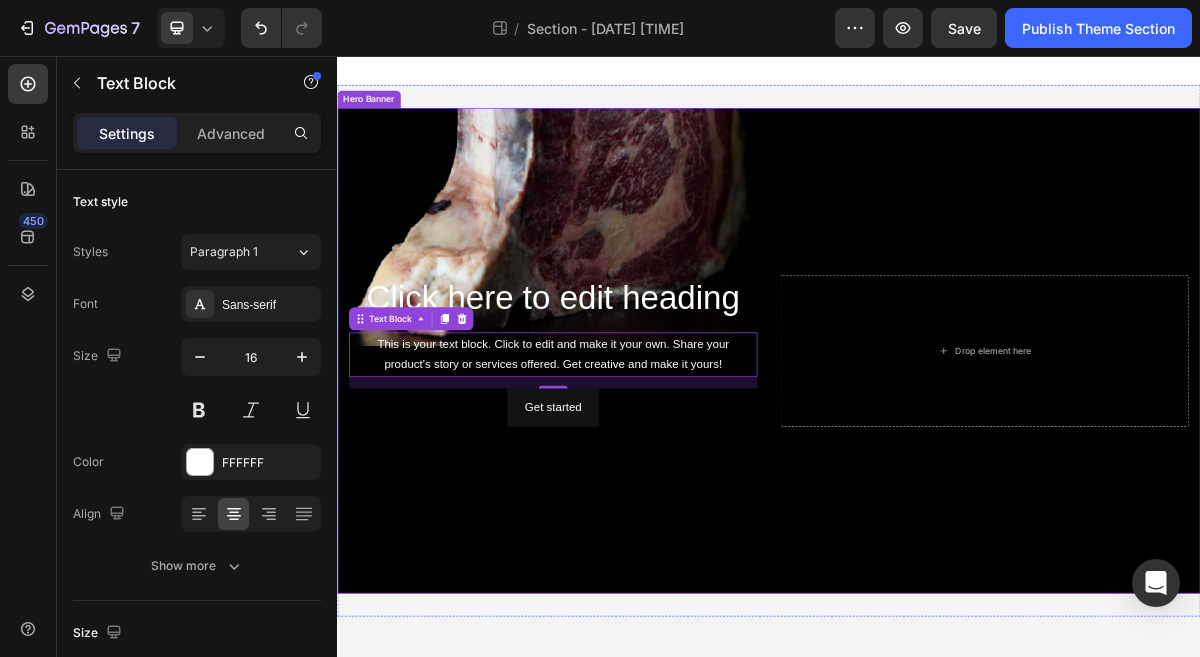 click at bounding box center [937, 465] 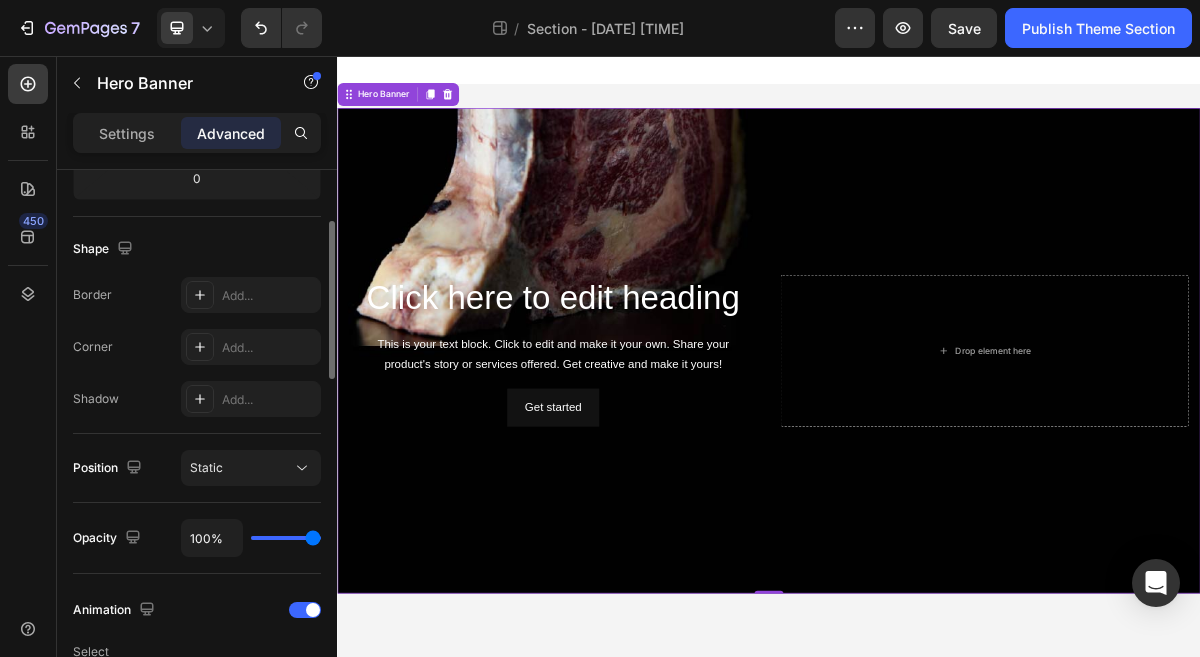scroll, scrollTop: 401, scrollLeft: 0, axis: vertical 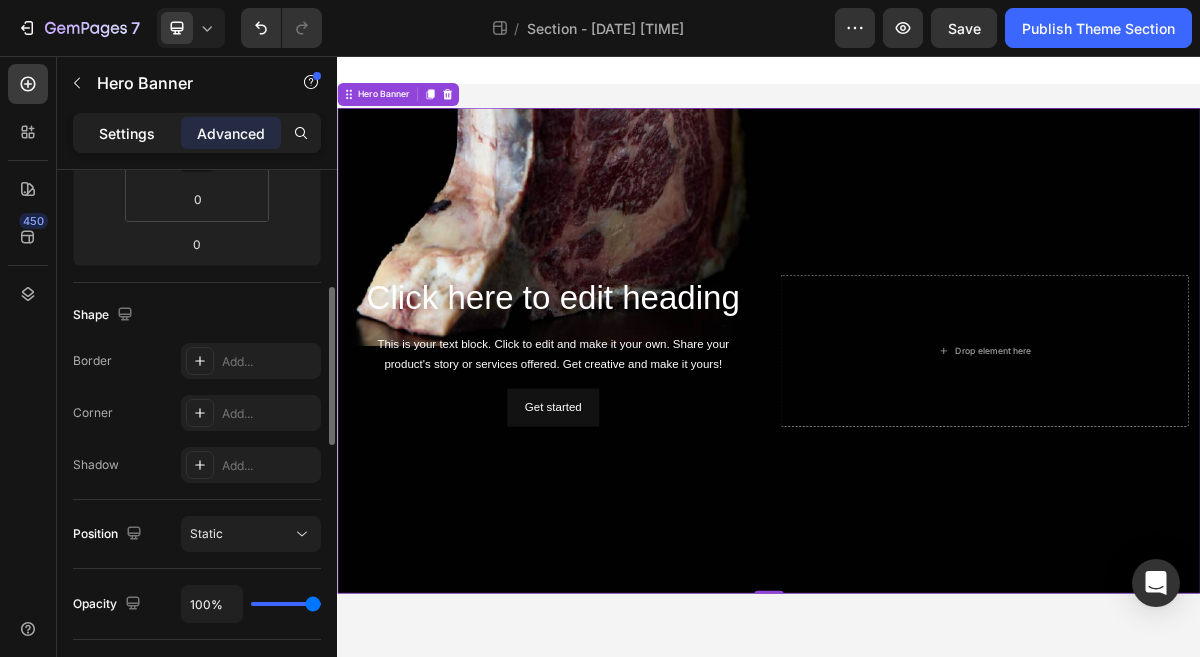 click on "Settings" 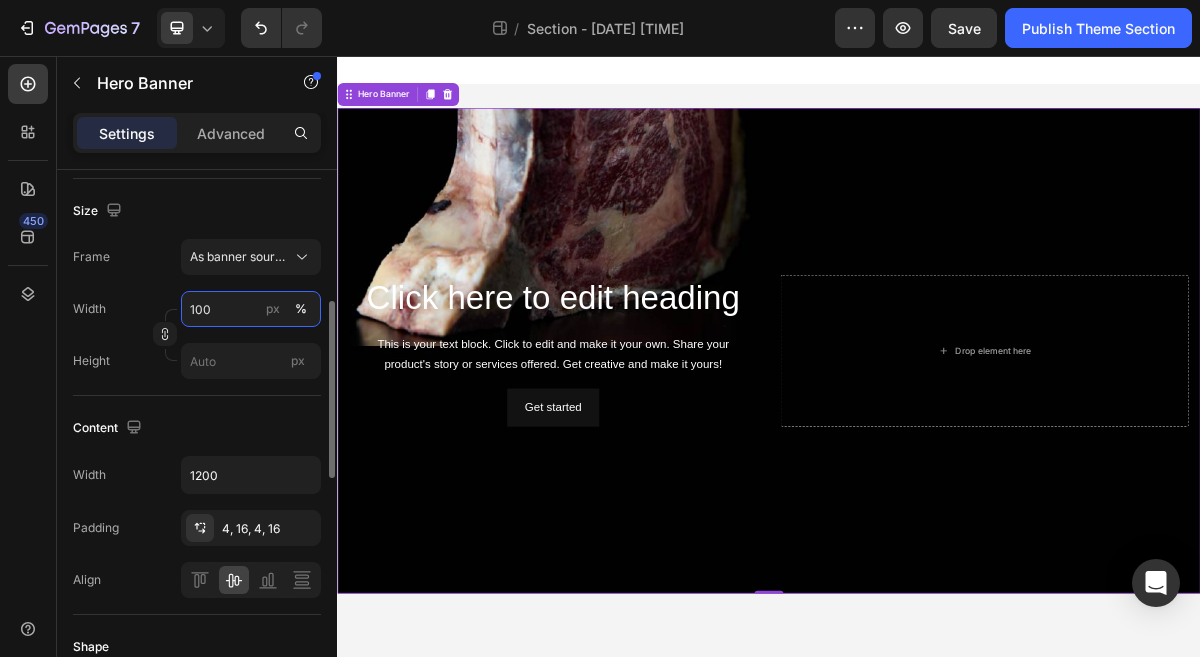 click on "100" at bounding box center [251, 309] 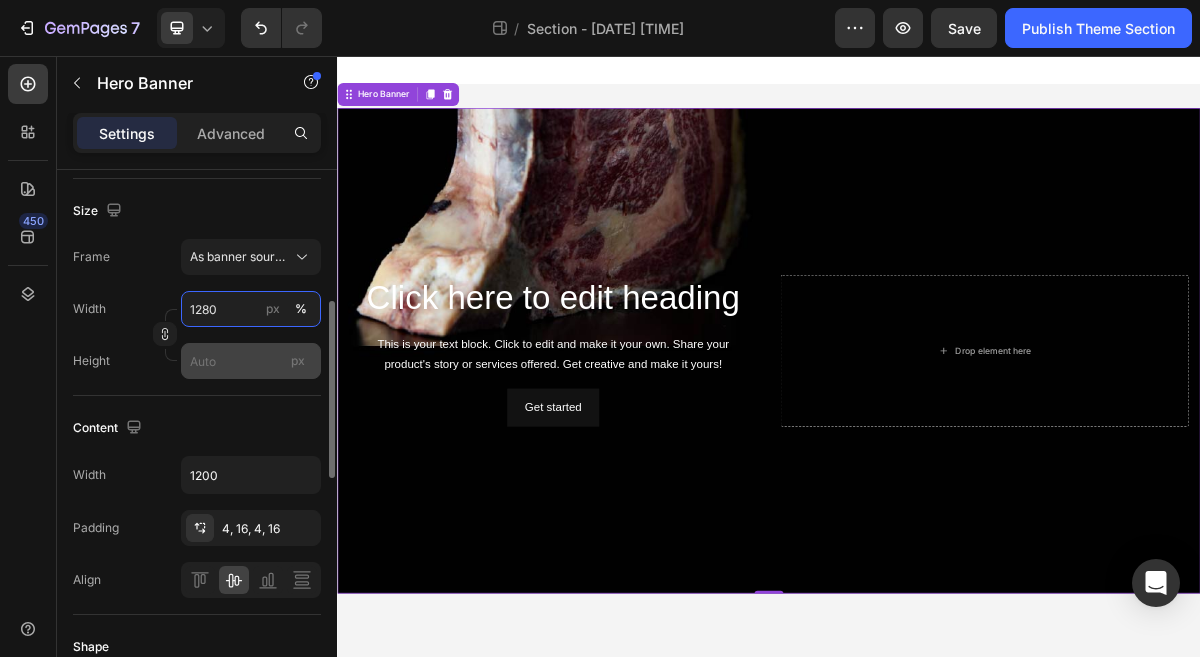 type on "1280" 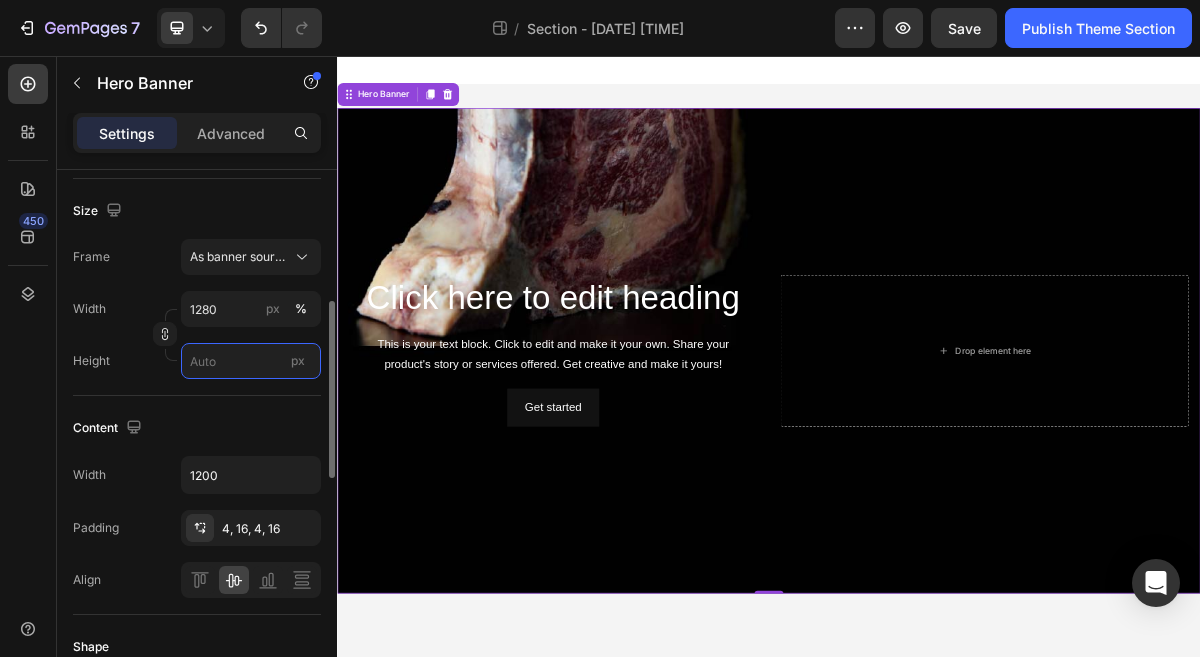 click on "px" at bounding box center (251, 361) 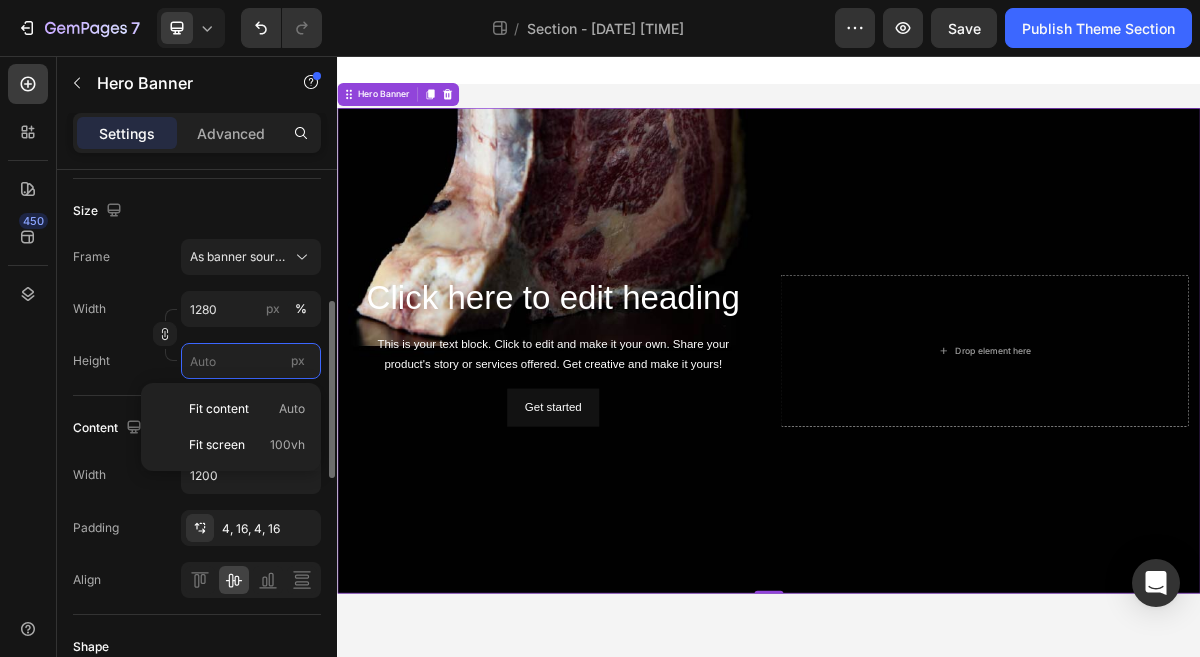 type 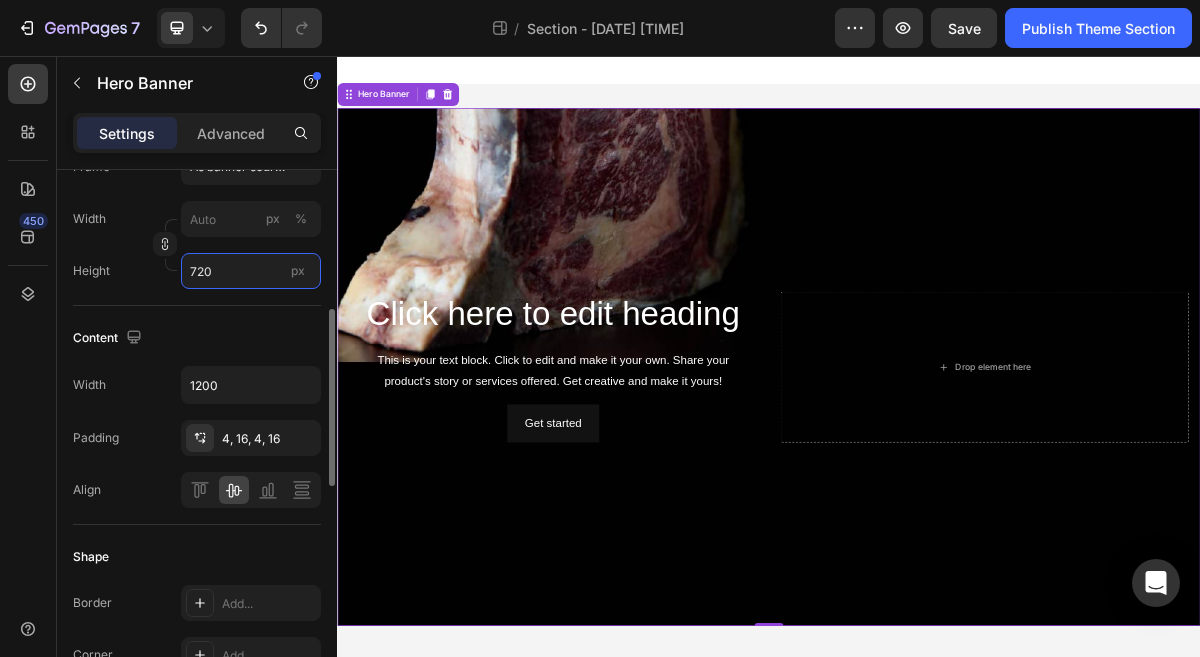 scroll, scrollTop: 503, scrollLeft: 0, axis: vertical 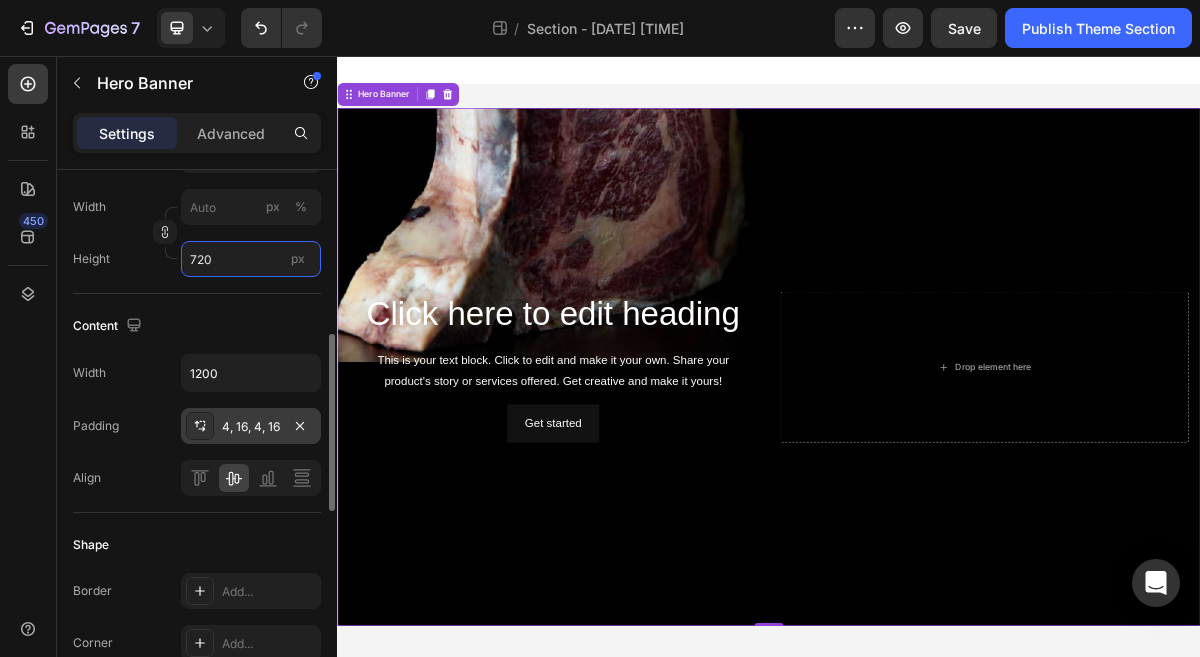 type on "720" 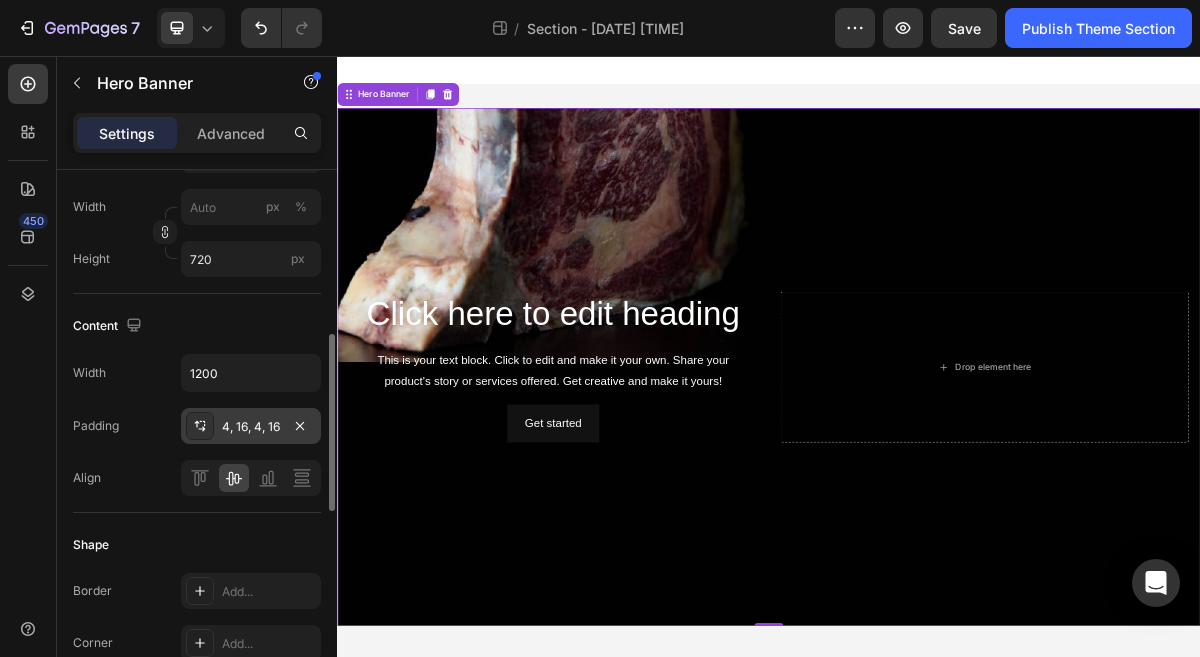 click on "4, 16, 4, 16" at bounding box center (251, 427) 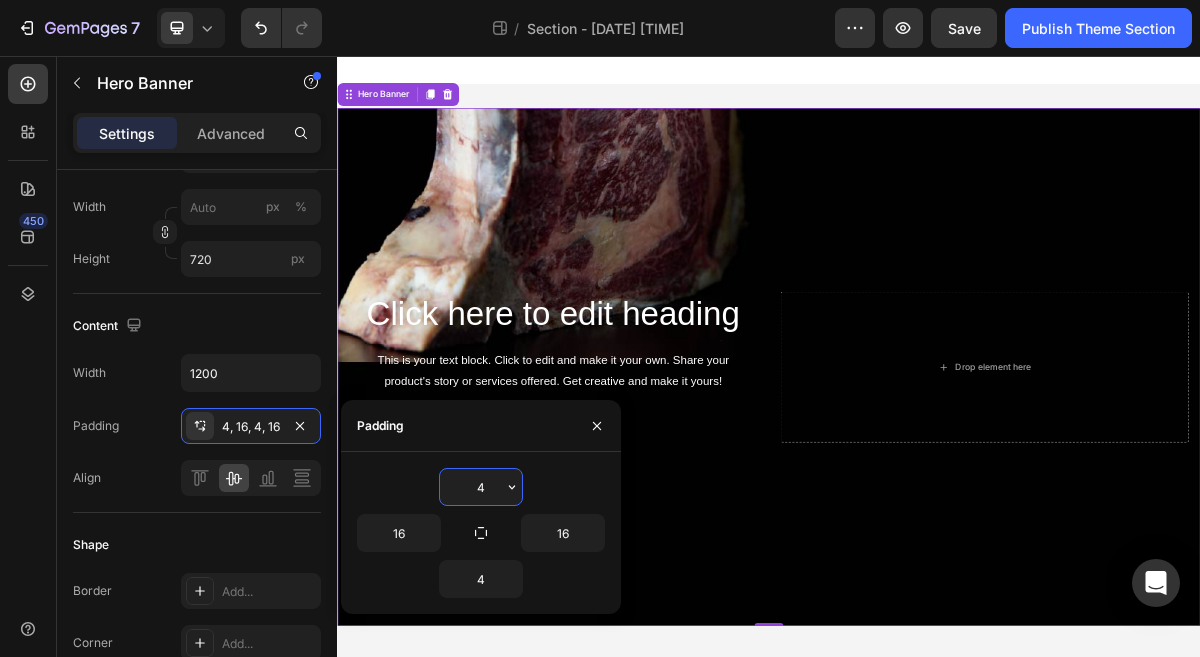click on "4" at bounding box center (481, 487) 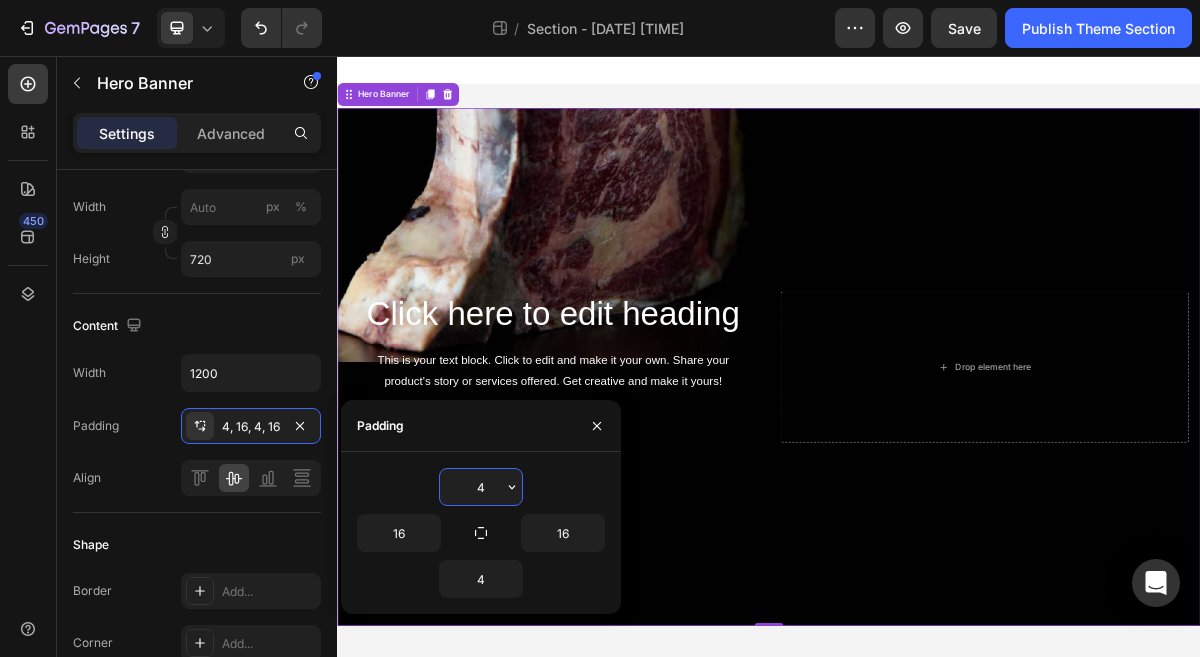 type on "0" 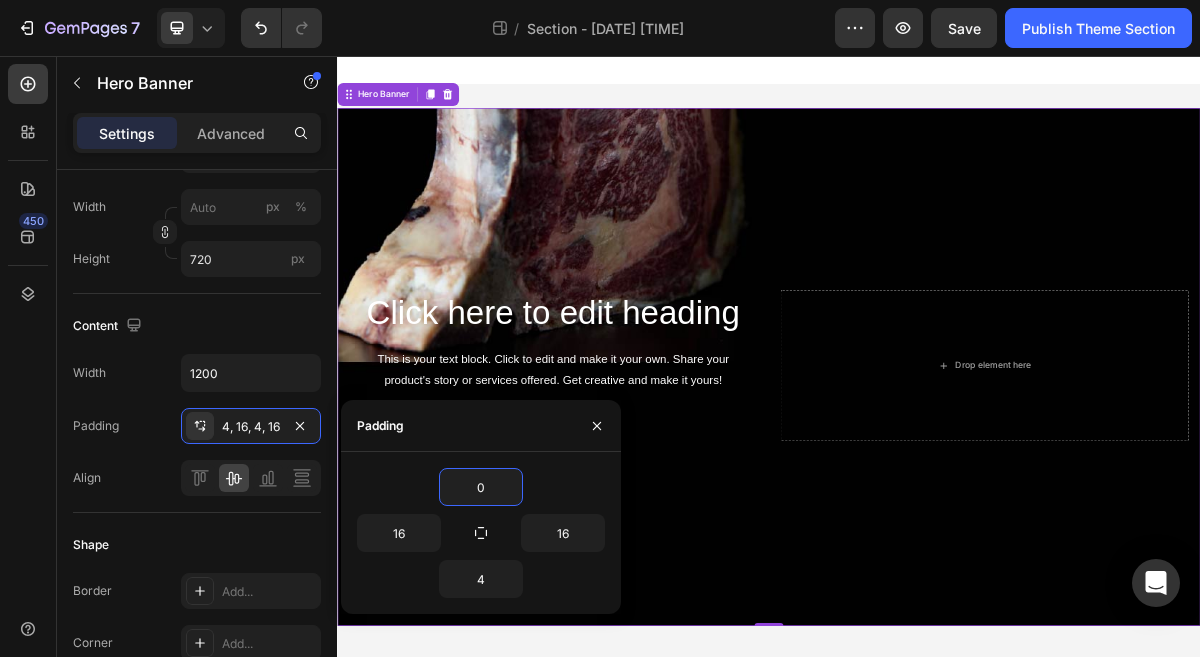 click at bounding box center [937, 488] 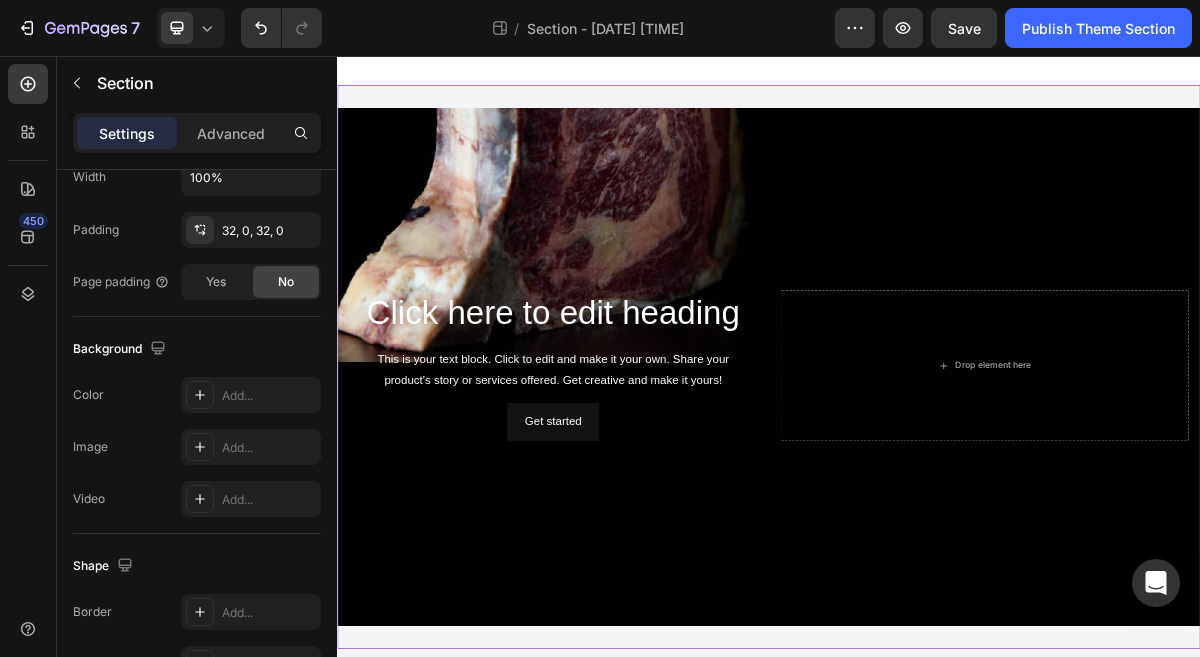 click on "Click here to edit heading Heading This is your text block. Click to edit and make it your own. Share your                       product's story or services offered. Get creative and make it yours! Text Block Get started Button
Drop element here Hero Banner" at bounding box center [937, 488] 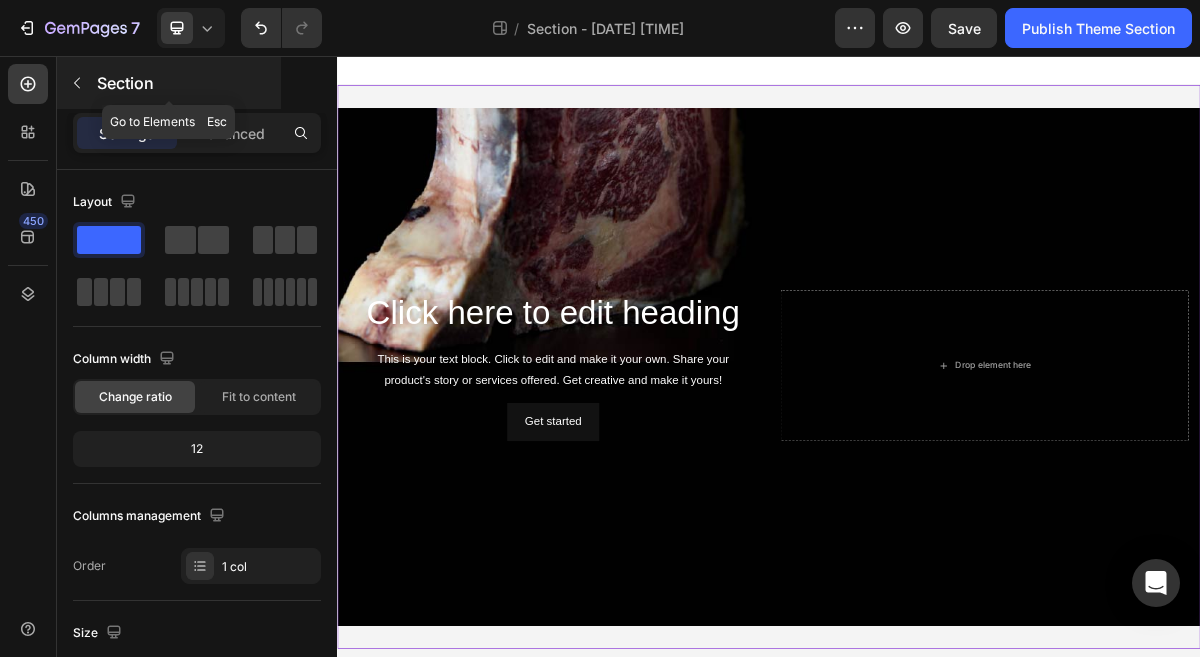click 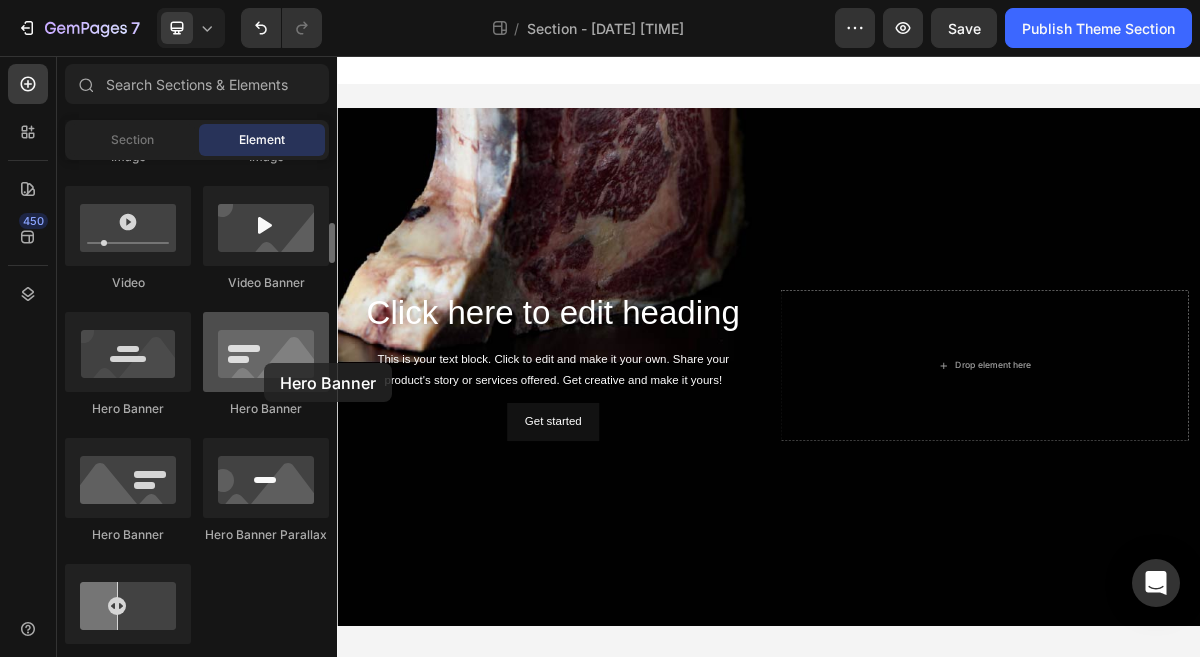 click at bounding box center (266, 352) 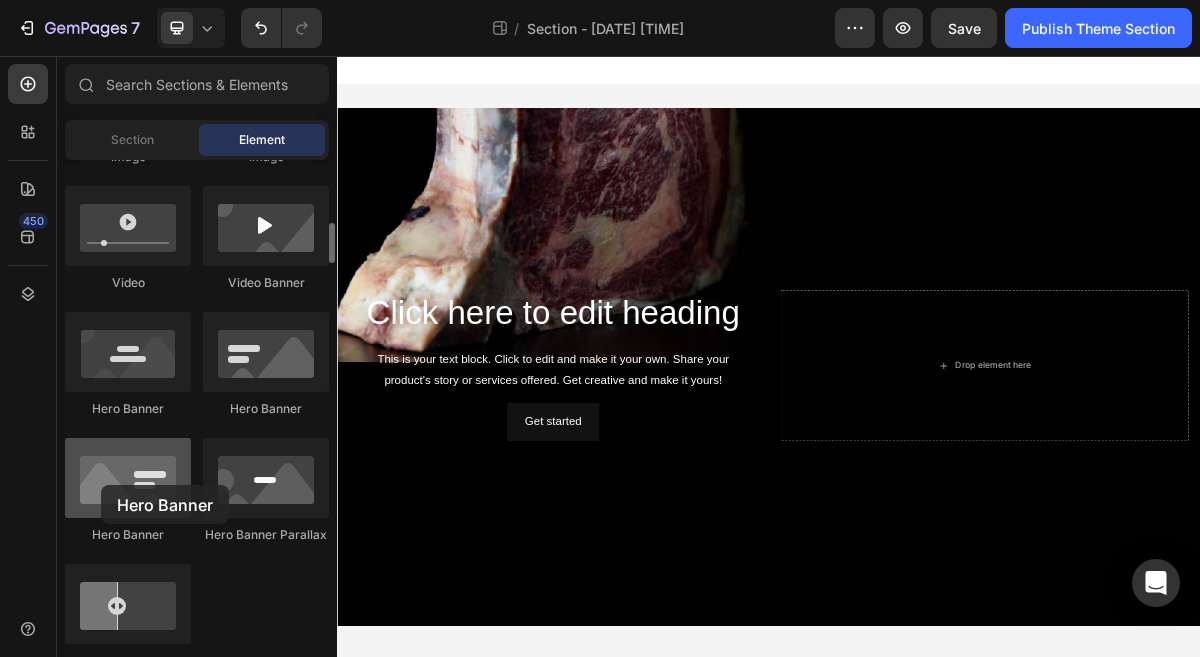 drag, startPoint x: 135, startPoint y: 479, endPoint x: 107, endPoint y: 488, distance: 29.410883 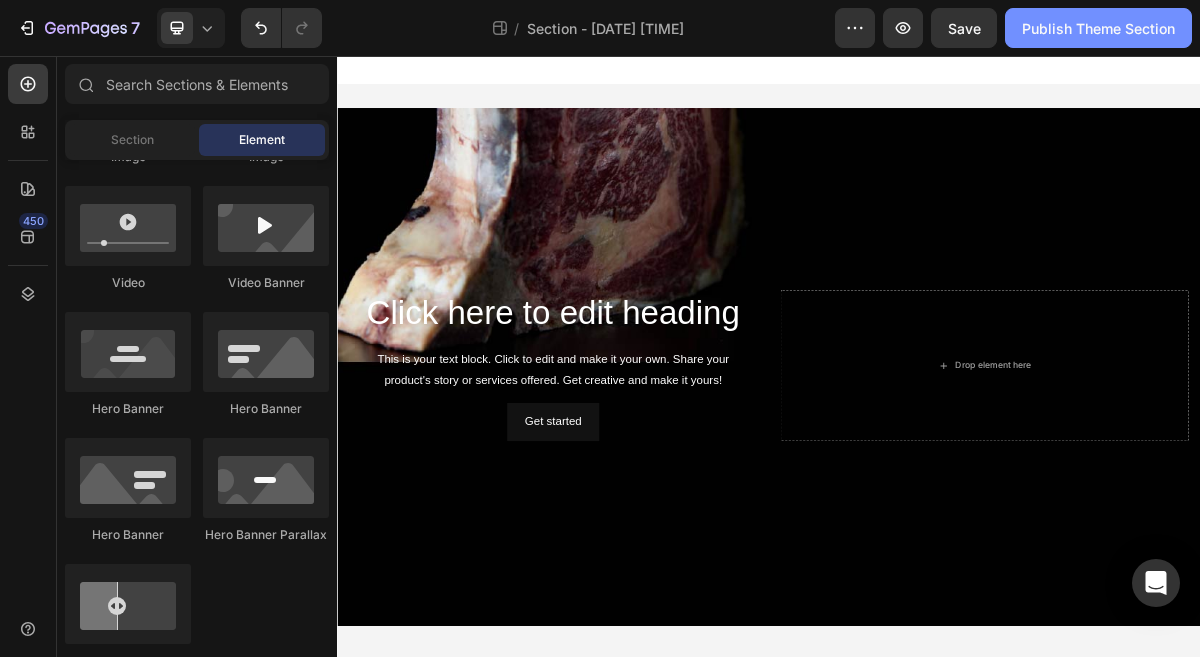 click on "Publish Theme Section" at bounding box center [1098, 28] 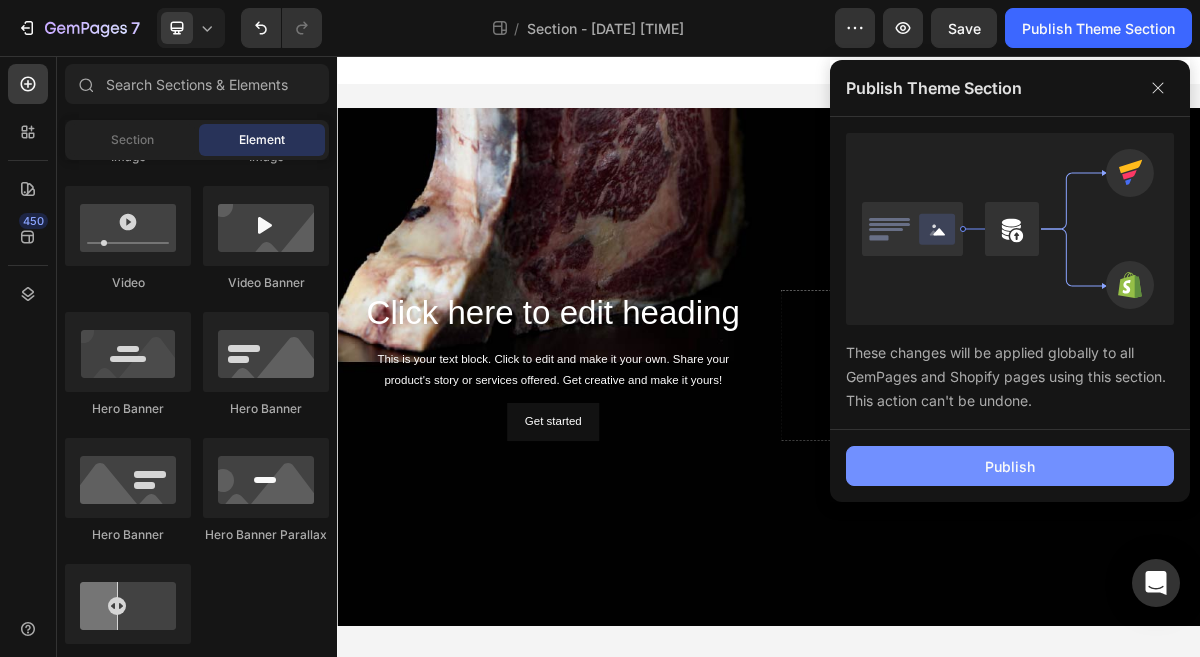 click on "Publish" at bounding box center (1010, 466) 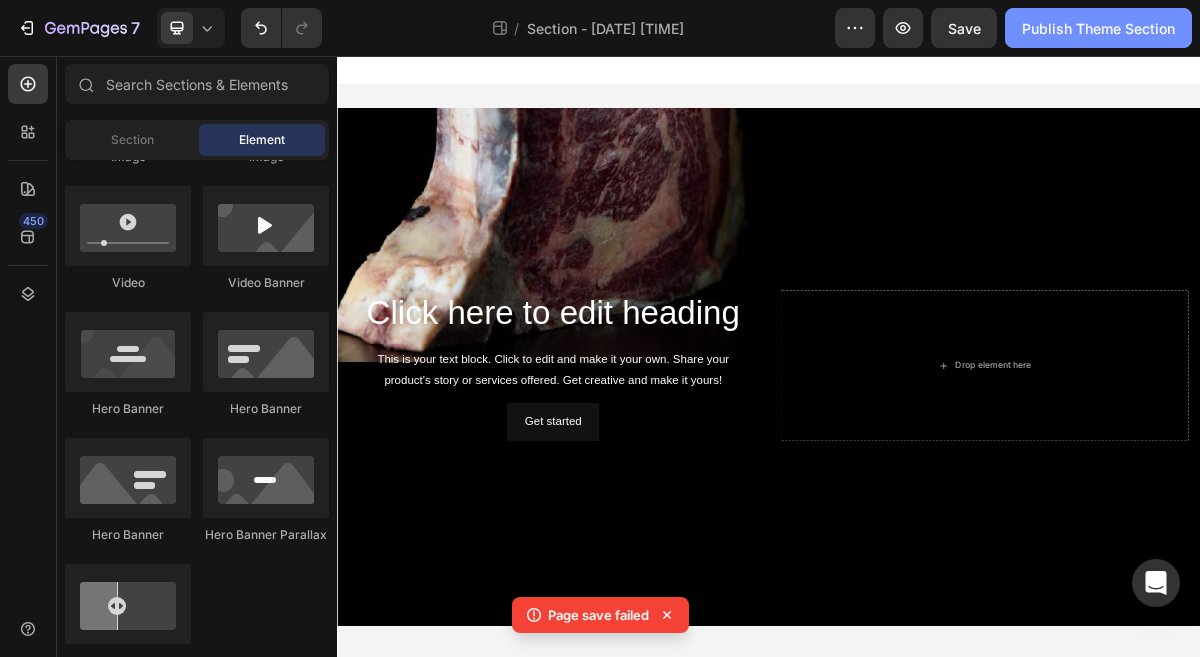 click on "Publish Theme Section" 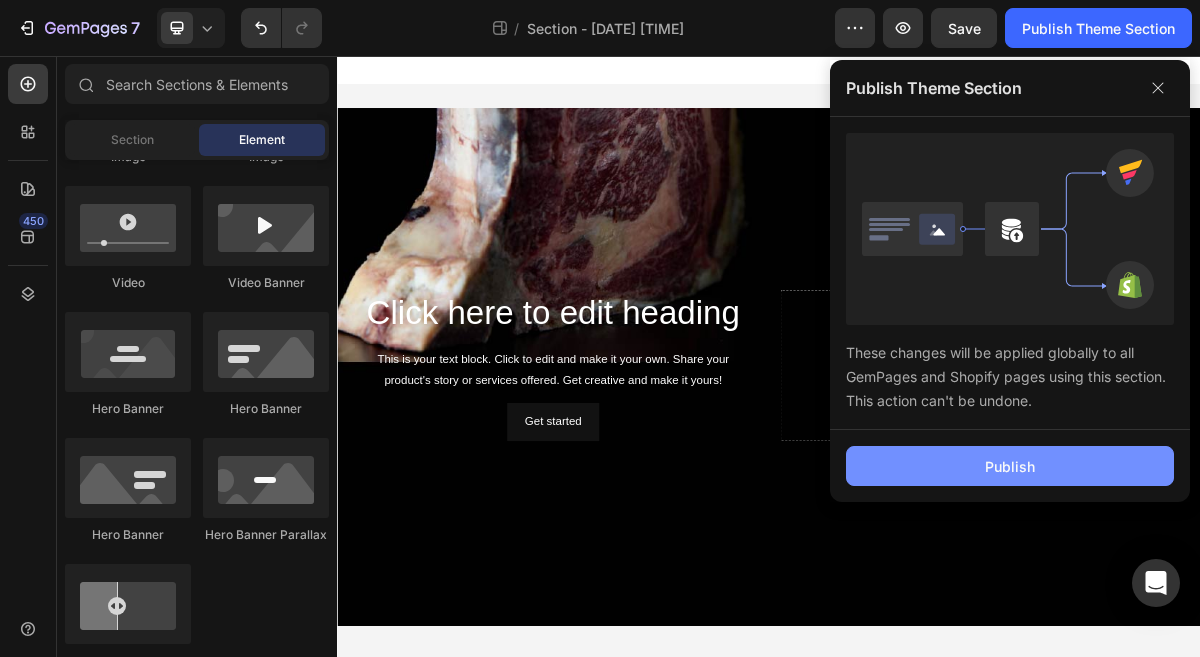 click on "Publish" 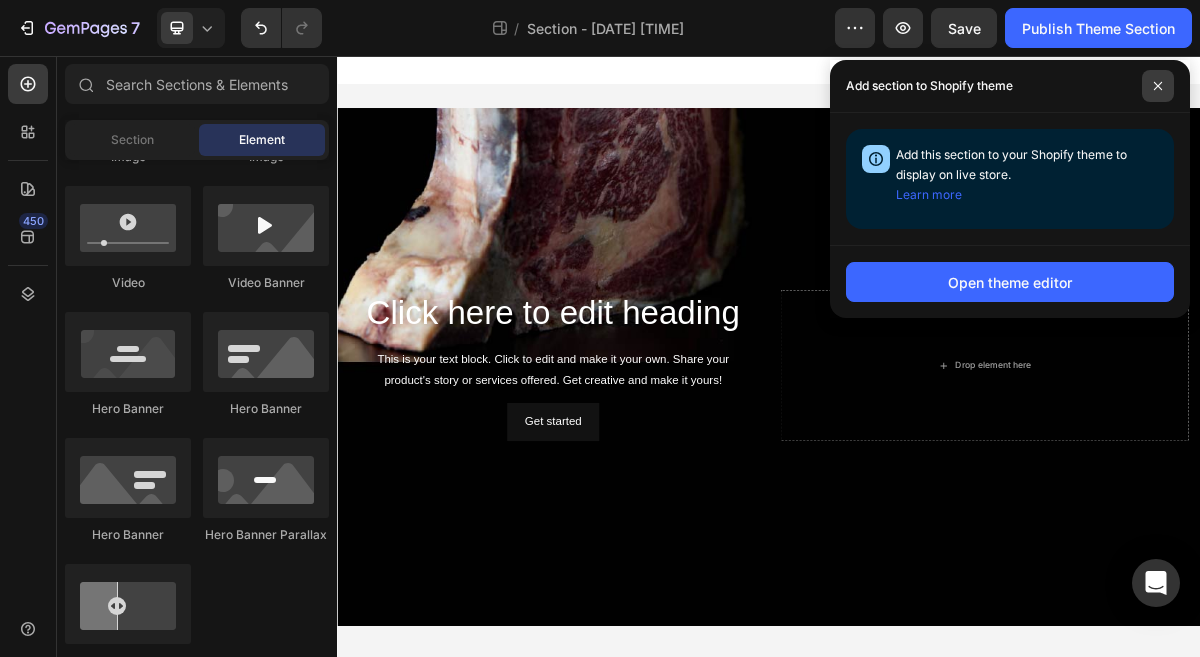 click at bounding box center [1158, 86] 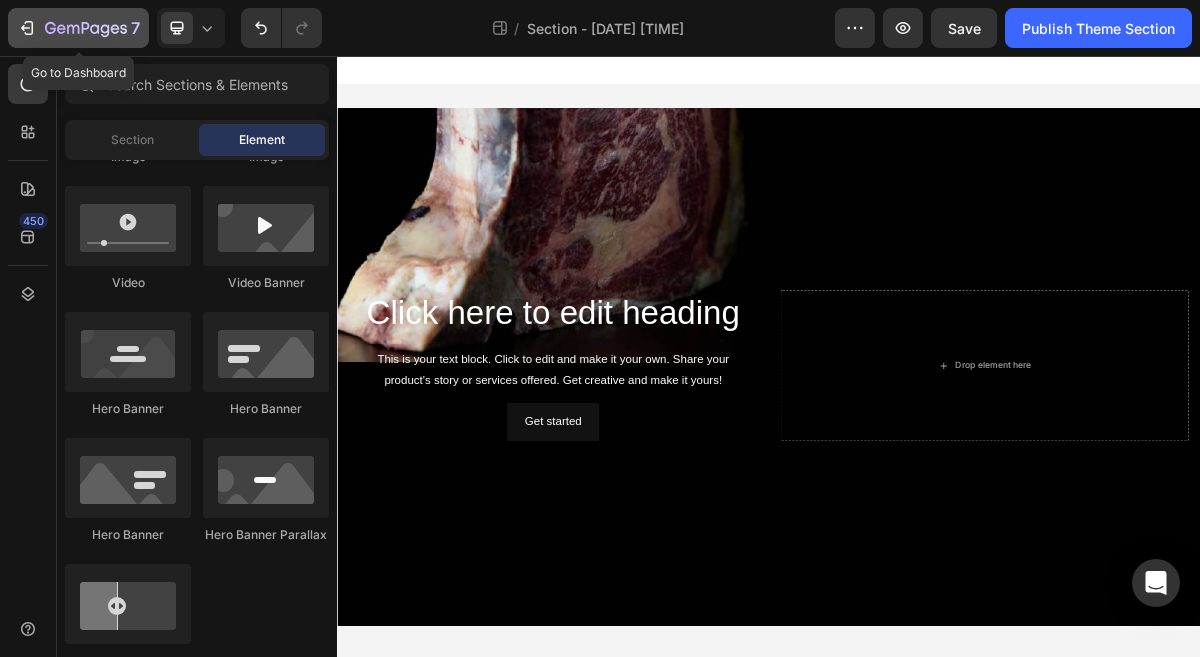 click 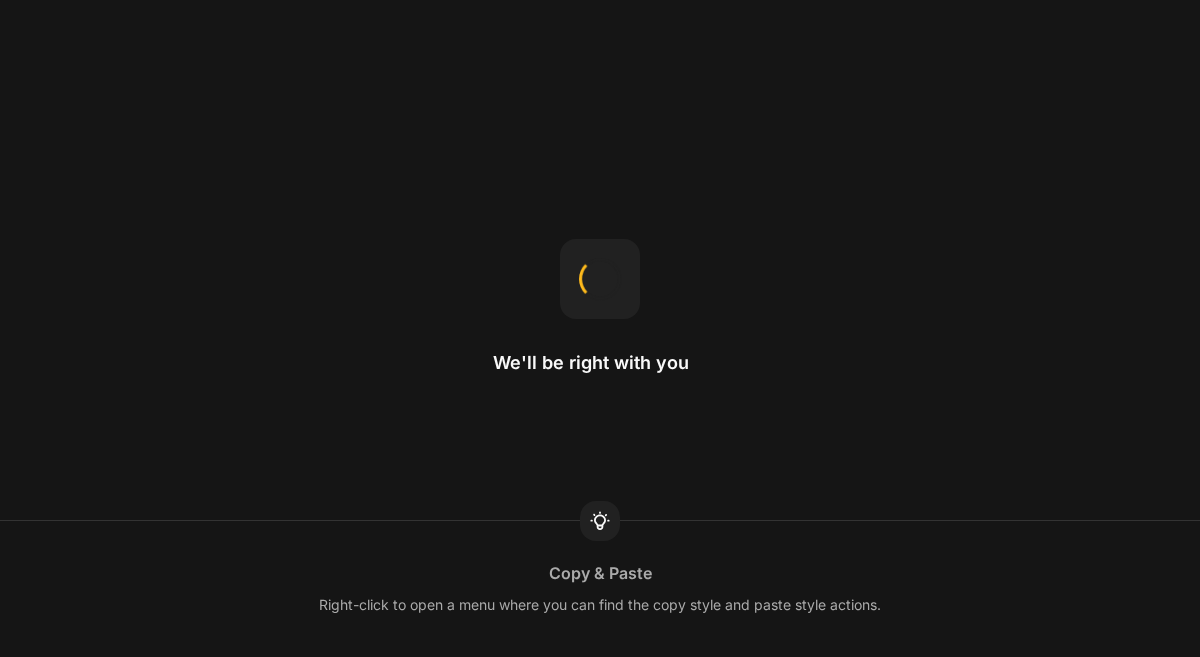 scroll, scrollTop: 0, scrollLeft: 0, axis: both 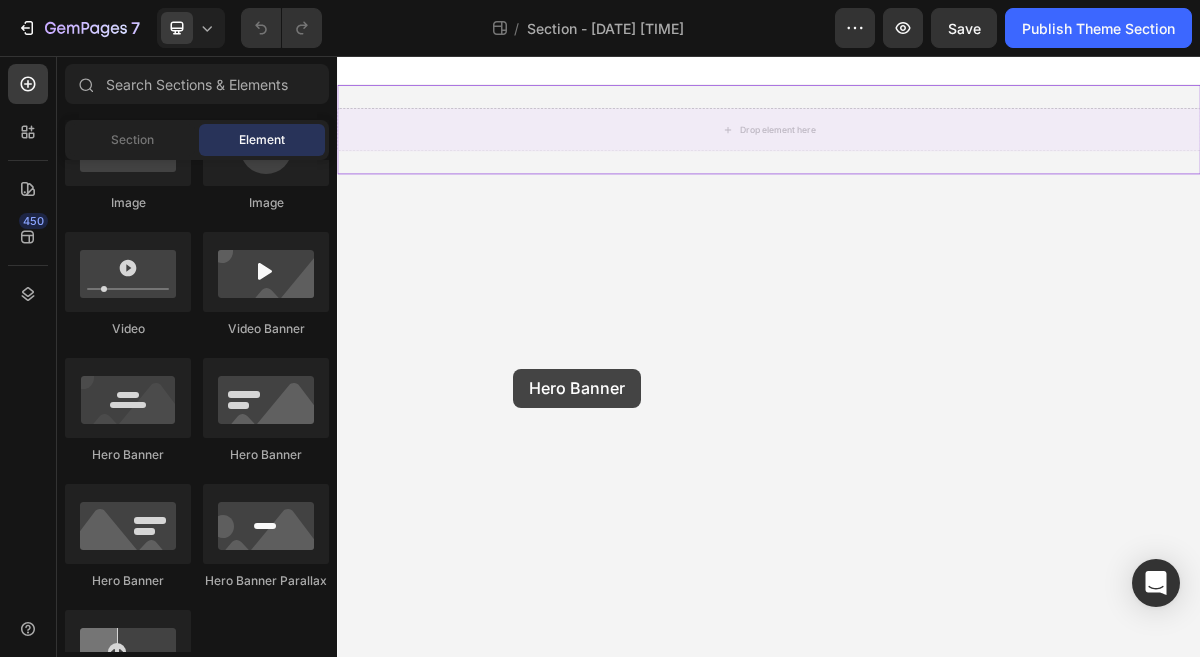 drag, startPoint x: 485, startPoint y: 590, endPoint x: 582, endPoint y: 491, distance: 138.60014 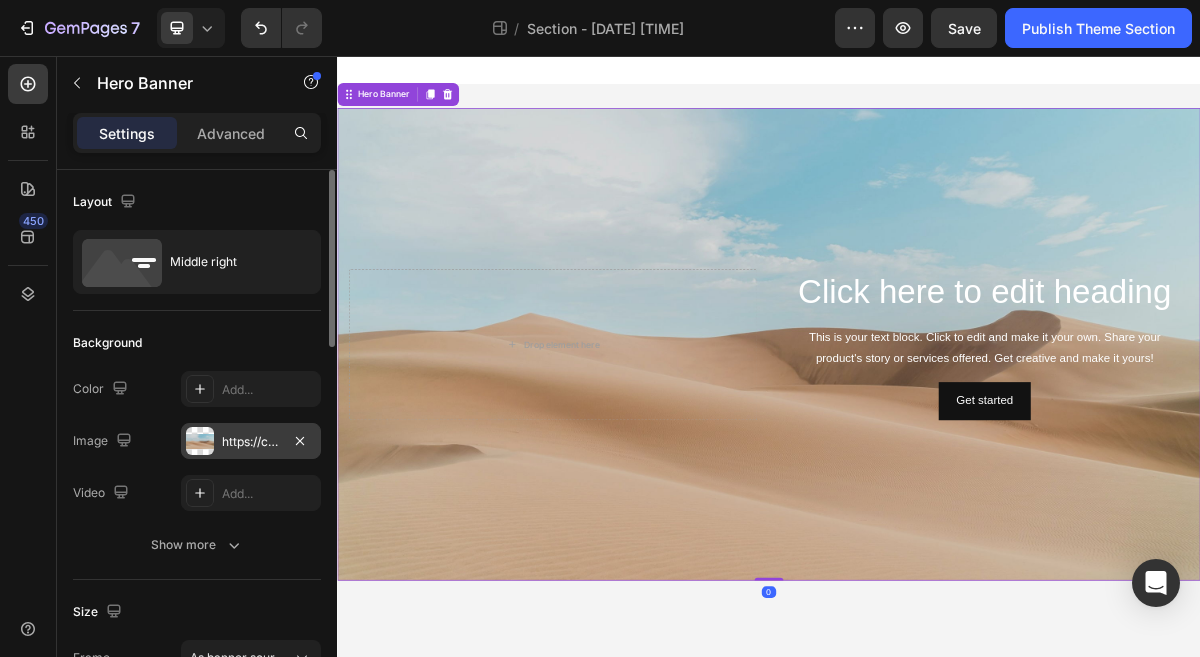 click on "https://cdn.shopify.com/s/files/1/2005/9307/files/background_settings.jpg" at bounding box center (251, 442) 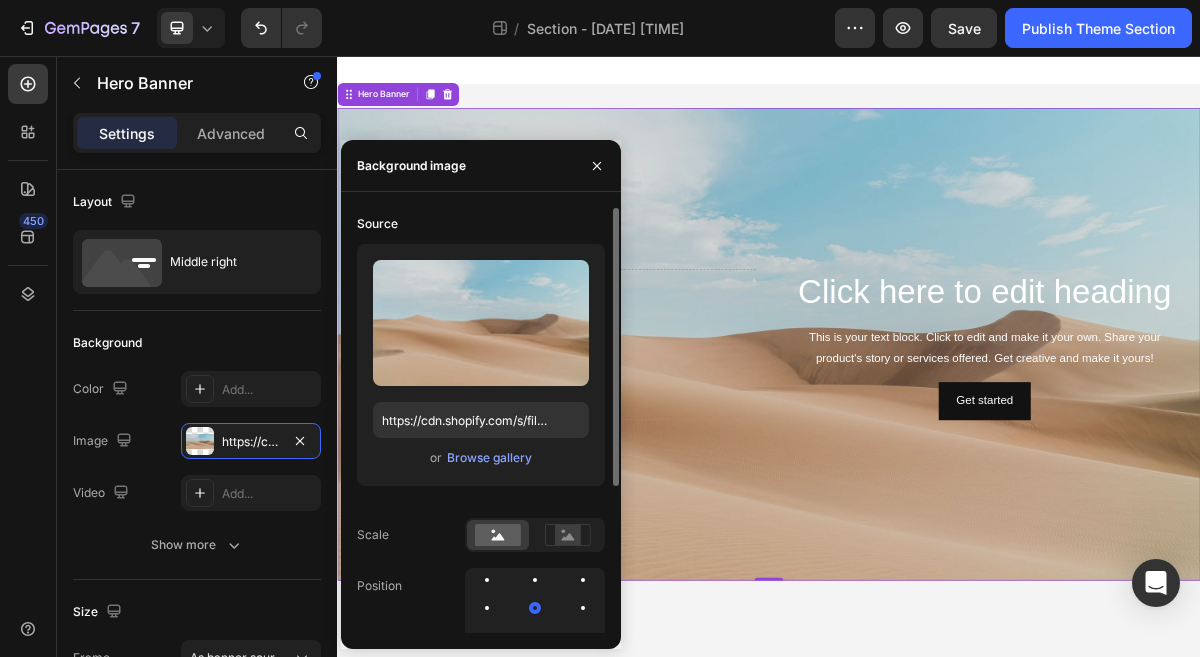 click on "Upload Image https://cdn.shopify.com/s/files/1/2005/9307/files/background_settings.jpg or  Browse gallery" at bounding box center (481, 365) 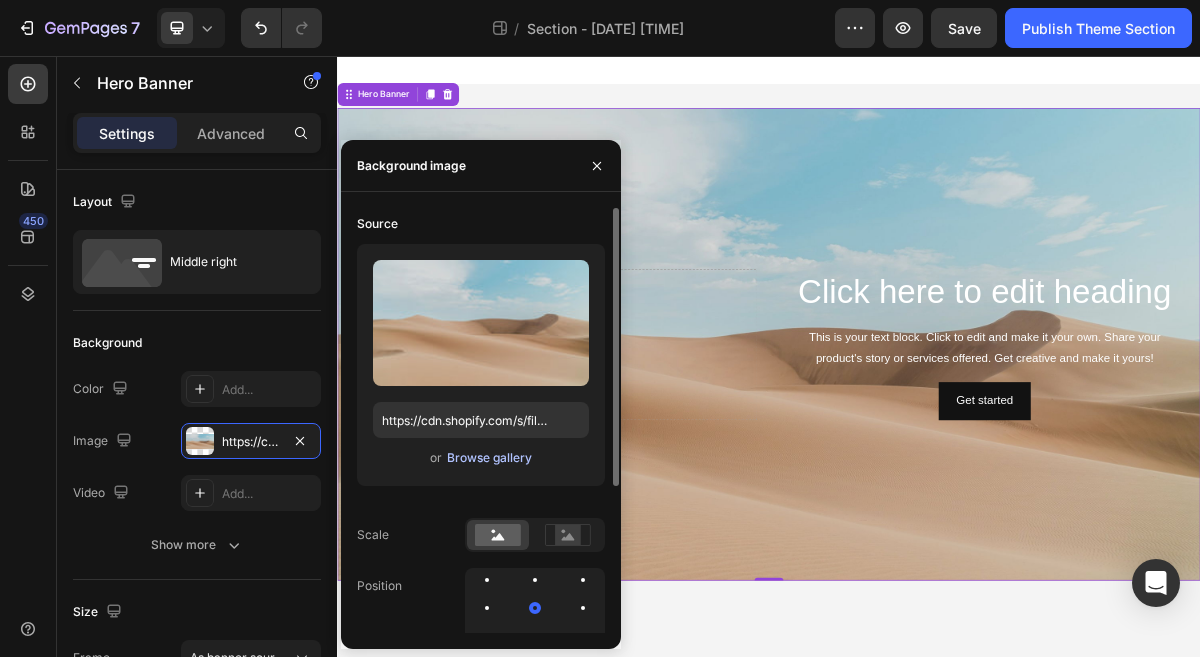 click on "Browse gallery" at bounding box center (489, 458) 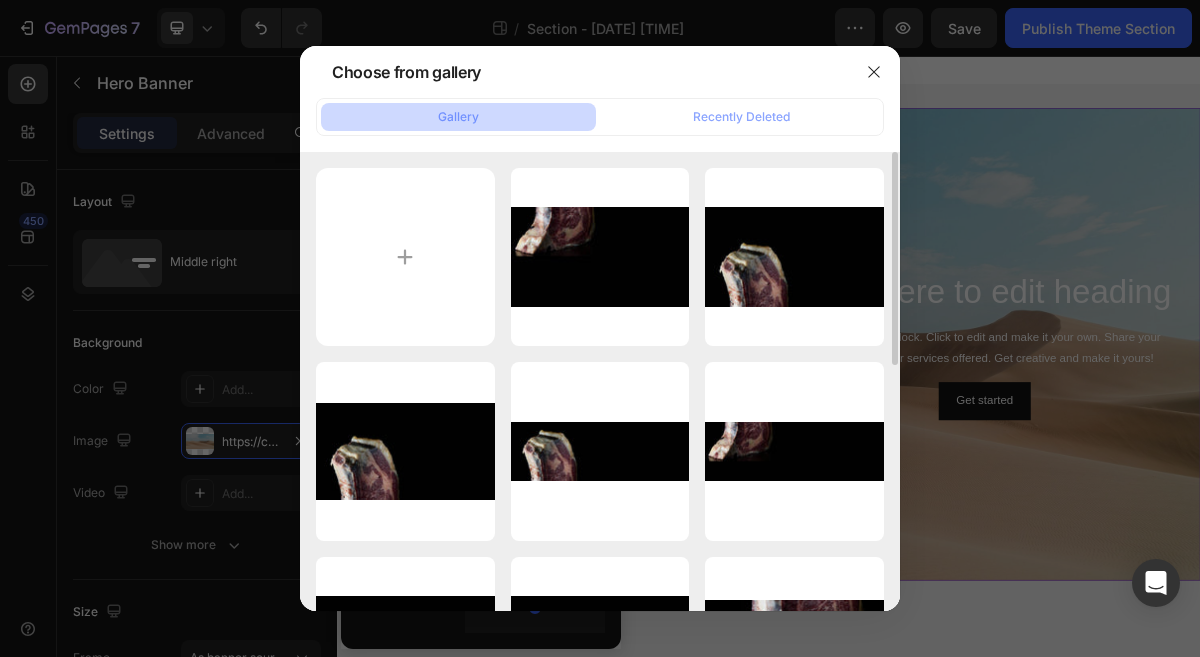 click on "webpage test 2.jpg 43.71 kb  webpage test 1.jpg 51.31 kb  webpage test 1.jpg 113.74 kb  webpage test 1.jpg 37.50 kb  webpage test 2.jpg 32.78 kb  webpage test 1.jpg 53.40 kb  webpage test 1.jpg 79.73 kb  Marbled_1707253971.jpg 824.97 kb  Marbled_1707253971 K...ie.jpeg 1076.99 kb  free-photo-of-cattle...1).jpeg 2239.63 kb  img160.png 363.43 kb  img161.png 284.86 kb  img150.png 482.61 kb  img151.png 259.53 kb" at bounding box center (600, 382) 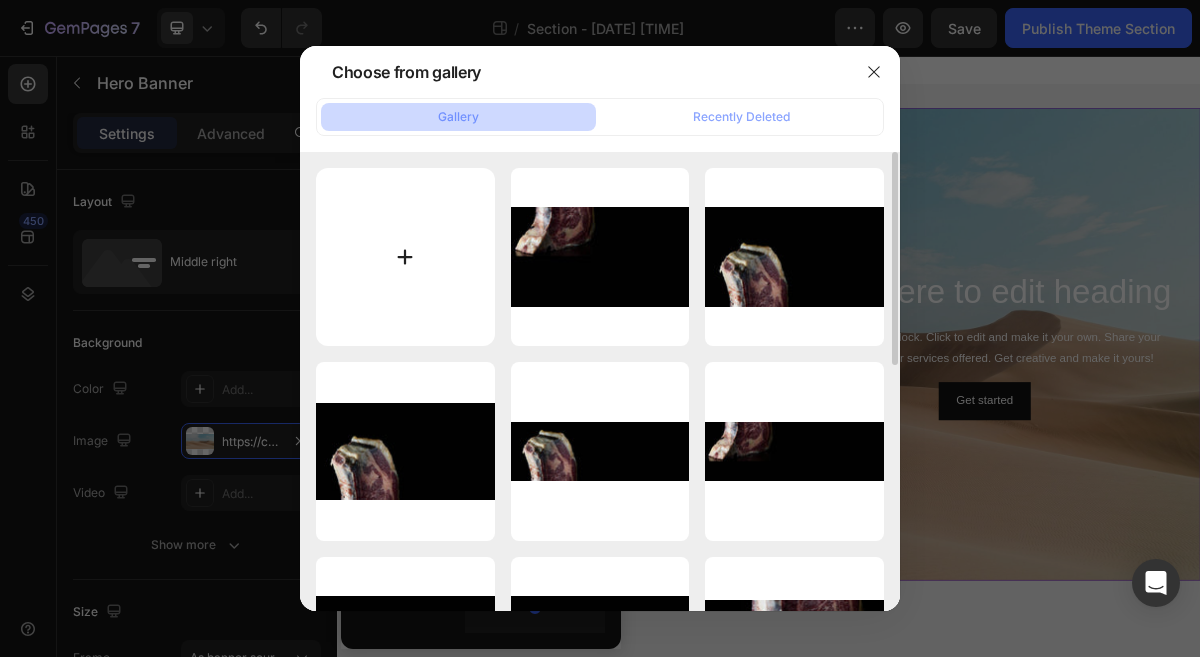 click at bounding box center (405, 257) 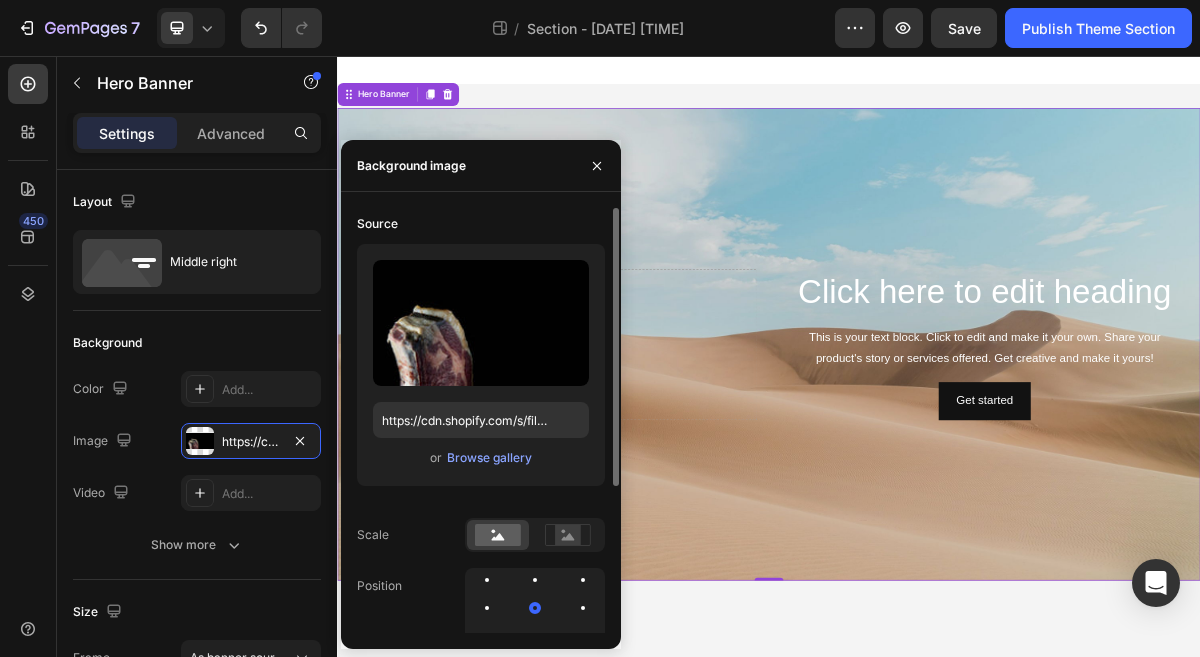 type on "https://cdn.shopify.com/s/files/1/0799/5893/3771/files/gempages_556119023138374725-7f62ea70-6ff9-4736-8852-9bea13efe0a7.jpg" 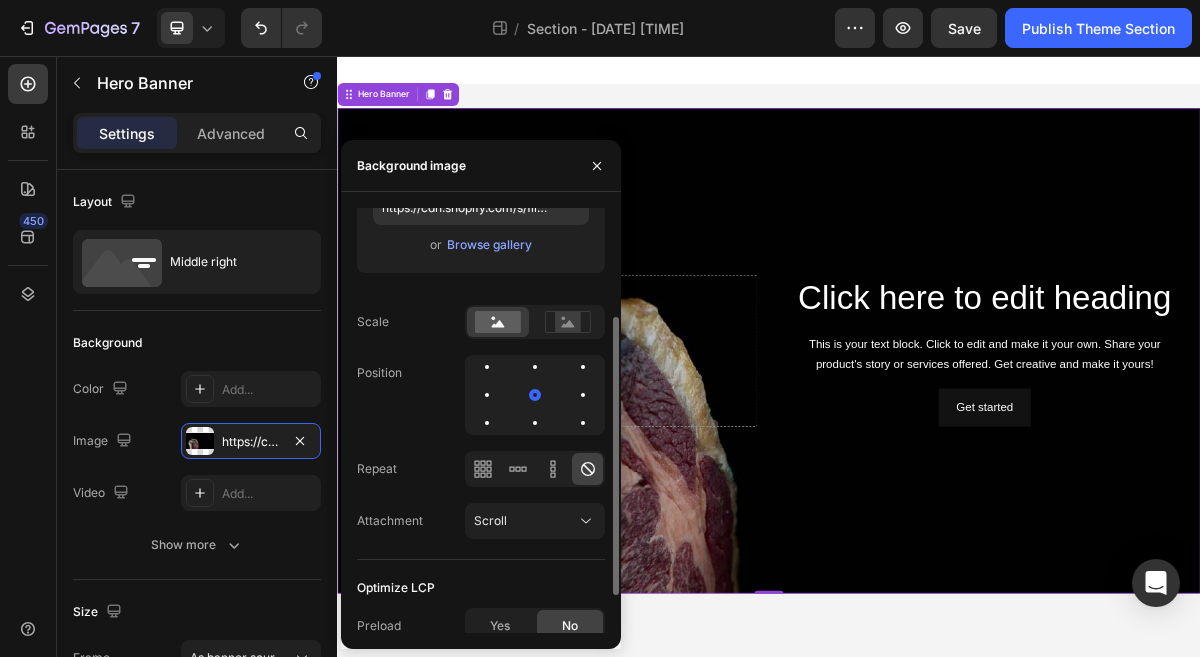 scroll, scrollTop: 215, scrollLeft: 0, axis: vertical 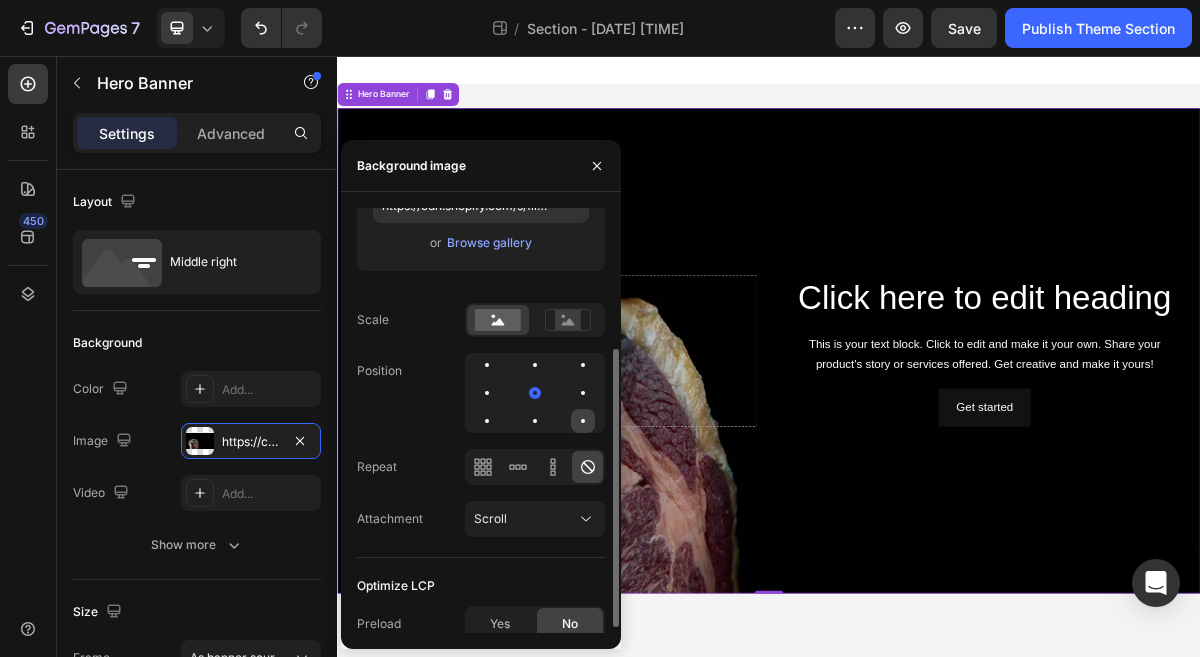 click 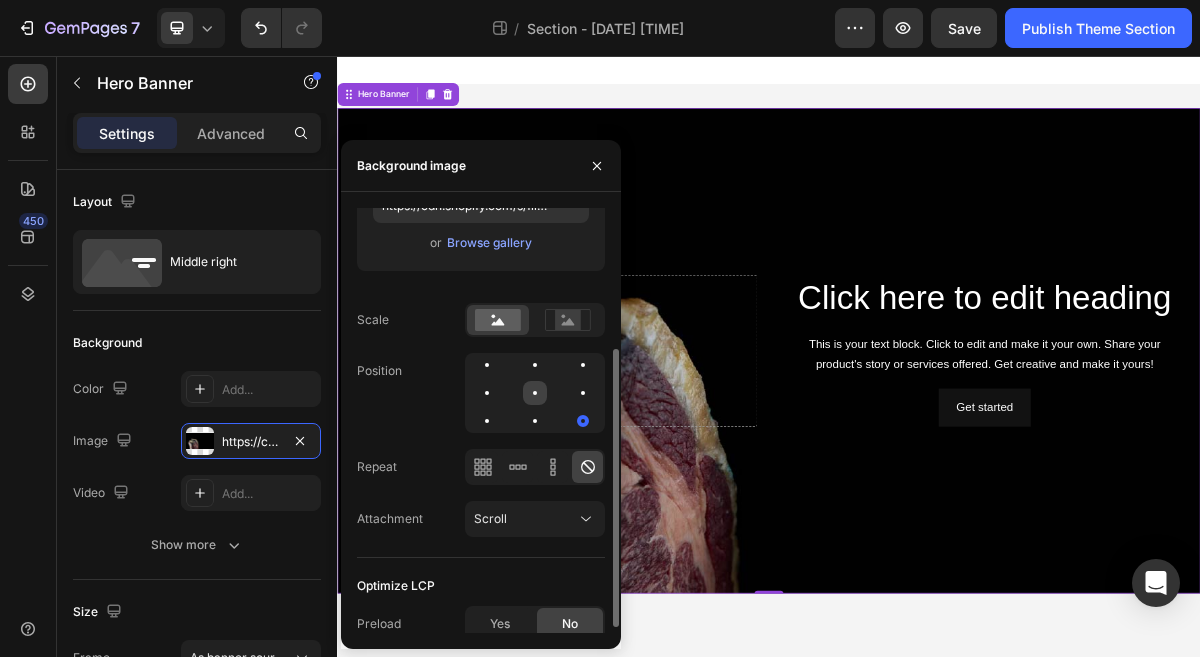 click 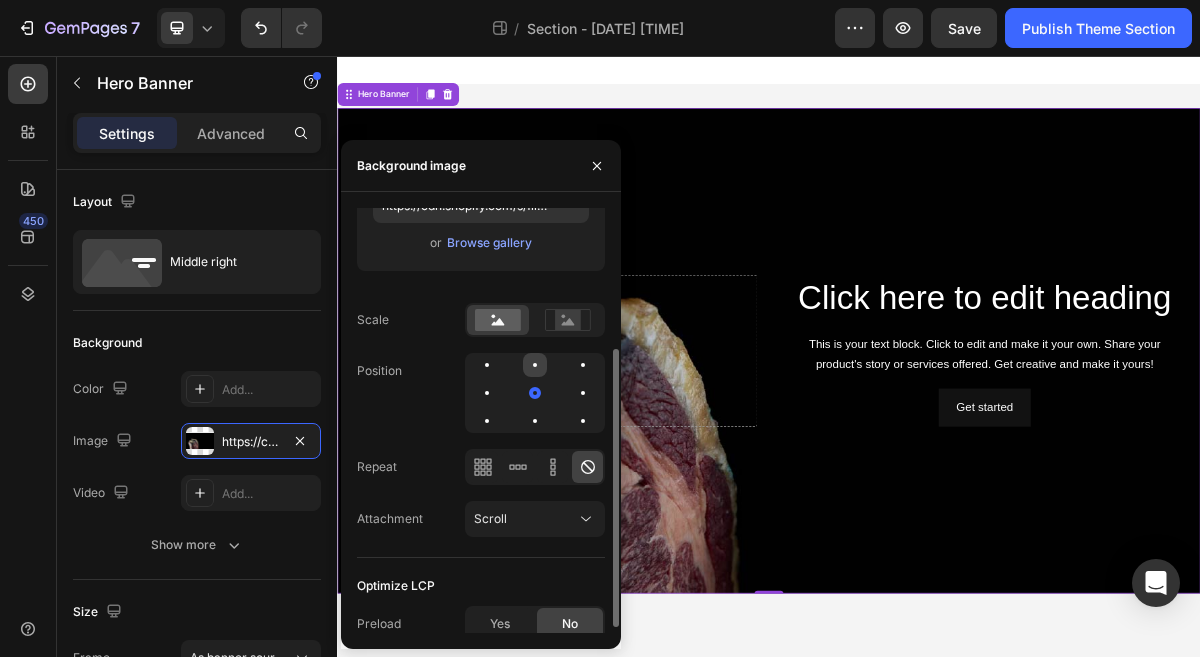 click 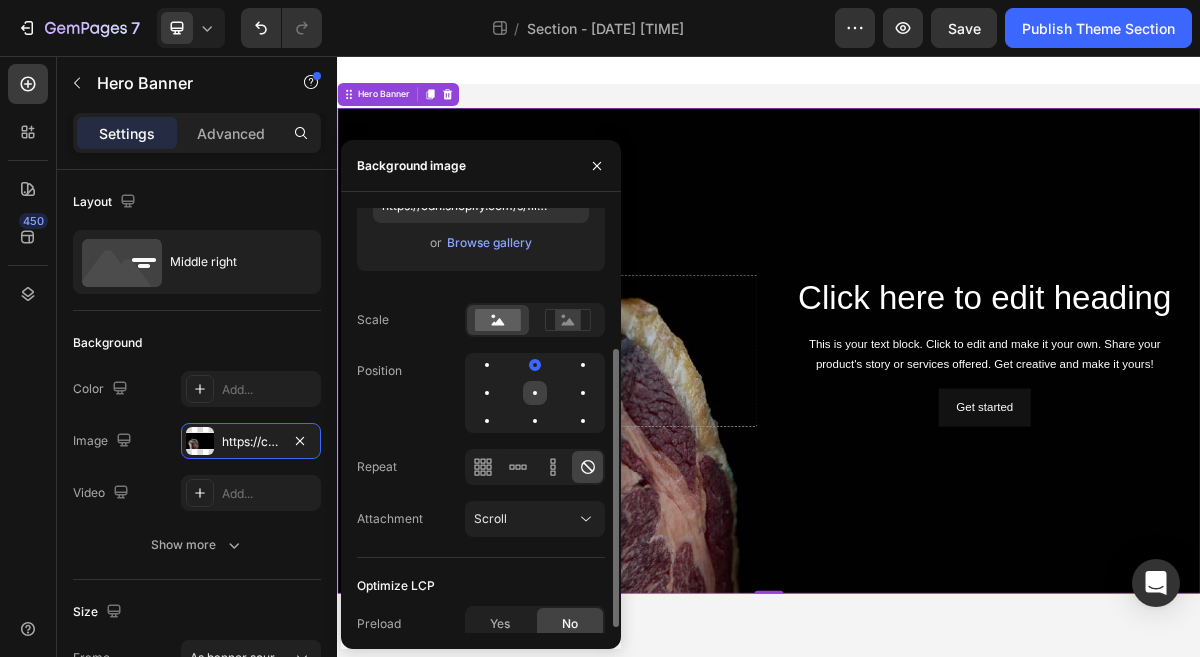 click at bounding box center (535, 393) 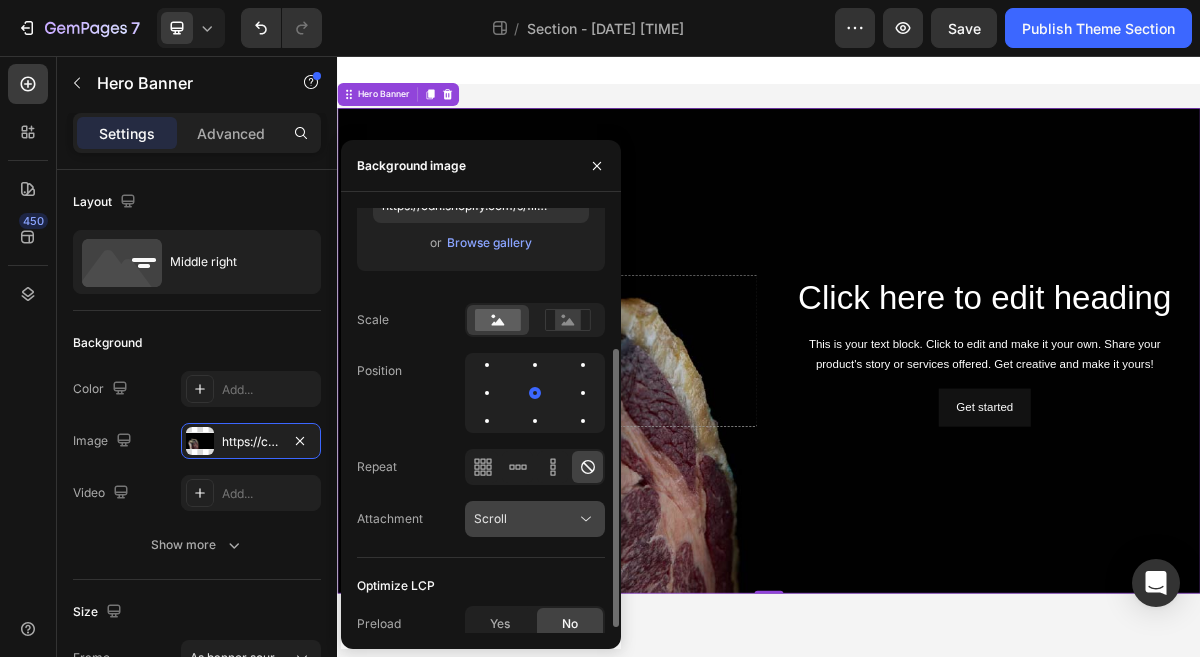click on "Scroll" at bounding box center (525, 519) 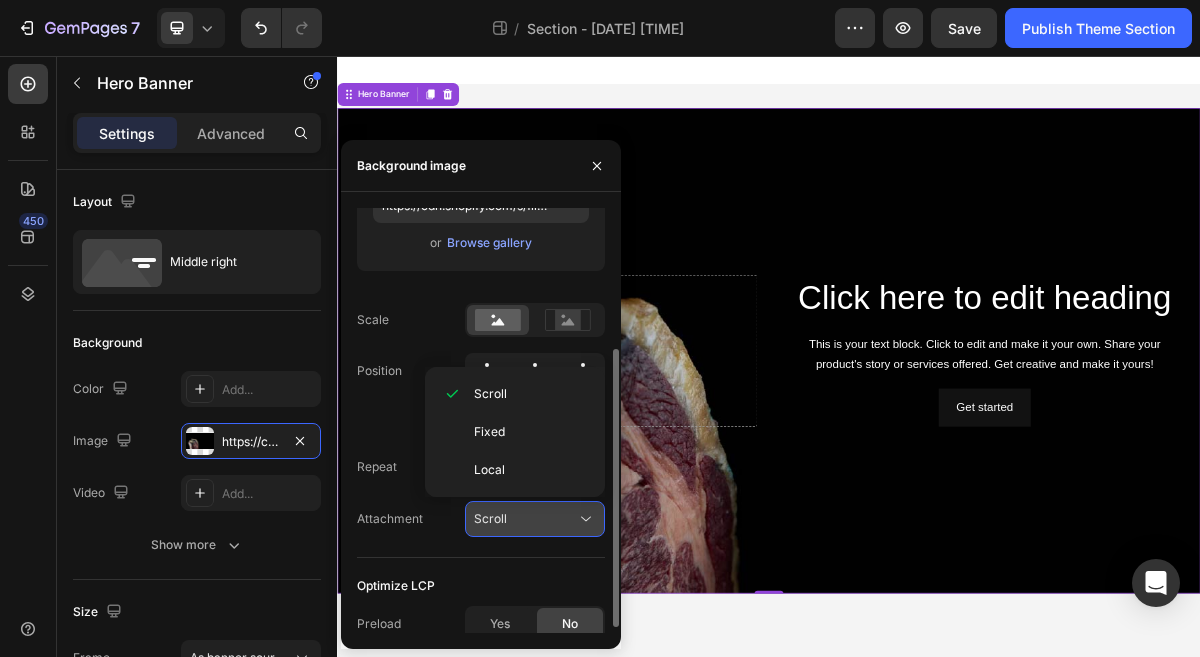 click on "Scroll" at bounding box center (525, 519) 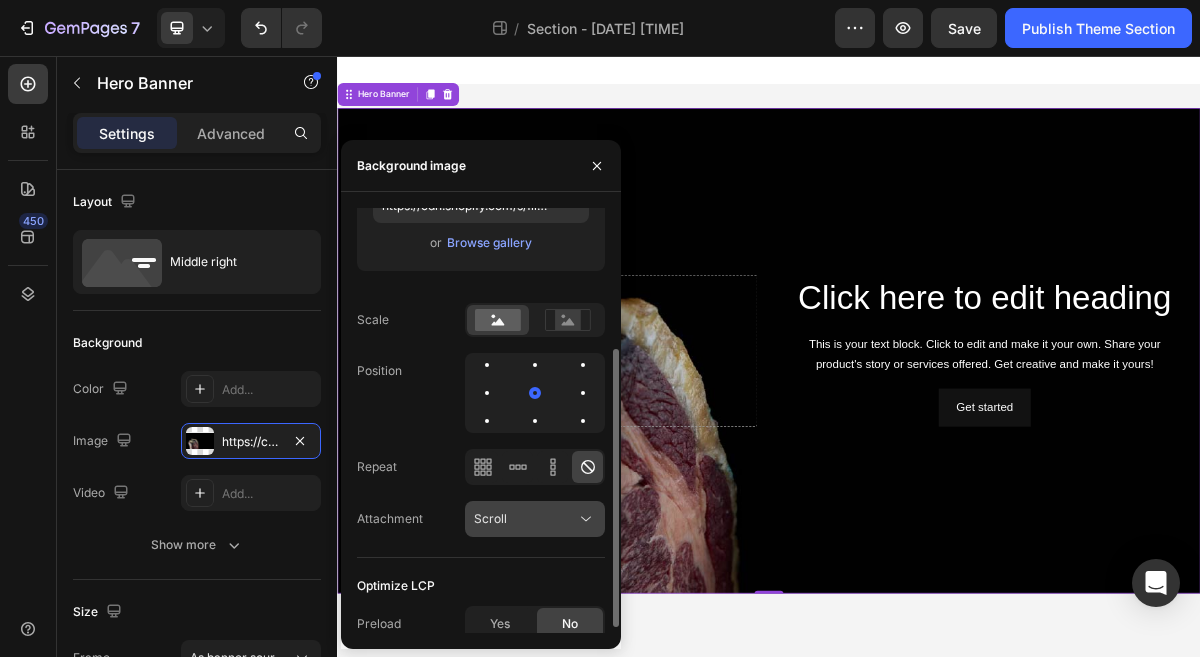 scroll, scrollTop: 224, scrollLeft: 0, axis: vertical 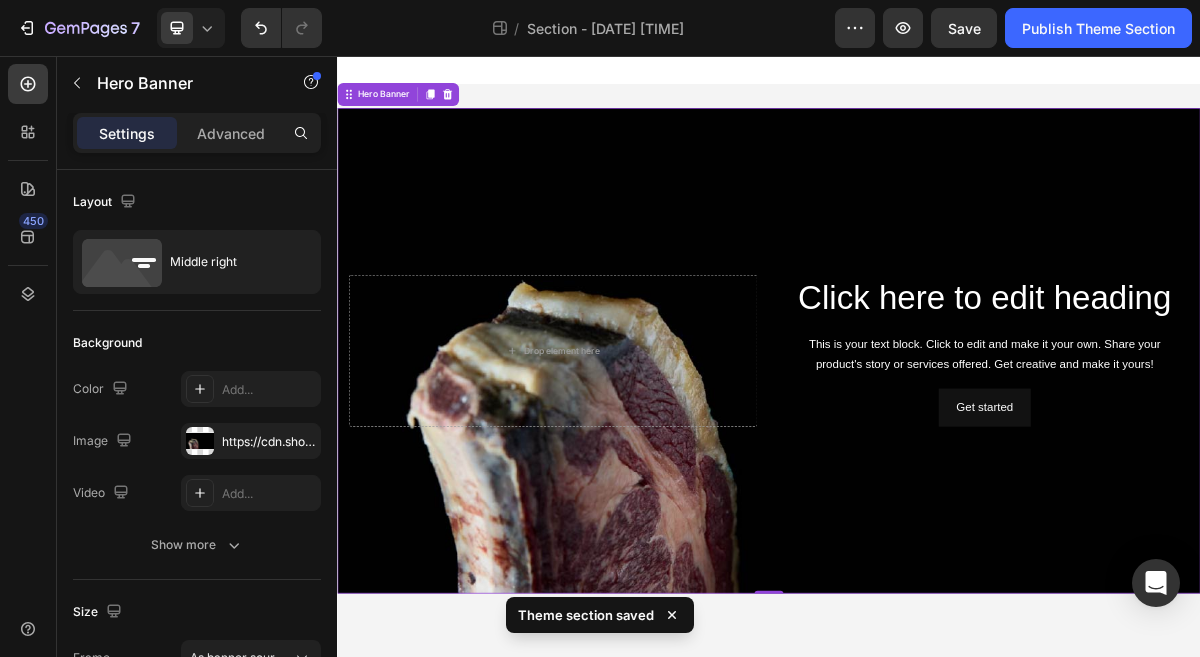 click at bounding box center [937, 465] 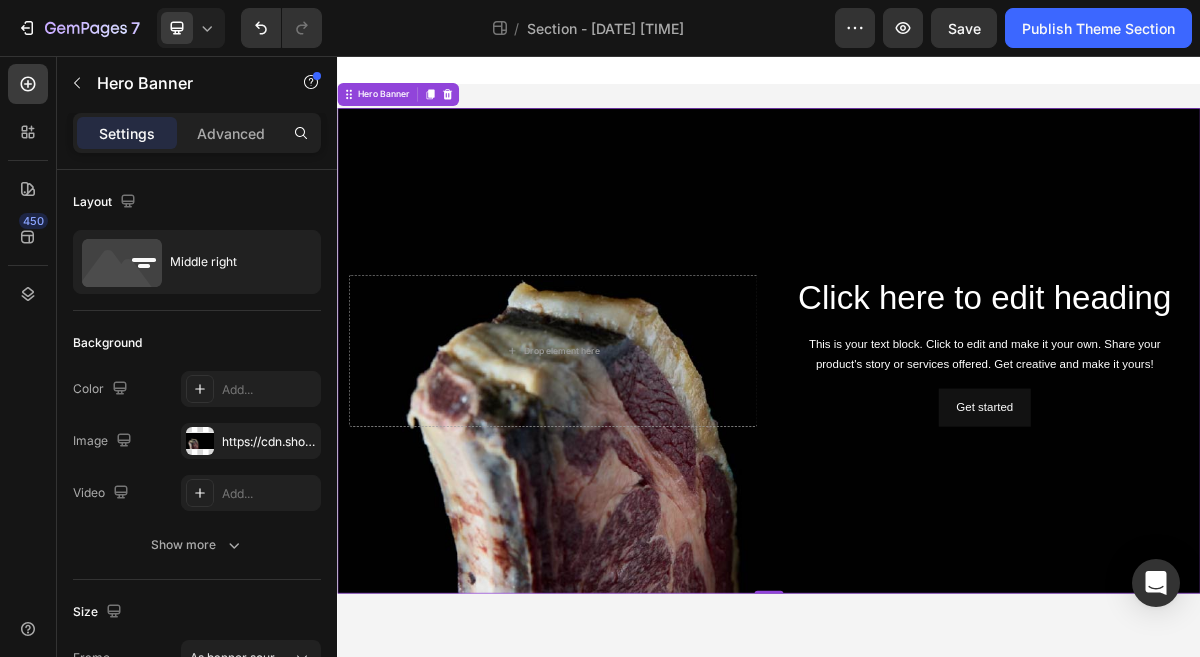 click at bounding box center [937, 465] 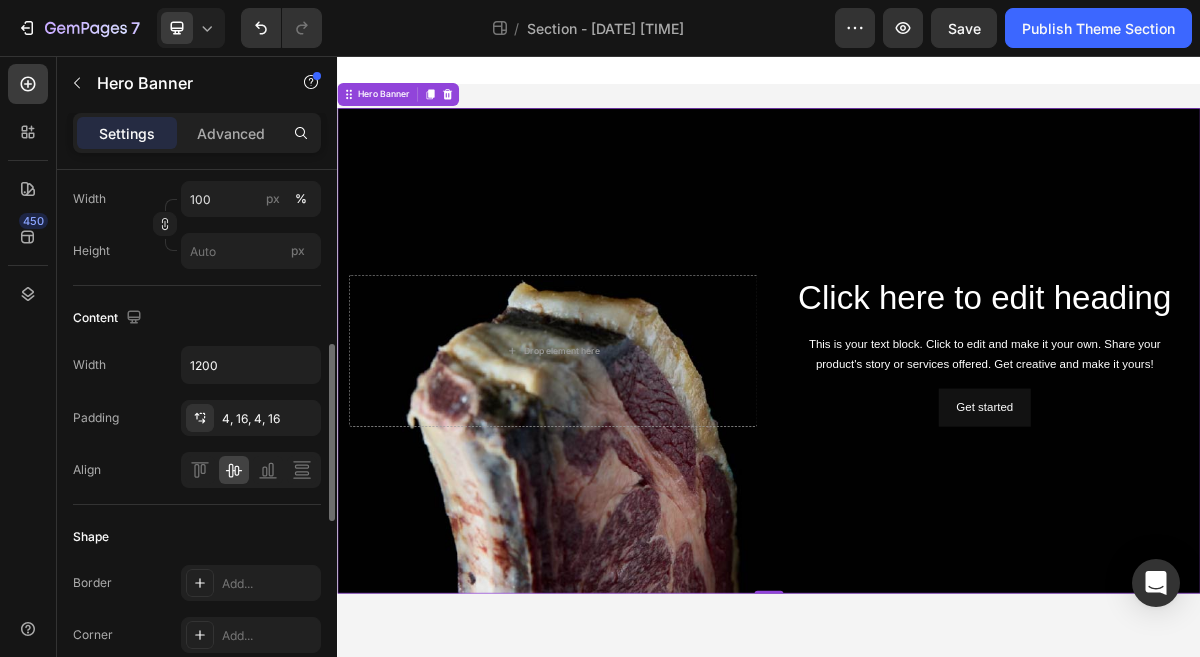 scroll, scrollTop: 517, scrollLeft: 0, axis: vertical 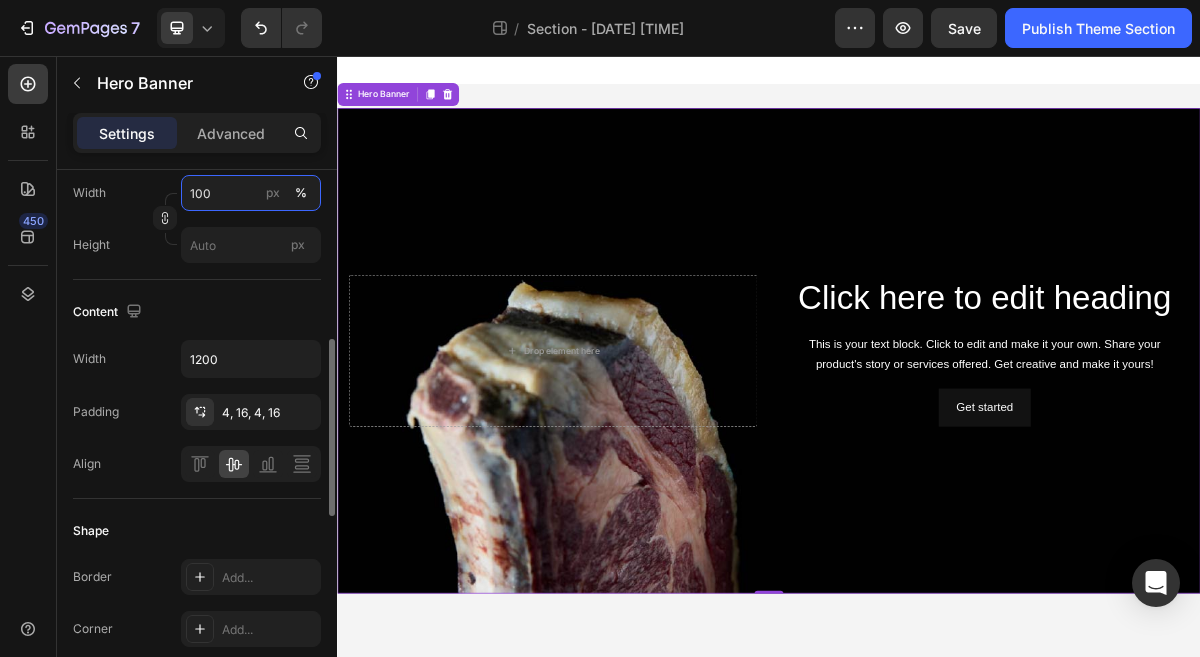 click on "100" at bounding box center (251, 193) 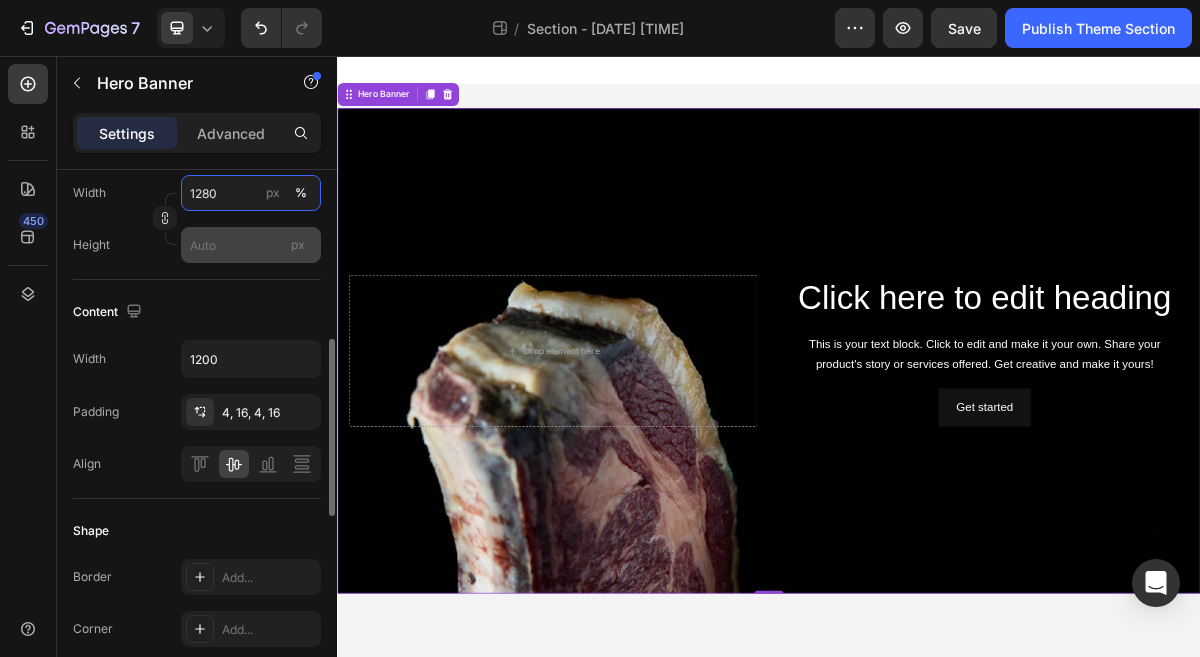 type on "1280" 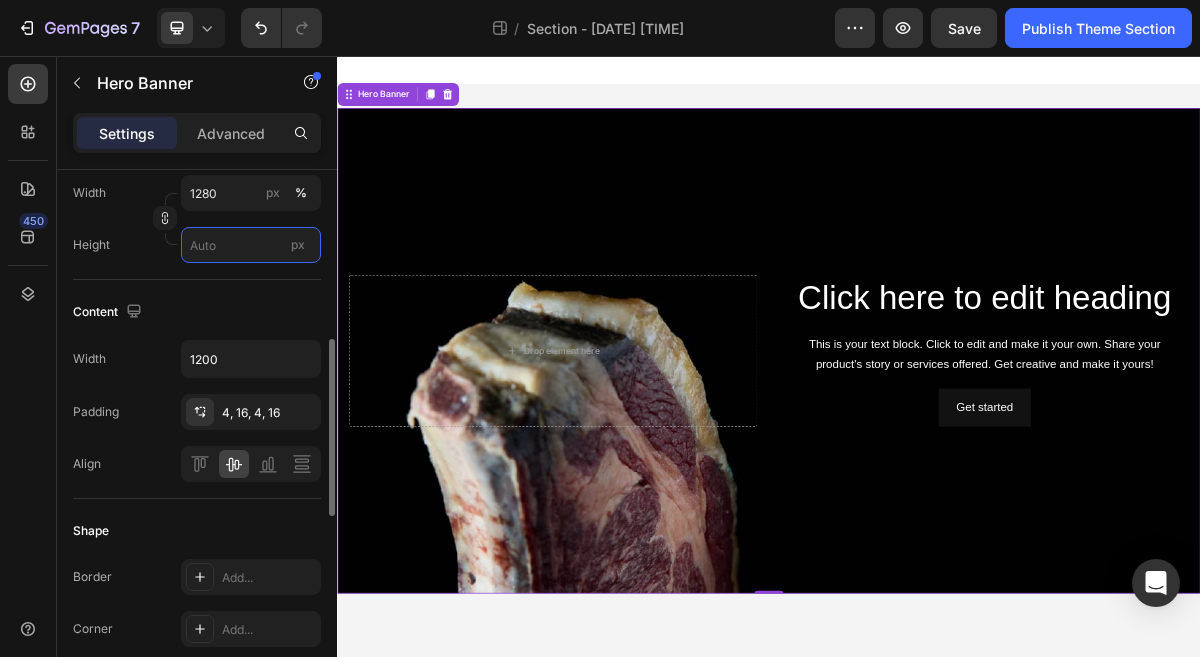 click on "px" at bounding box center (251, 245) 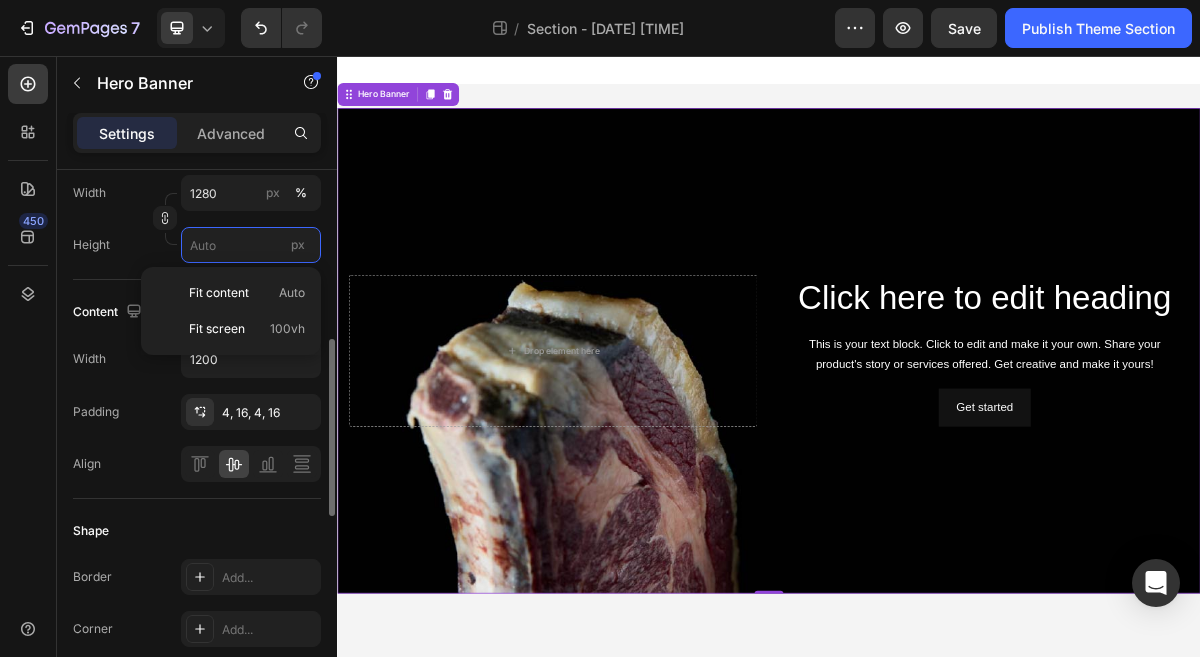type 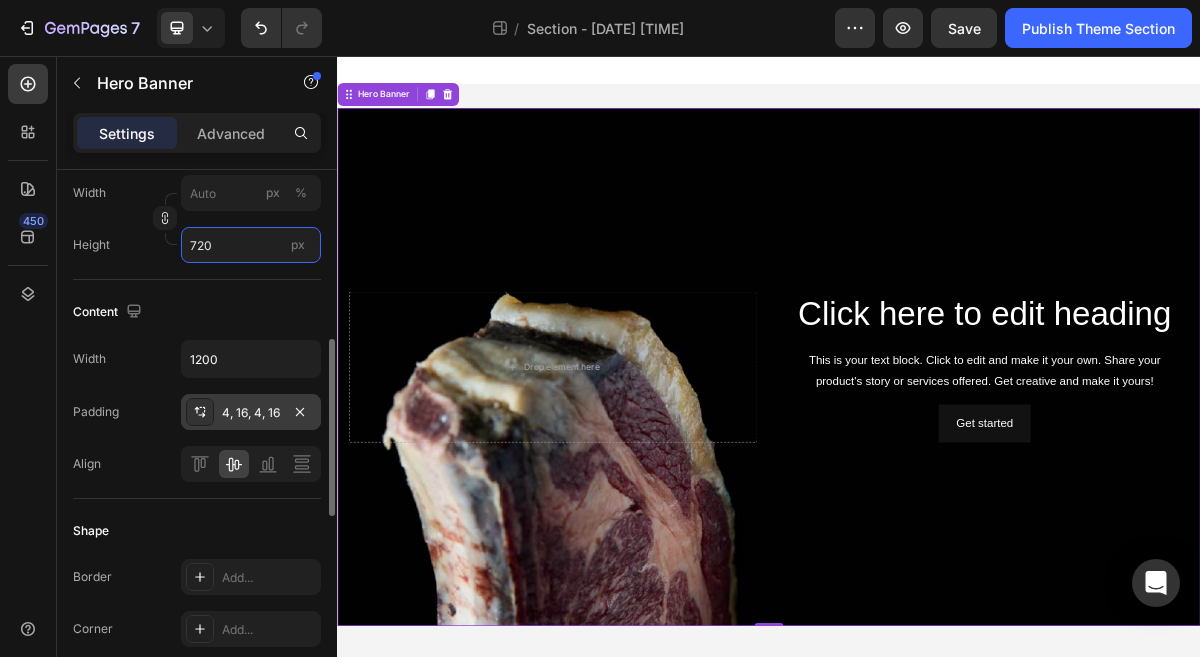type on "720" 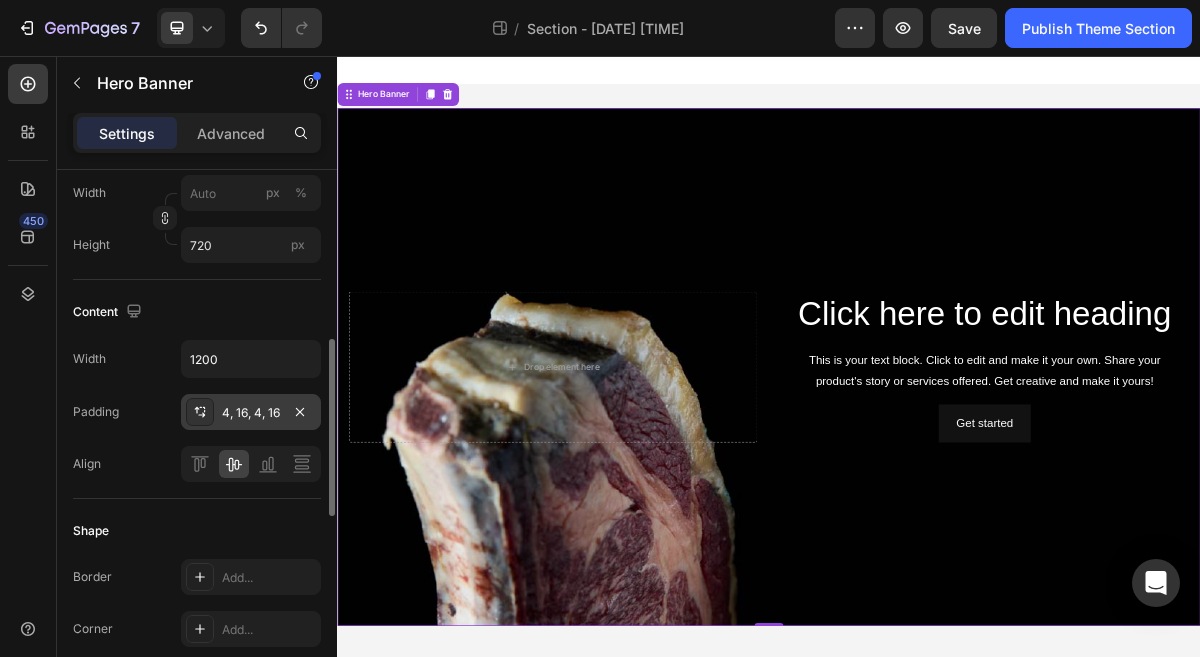 click on "4, 16, 4, 16" at bounding box center (251, 413) 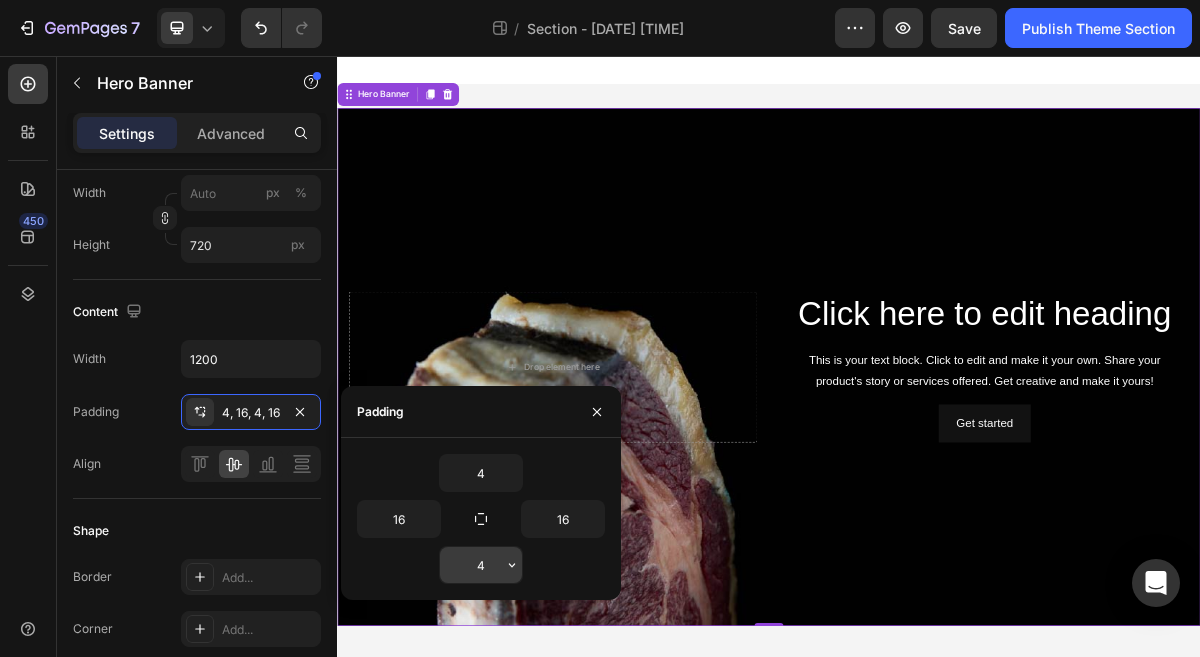 click on "4" at bounding box center (481, 565) 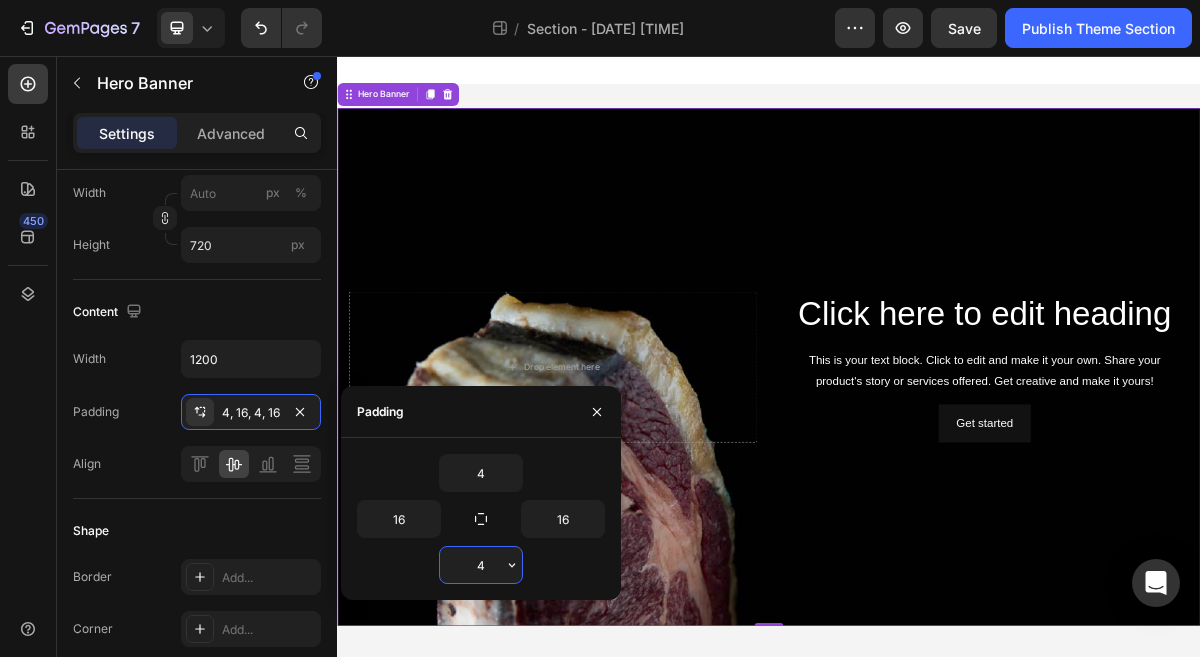 type on "0" 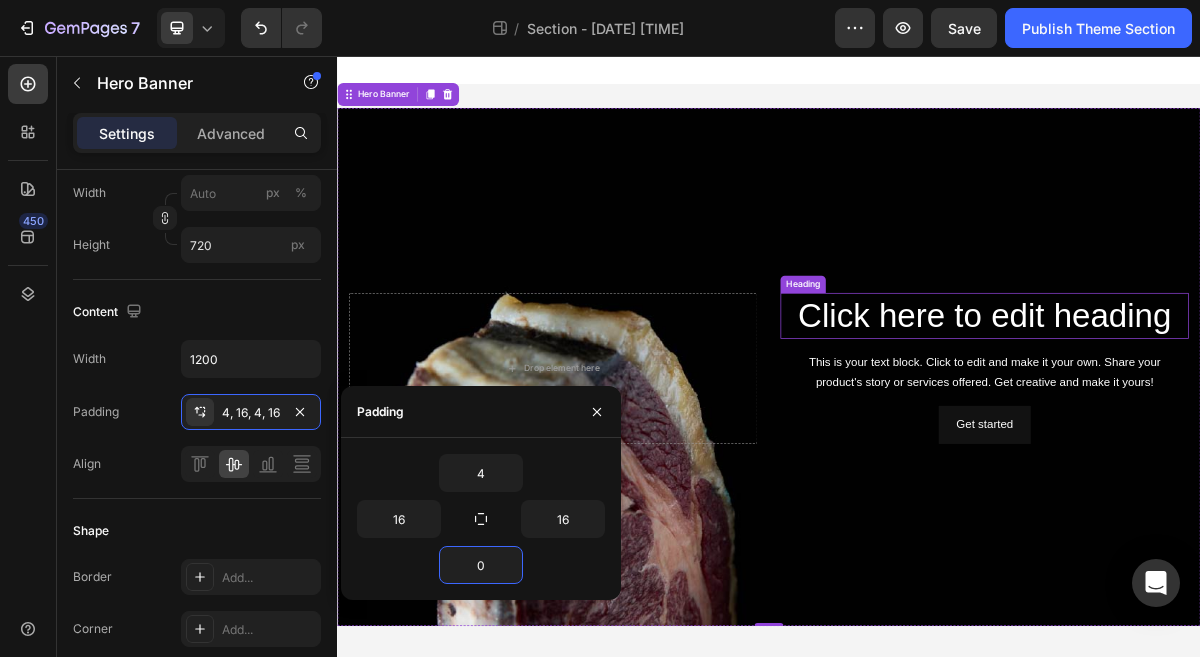 click on "Click here to edit heading" at bounding box center (1237, 417) 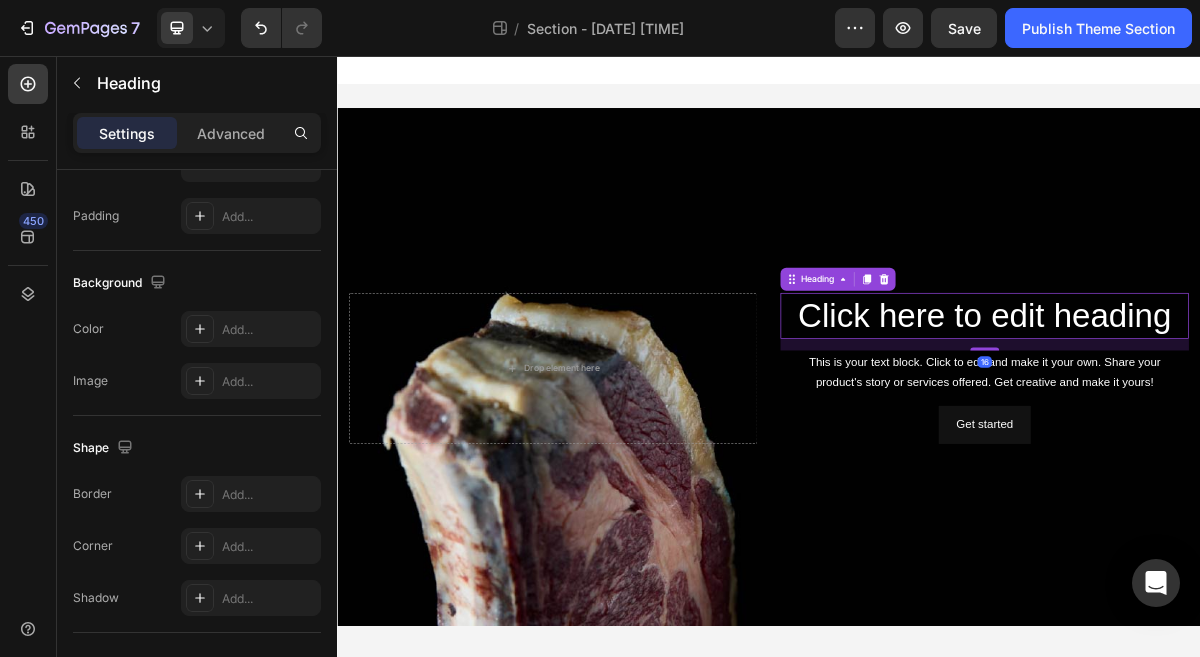 scroll, scrollTop: 0, scrollLeft: 0, axis: both 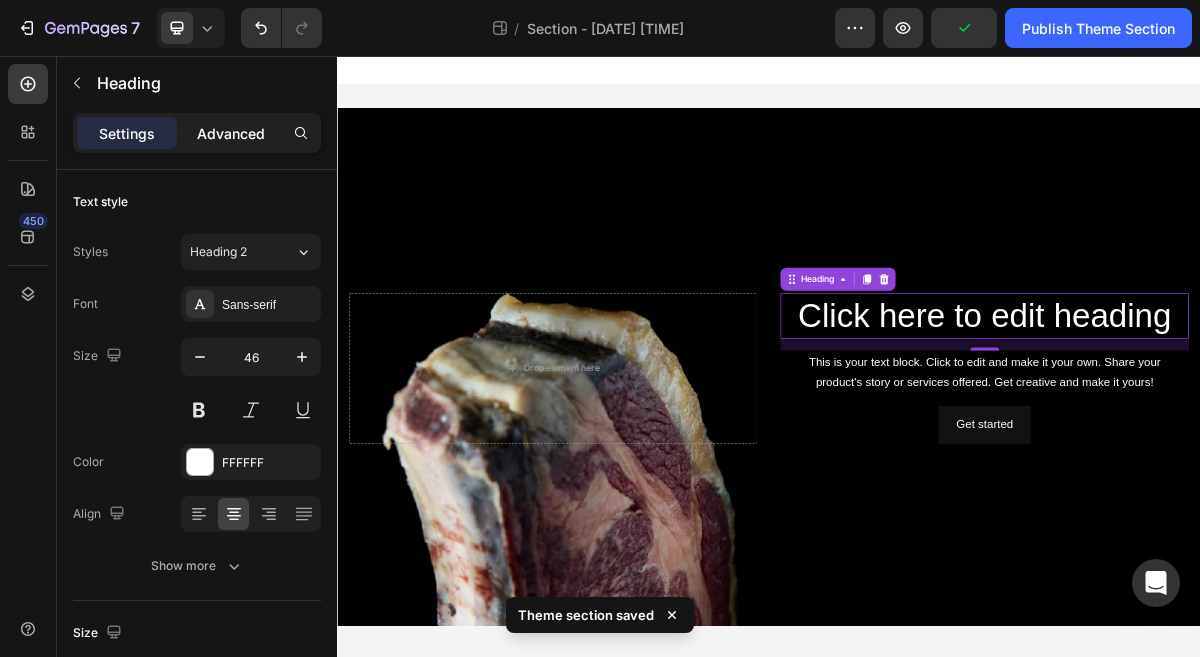 click on "Advanced" at bounding box center [231, 133] 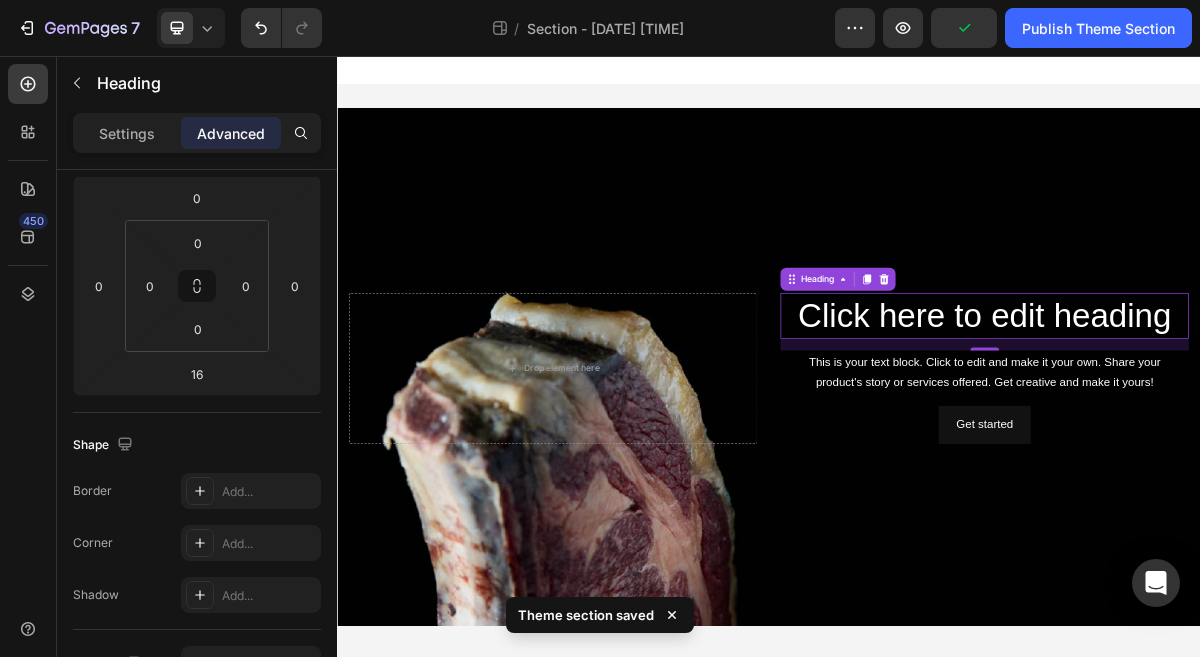 scroll, scrollTop: 760, scrollLeft: 0, axis: vertical 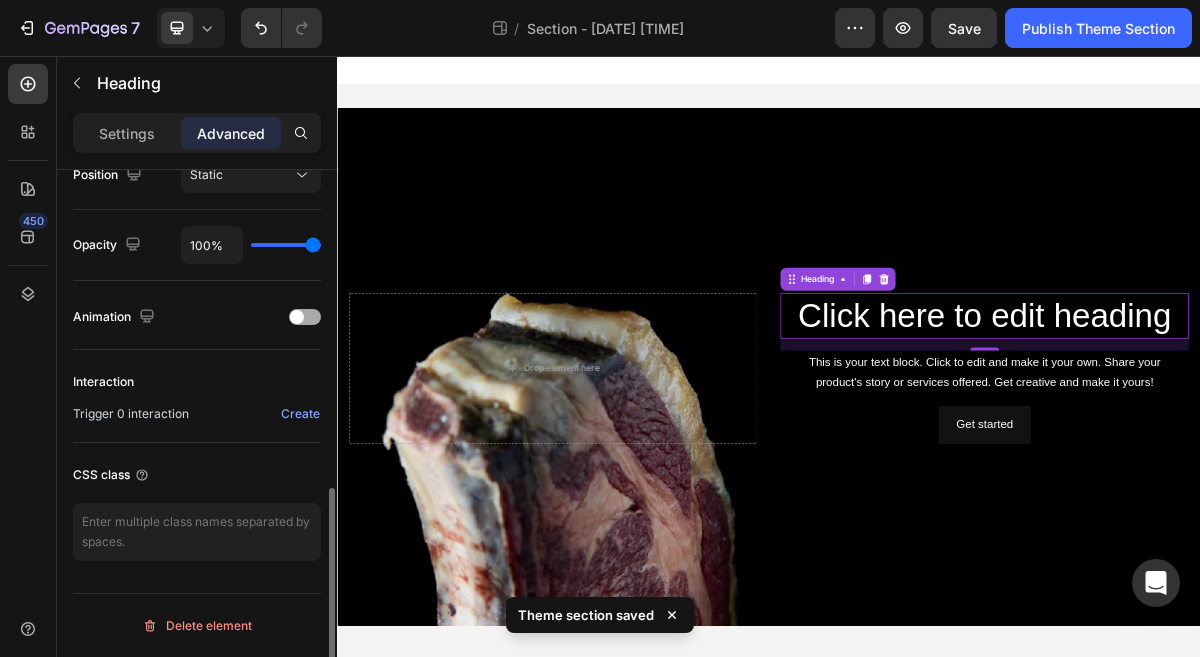 click at bounding box center [297, 317] 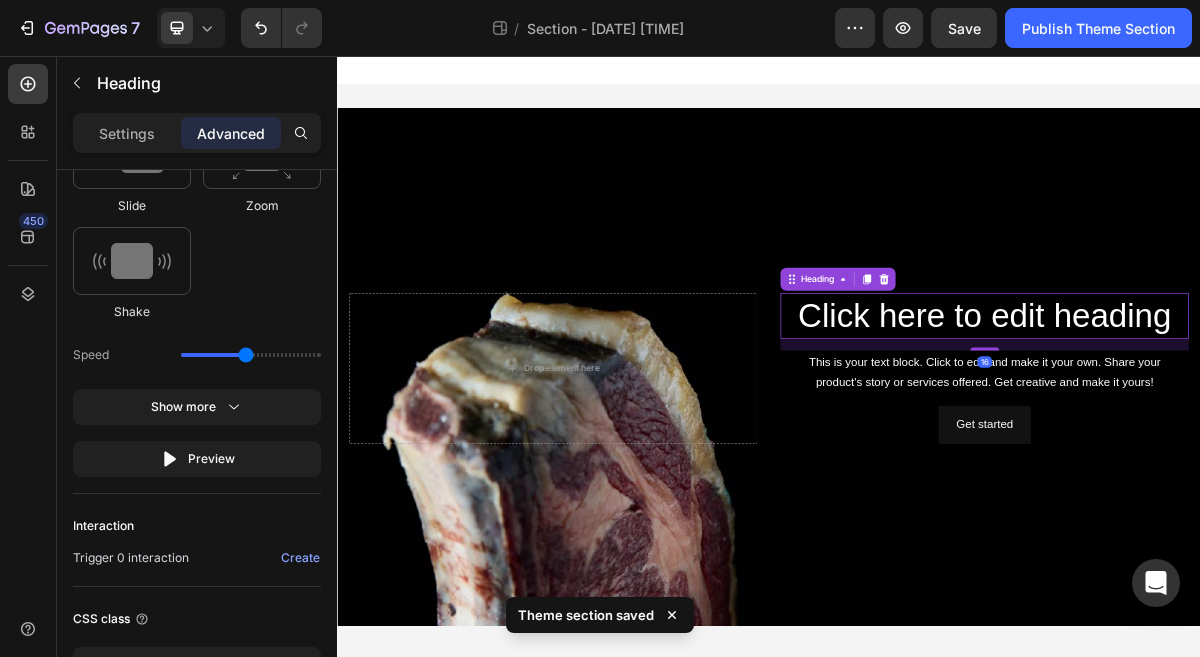 scroll, scrollTop: 1318, scrollLeft: 0, axis: vertical 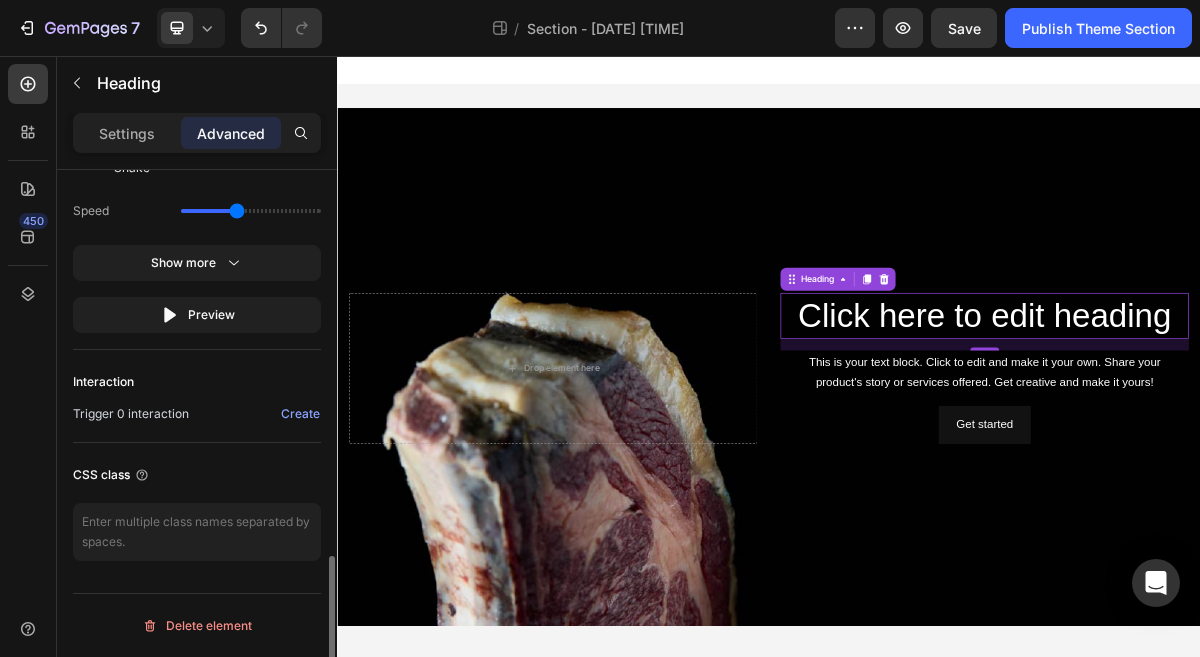 type on "1.5" 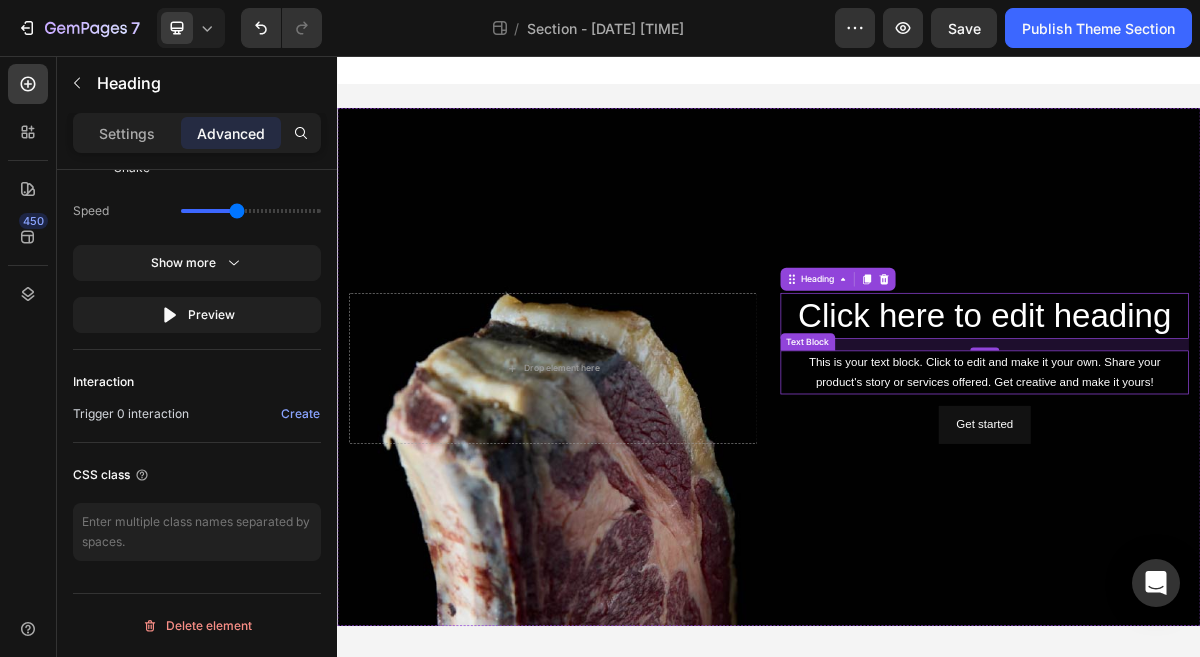 click on "This is your text block. Click to edit and make it your own. Share your                       product's story or services offered. Get creative and make it yours!" at bounding box center [1237, 496] 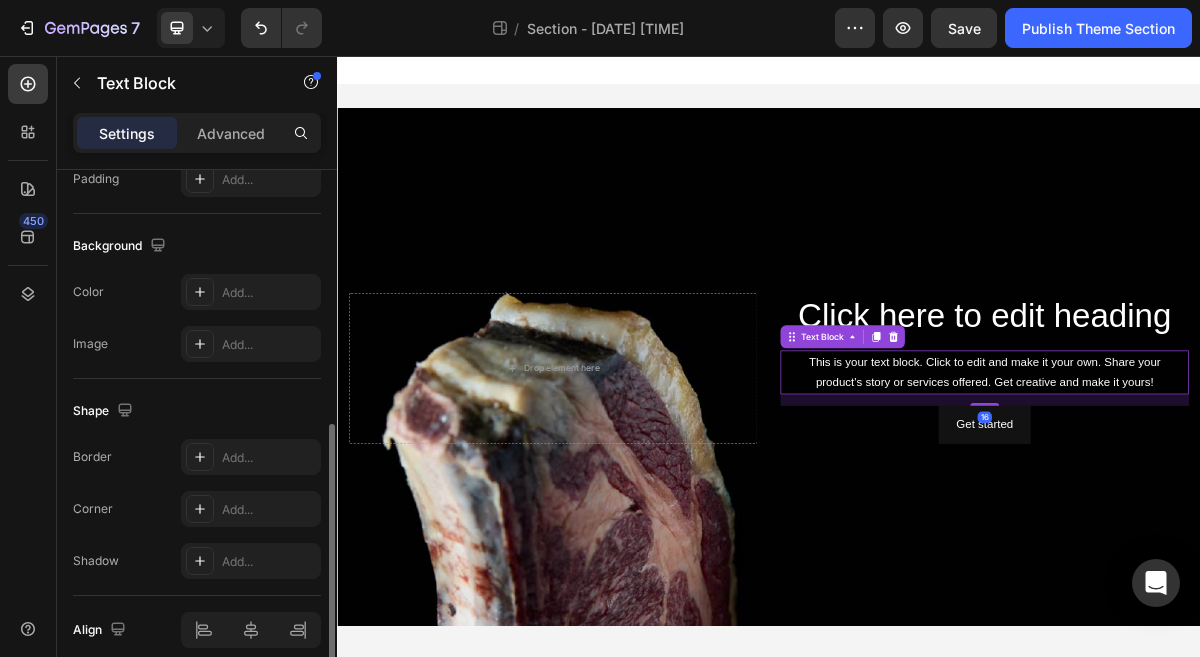 scroll, scrollTop: 641, scrollLeft: 0, axis: vertical 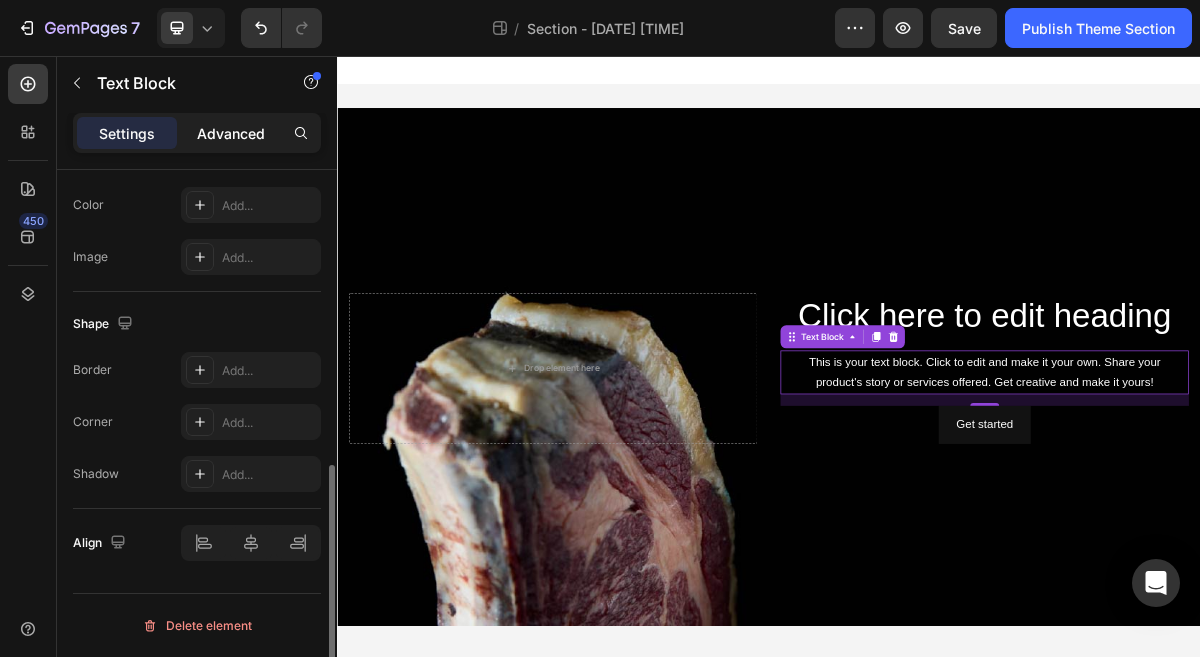click on "Advanced" at bounding box center [231, 133] 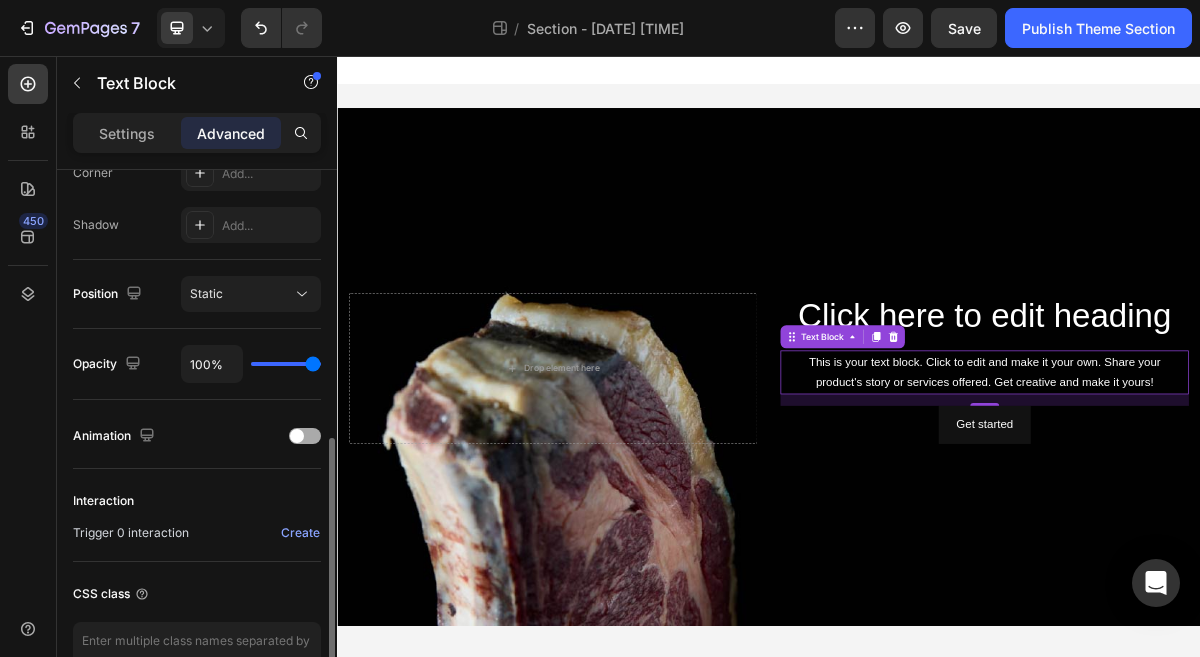 click at bounding box center (297, 436) 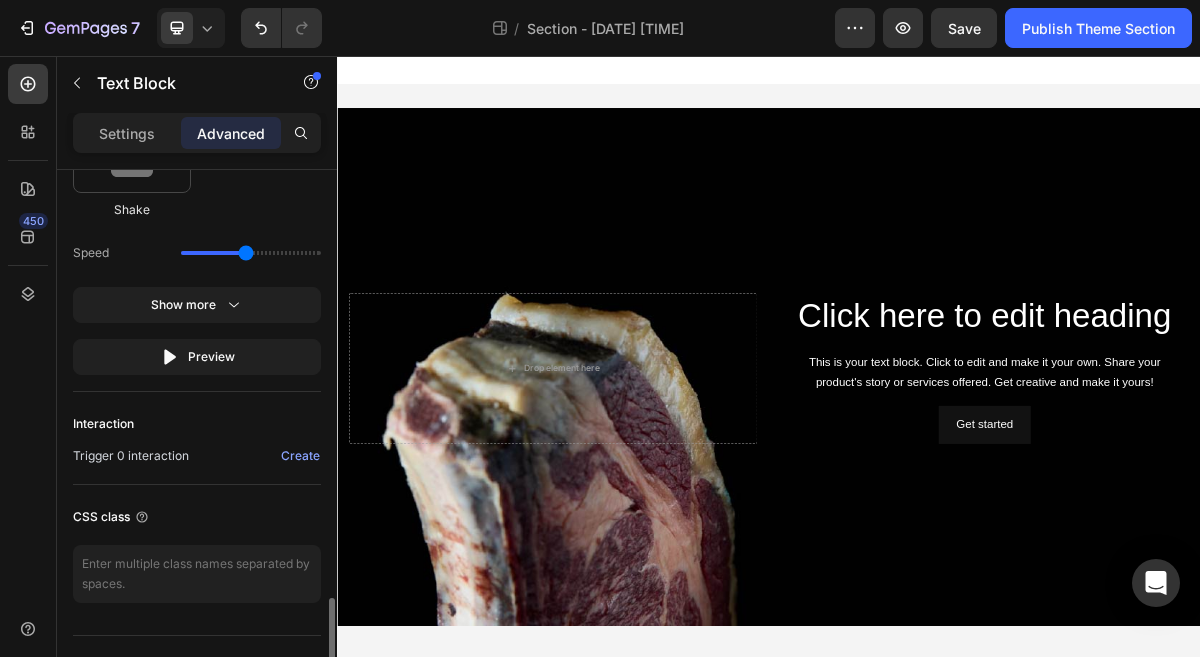 scroll, scrollTop: 1318, scrollLeft: 0, axis: vertical 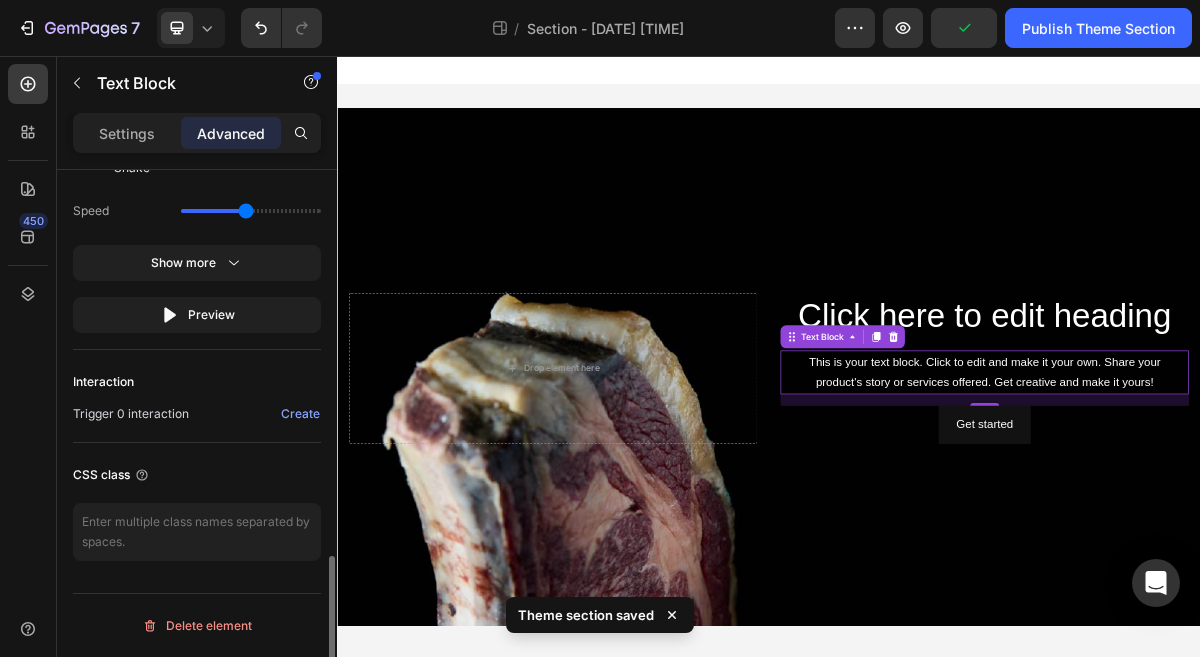 click on "Speed" 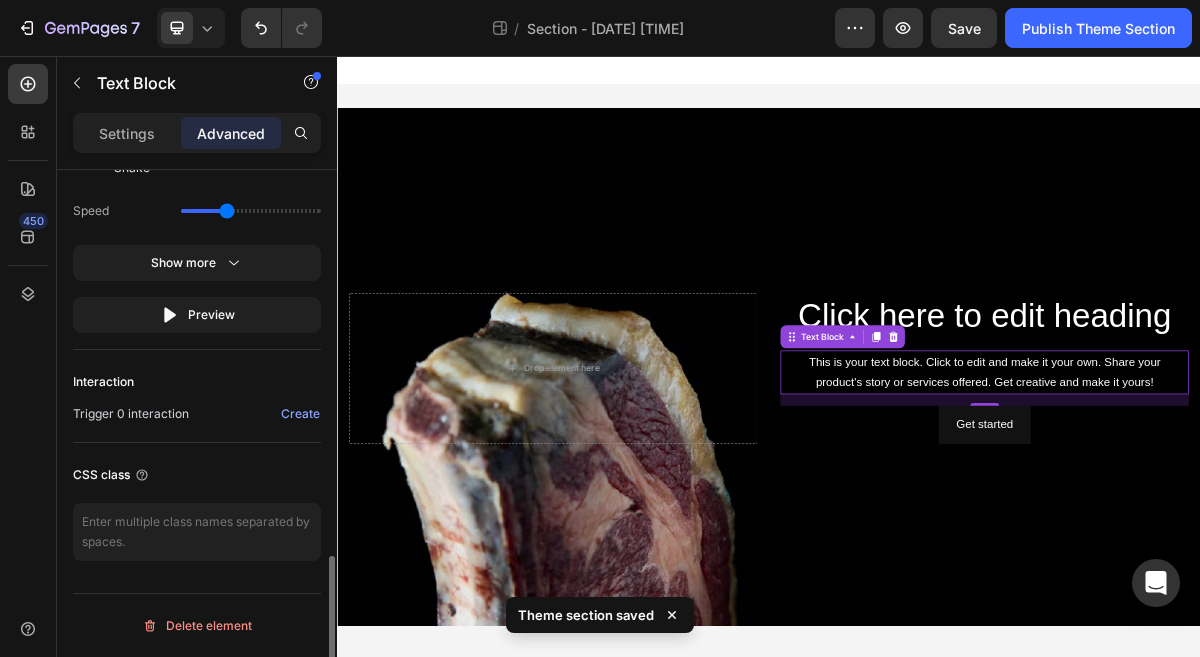type on "1.3" 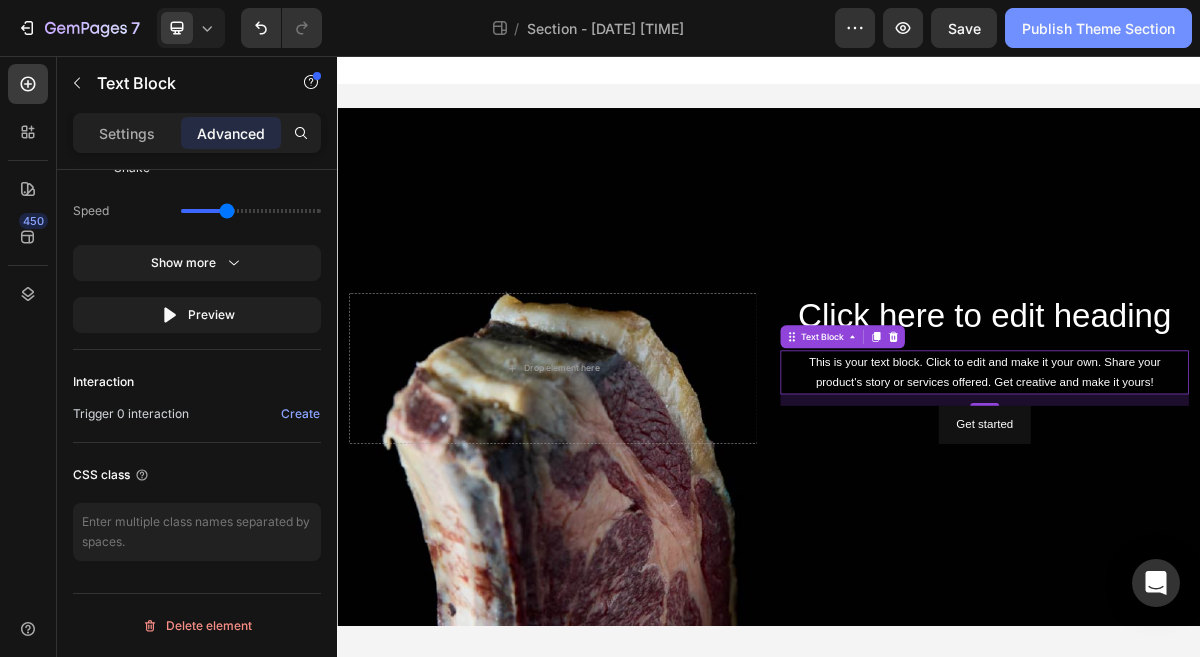 click on "Publish Theme Section" at bounding box center (1098, 28) 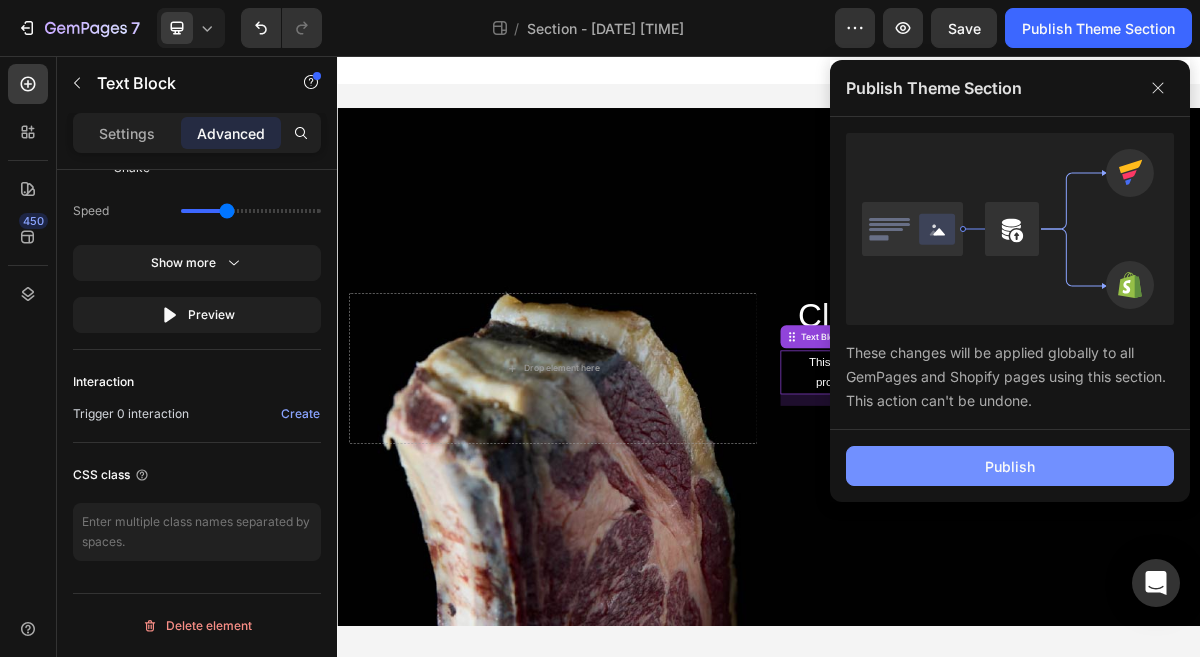 click on "Publish" 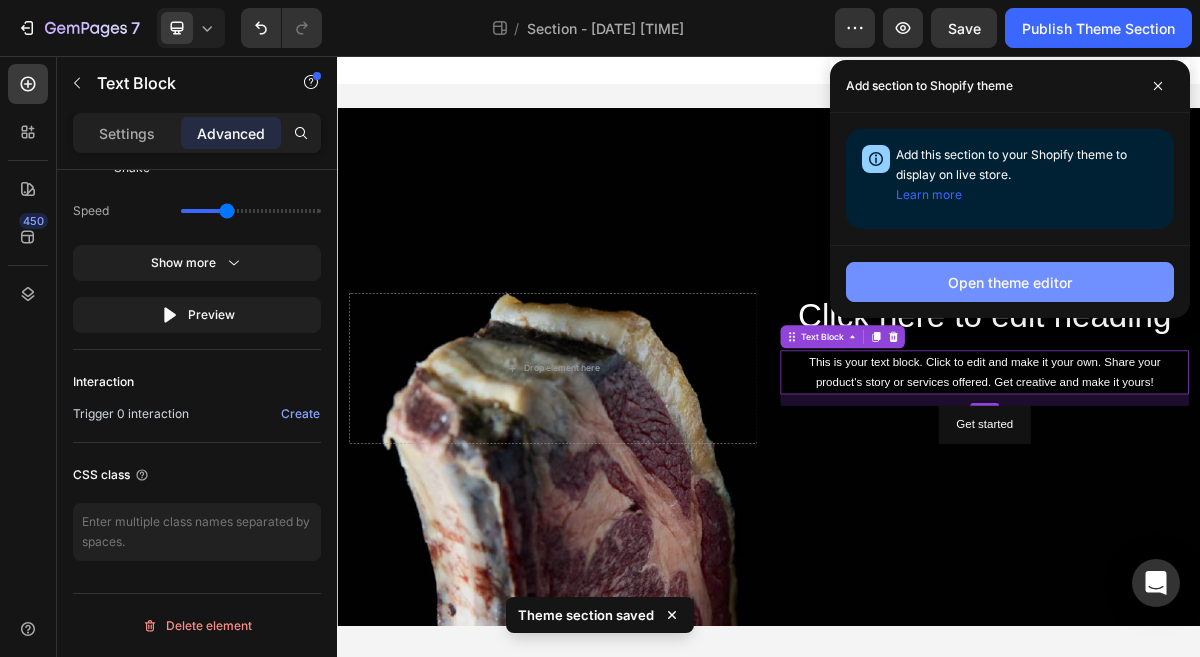 click on "Open theme editor" at bounding box center (1010, 282) 